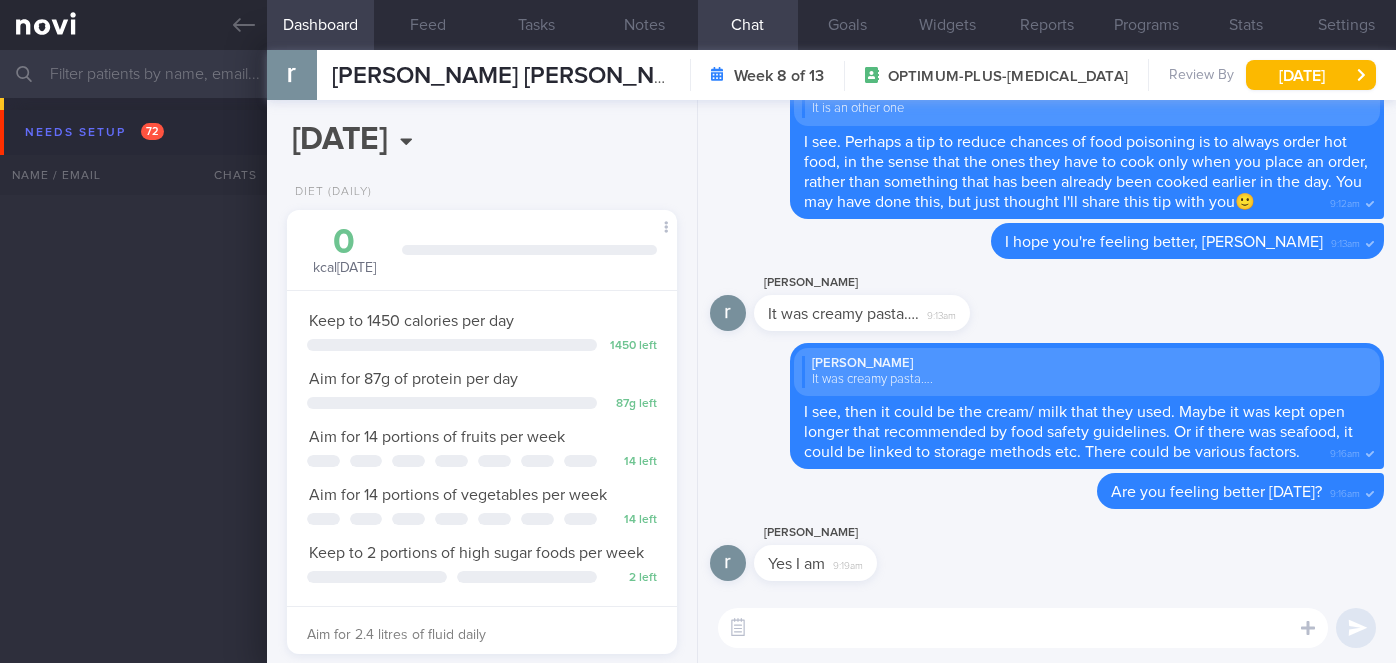 select on "7" 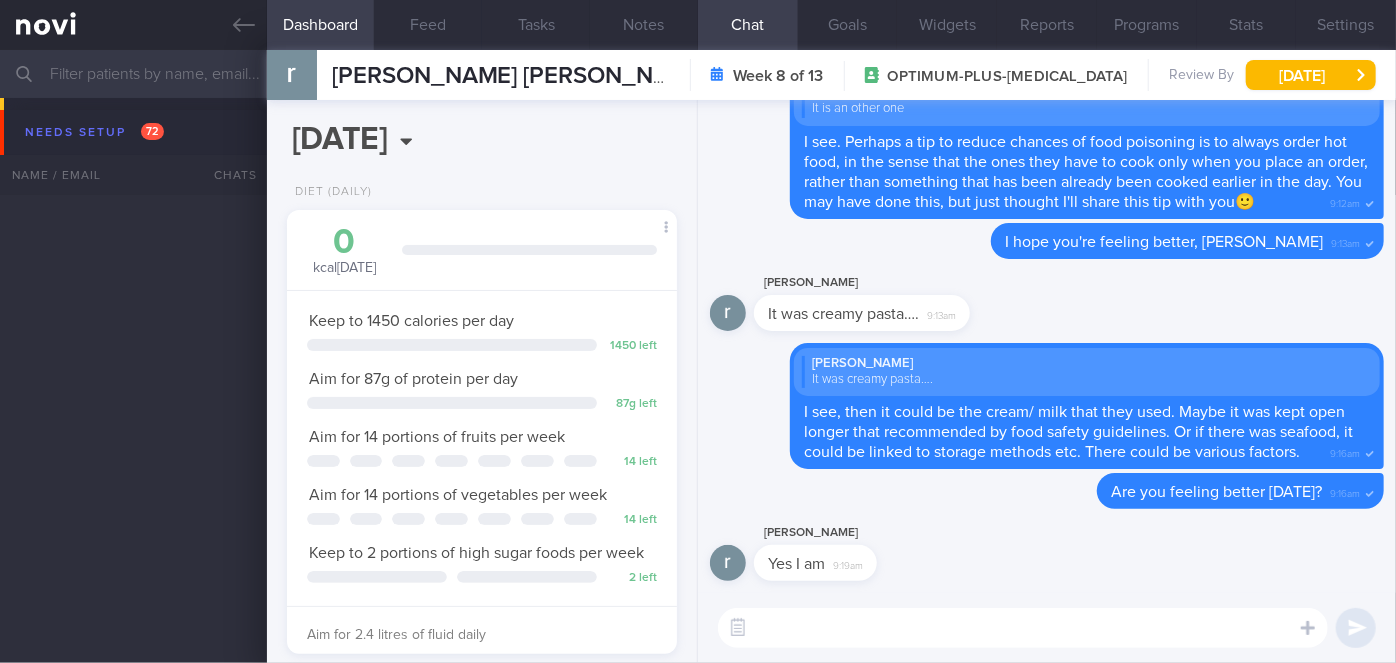 scroll, scrollTop: 6611, scrollLeft: 0, axis: vertical 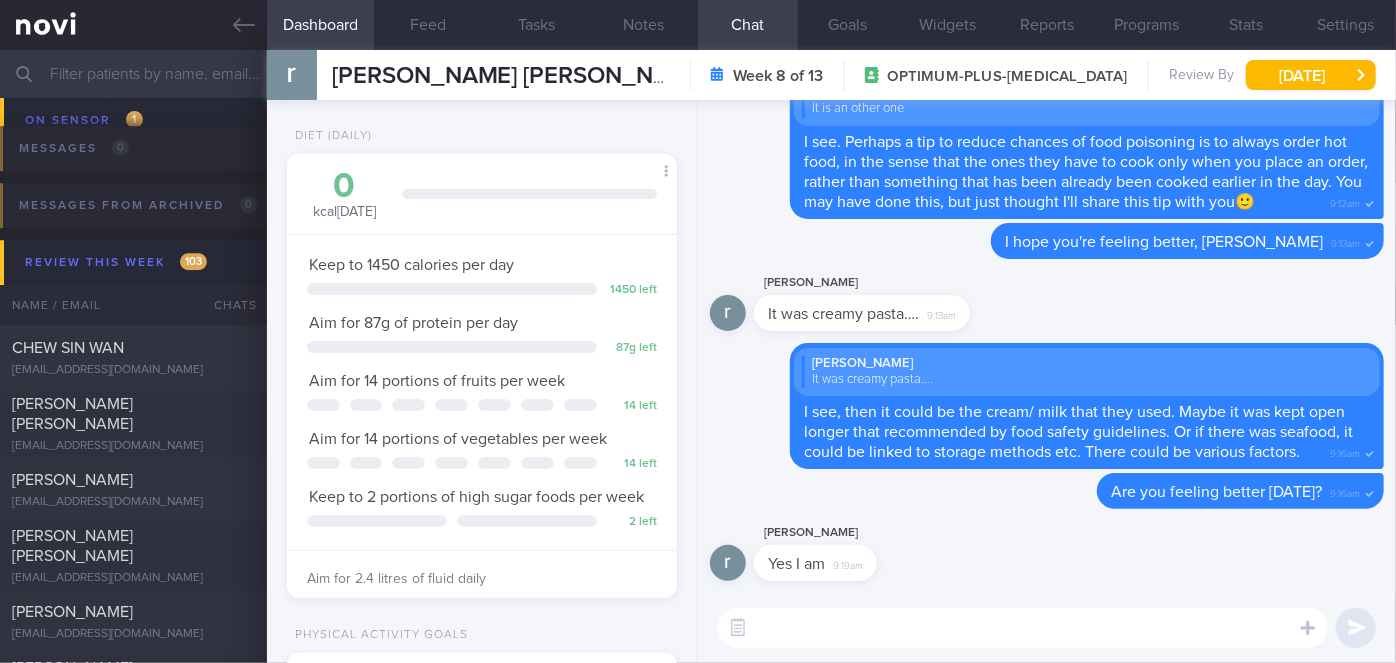 click at bounding box center [1023, 628] 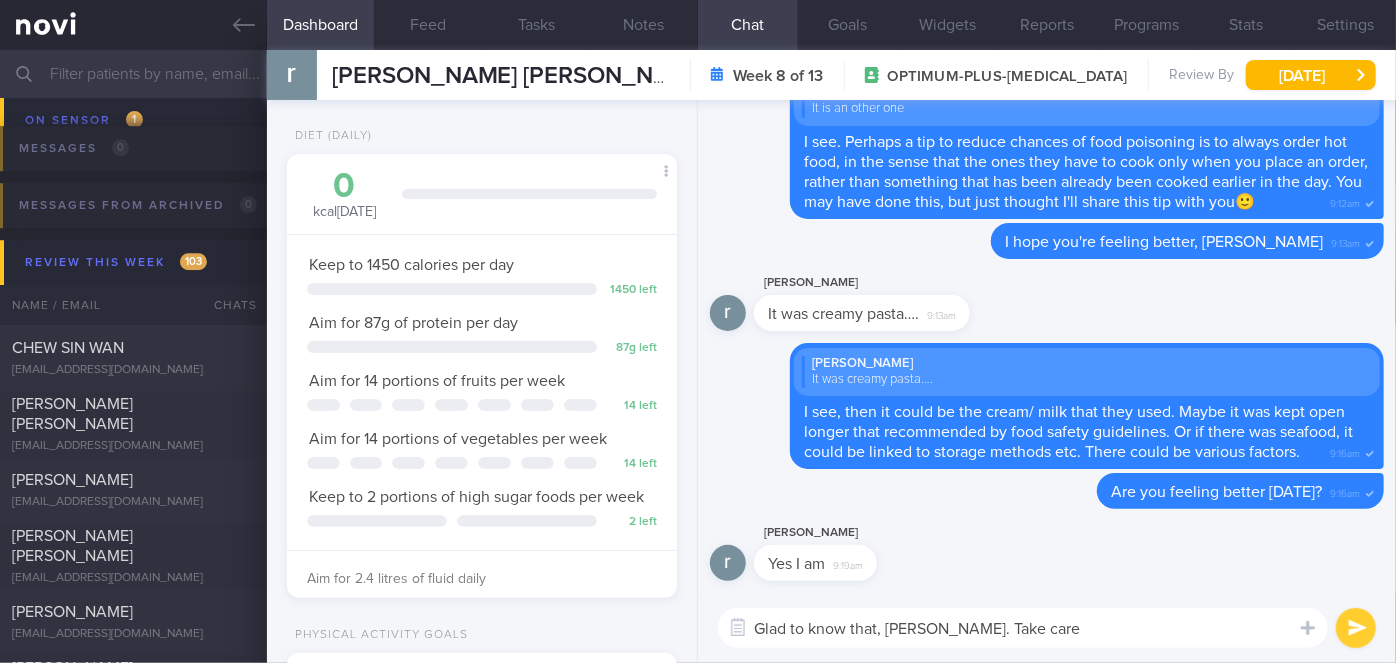 type on "Glad to know that, [PERSON_NAME]. Take care!" 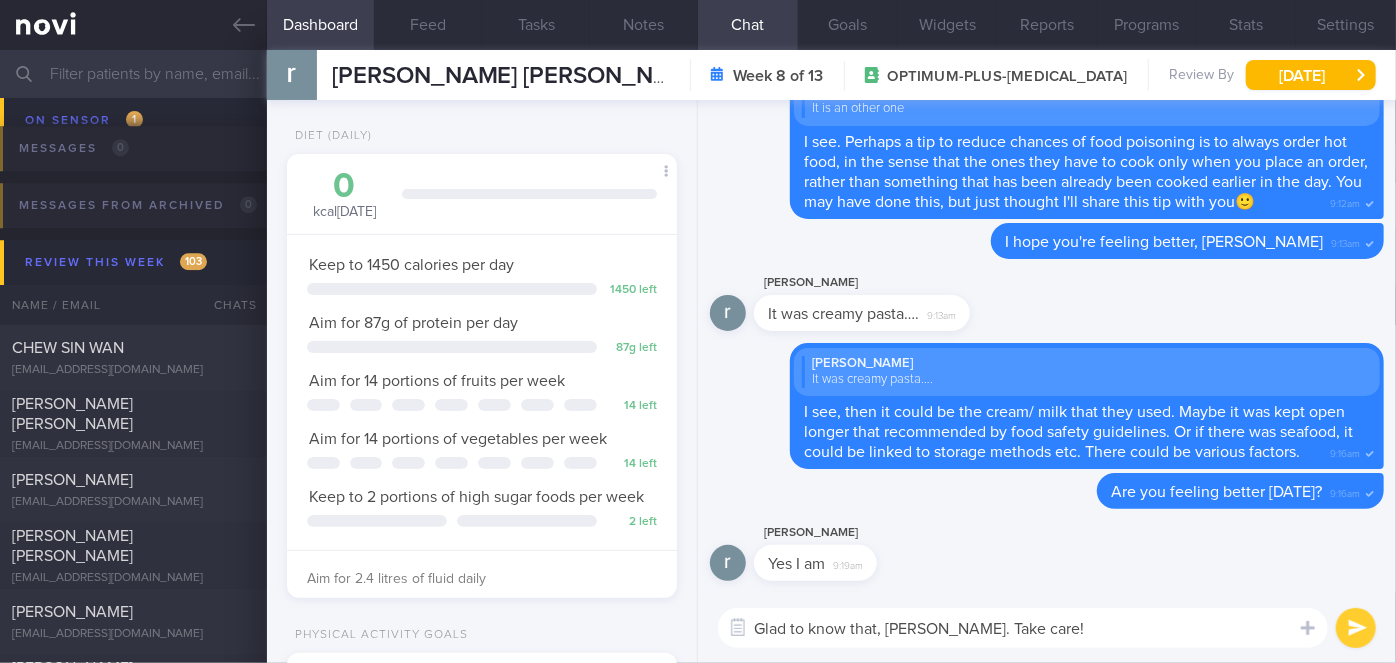 type 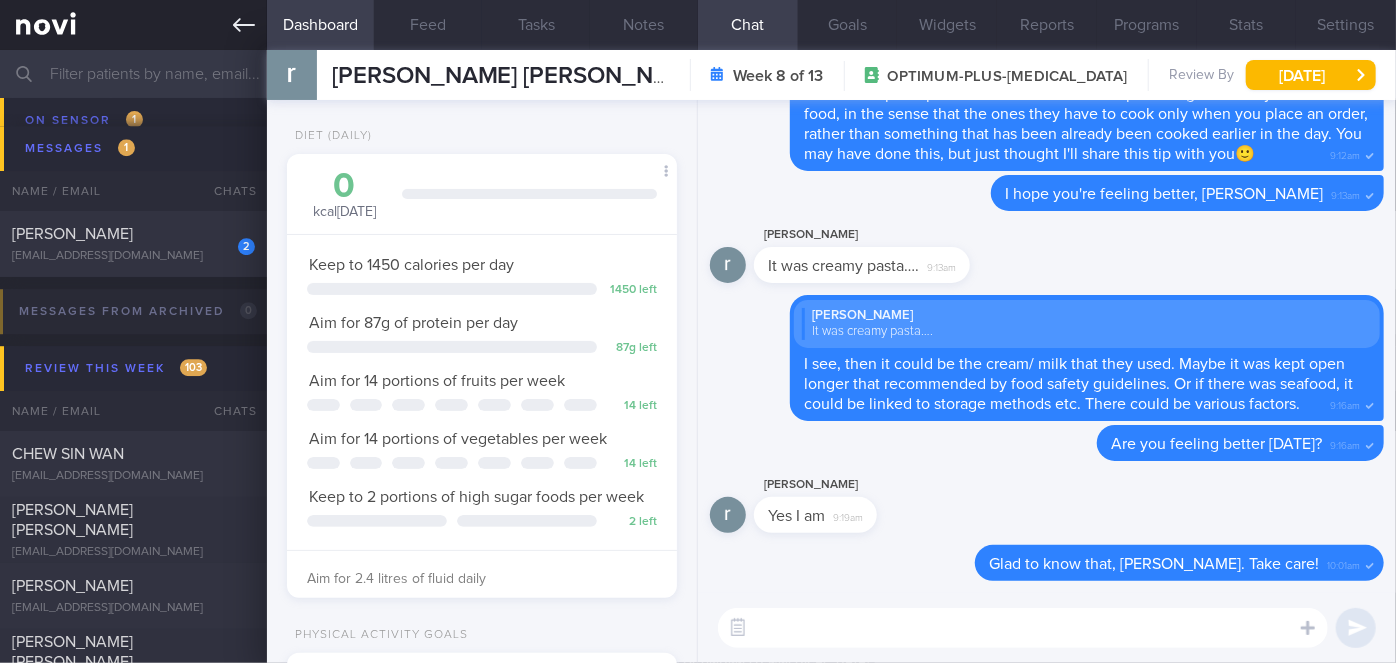 click 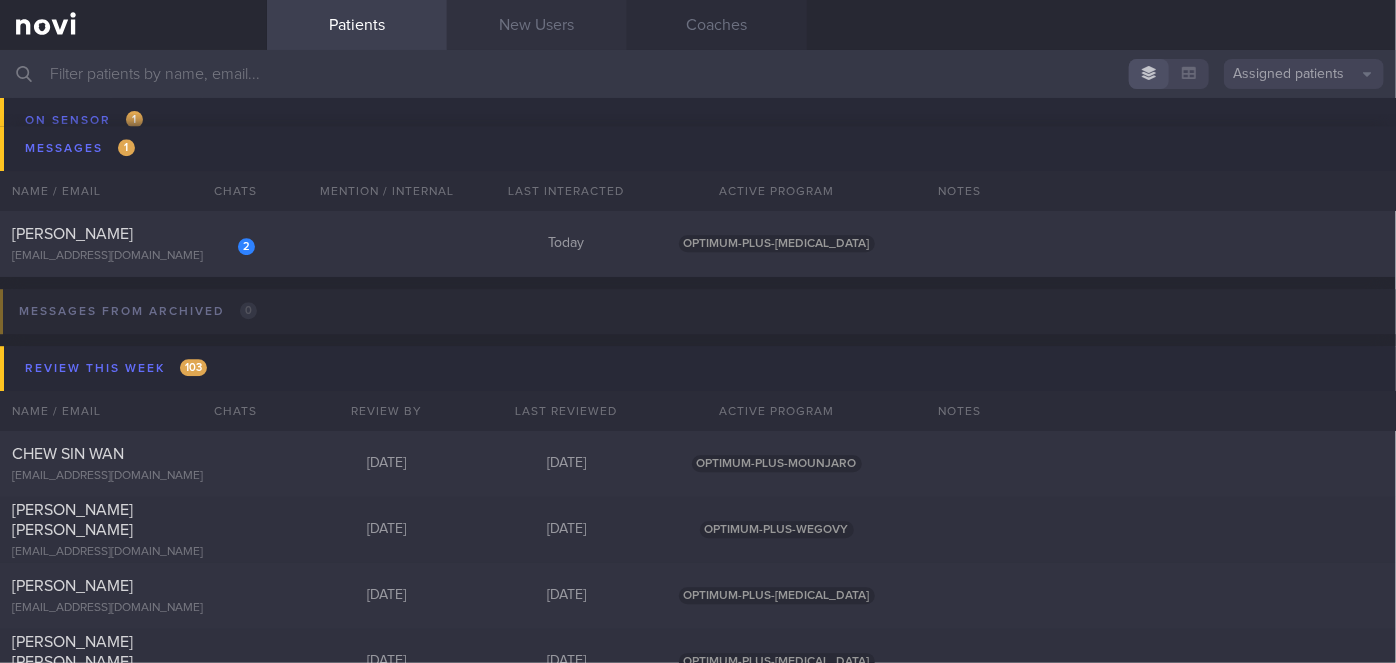 click on "New Users" at bounding box center (537, 25) 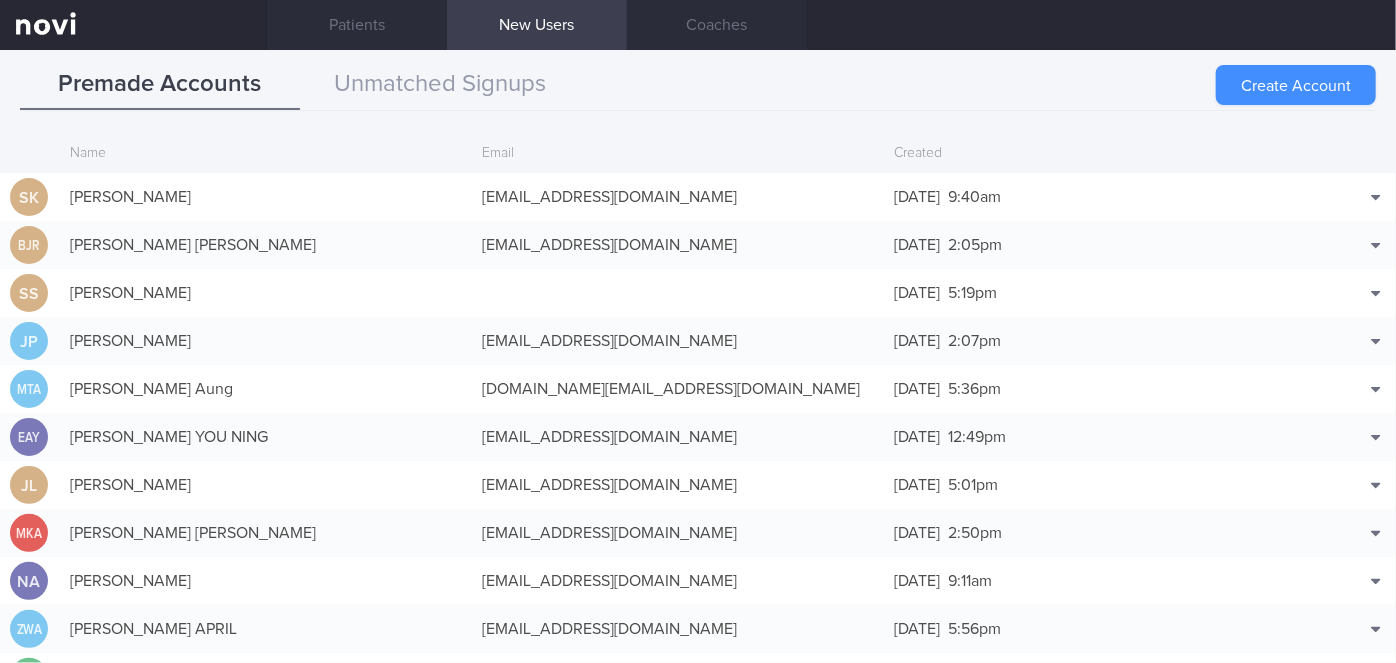 click on "Create Account" at bounding box center [1296, 85] 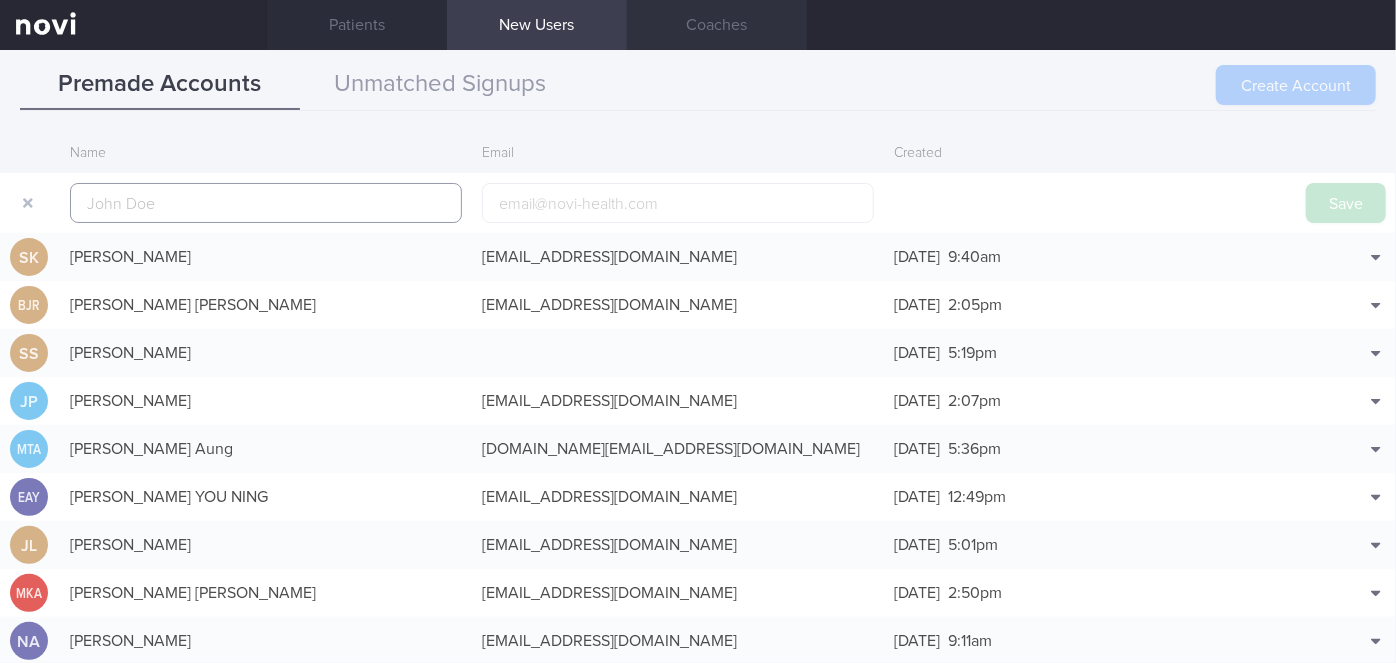 scroll, scrollTop: 48, scrollLeft: 0, axis: vertical 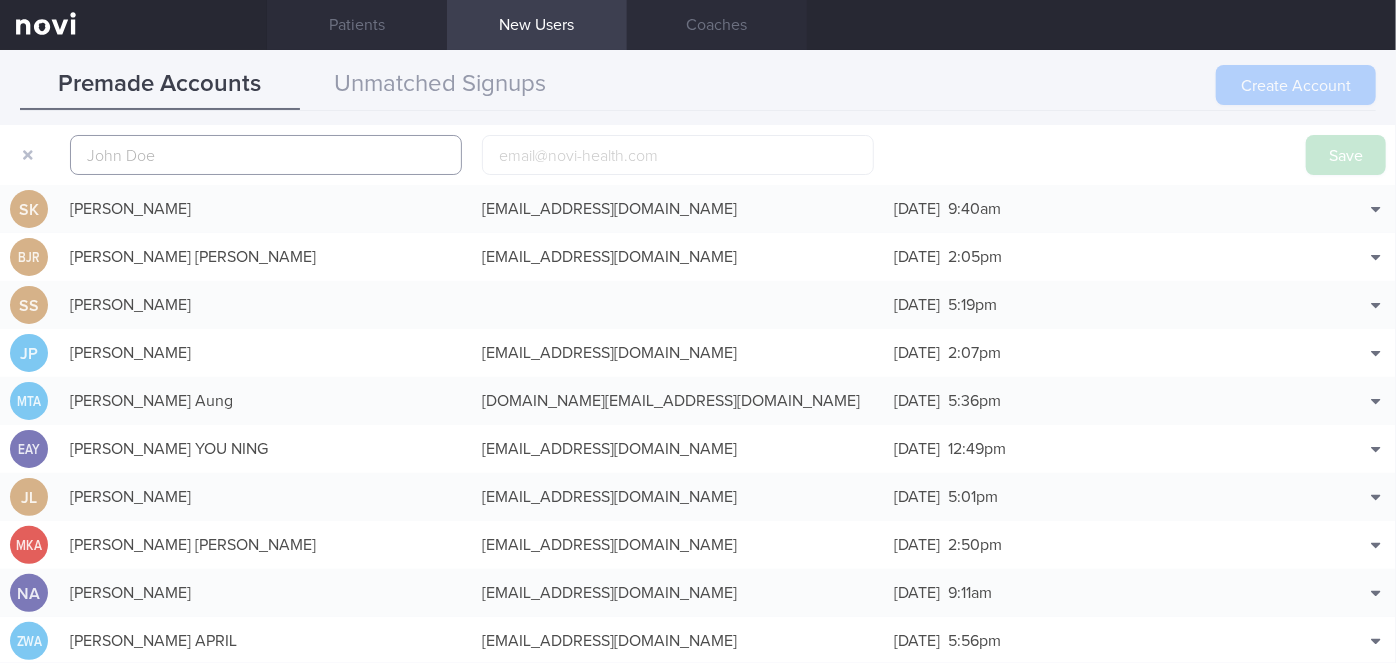 click at bounding box center [266, 155] 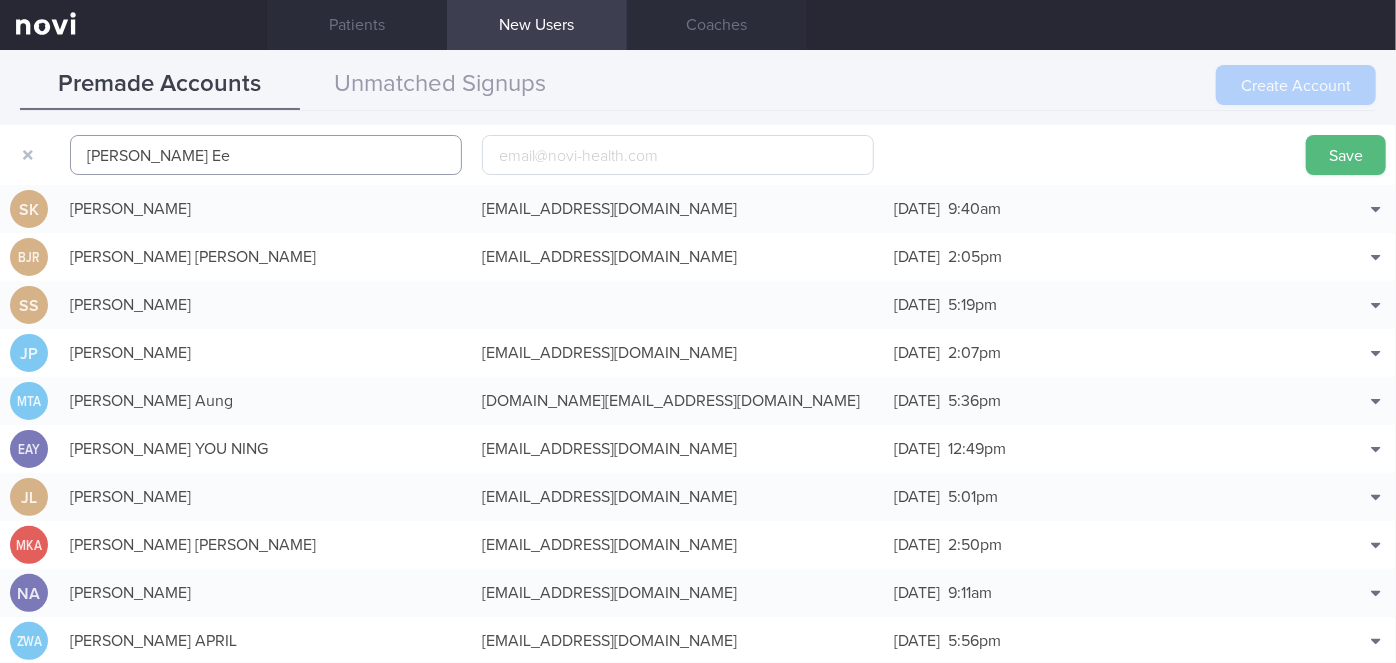type on "[PERSON_NAME] Ee" 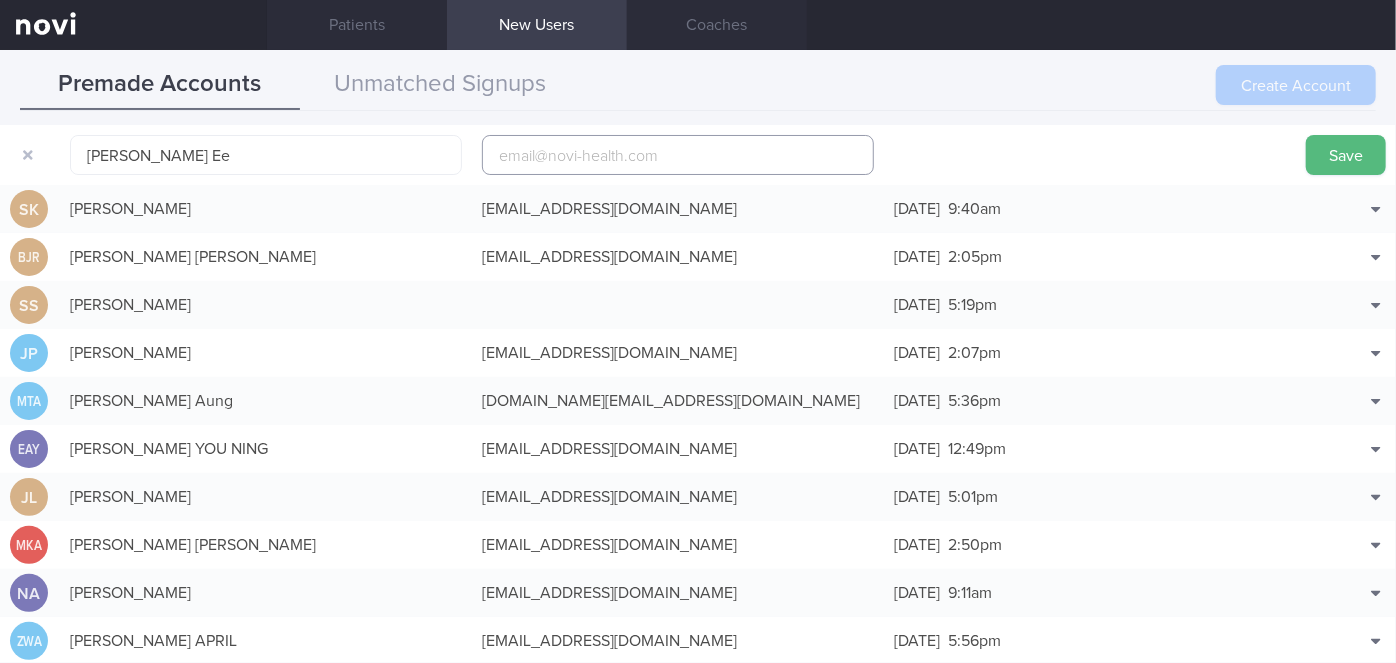 click at bounding box center (678, 155) 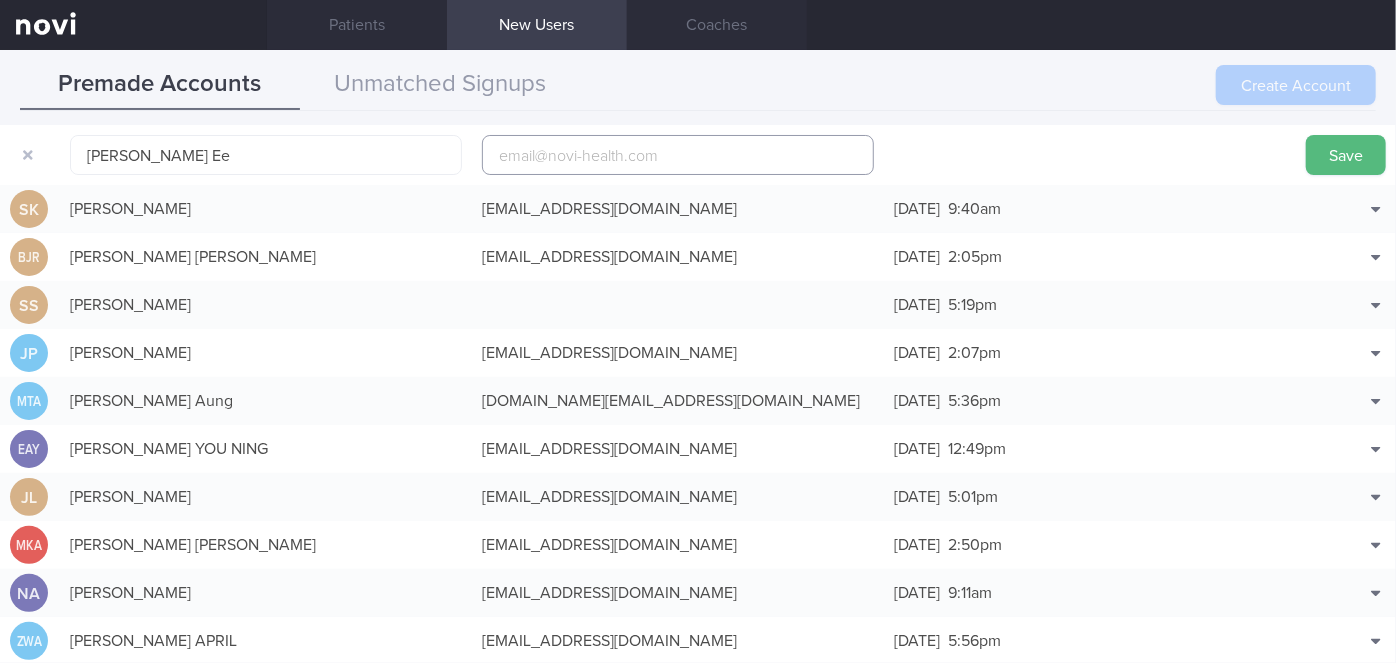 click at bounding box center [678, 155] 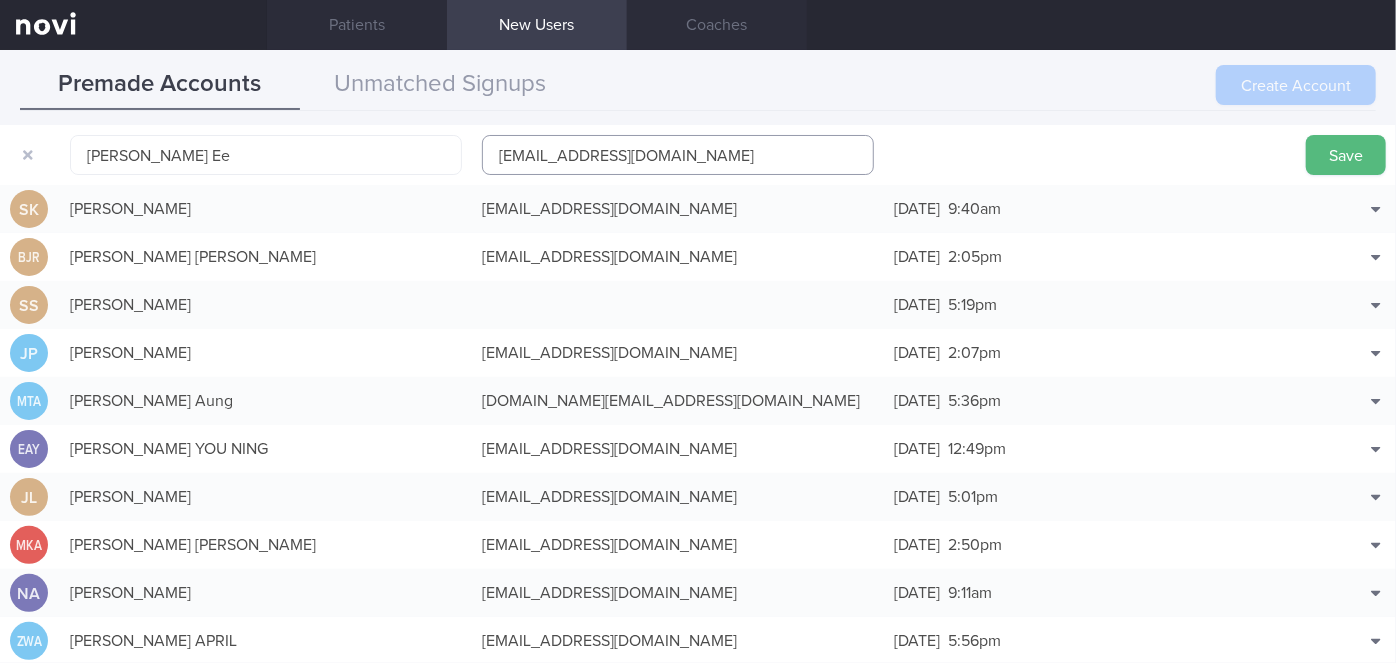 click on "[EMAIL_ADDRESS][DOMAIN_NAME]" at bounding box center [678, 155] 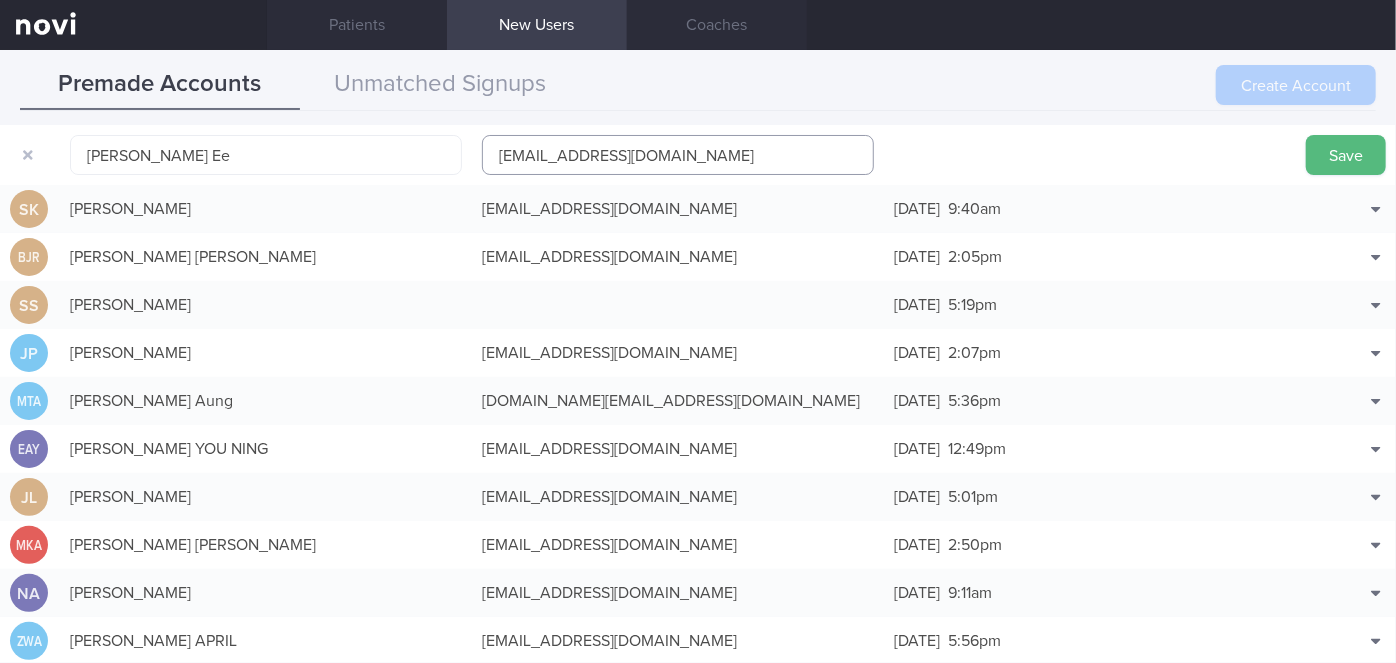 type on "[EMAIL_ADDRESS][DOMAIN_NAME]" 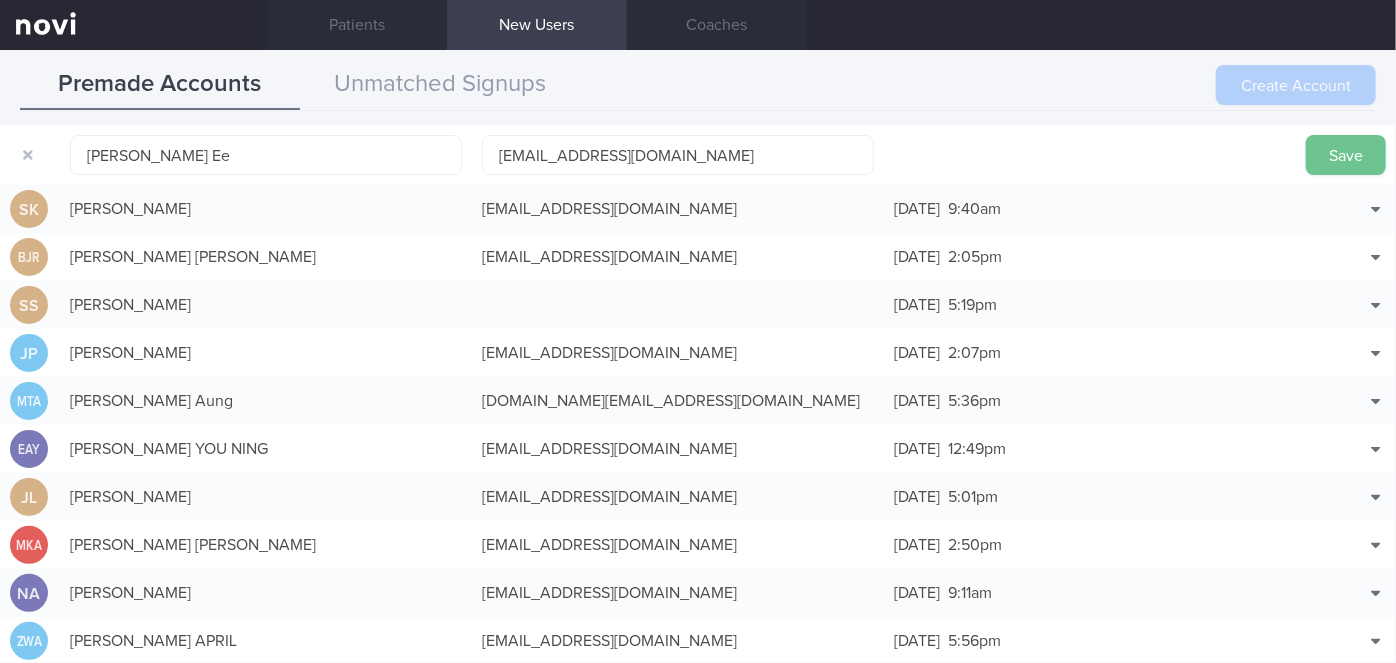 click on "Save" at bounding box center (1346, 155) 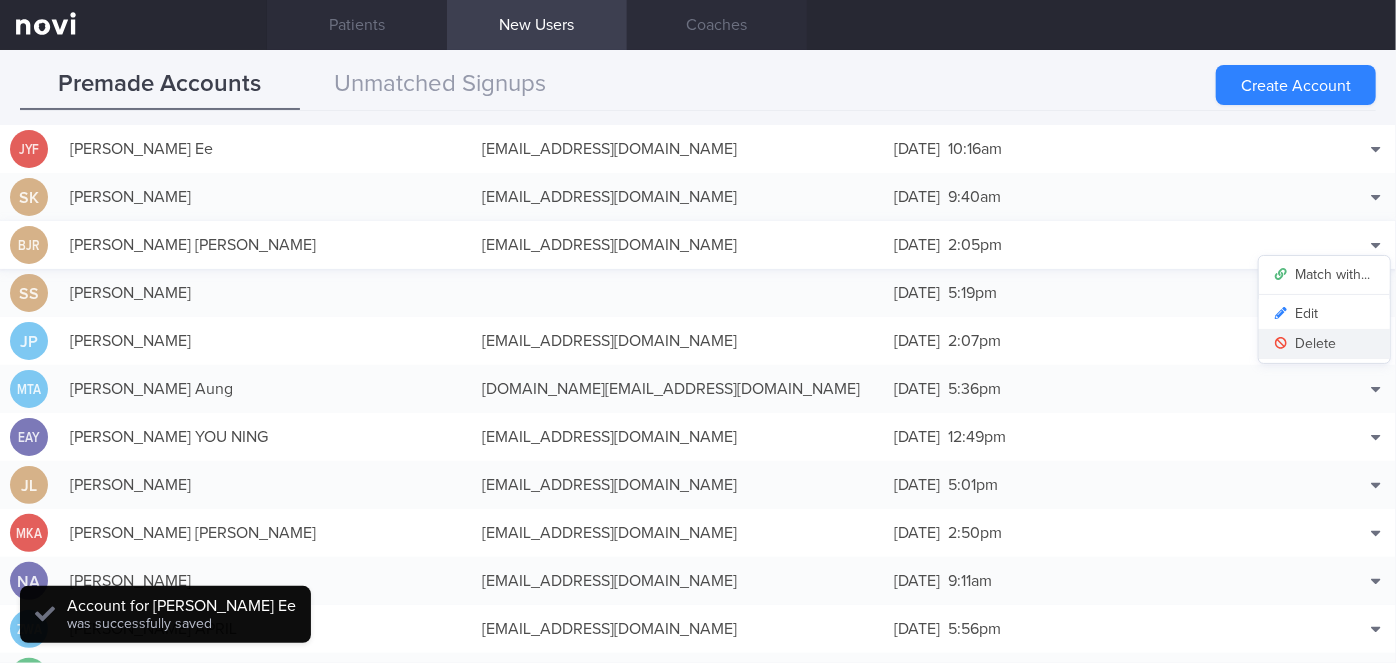 click on "Delete" at bounding box center [1324, 344] 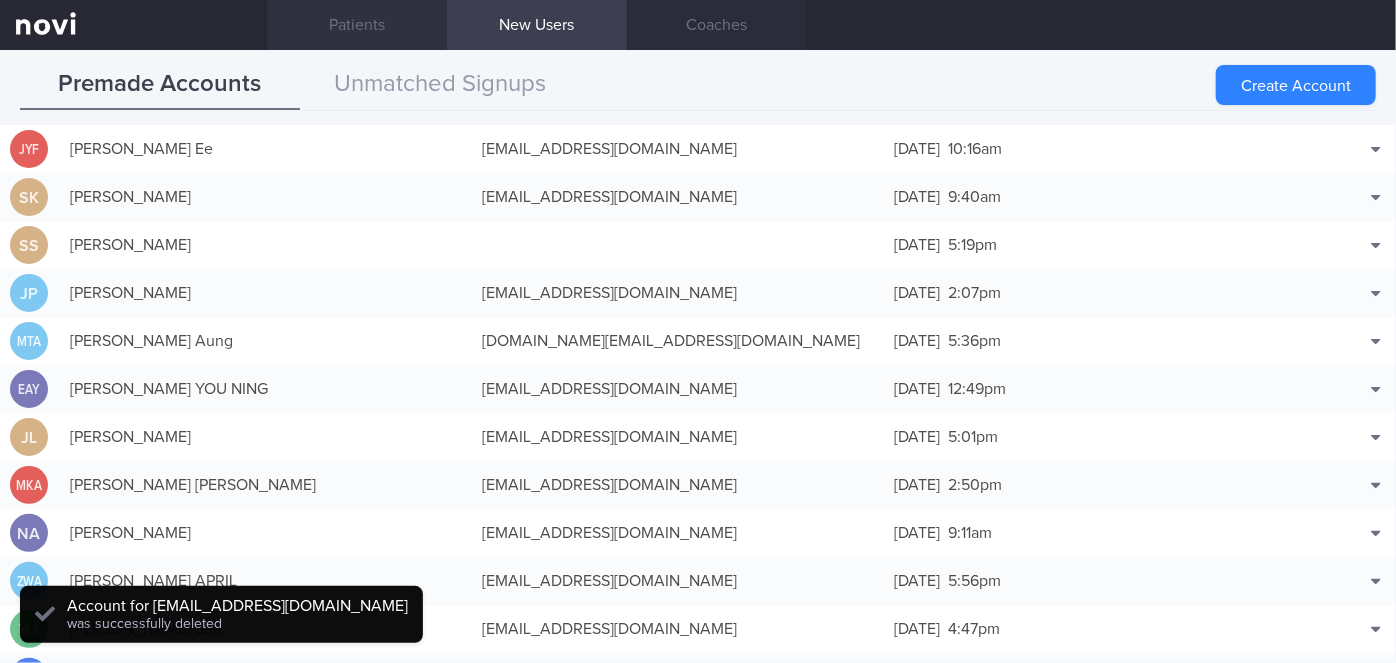 click on "Patients" at bounding box center [357, 25] 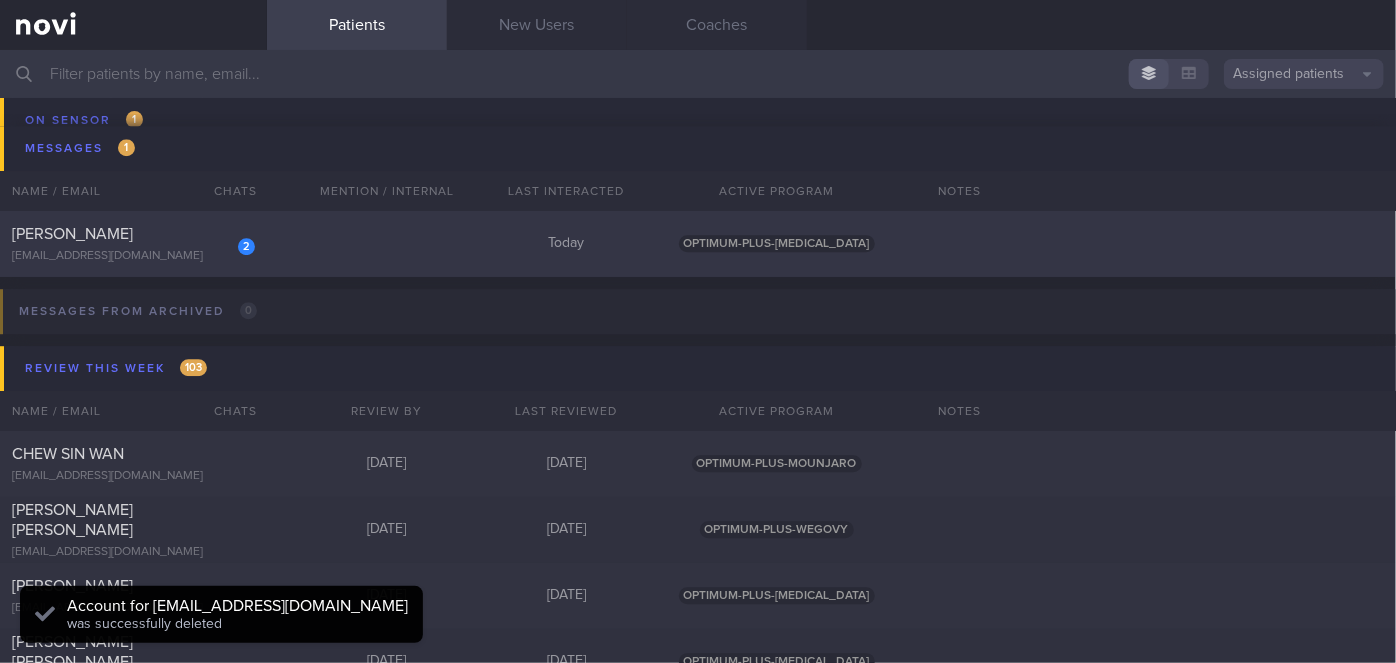 click on "[PERSON_NAME]" at bounding box center [131, 234] 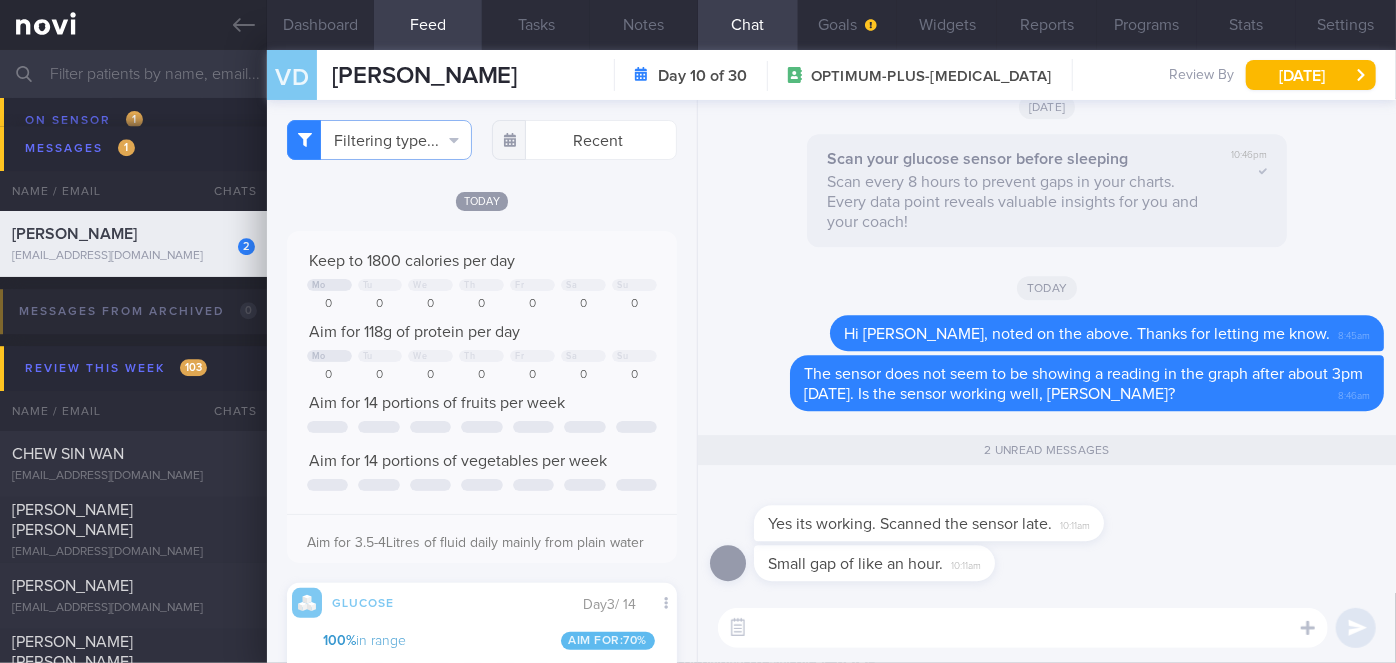scroll, scrollTop: 999752, scrollLeft: 999640, axis: both 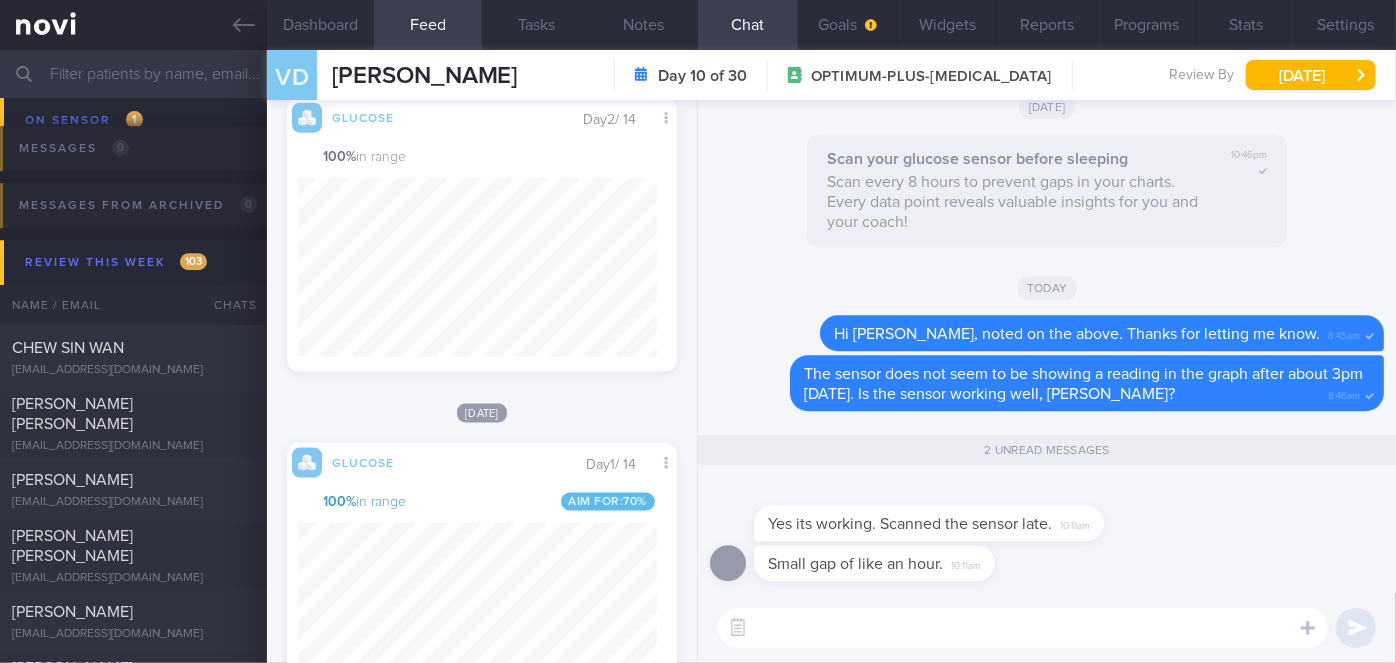click at bounding box center (1023, 628) 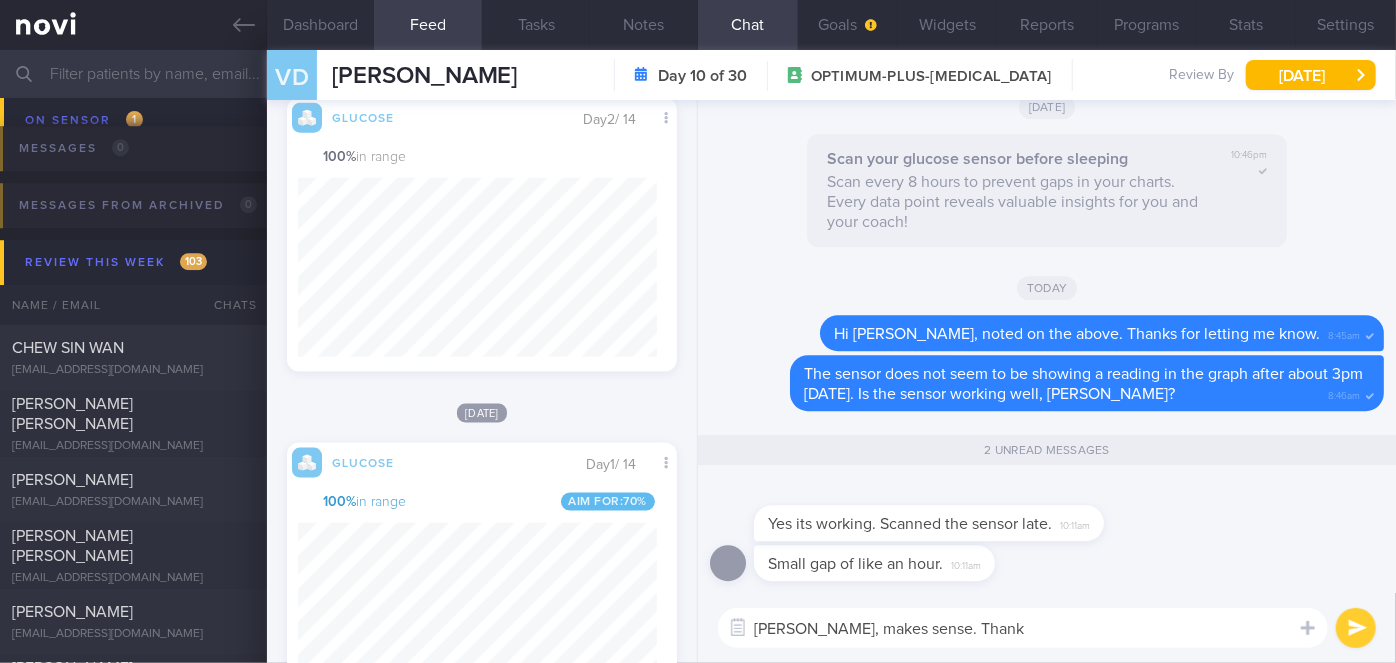 type on "[PERSON_NAME], makes sense. Thanks" 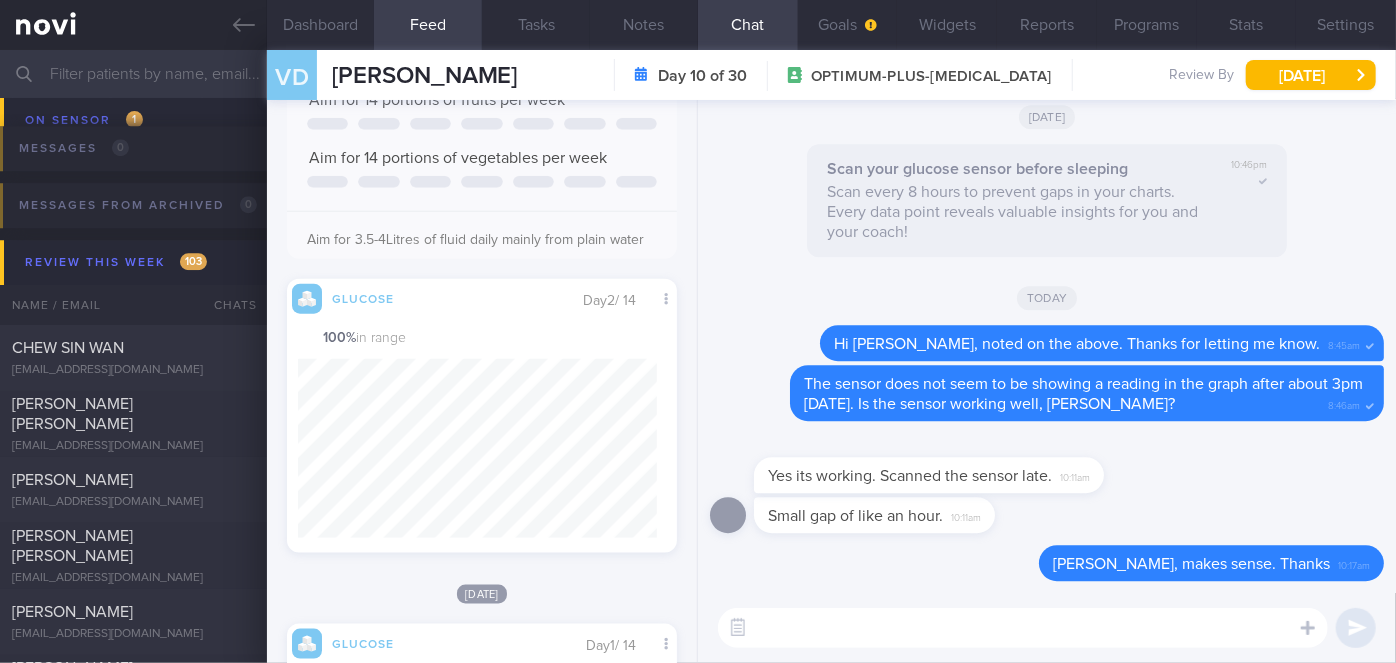 click at bounding box center [1023, 628] 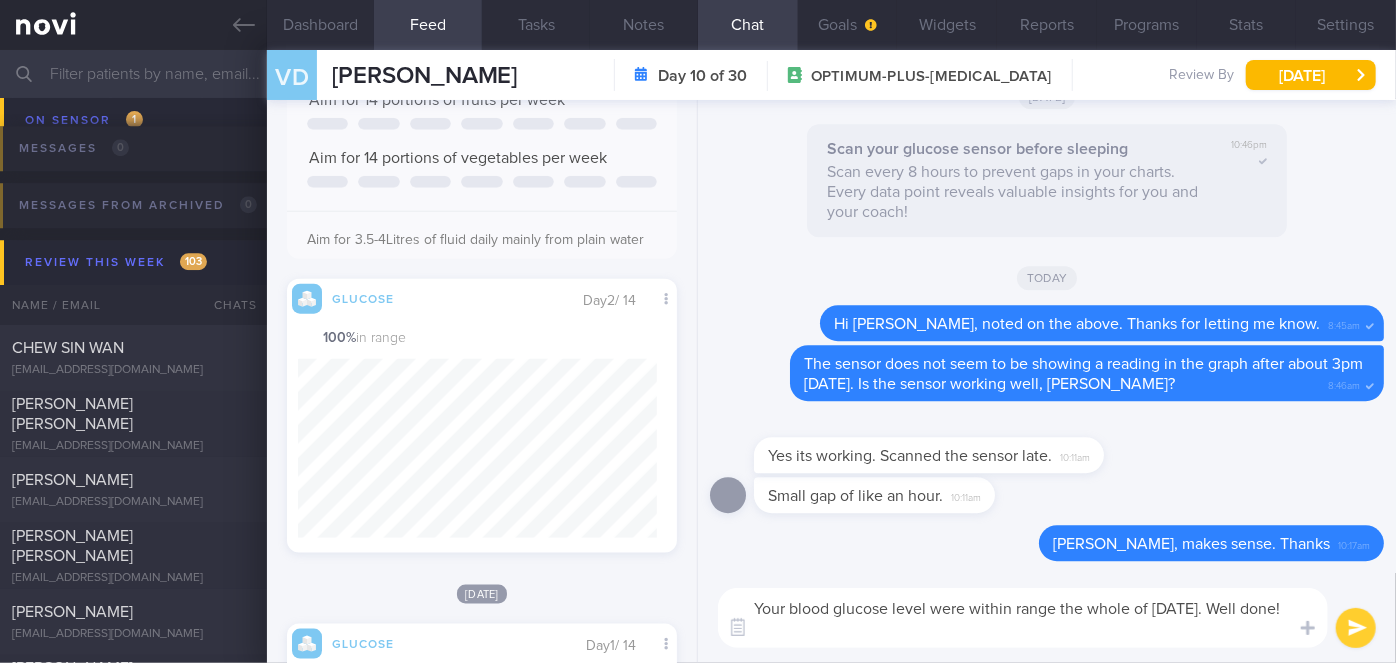 click on "Your blood glucose level were within range the whole of [DATE]. Well done!" at bounding box center [1023, 618] 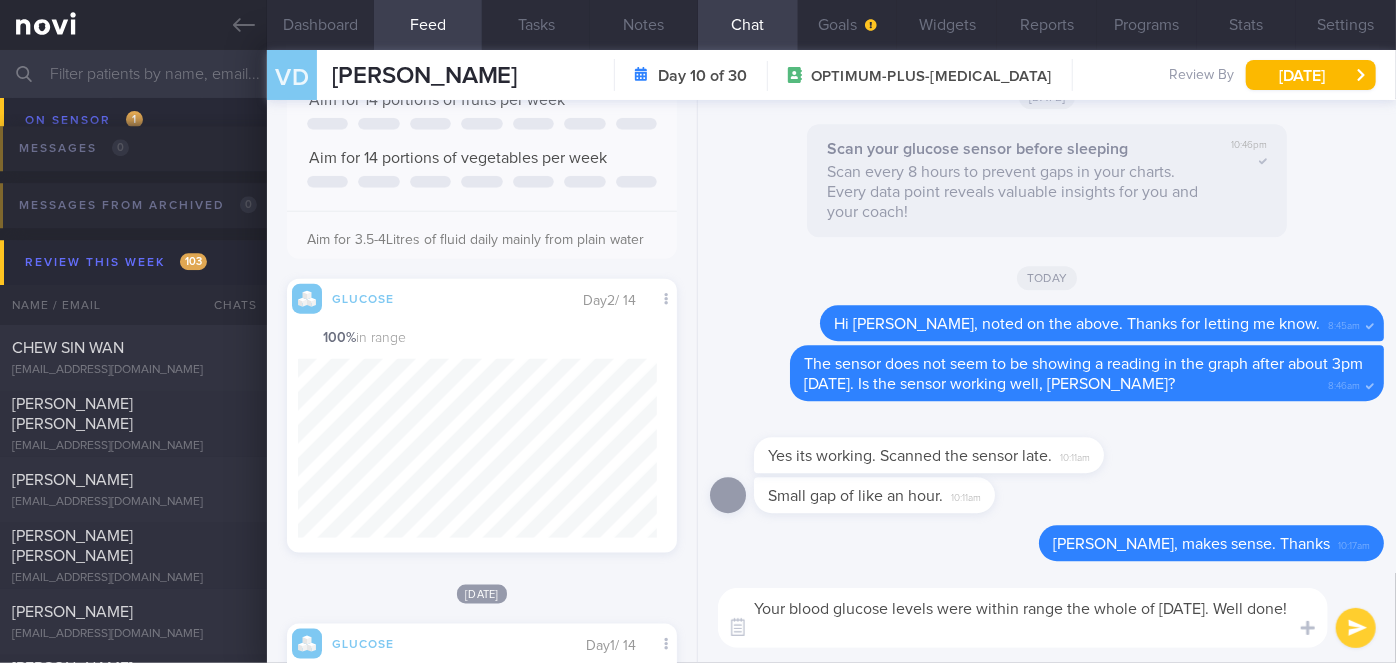 type on "Your blood glucose levels were within range the whole of [DATE]. Well done!" 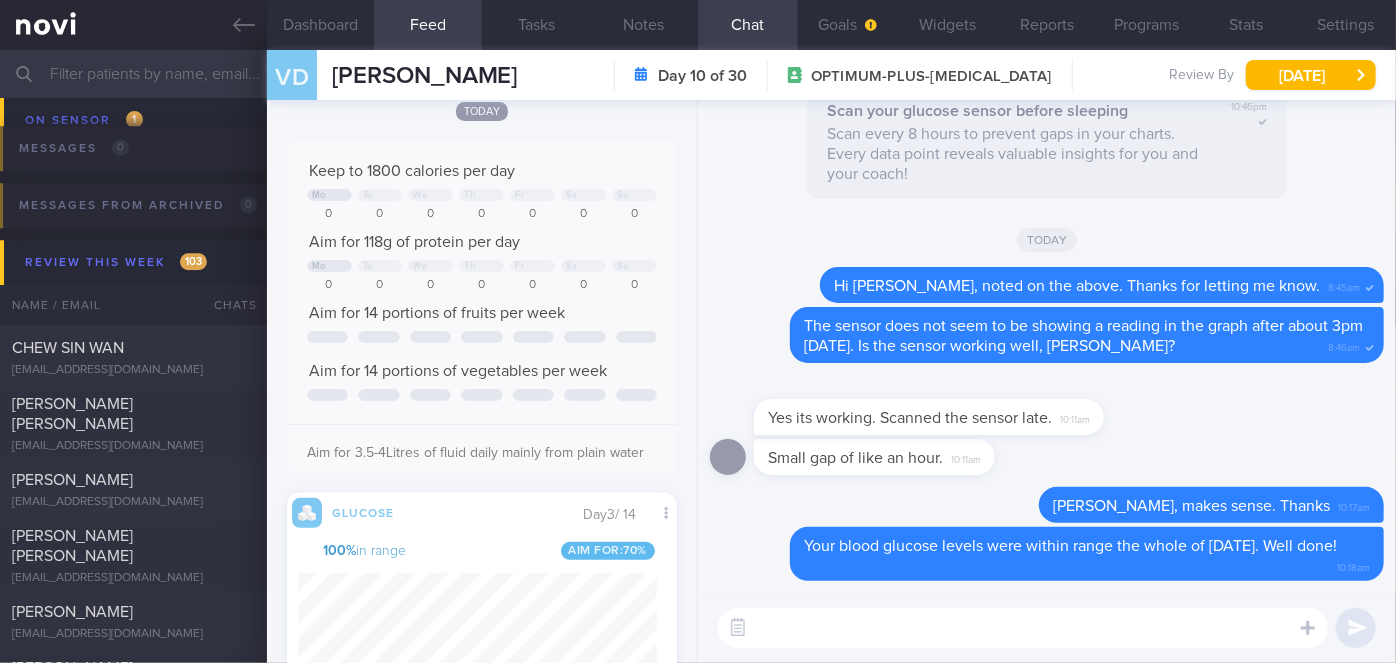 scroll, scrollTop: 454, scrollLeft: 0, axis: vertical 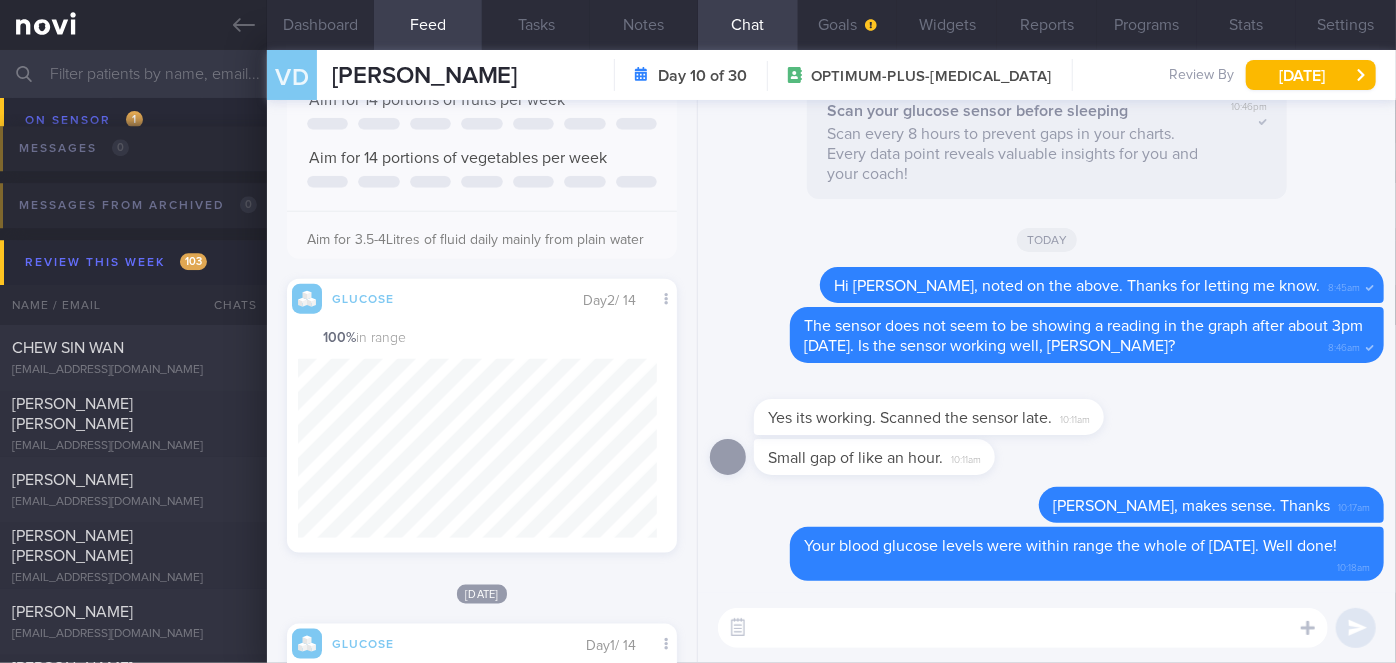 click at bounding box center (1023, 628) 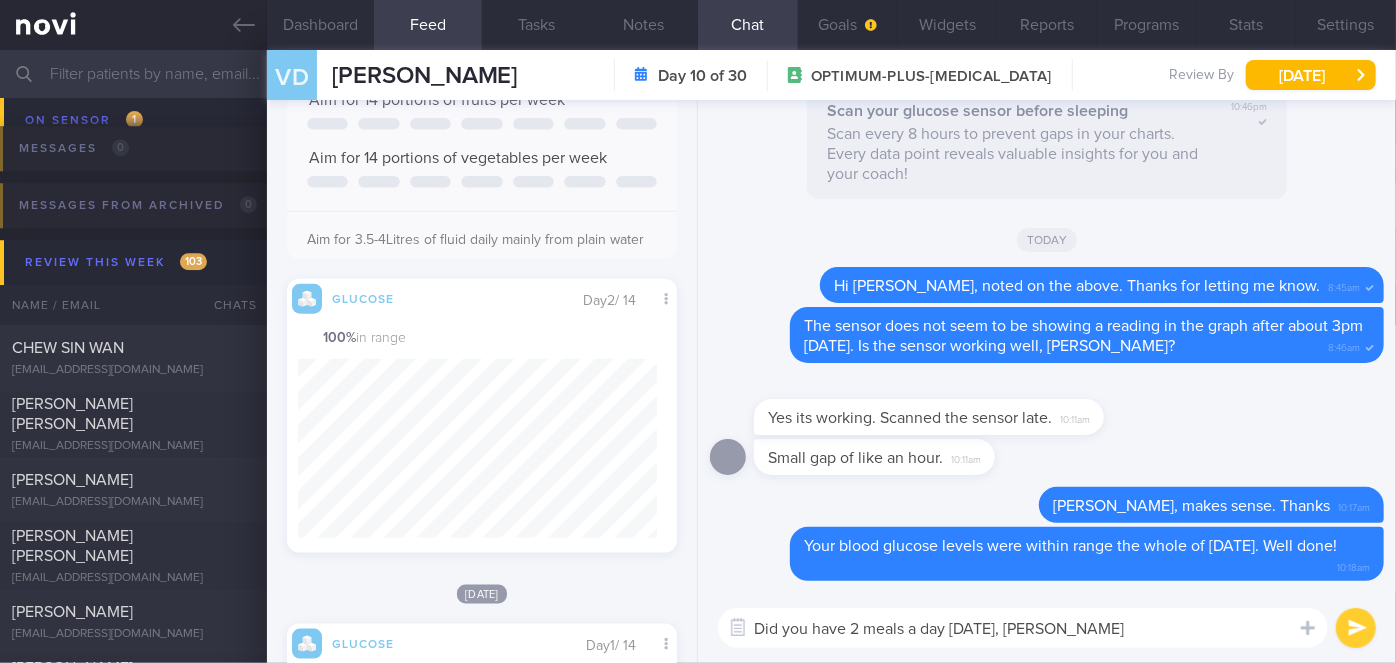 type on "Did you have 2 meals a day [DATE], [PERSON_NAME]?" 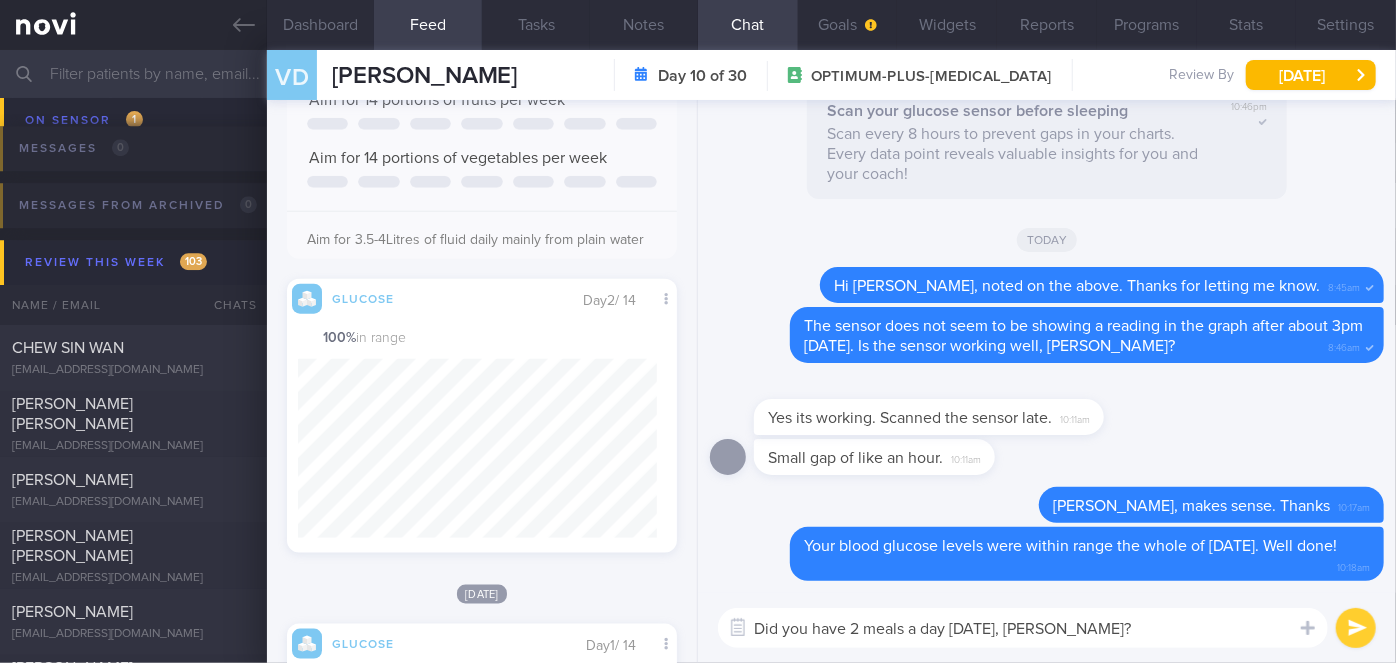 type 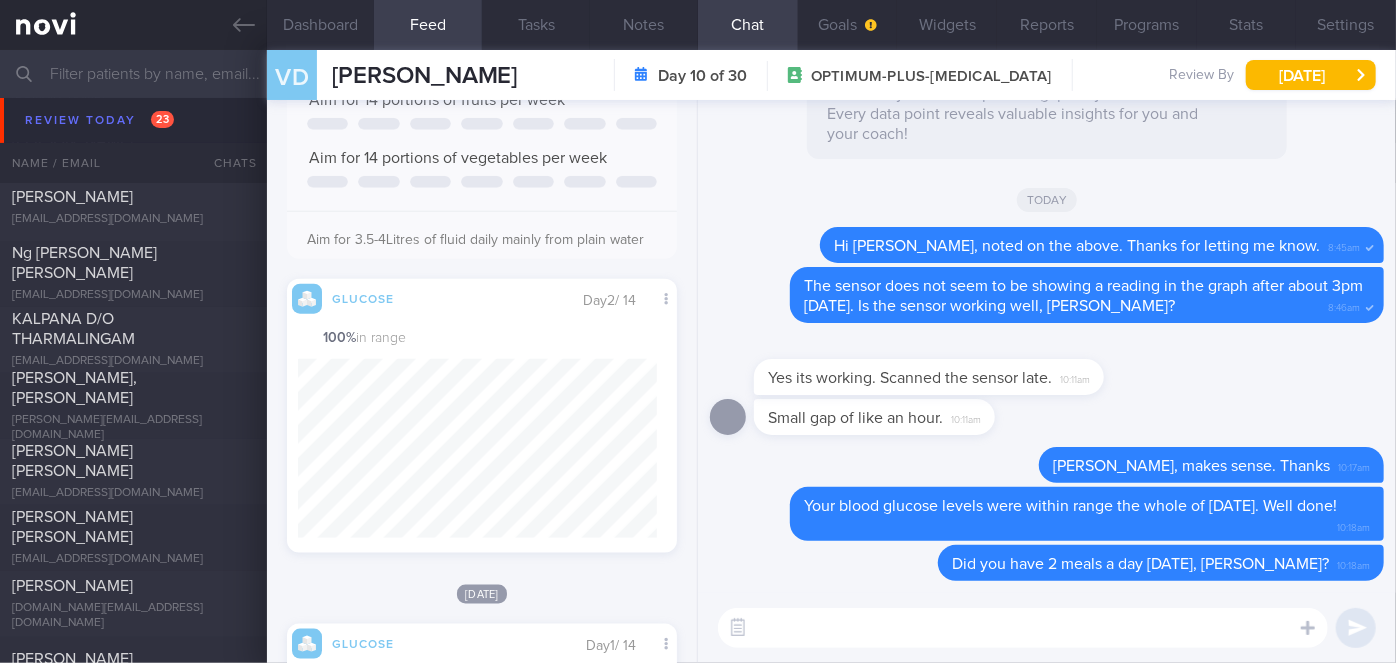 scroll, scrollTop: 5975, scrollLeft: 0, axis: vertical 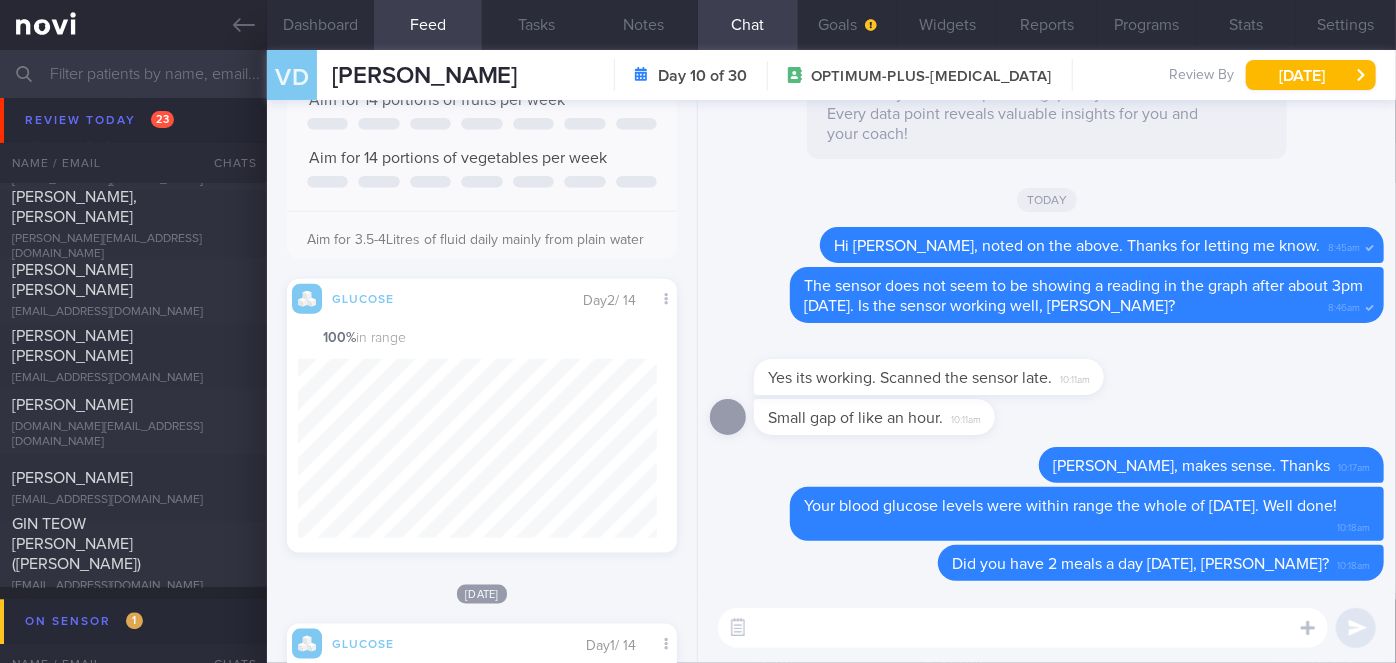 click on "[PERSON_NAME]" at bounding box center [72, 405] 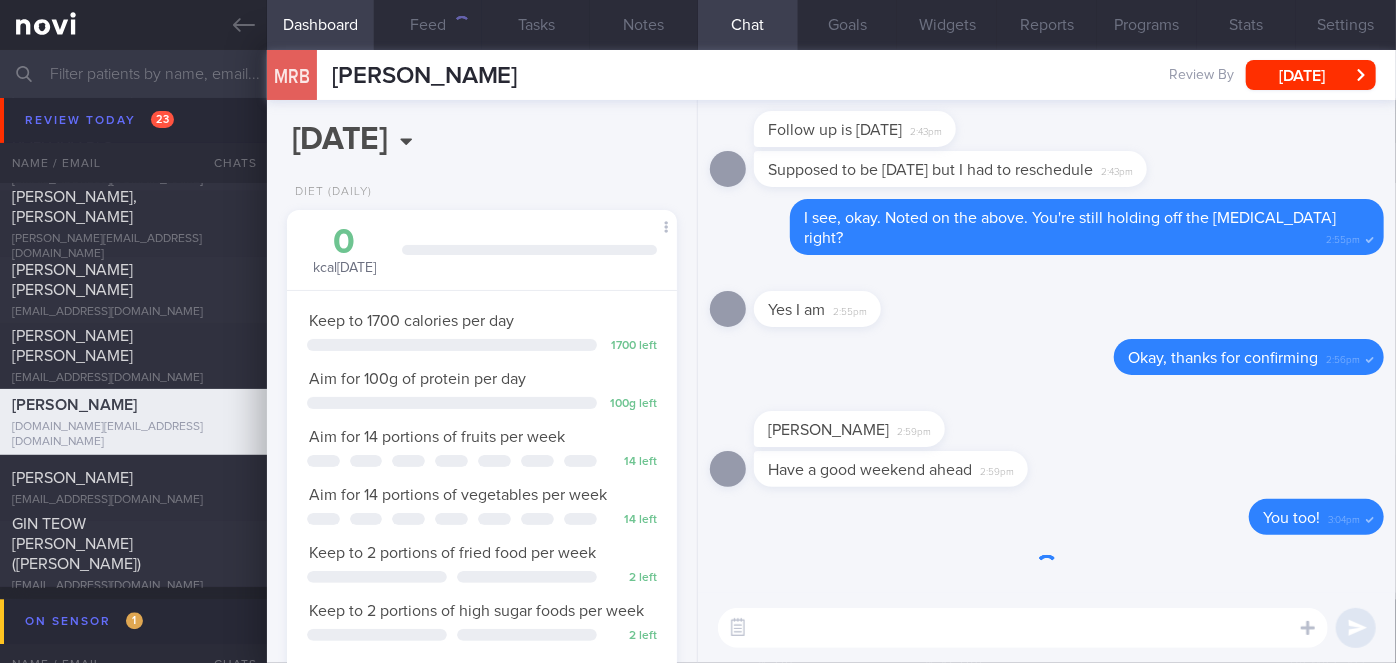 scroll, scrollTop: 999800, scrollLeft: 999658, axis: both 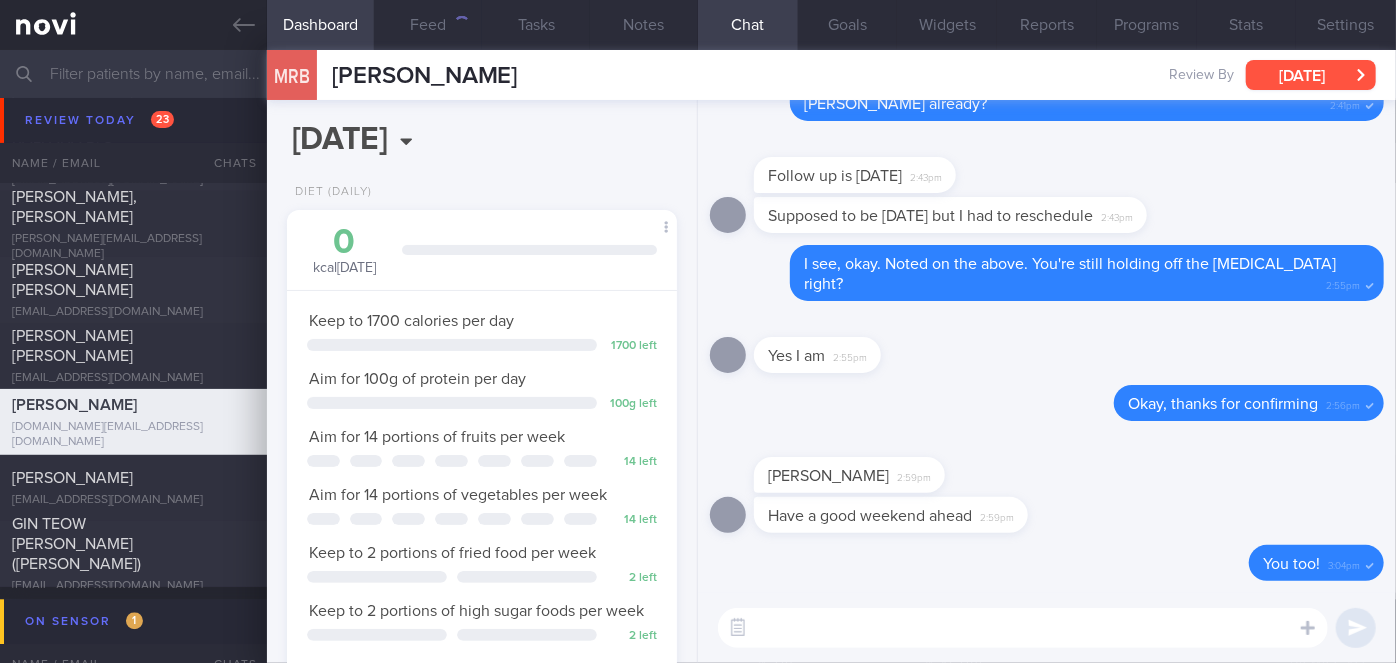 click on "[DATE]" at bounding box center [1311, 75] 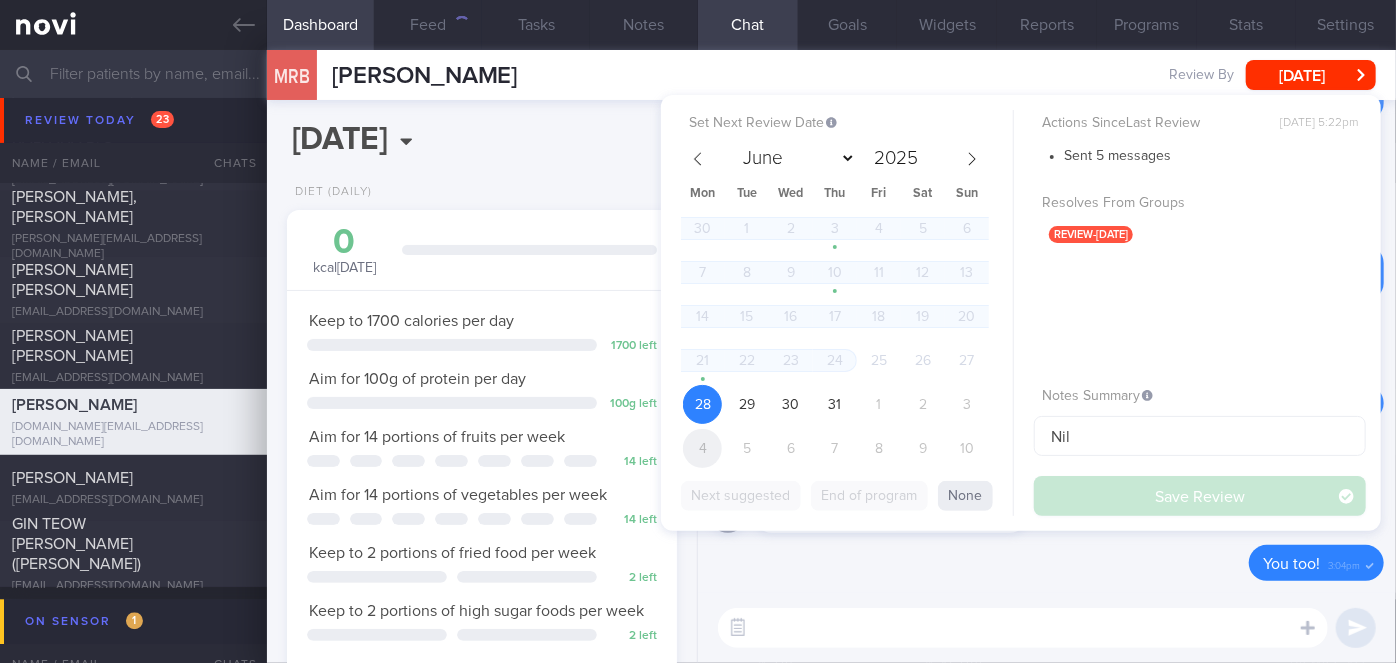 click on "4" at bounding box center [702, 448] 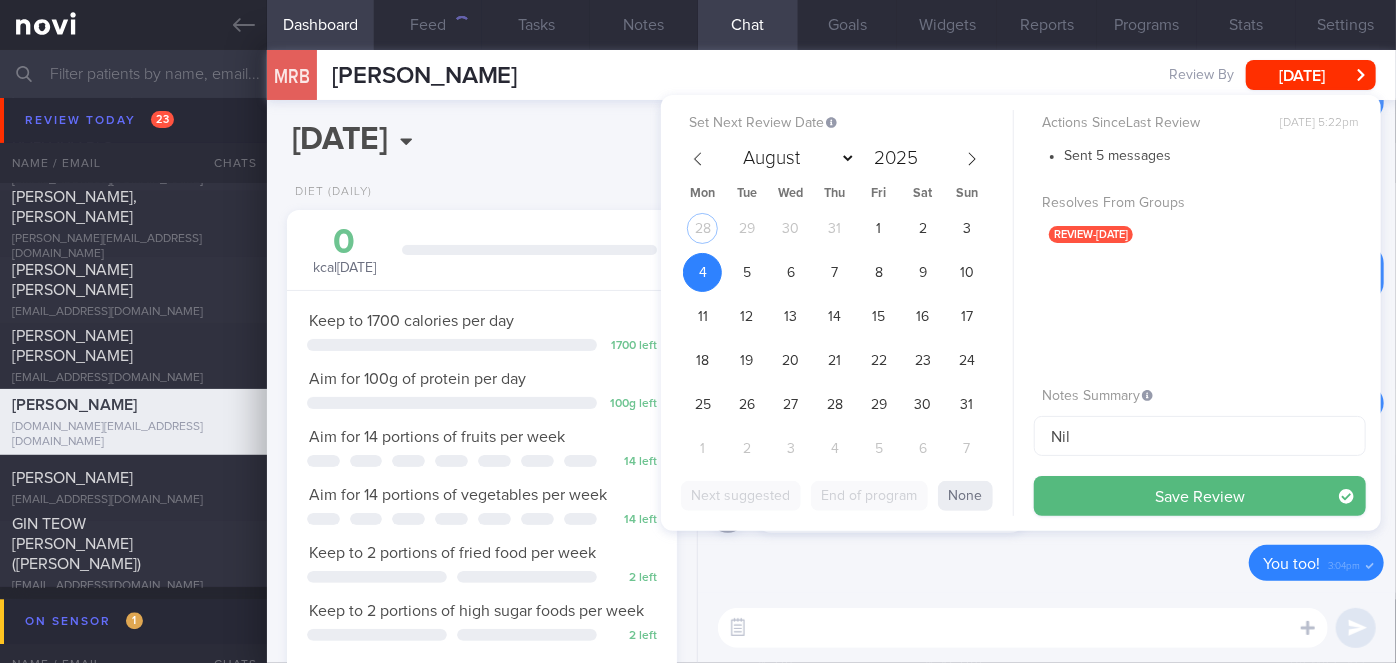 click on "Save Review" at bounding box center (1200, 496) 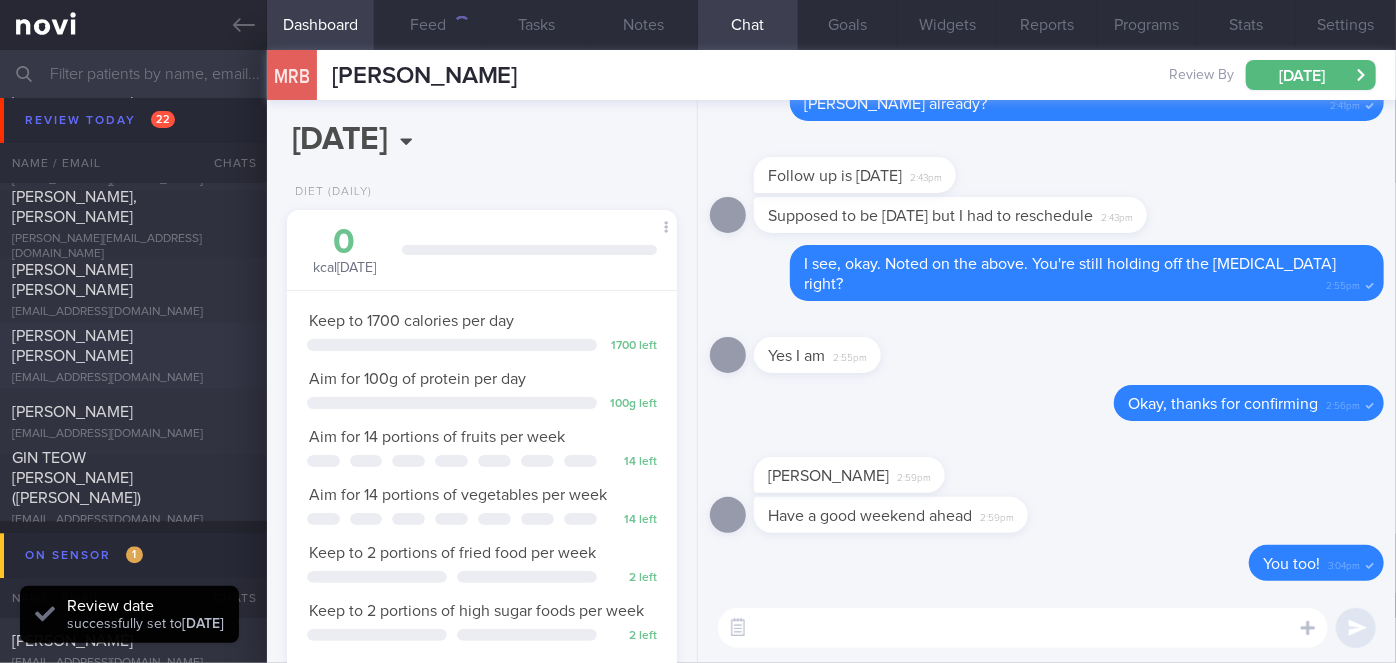click on "[PERSON_NAME] [PERSON_NAME]" at bounding box center (72, 346) 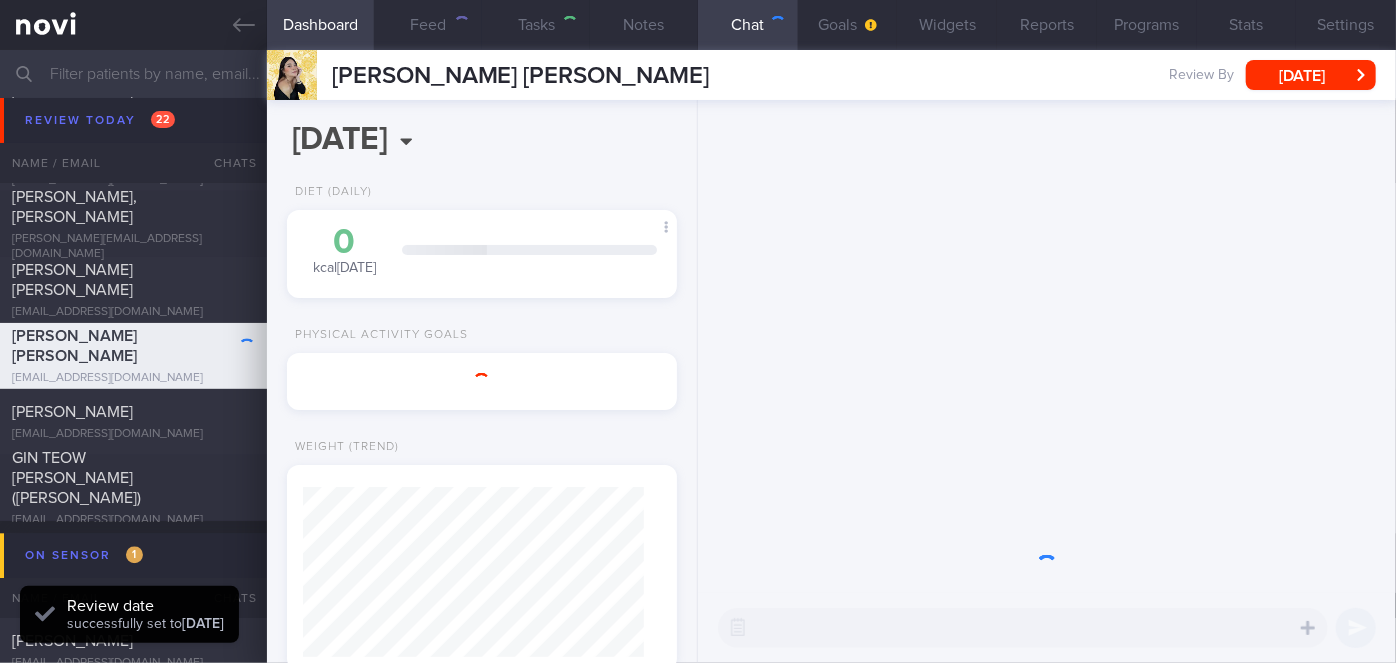 scroll, scrollTop: 999800, scrollLeft: 999658, axis: both 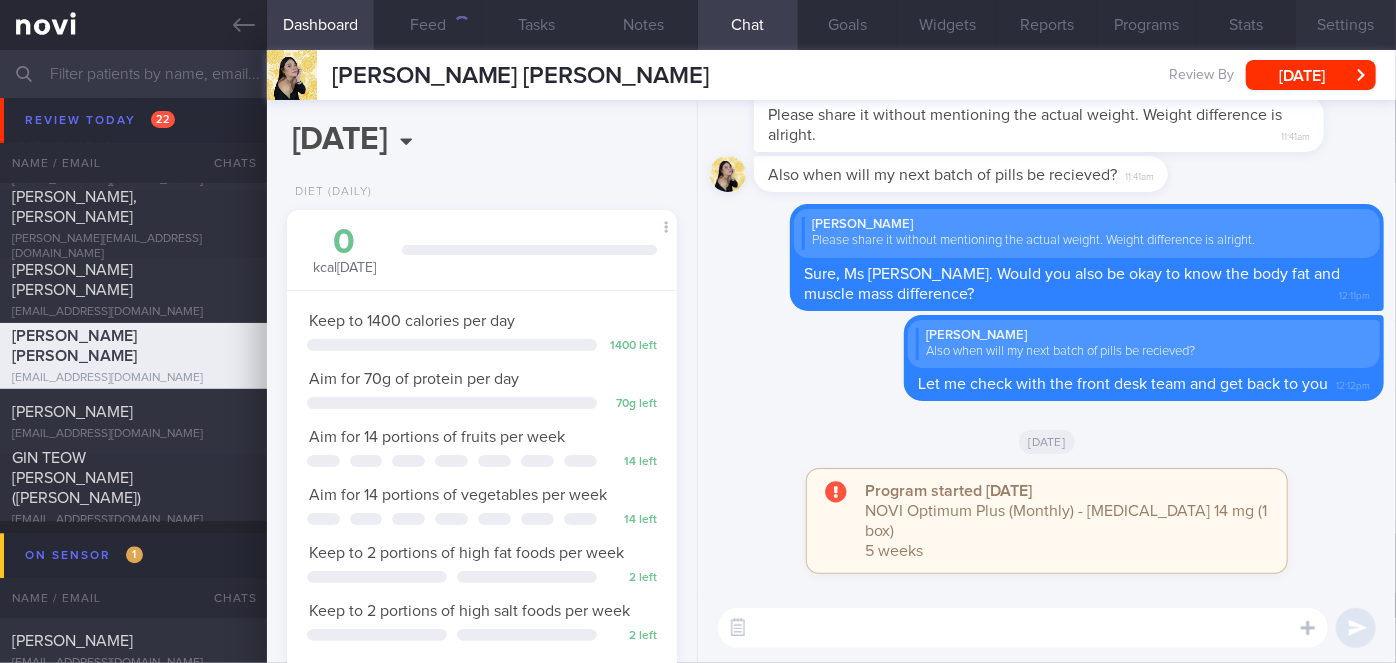 click on "Settings" at bounding box center (1346, 25) 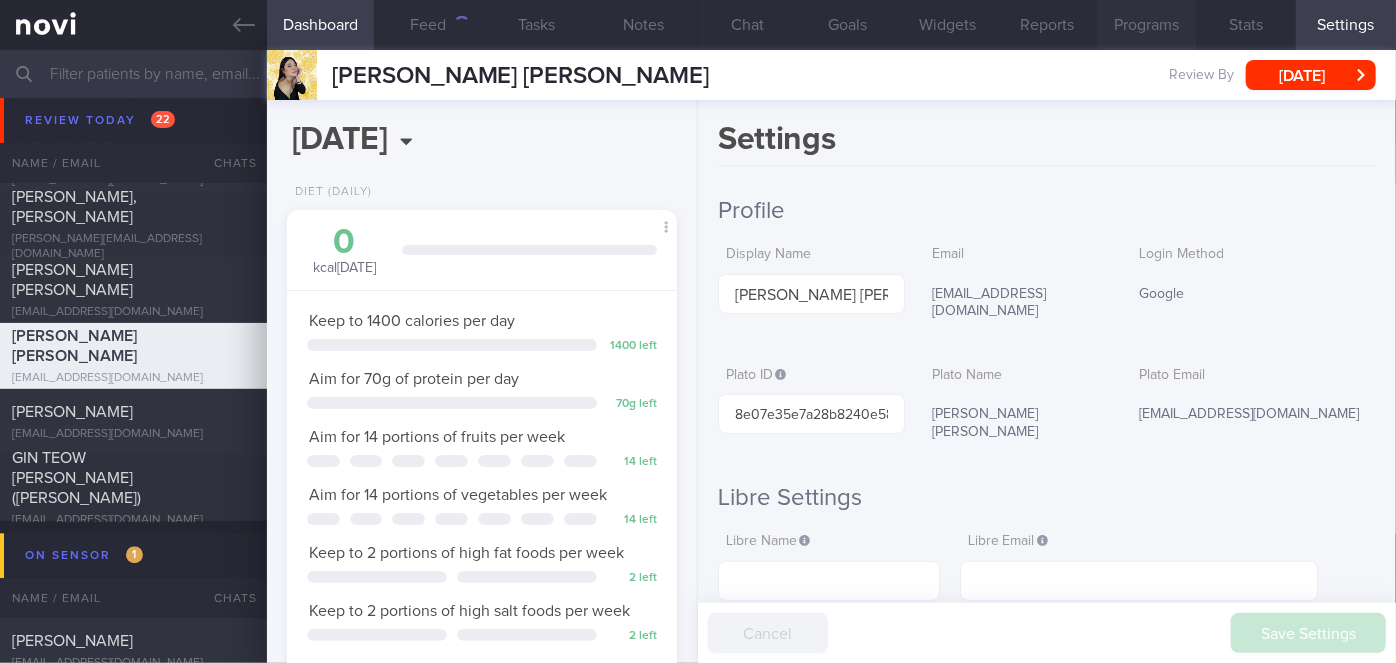 click on "Programs" at bounding box center [1147, 25] 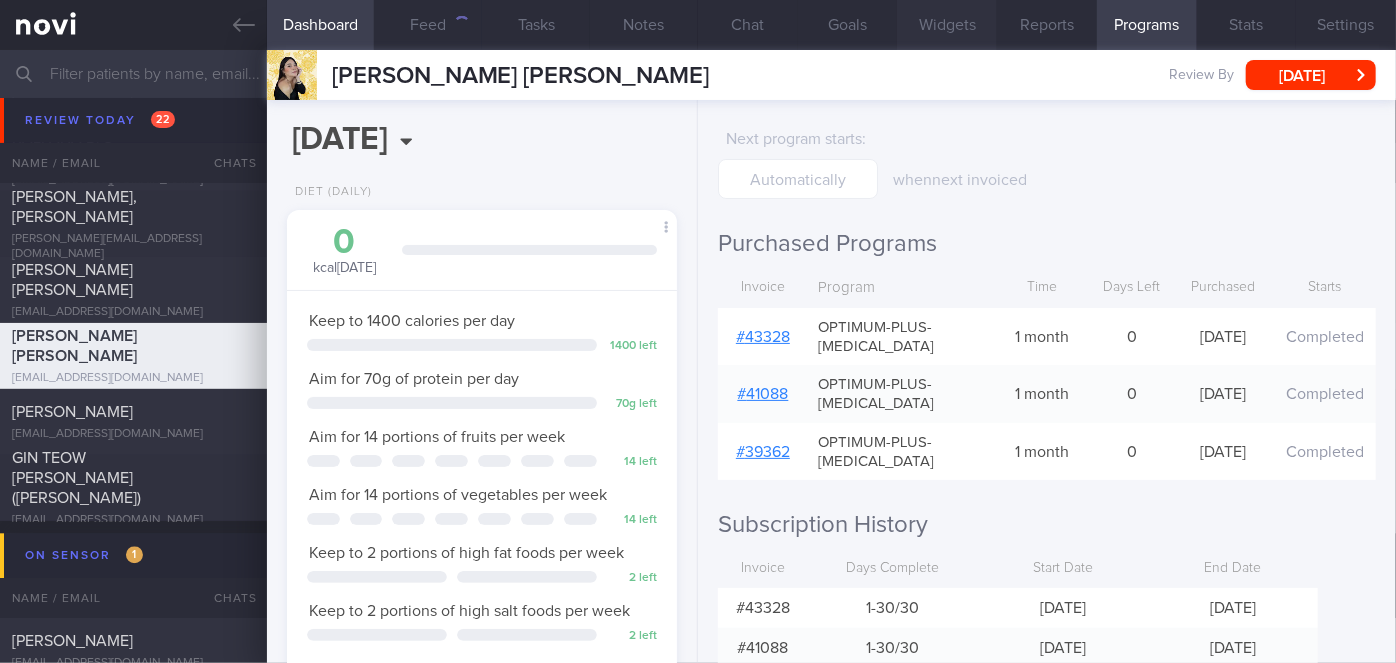 scroll, scrollTop: 0, scrollLeft: 0, axis: both 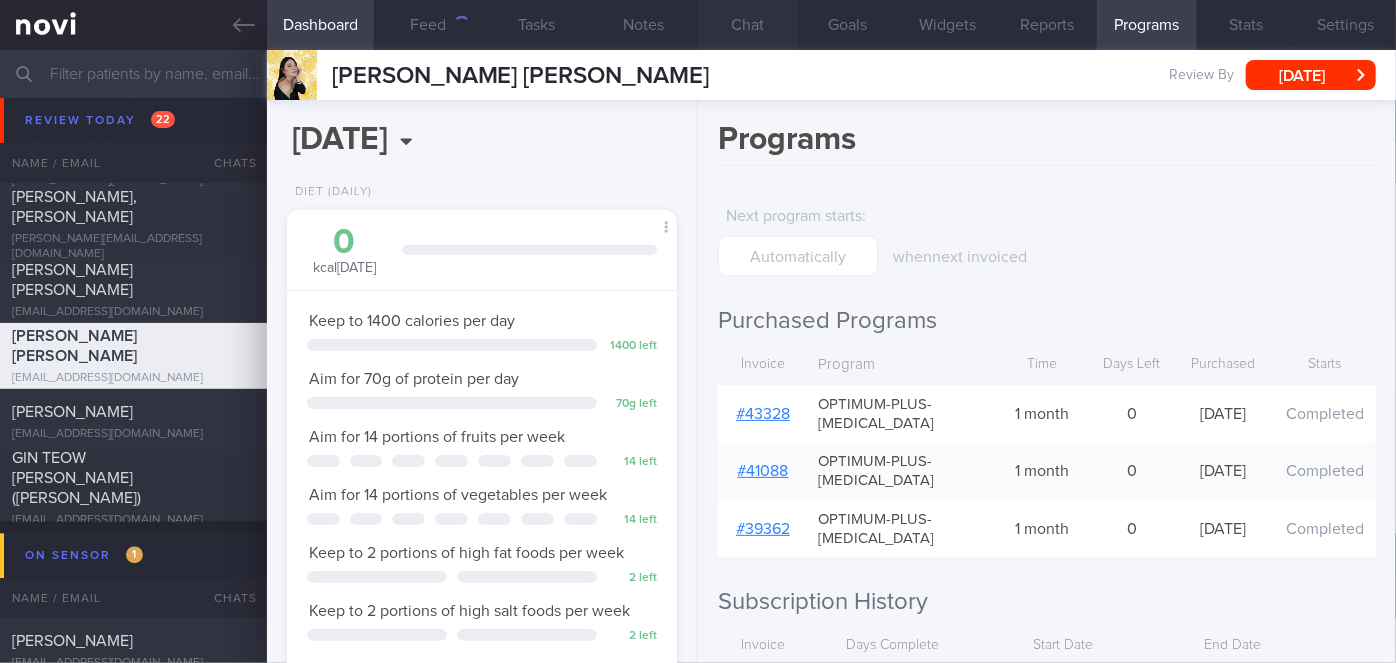 click on "Chat" at bounding box center [748, 25] 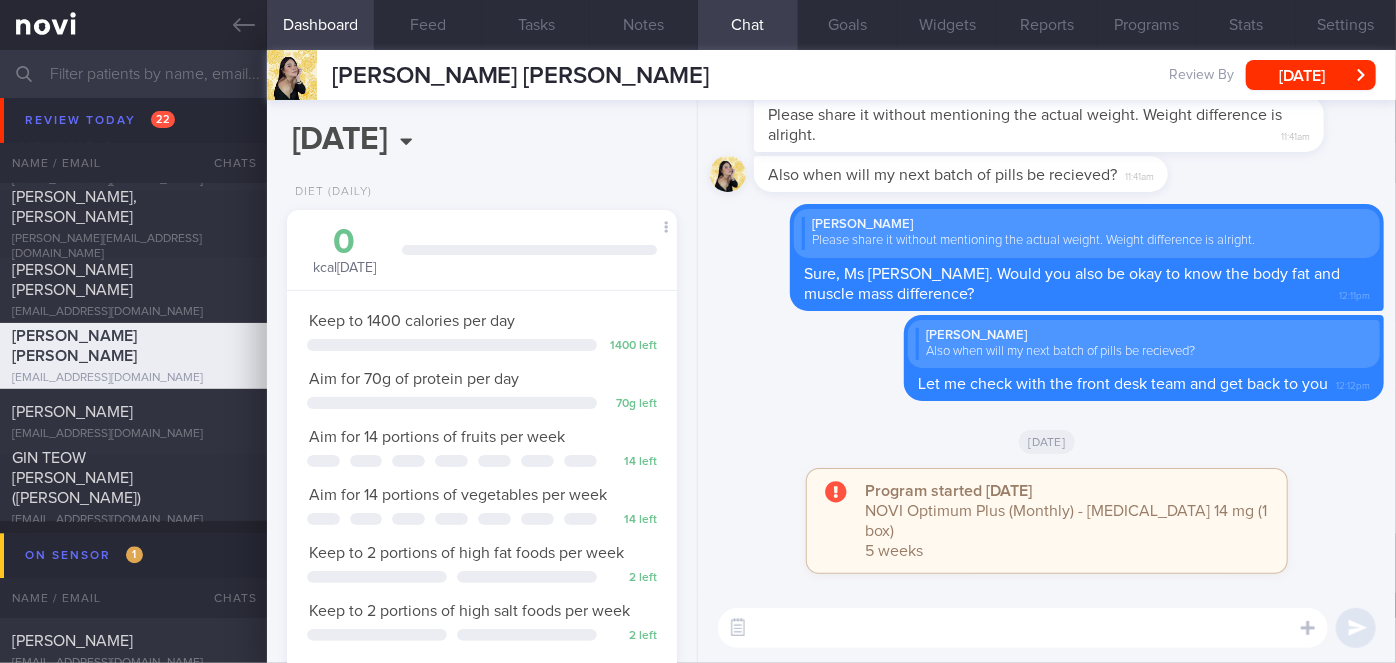 click at bounding box center (1023, 628) 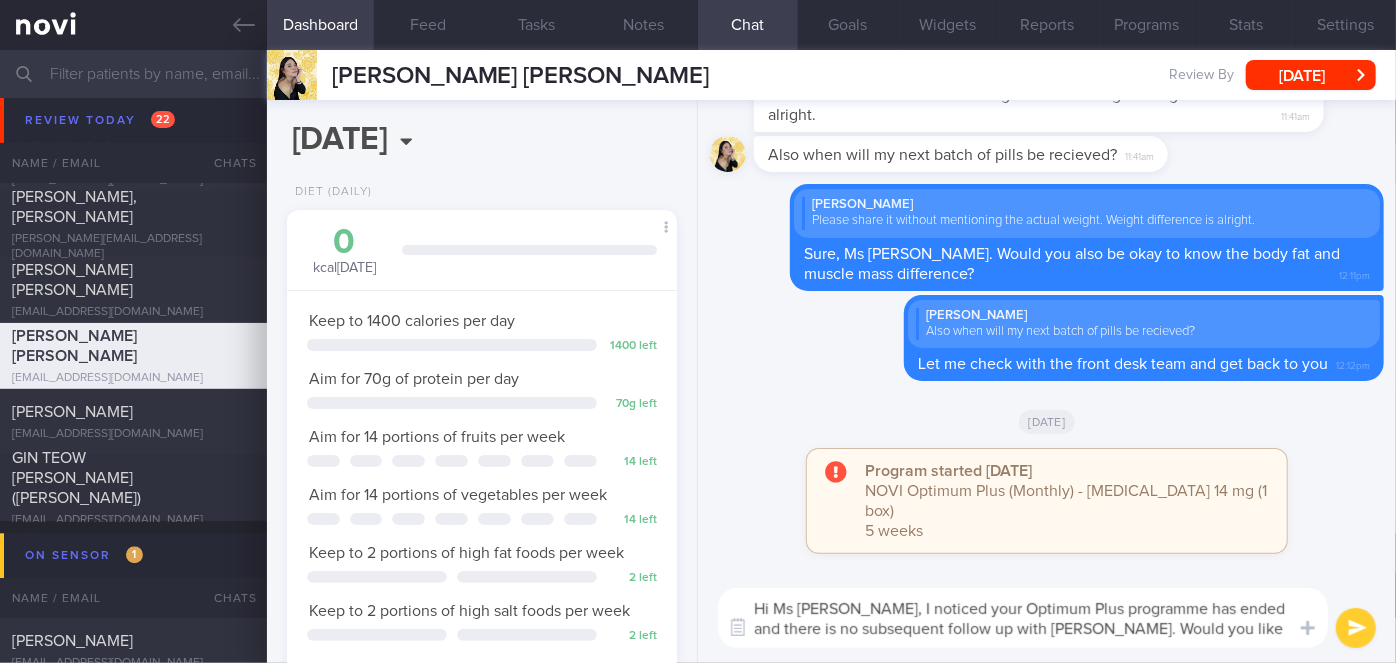 scroll, scrollTop: 0, scrollLeft: 0, axis: both 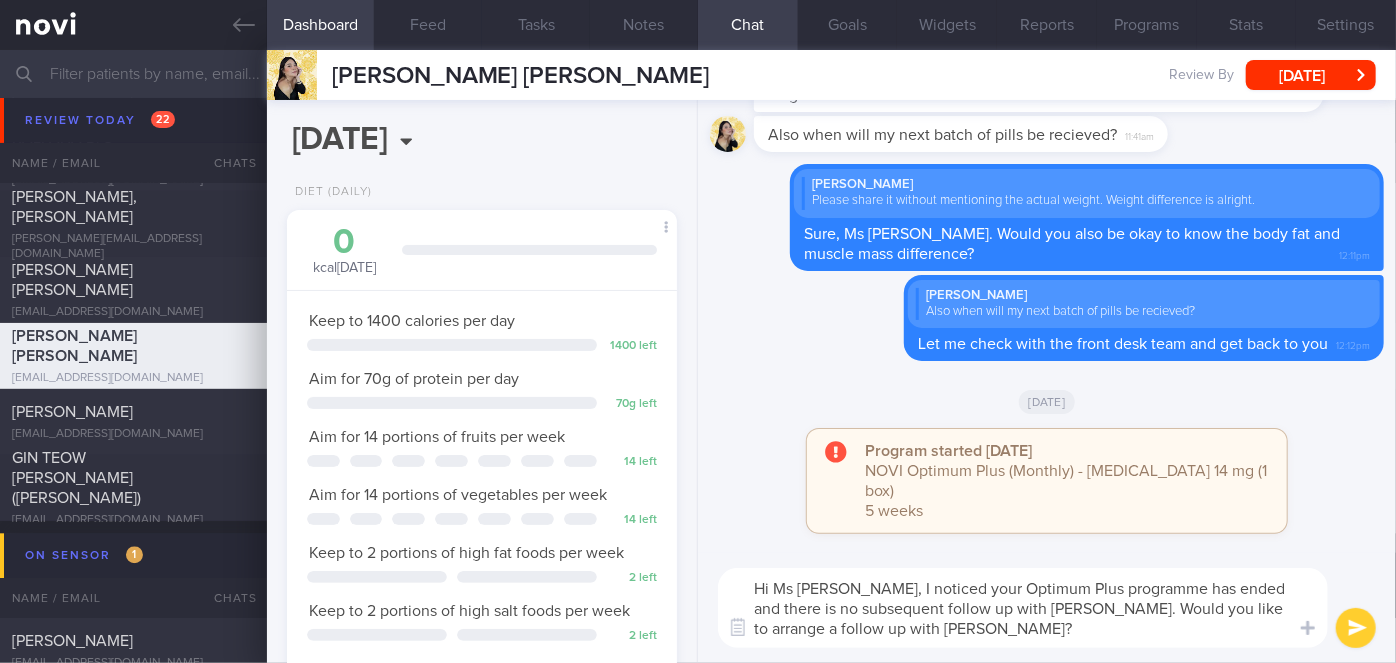 click on "Hi Ms [PERSON_NAME], I noticed your Optimum Plus programme has ended and there is no subsequent follow up with [PERSON_NAME]. Would you like to arrange a follow up with [PERSON_NAME]?" at bounding box center (1023, 608) 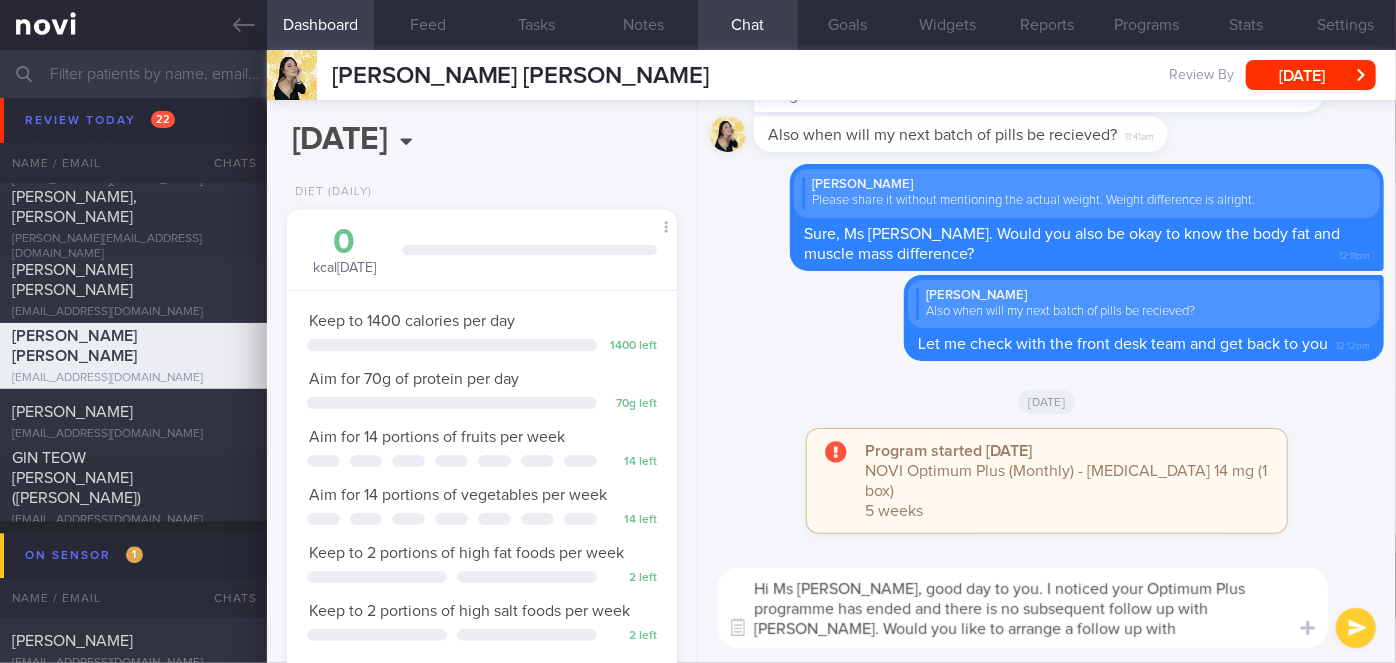 type on "Hi Ms [PERSON_NAME], good day to you. I noticed your Optimum Plus programme has ended and there is no subsequent follow up with [PERSON_NAME]. Would you like to arrange a follow up with [PERSON_NAME]?" 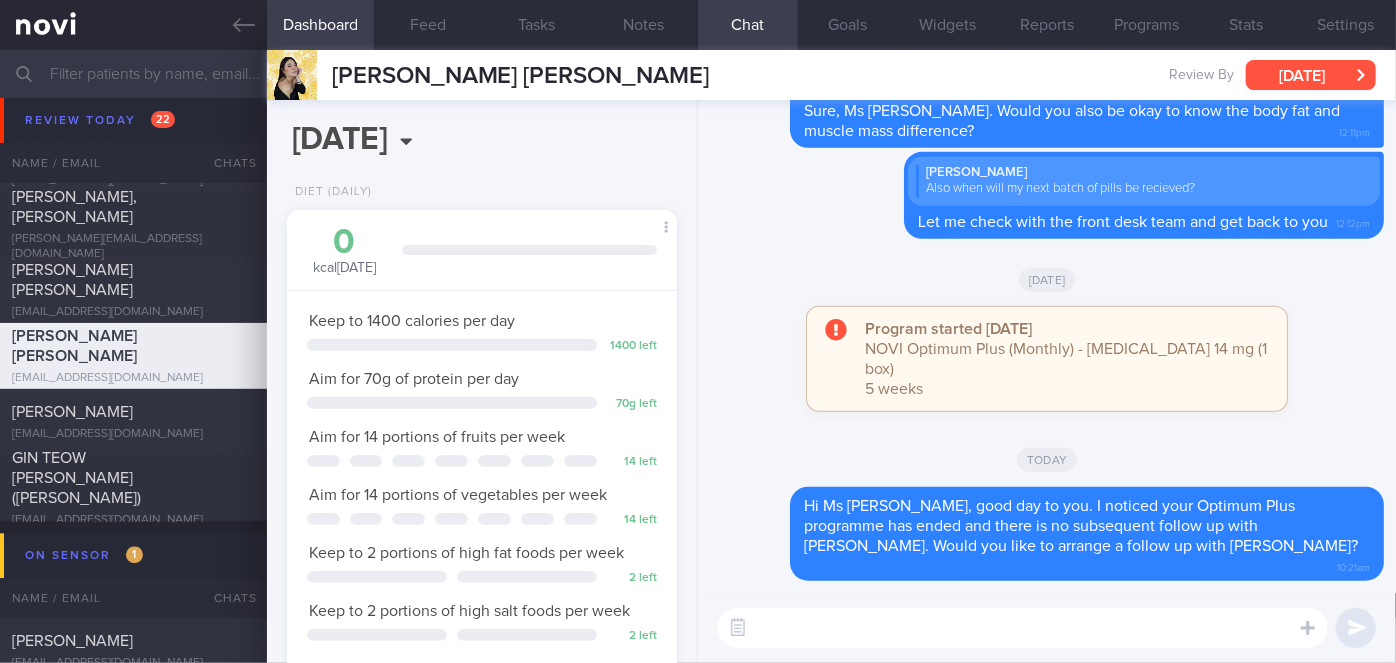 click on "[DATE]" at bounding box center [1311, 75] 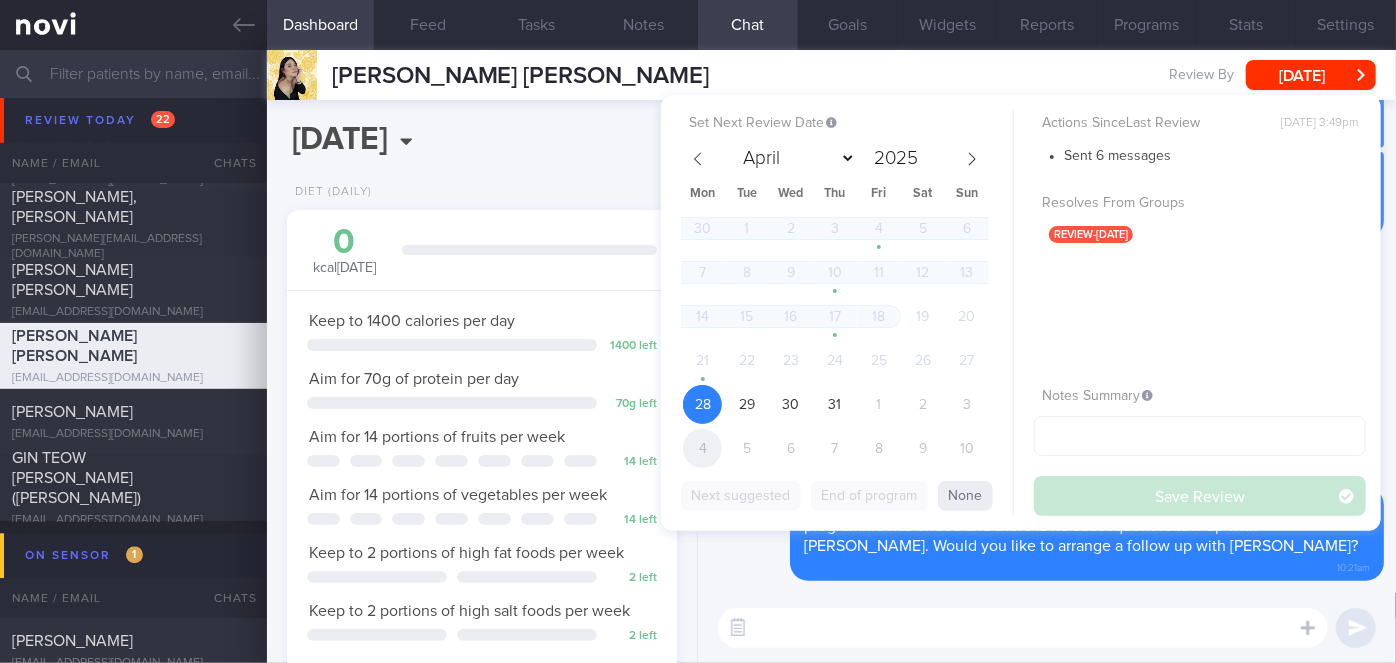 click on "4" at bounding box center [702, 448] 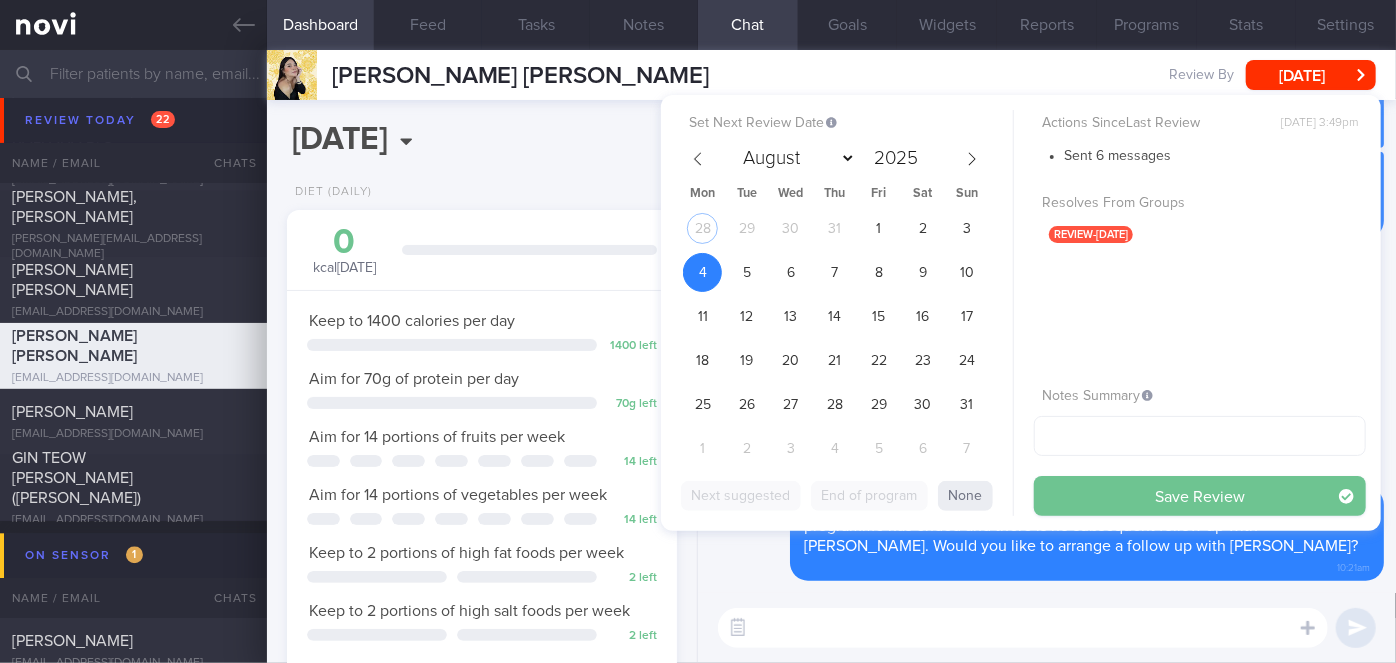 click on "Save Review" at bounding box center (1200, 496) 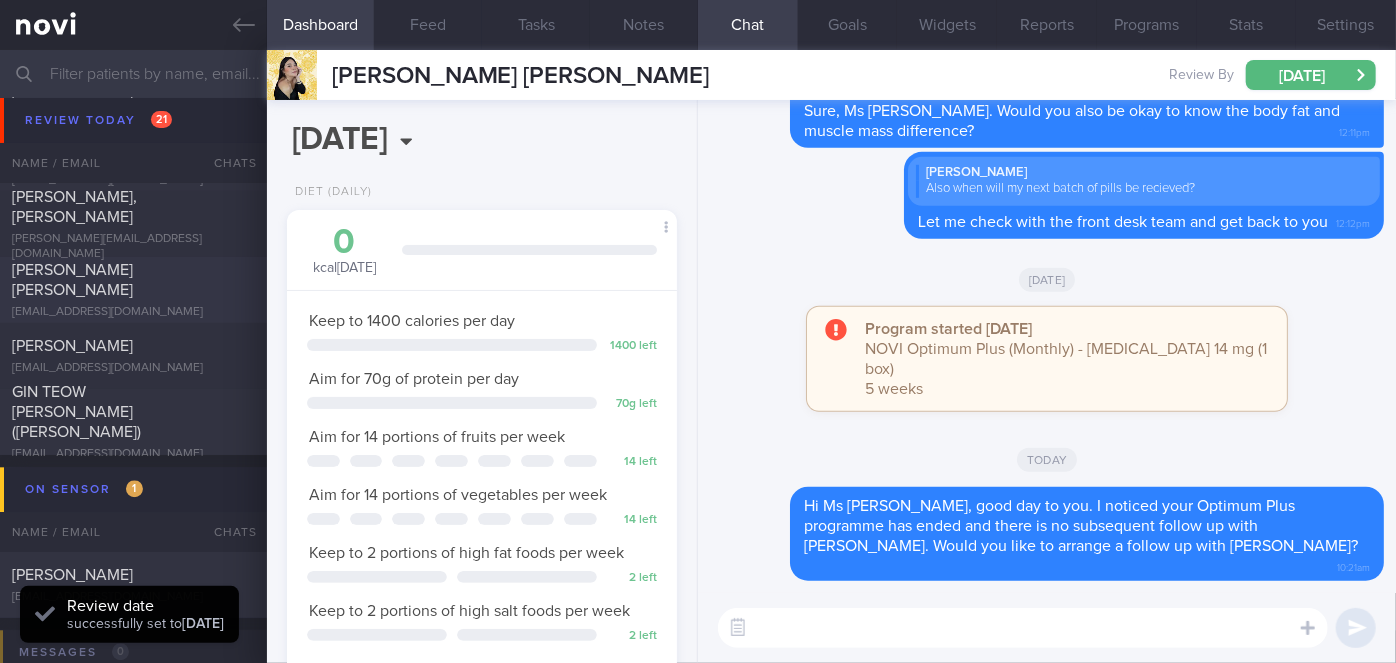 click on "[PERSON_NAME] [PERSON_NAME]" at bounding box center (131, 280) 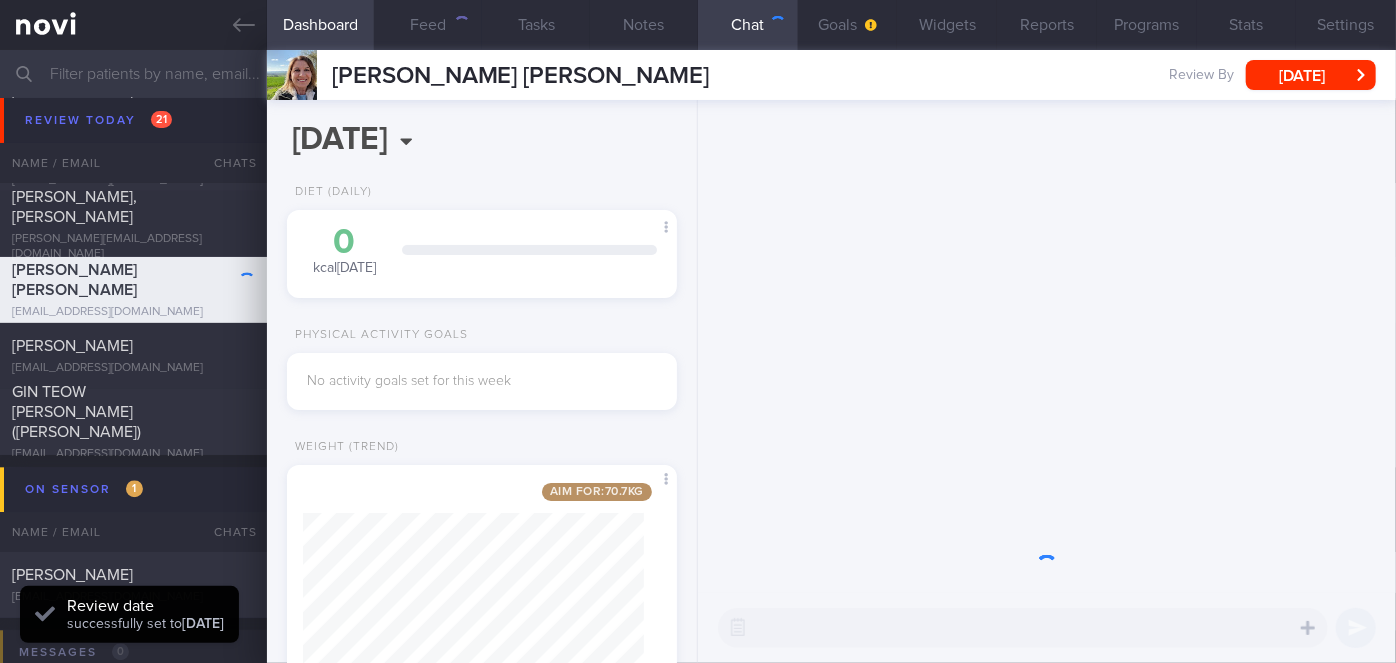 scroll, scrollTop: 999800, scrollLeft: 999658, axis: both 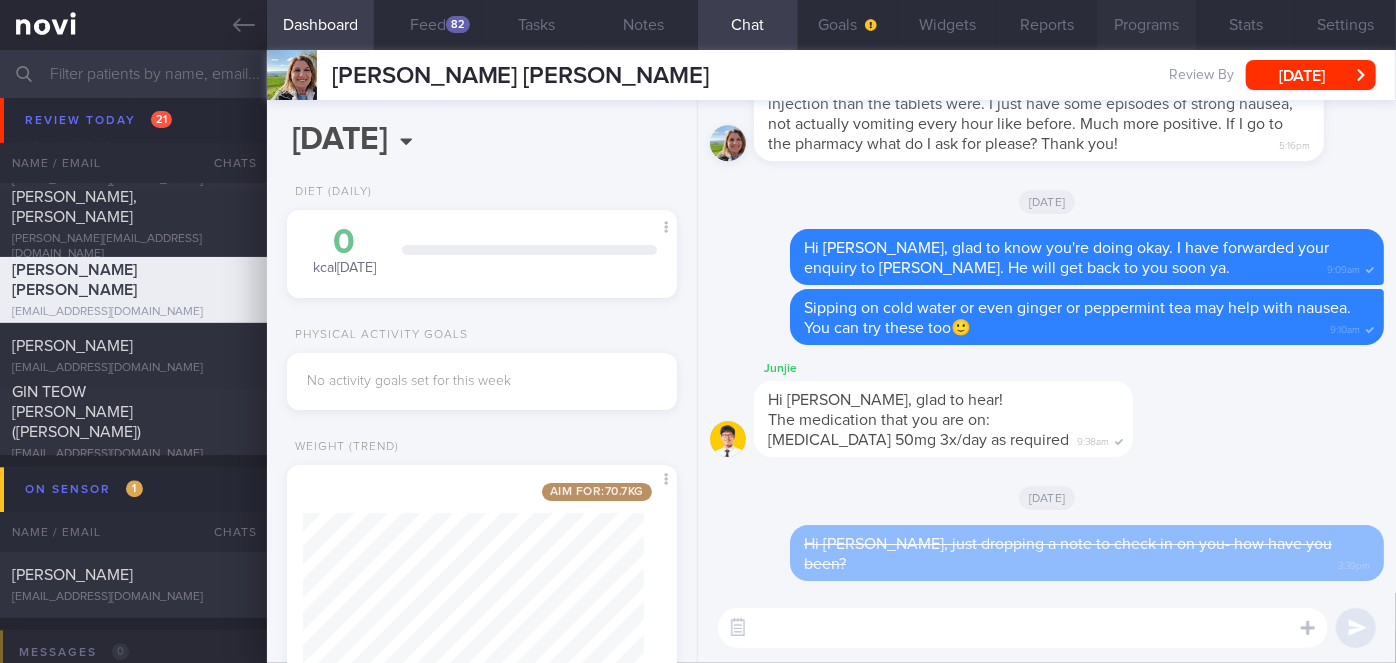 click on "Programs" at bounding box center [1147, 25] 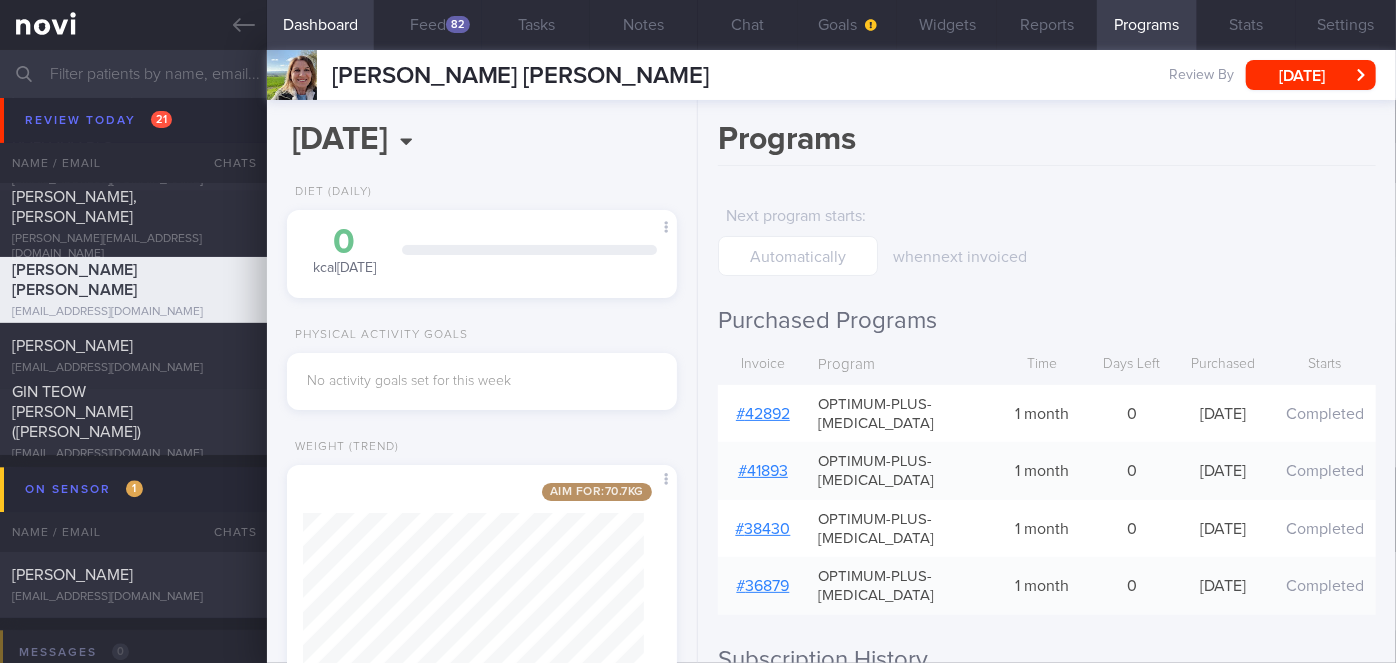 scroll, scrollTop: 270, scrollLeft: 0, axis: vertical 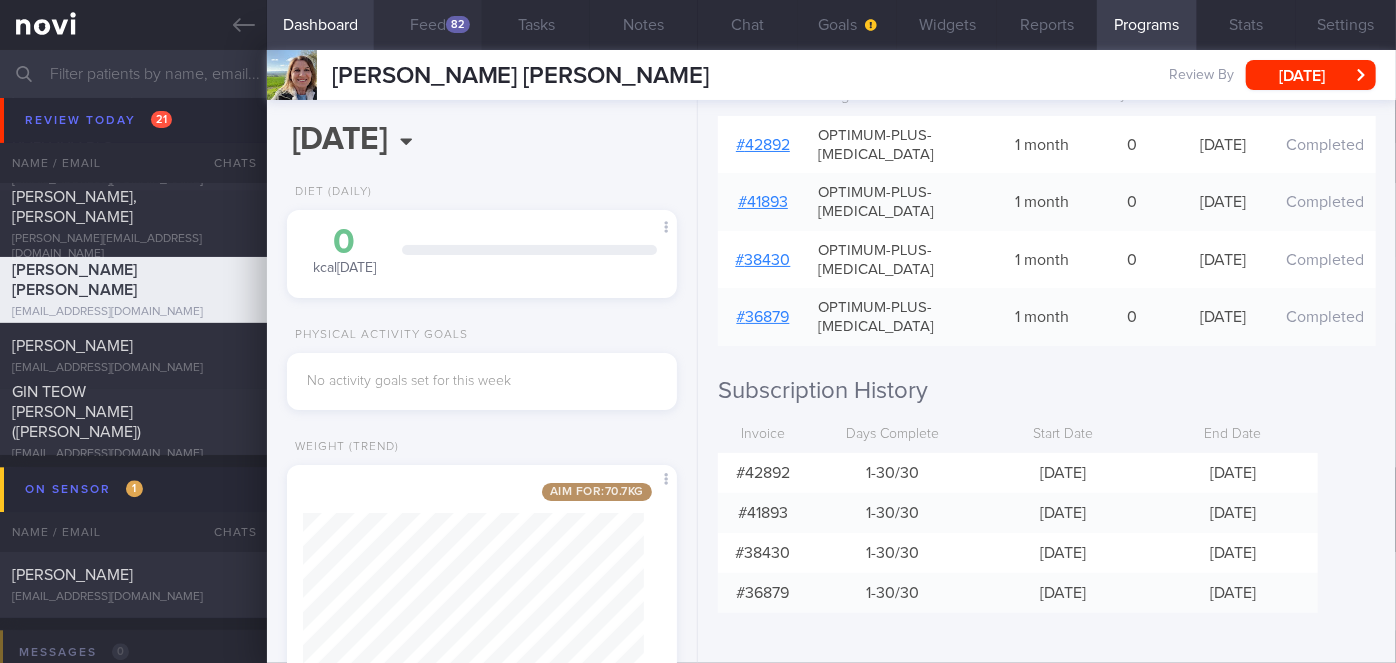 click on "82" at bounding box center (458, 24) 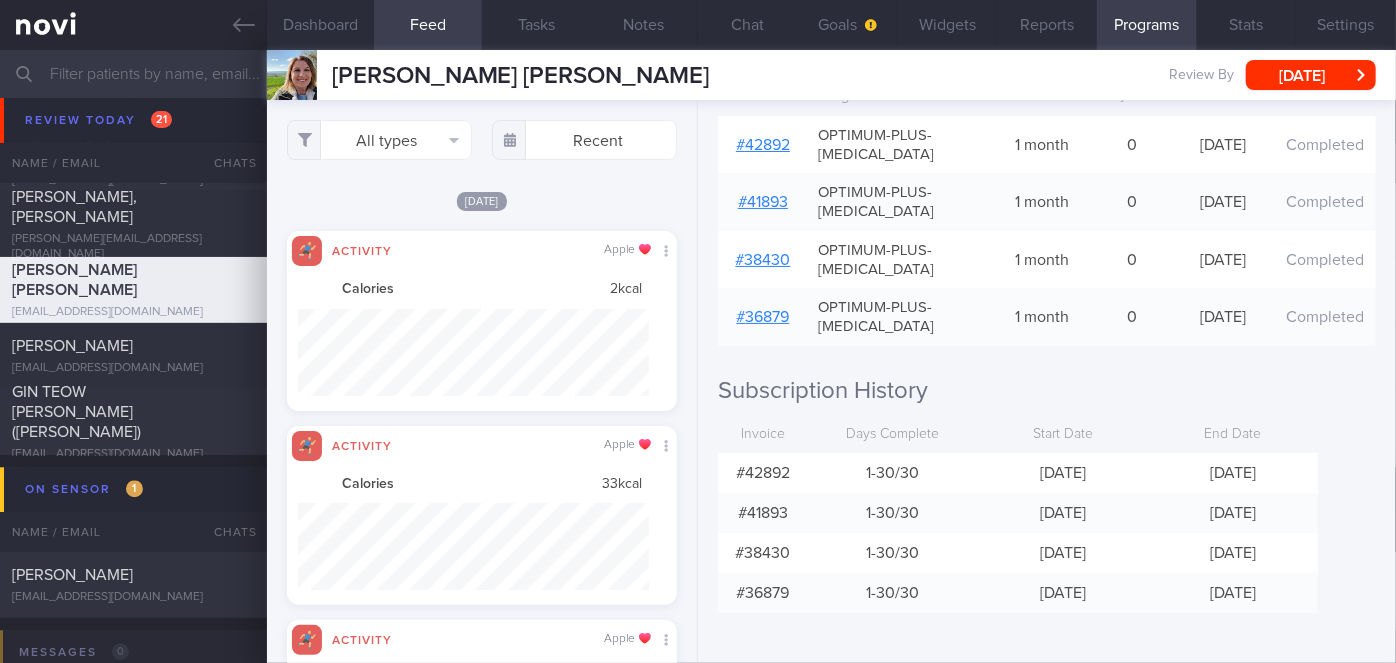 scroll, scrollTop: 999912, scrollLeft: 999648, axis: both 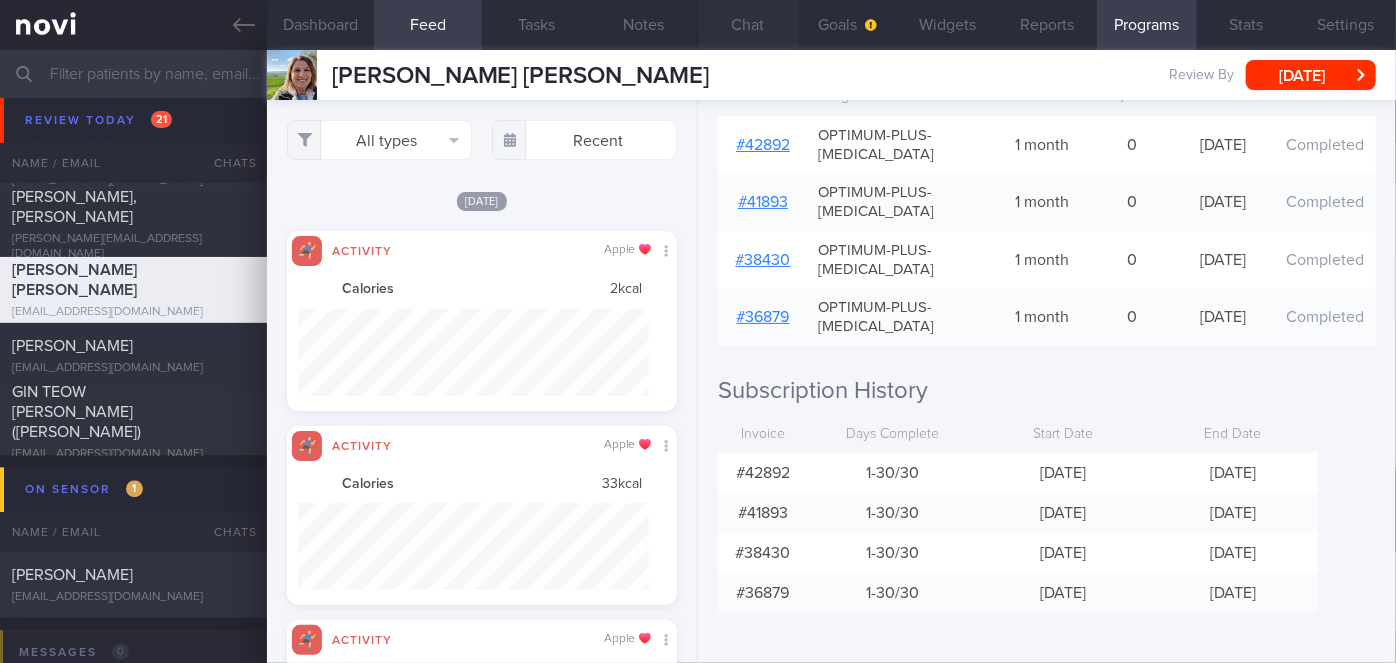 click on "Chat" at bounding box center [748, 25] 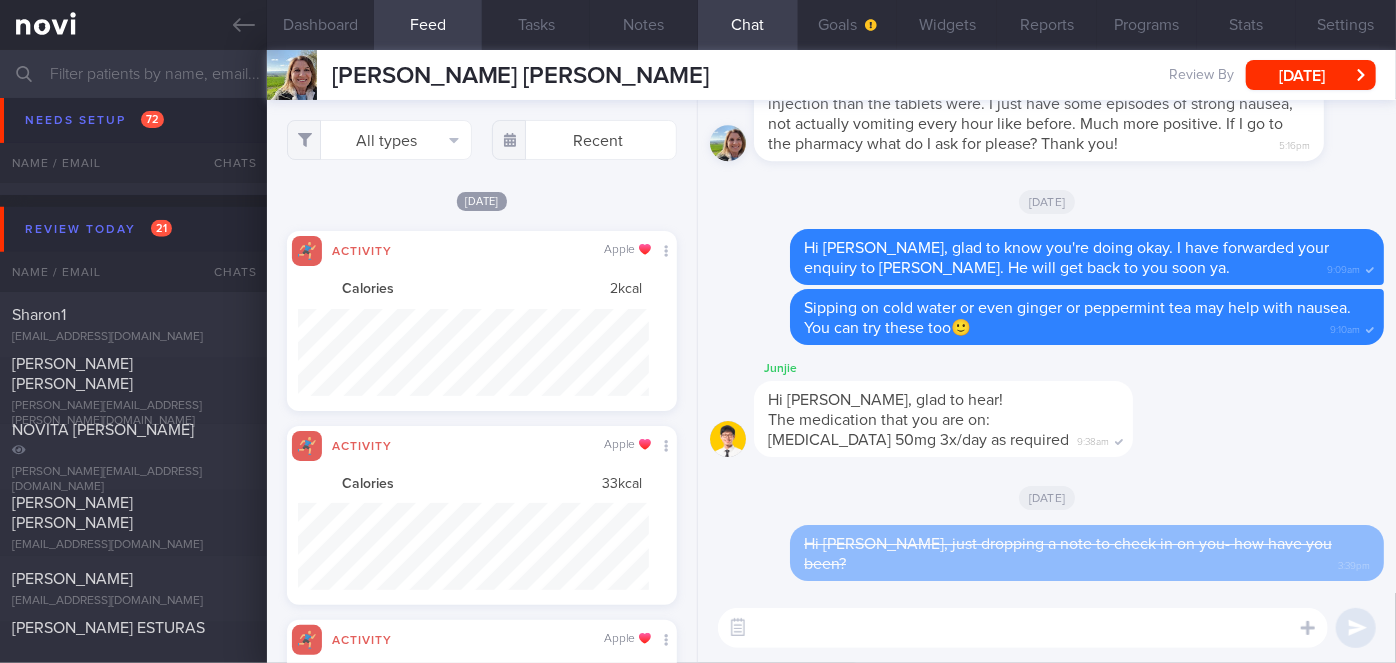scroll, scrollTop: 4933, scrollLeft: 0, axis: vertical 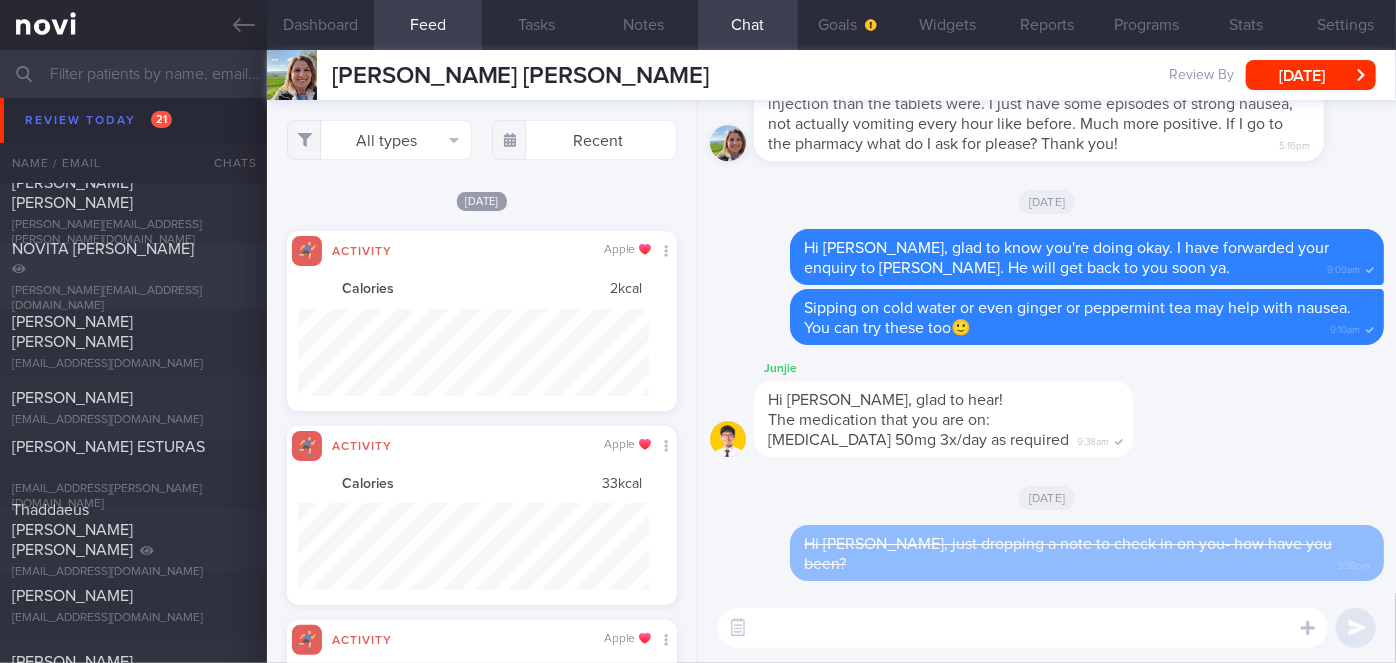 click on "NOVITA [PERSON_NAME]" at bounding box center (103, 249) 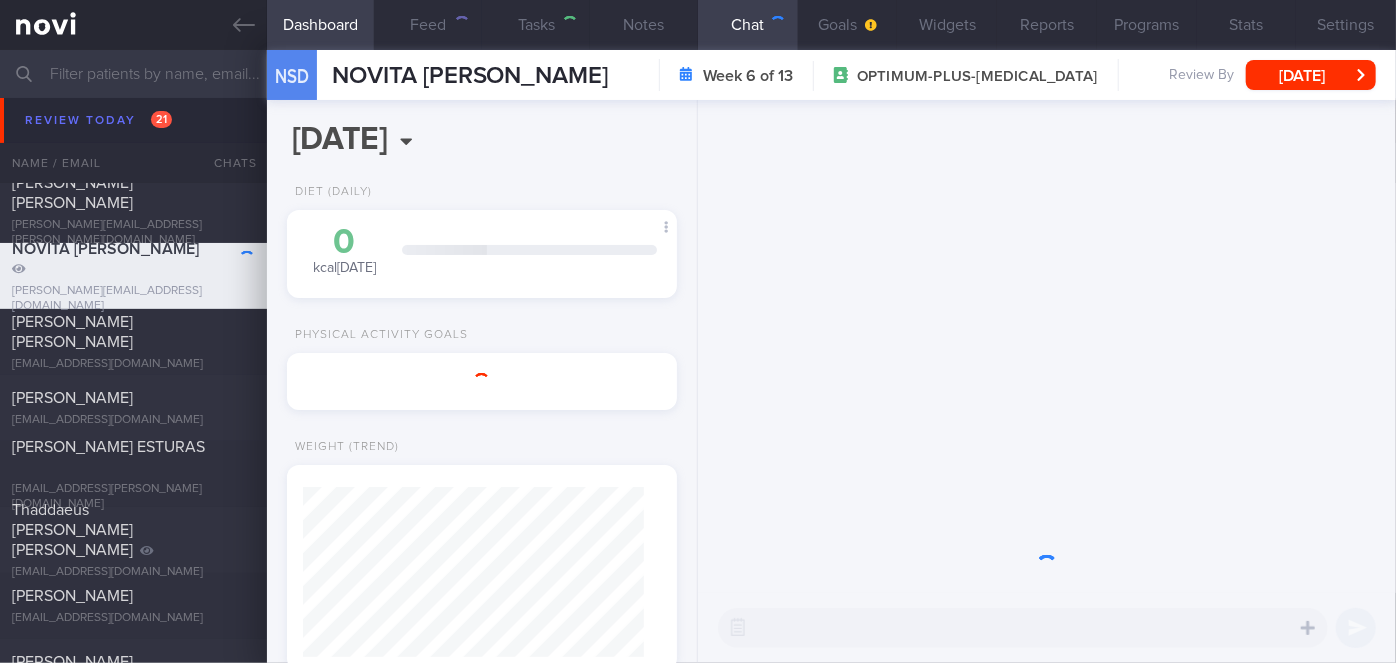 scroll, scrollTop: 0, scrollLeft: 0, axis: both 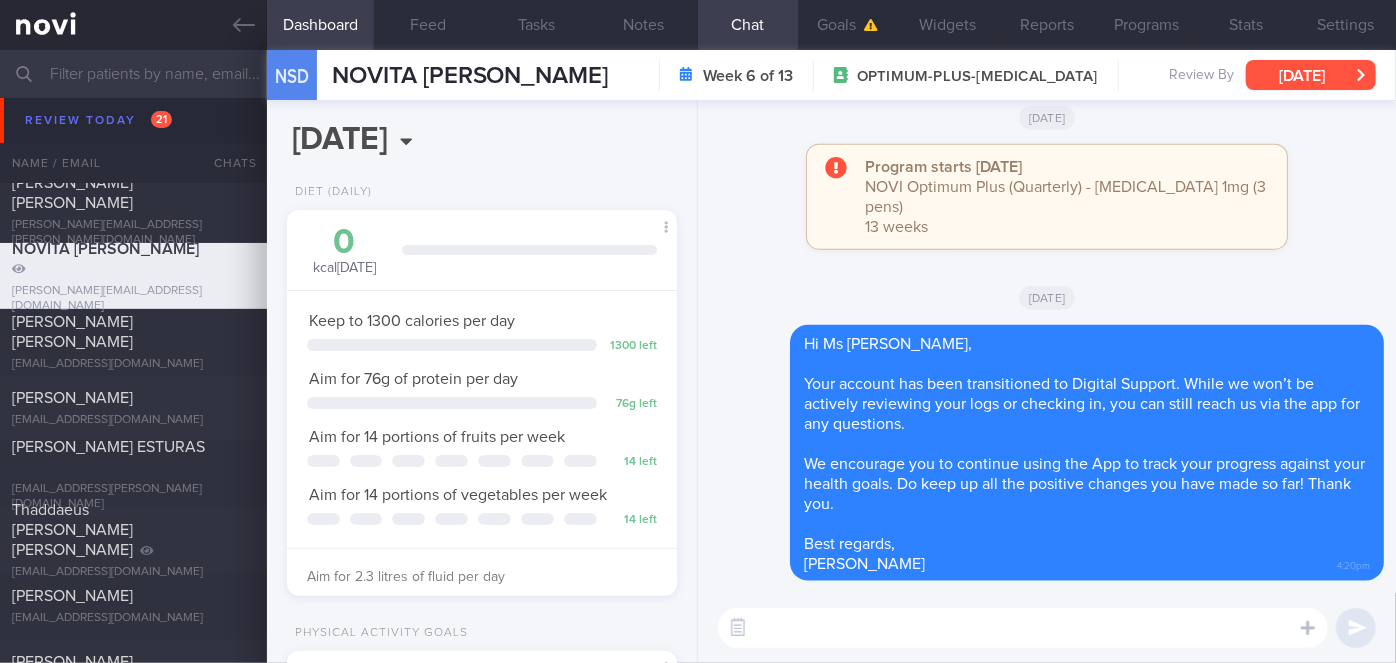 click on "[DATE]" at bounding box center (1311, 75) 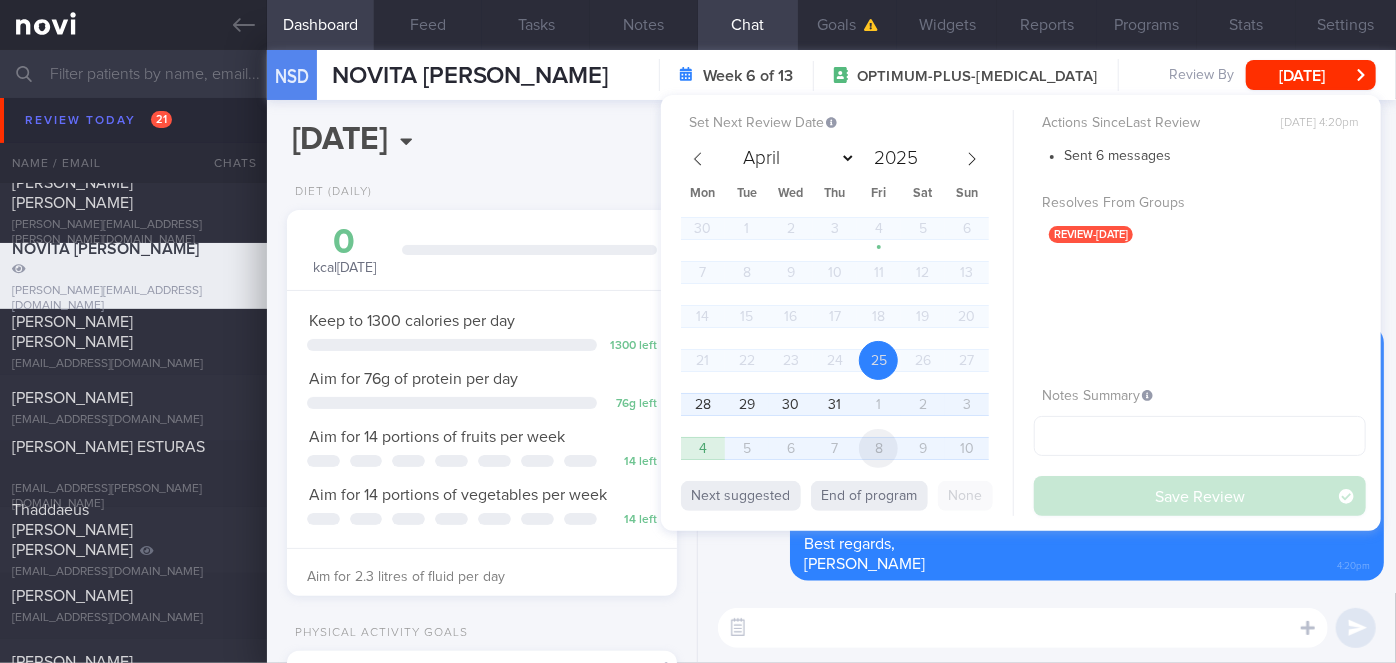 click on "8" at bounding box center (878, 448) 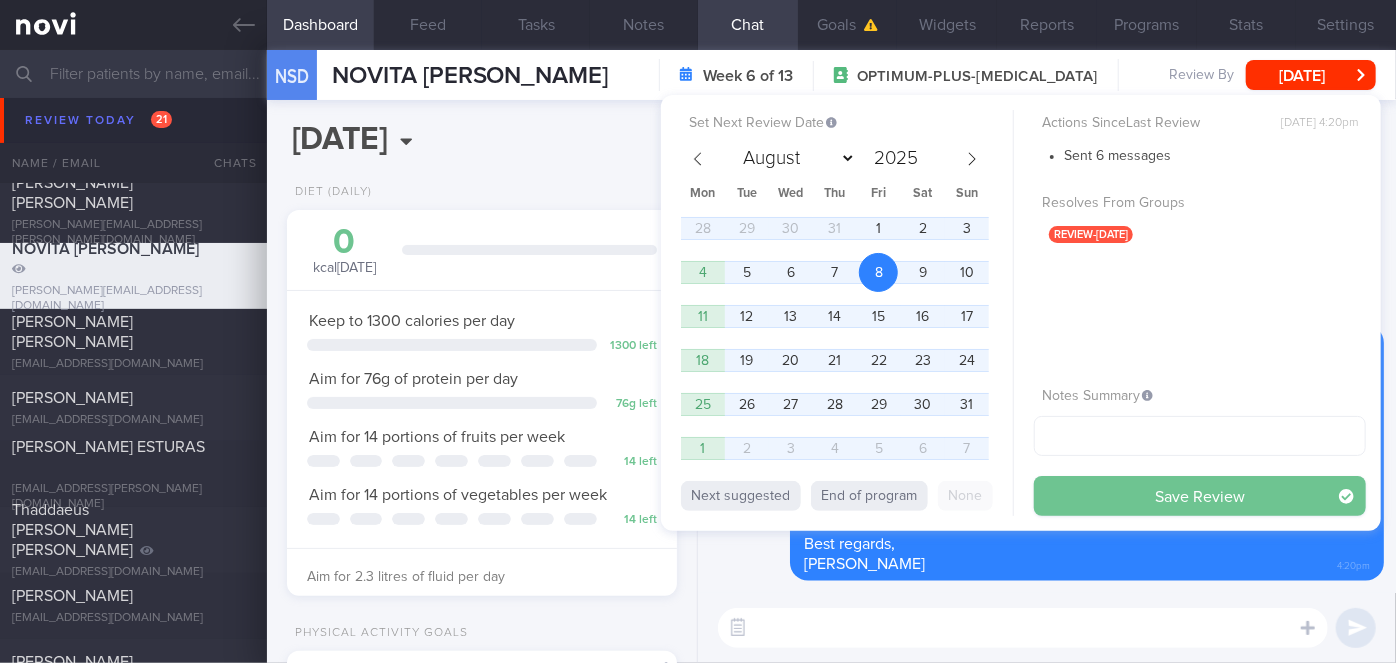 click on "Save Review" at bounding box center (1200, 496) 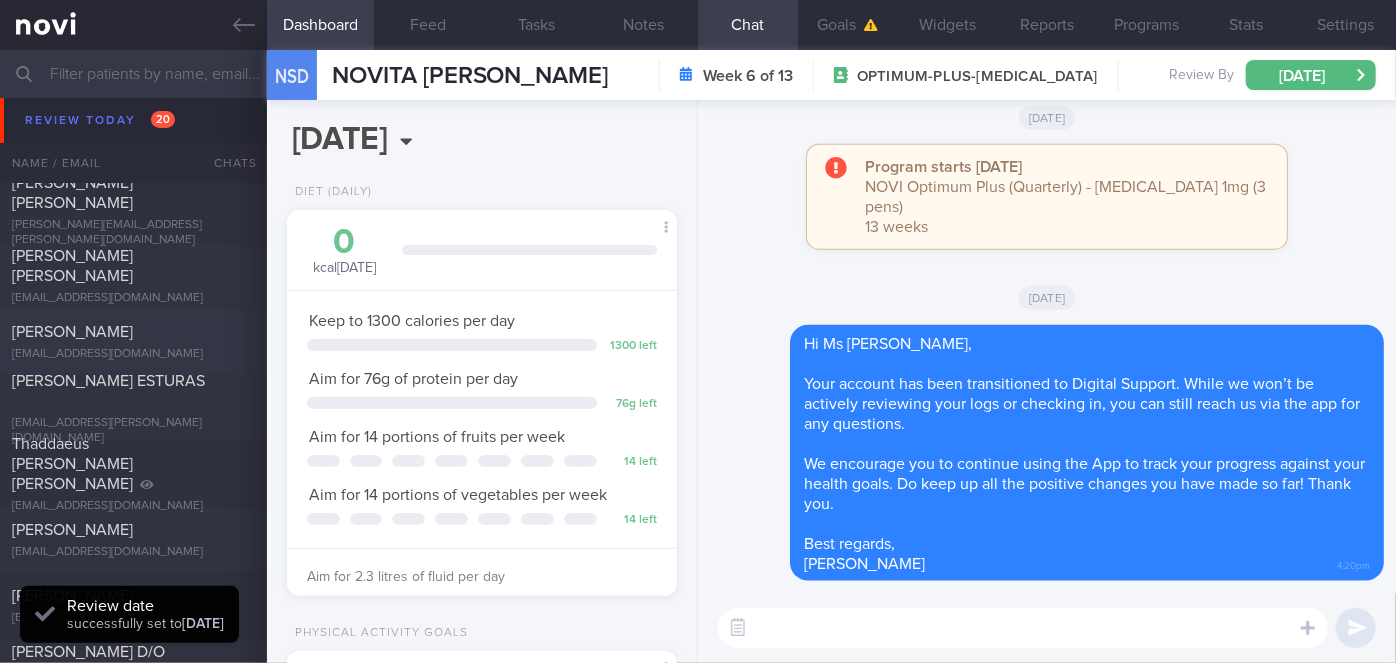 click on "[EMAIL_ADDRESS][DOMAIN_NAME]" at bounding box center [133, 354] 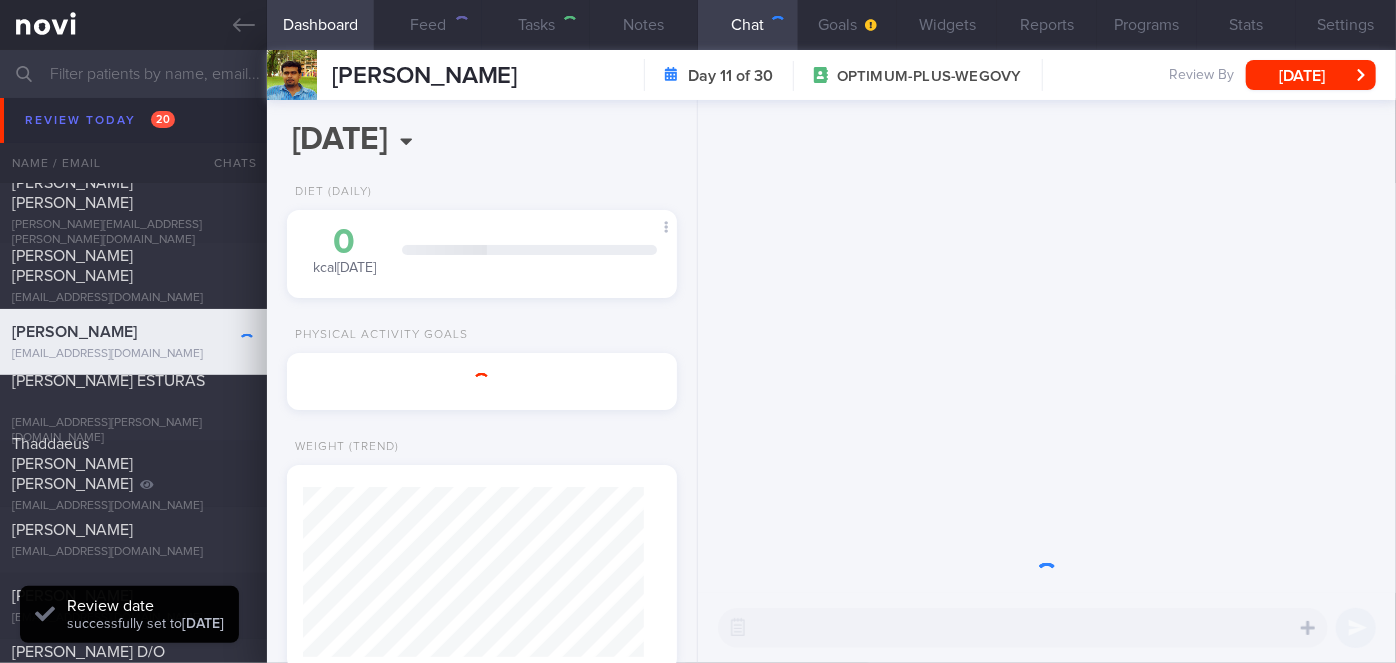 scroll, scrollTop: 0, scrollLeft: 0, axis: both 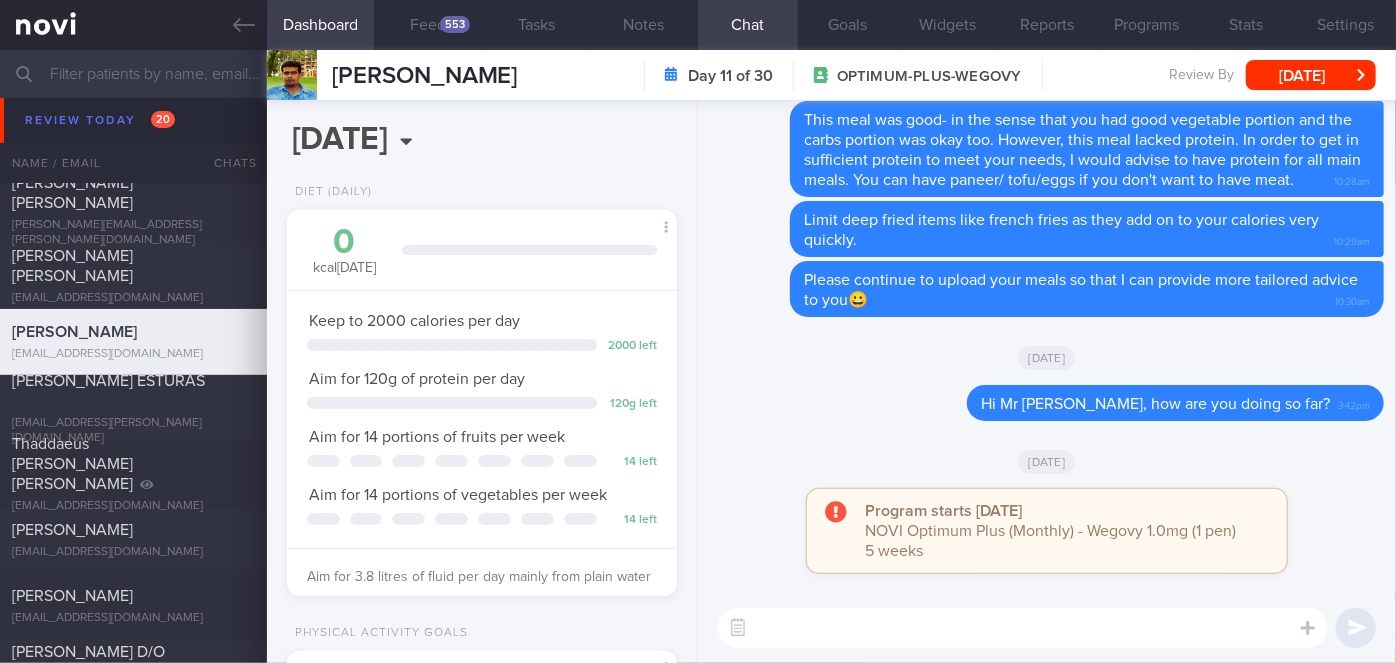 click at bounding box center (1023, 628) 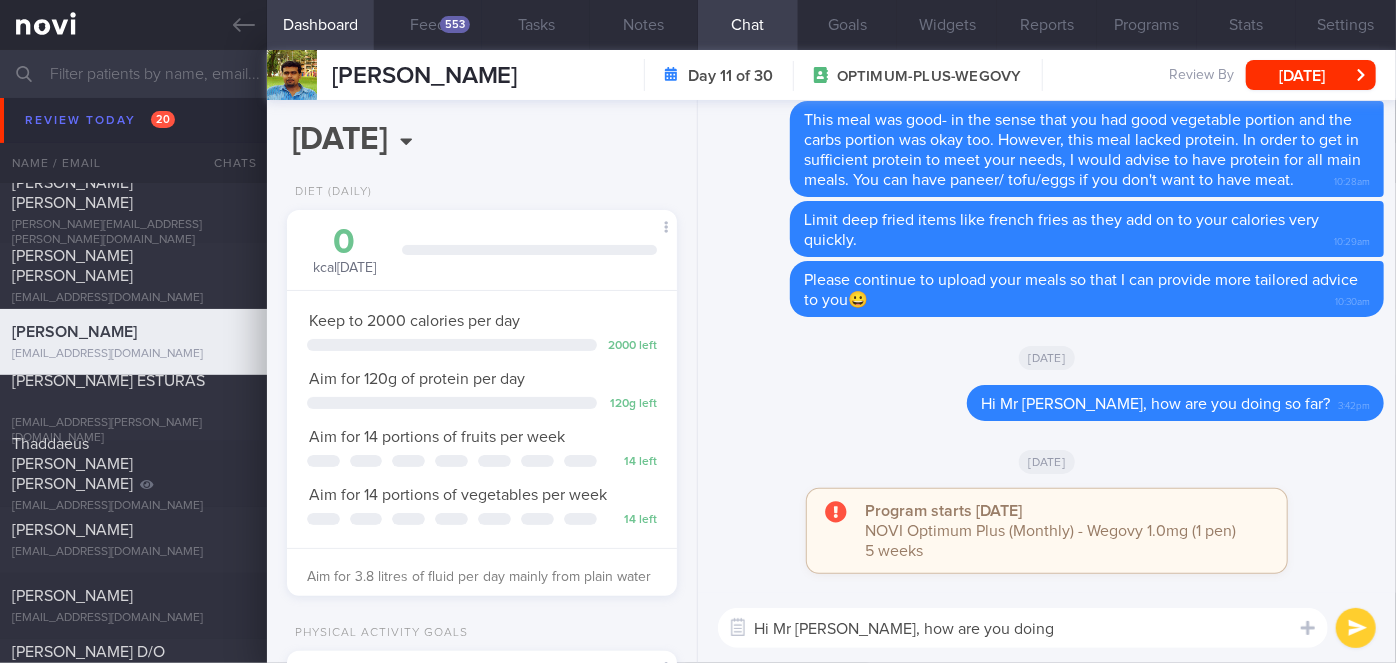 type on "Hi Mr [PERSON_NAME], how are you doing?" 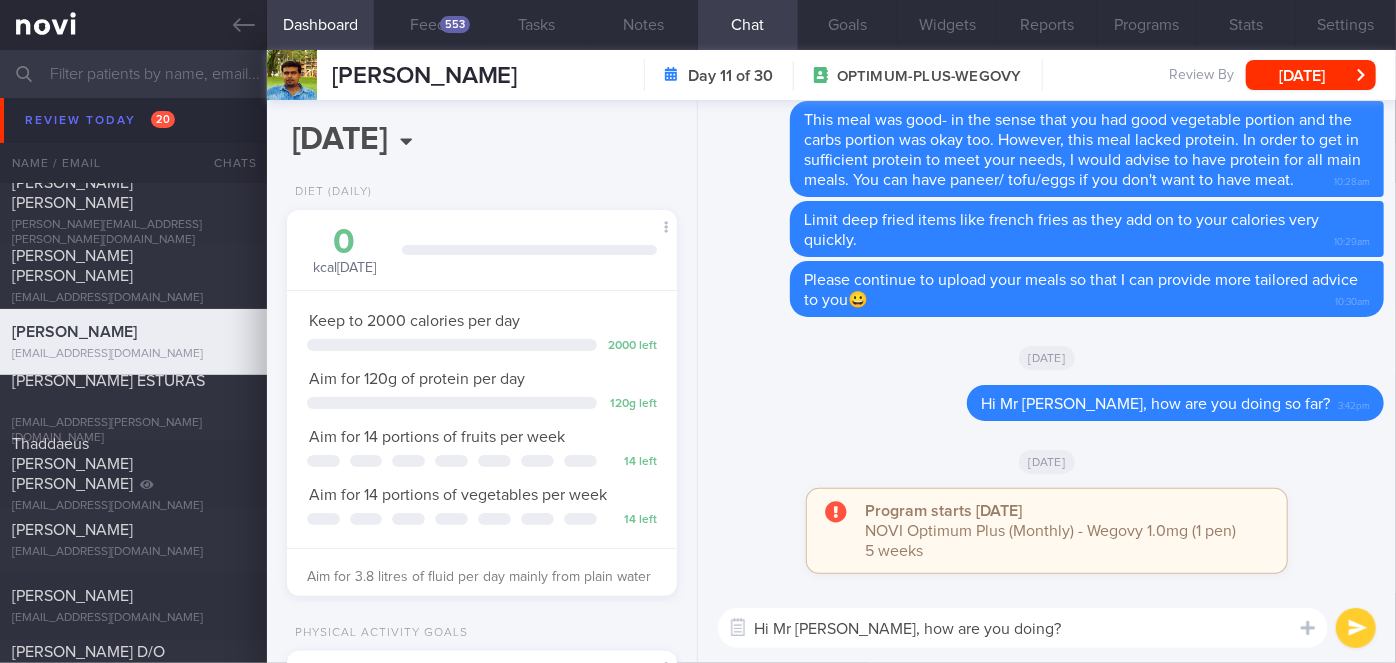 type 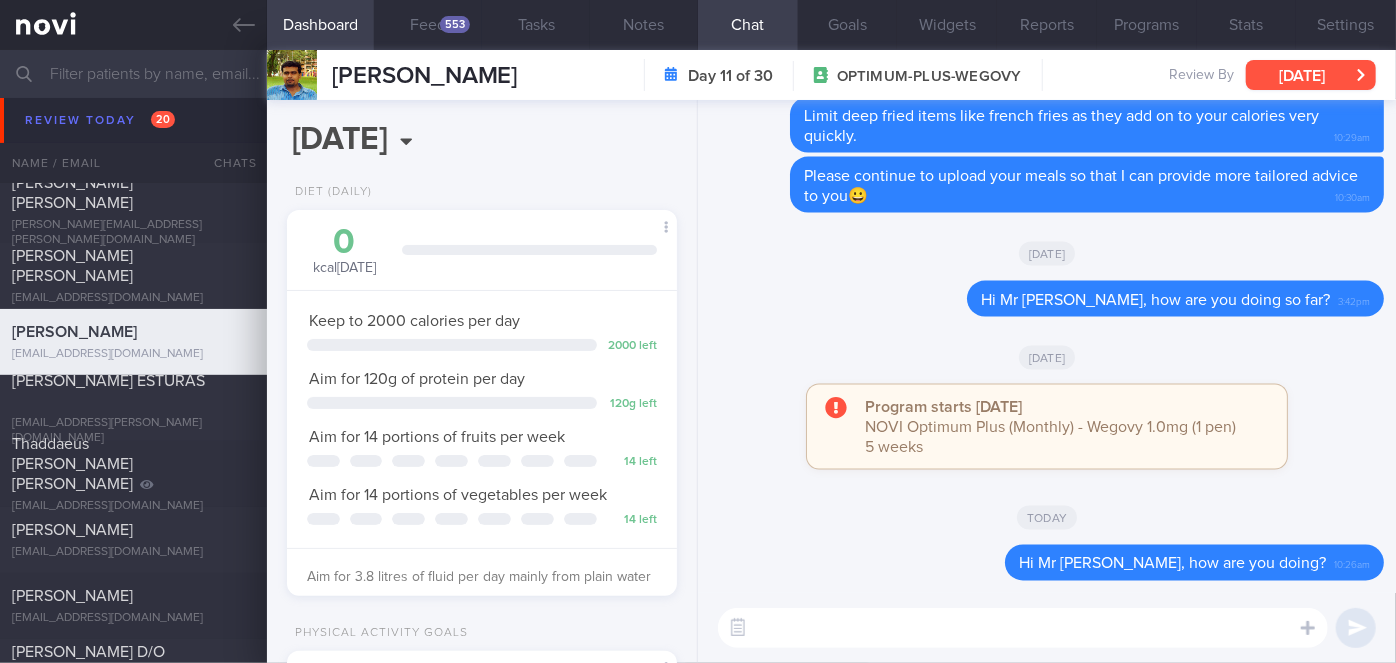 click on "[DATE]" at bounding box center (1311, 75) 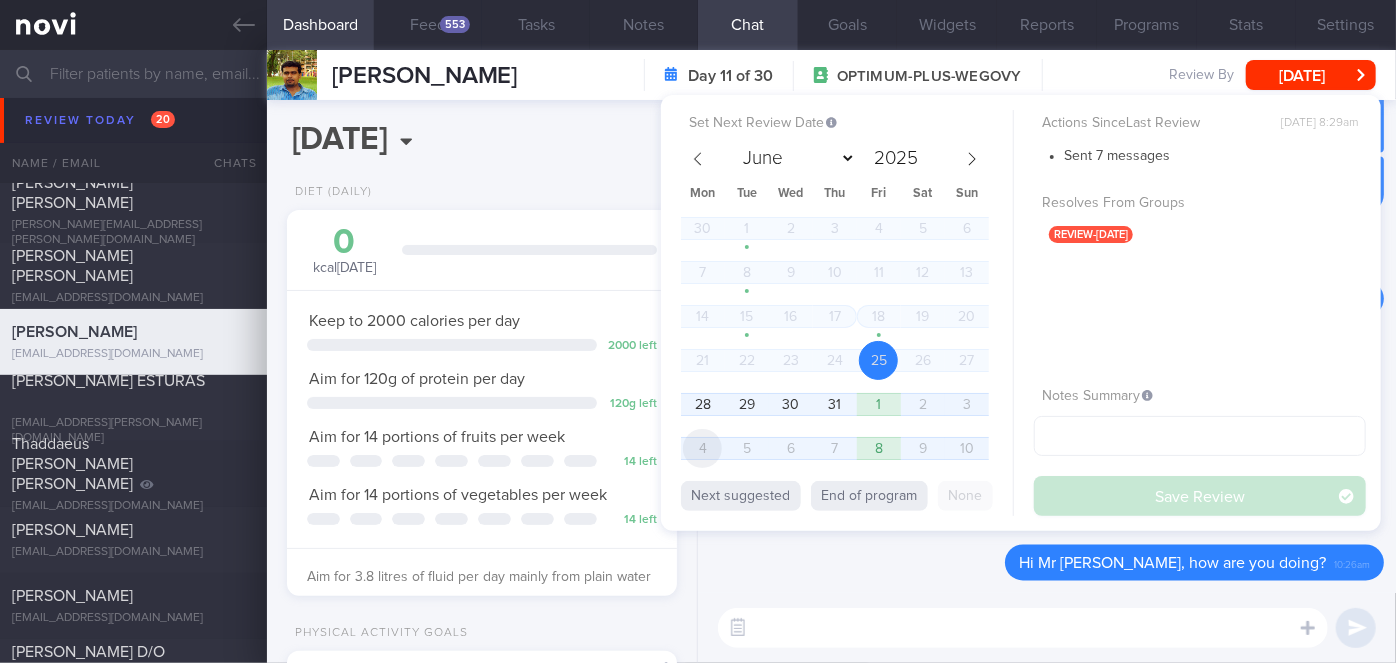 click on "4" at bounding box center (702, 448) 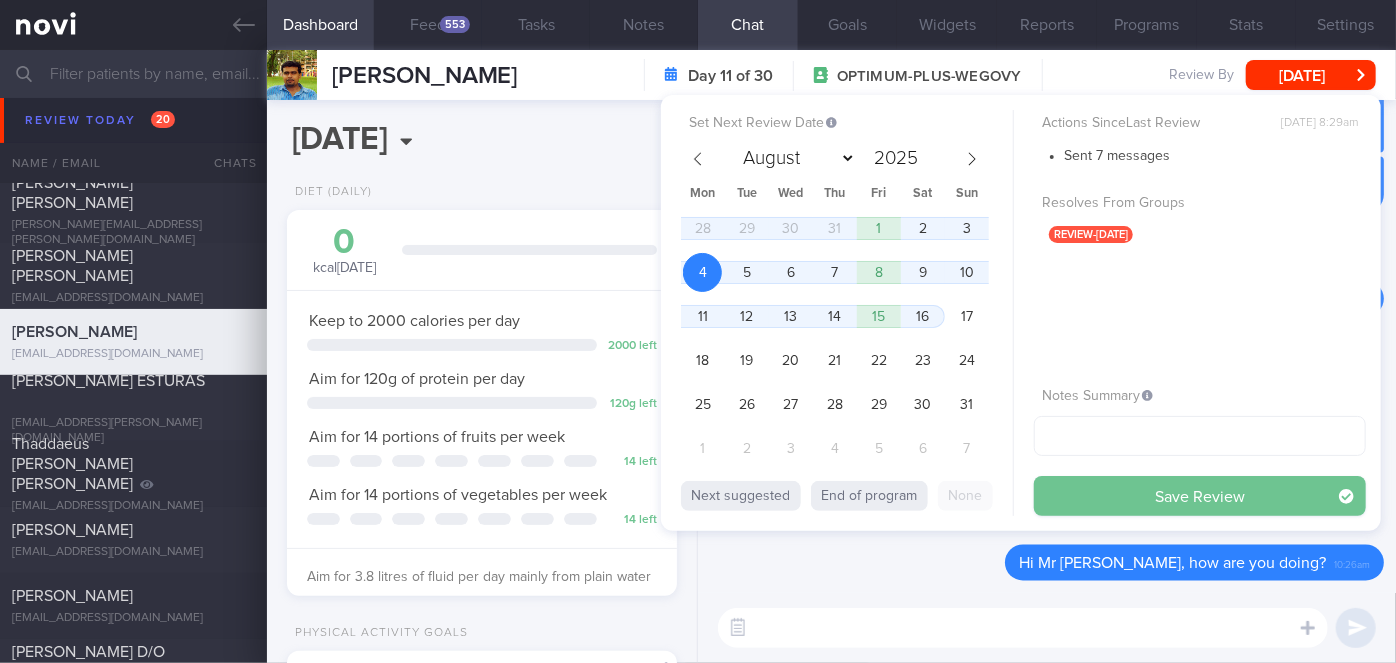 click on "Save Review" at bounding box center (1200, 496) 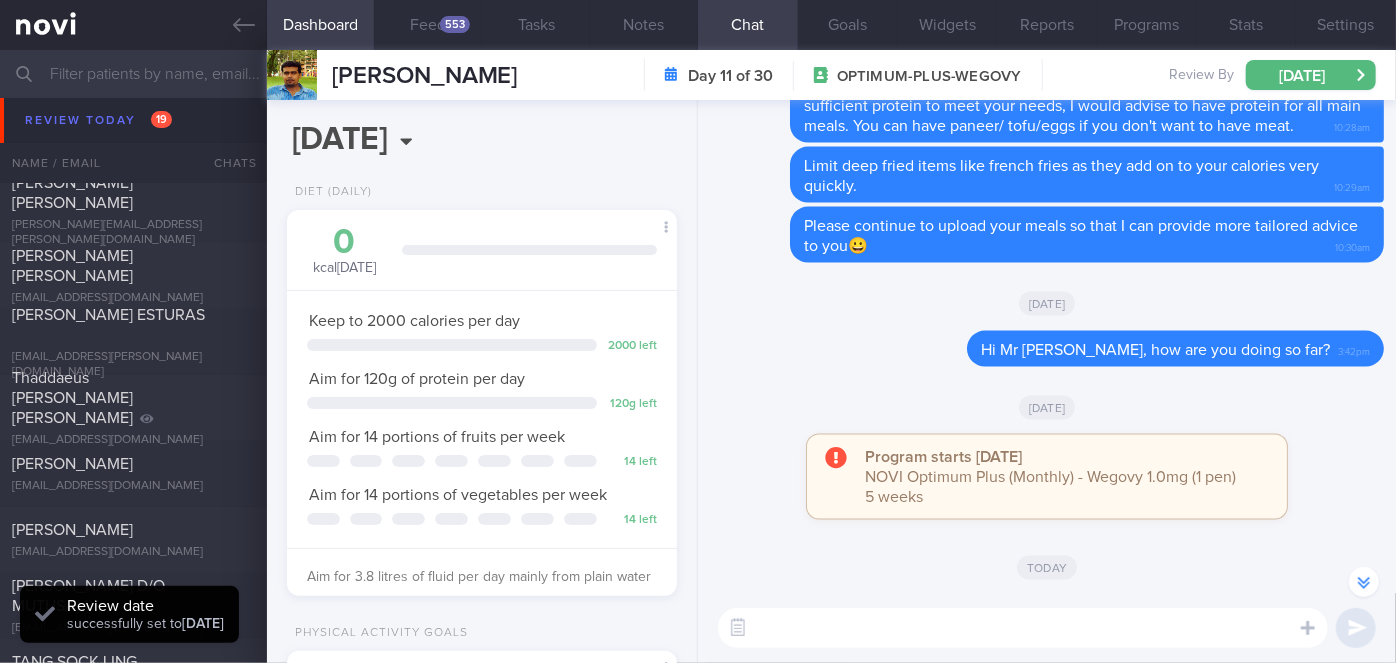 scroll, scrollTop: -3, scrollLeft: 0, axis: vertical 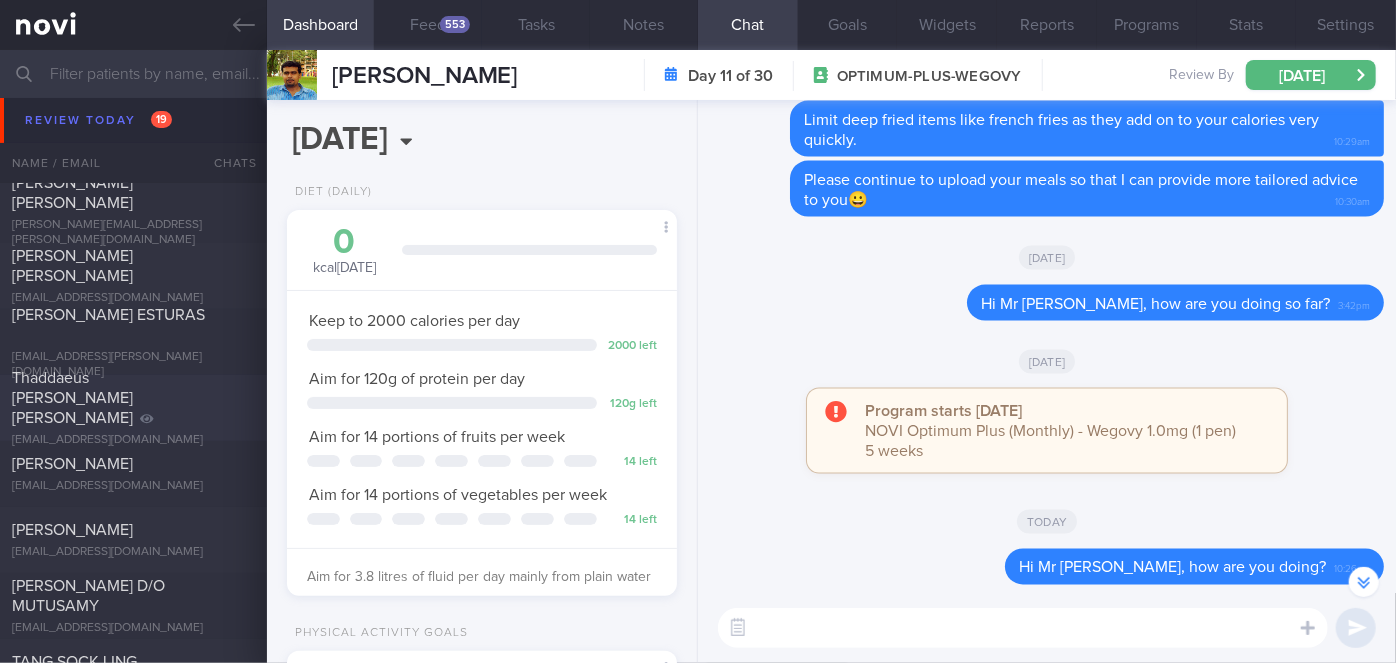 click on "Thaddaeus [PERSON_NAME] [PERSON_NAME]" at bounding box center (131, 398) 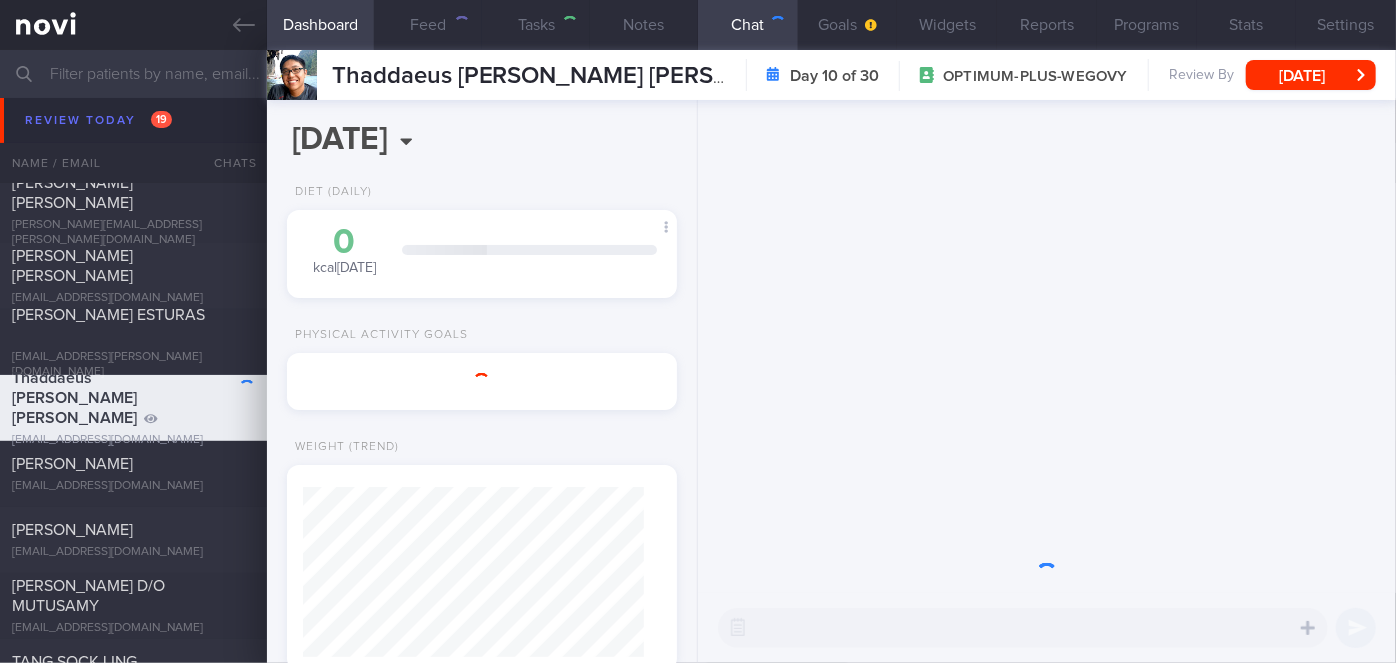 scroll, scrollTop: 0, scrollLeft: 0, axis: both 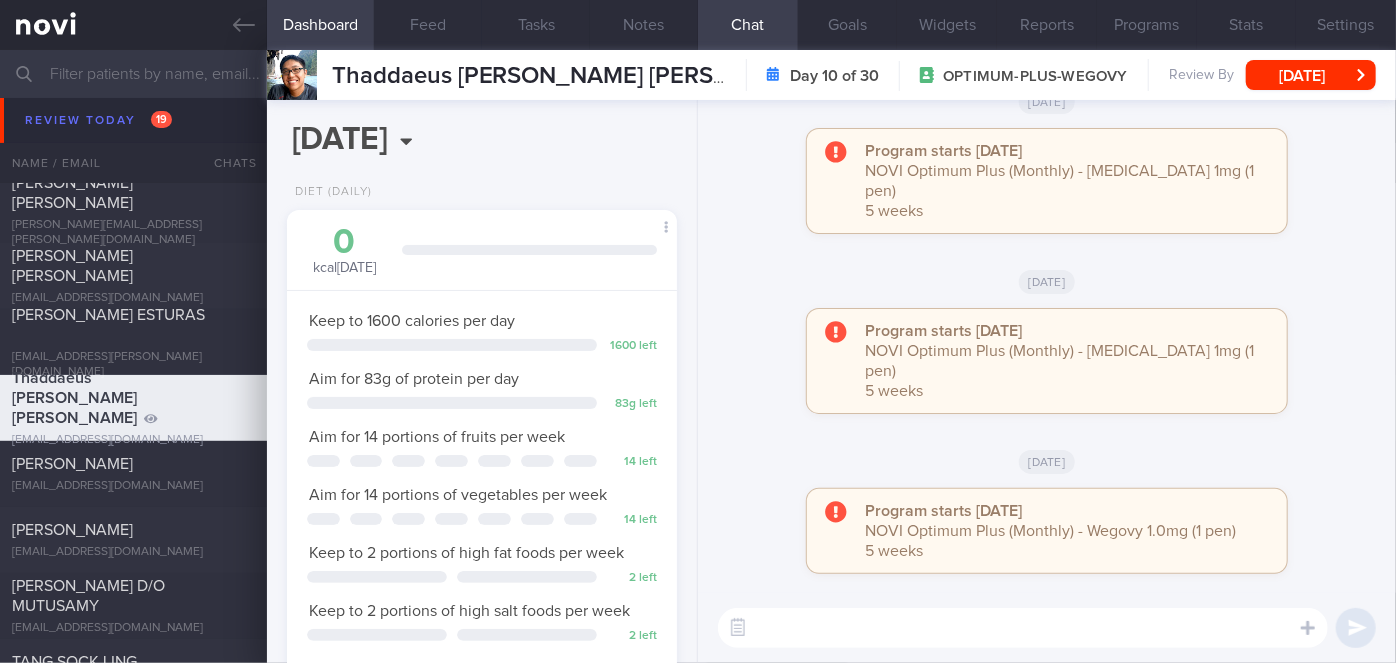 click at bounding box center (1023, 628) 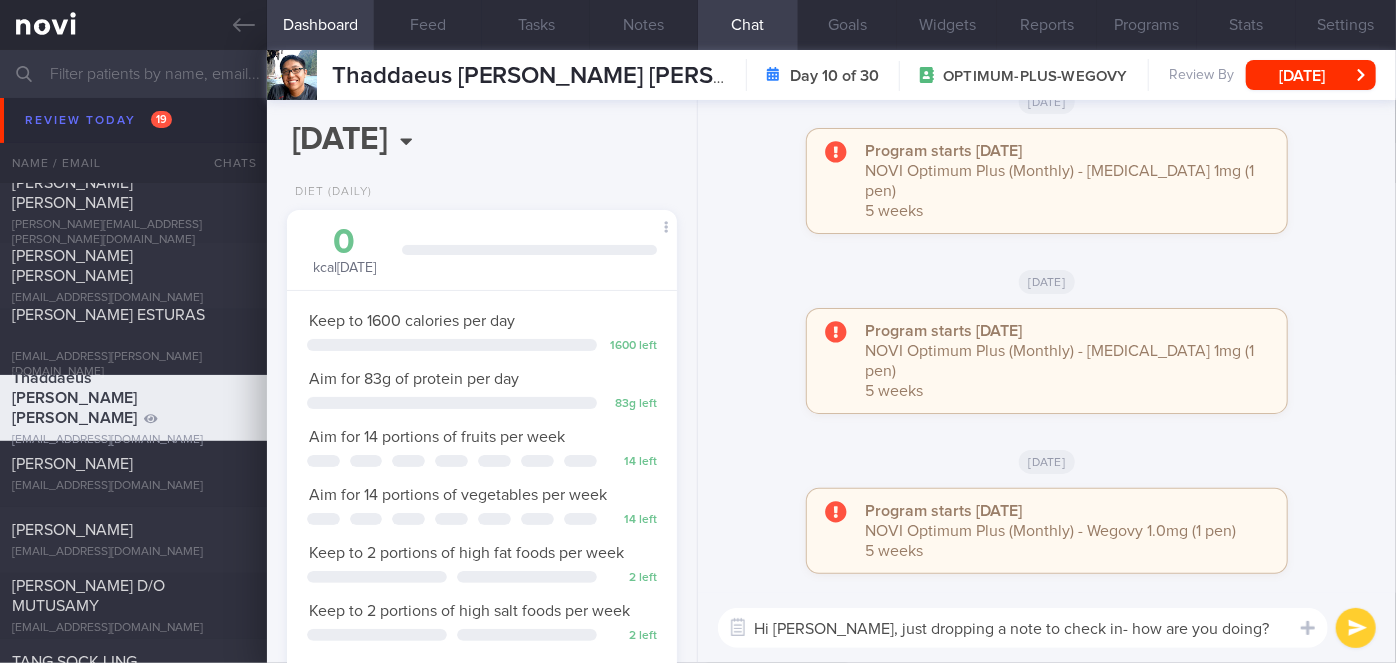 type on "Hi [PERSON_NAME], just dropping a note to check in- how are you doing?" 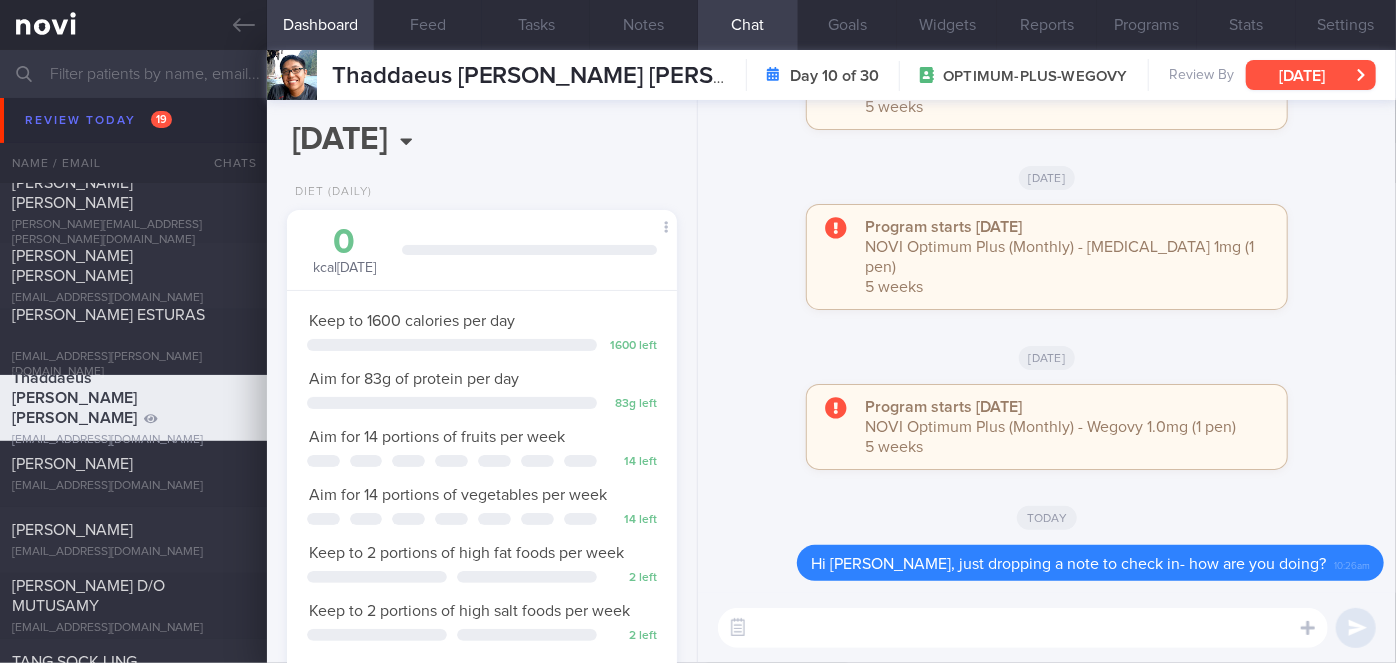 click on "[DATE]" at bounding box center [1311, 75] 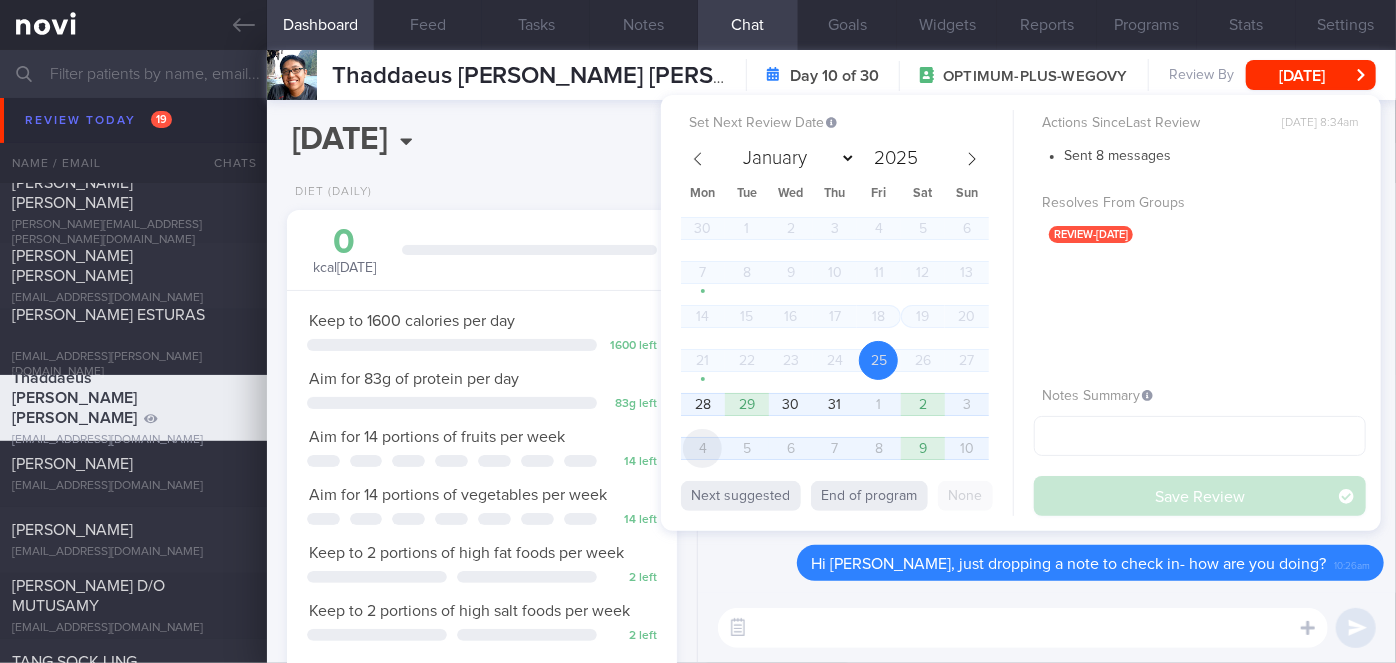 click on "4" at bounding box center (702, 448) 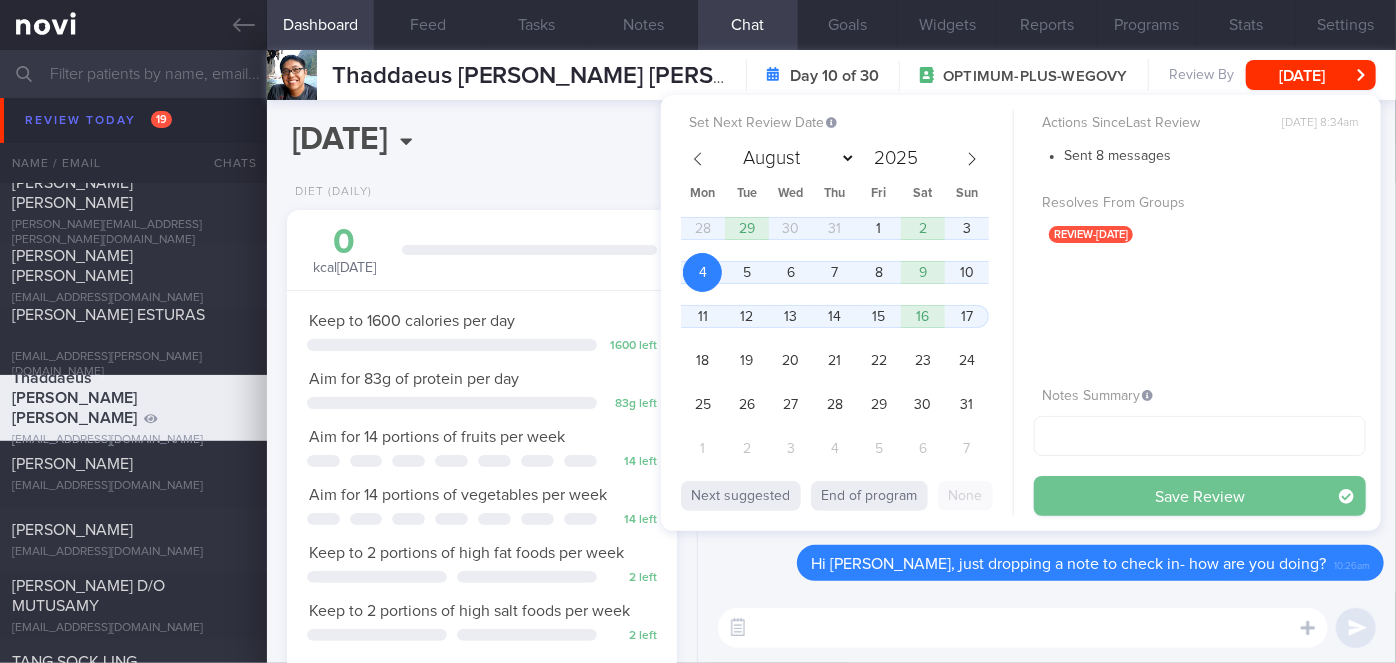 click on "Save Review" at bounding box center (1200, 496) 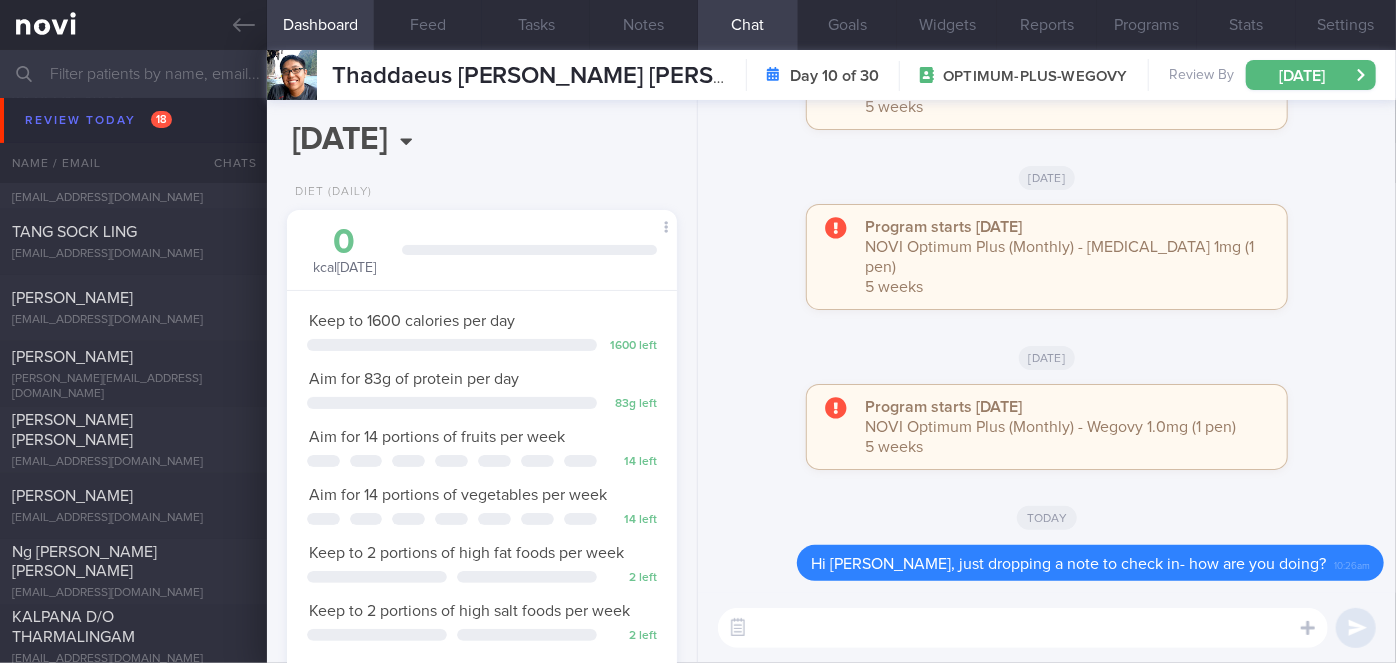 scroll, scrollTop: 5388, scrollLeft: 0, axis: vertical 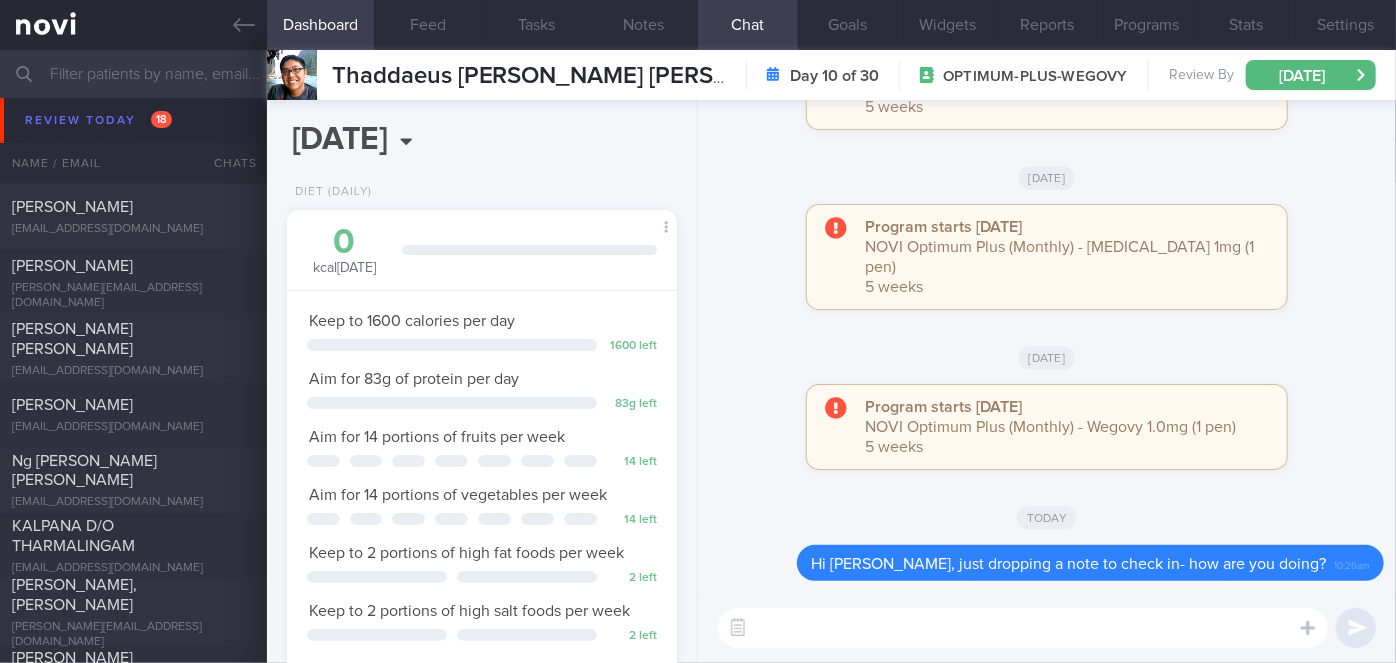 click on "[PERSON_NAME] [PERSON_NAME]" at bounding box center [131, 339] 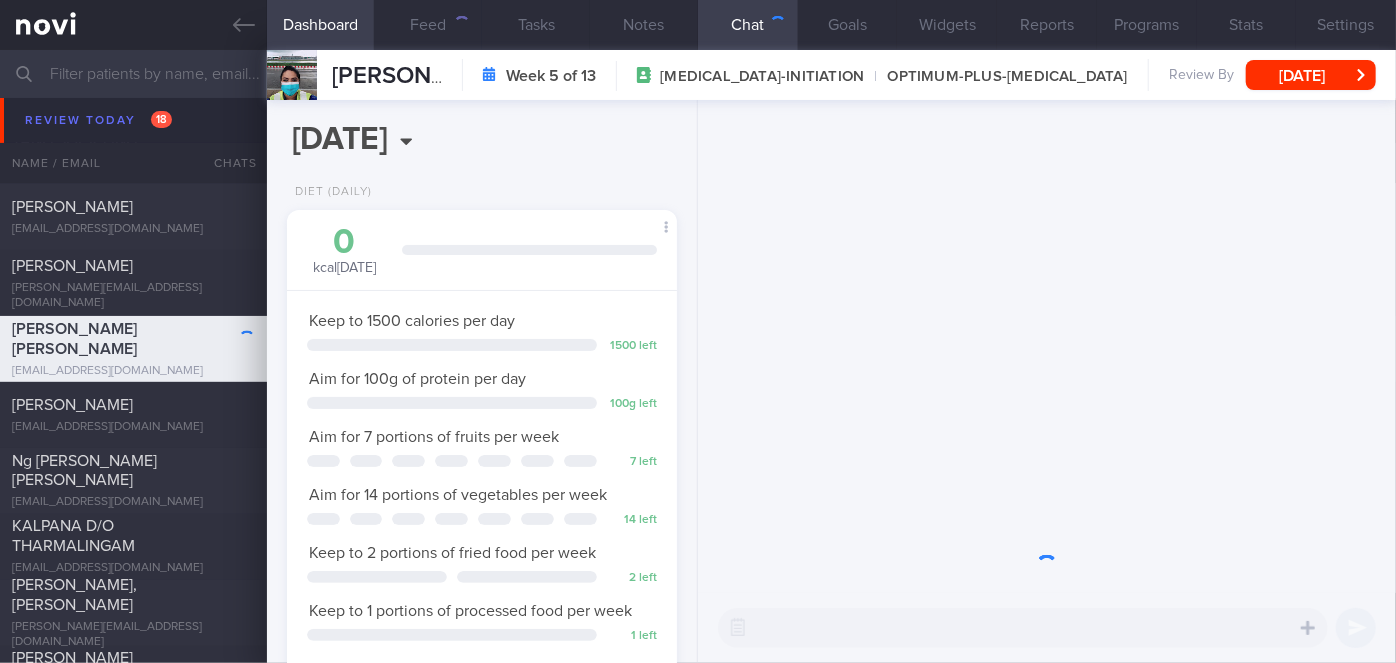 scroll, scrollTop: 999800, scrollLeft: 999658, axis: both 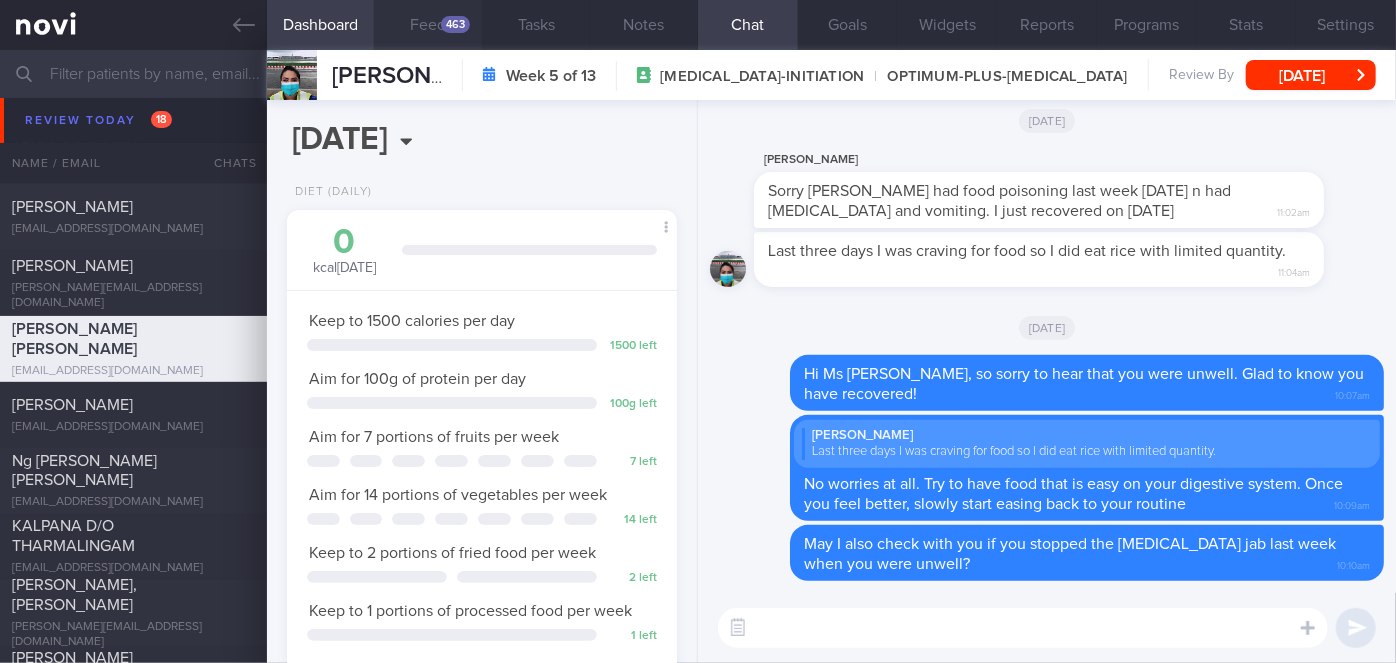 click on "Feed
463" at bounding box center [428, 25] 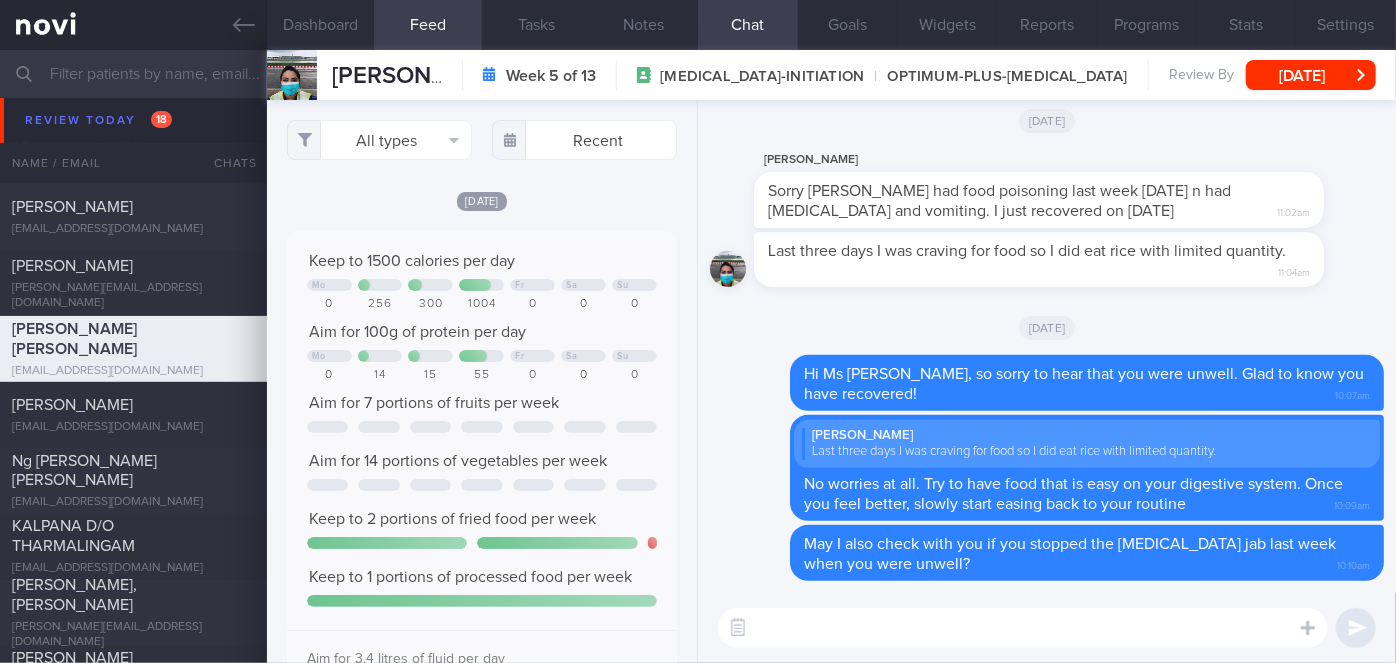 scroll, scrollTop: 999912, scrollLeft: 999648, axis: both 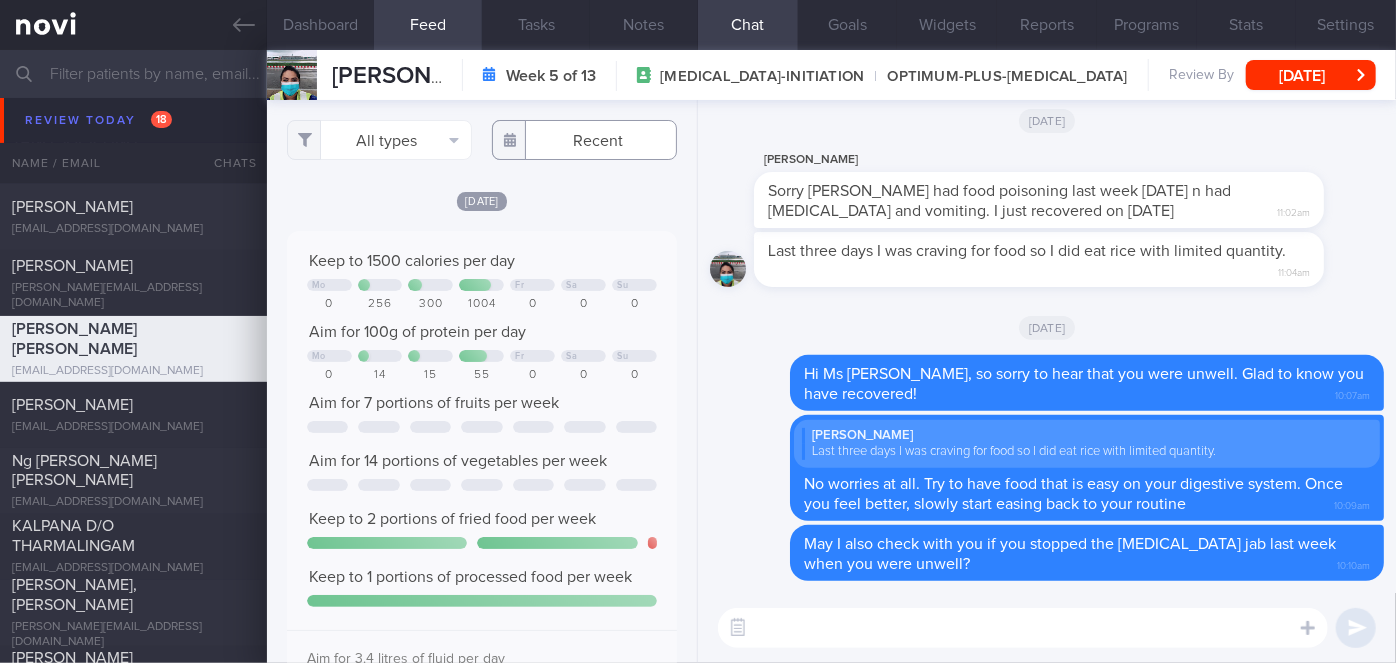 click at bounding box center [584, 140] 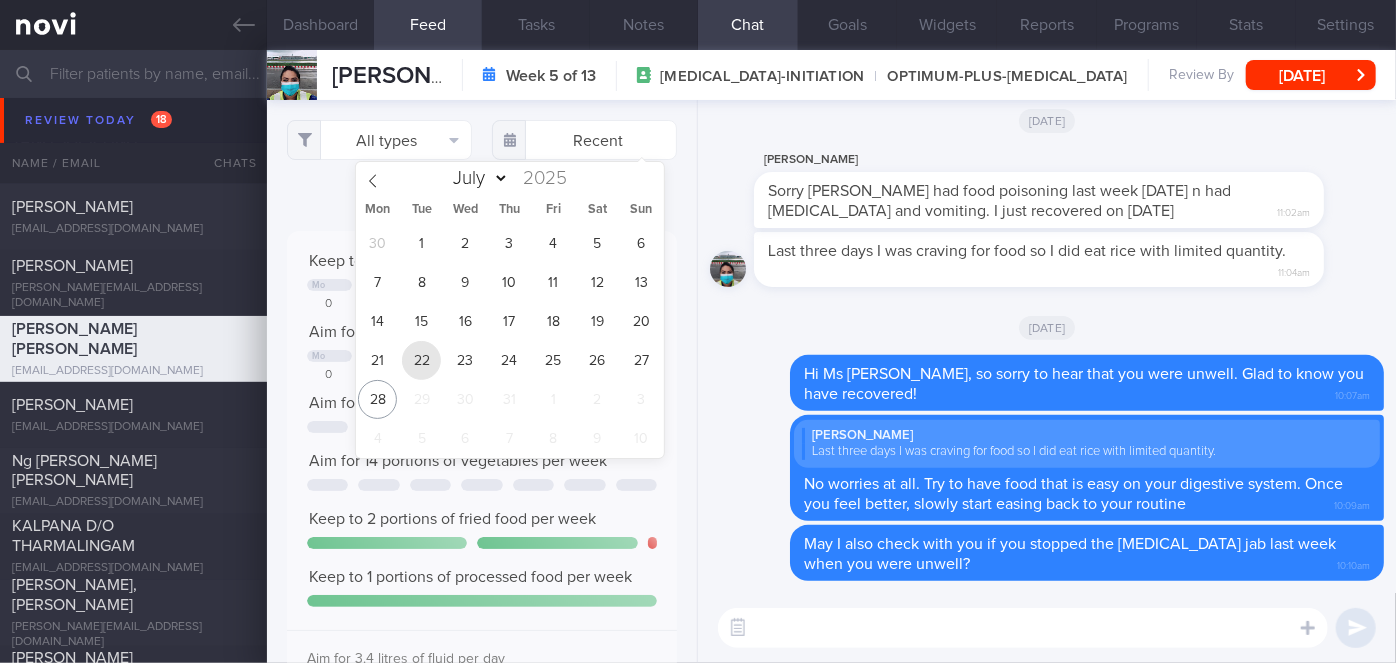 click on "22" at bounding box center [421, 360] 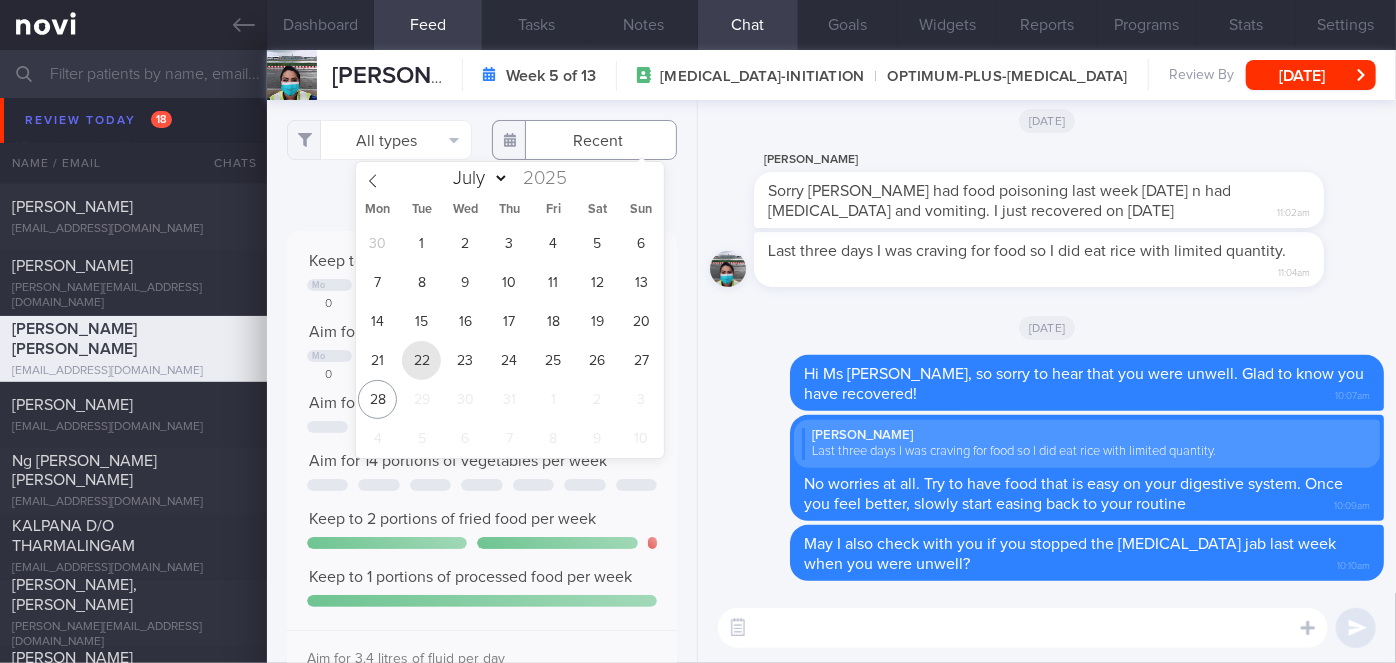 type on "[DATE]" 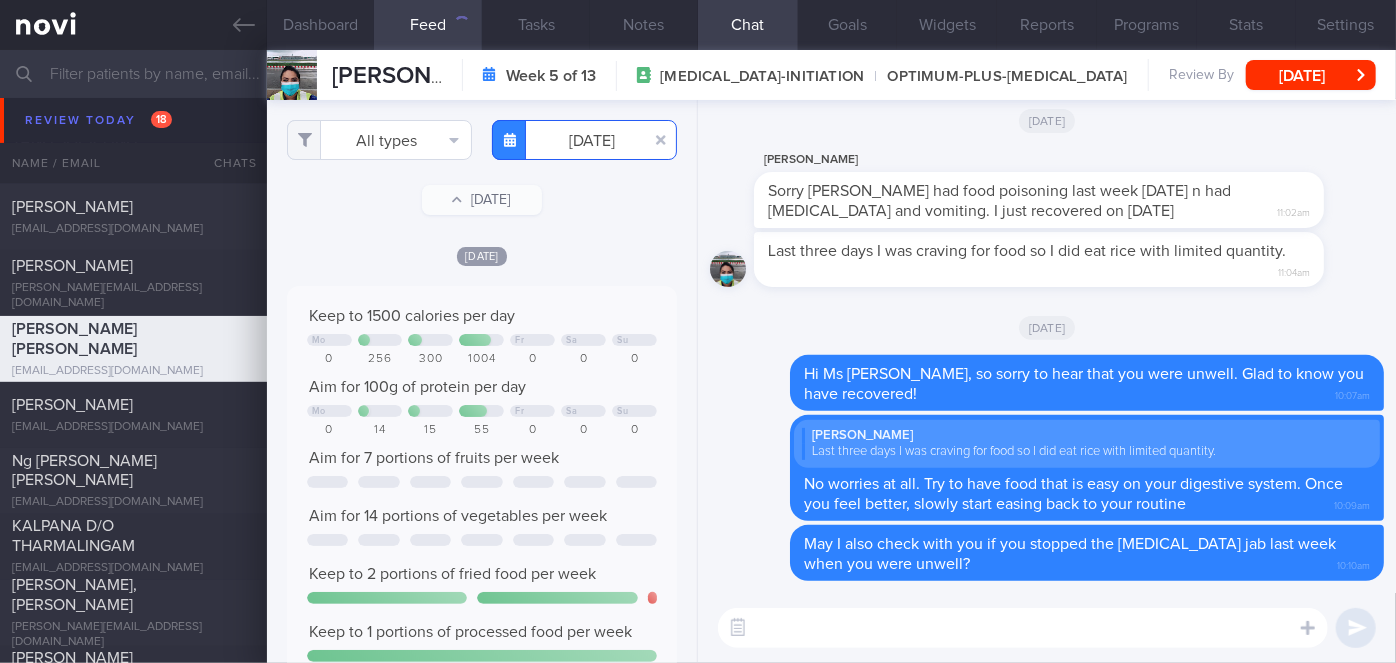 scroll, scrollTop: 999912, scrollLeft: 999648, axis: both 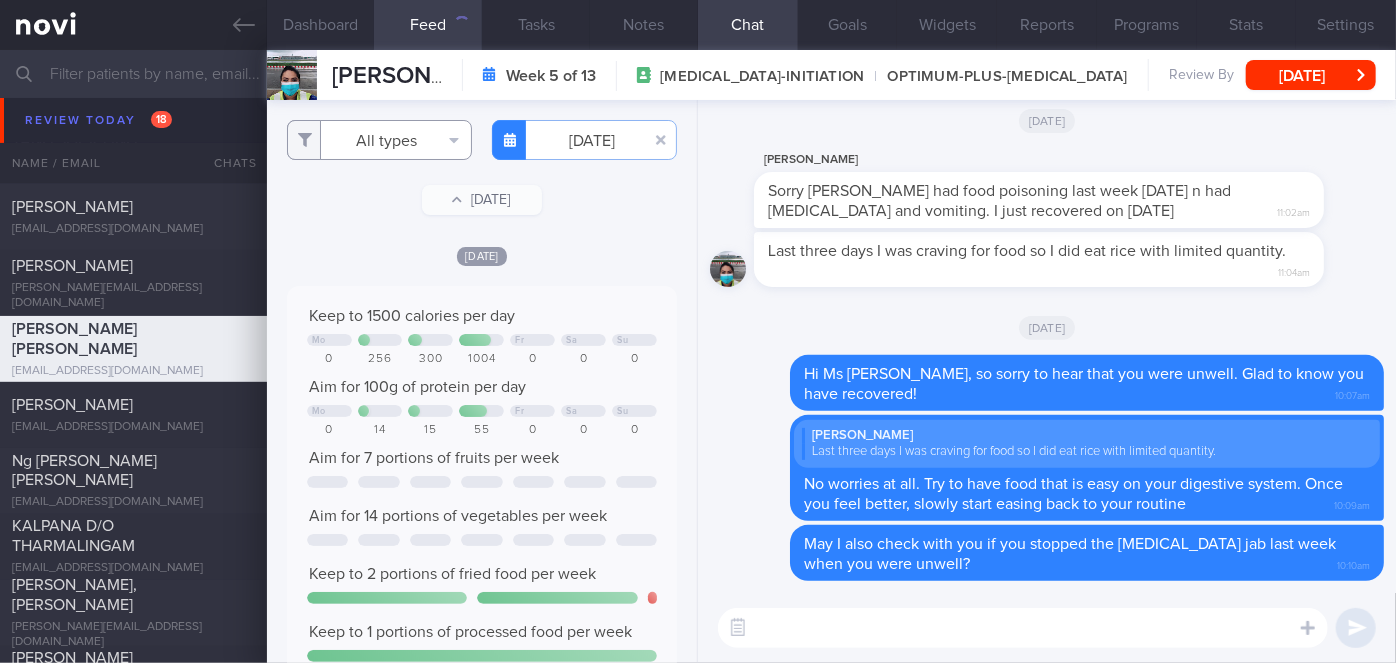 click on "All types" at bounding box center [379, 140] 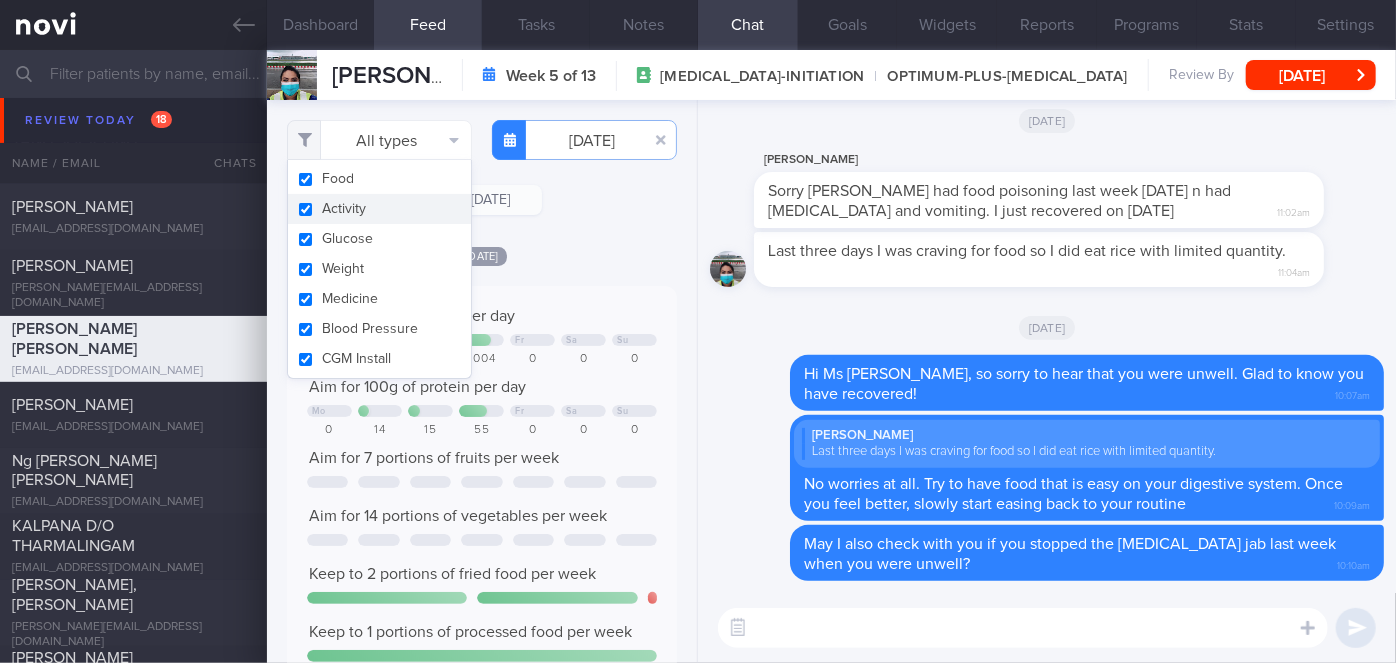 click on "Activity" at bounding box center (379, 209) 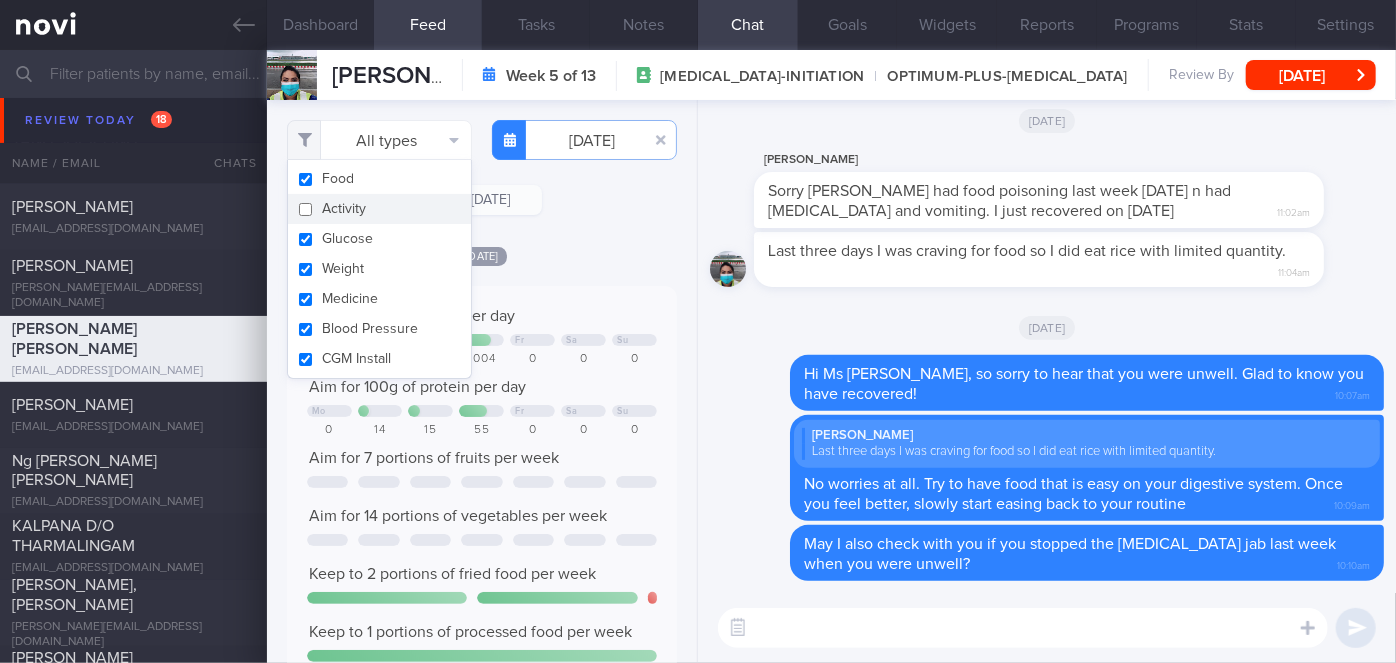 checkbox on "false" 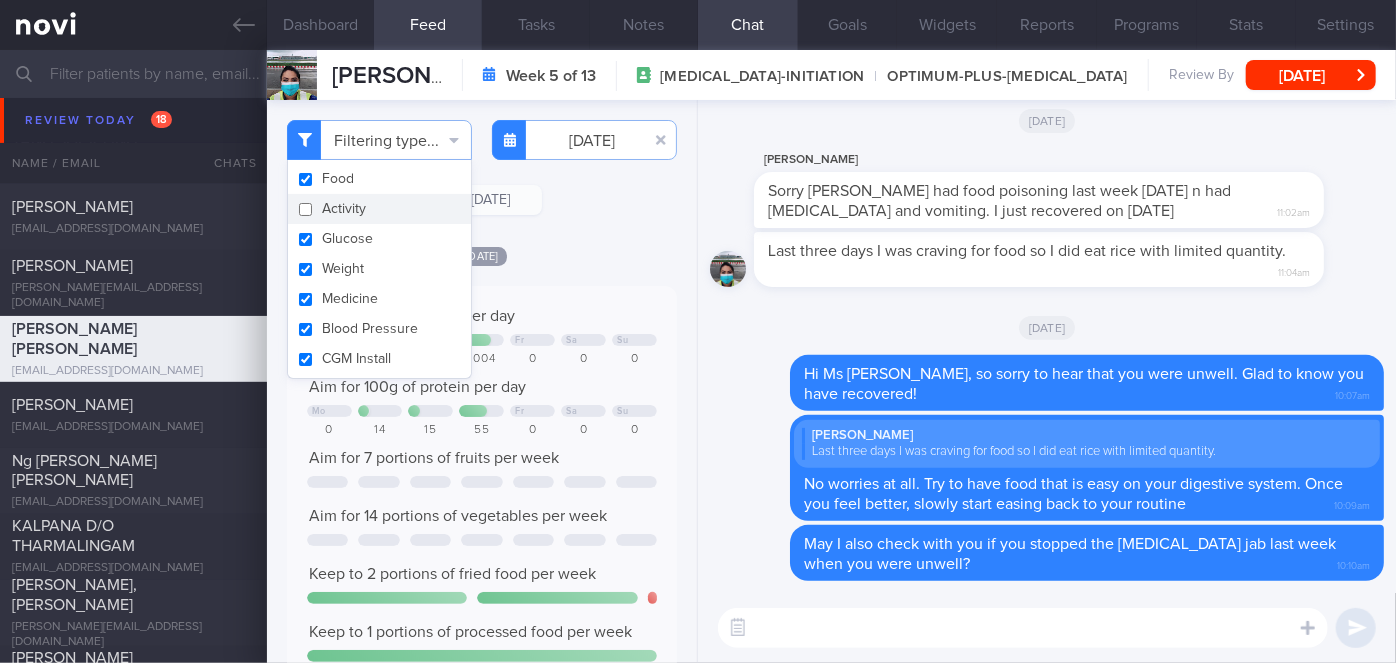 click on "Filtering type...
Food
Activity
Glucose
Weight
Medicine
Blood Pressure
CGM Install
[DATE]-07-22
[DATE]
[DATE]" at bounding box center [482, 381] 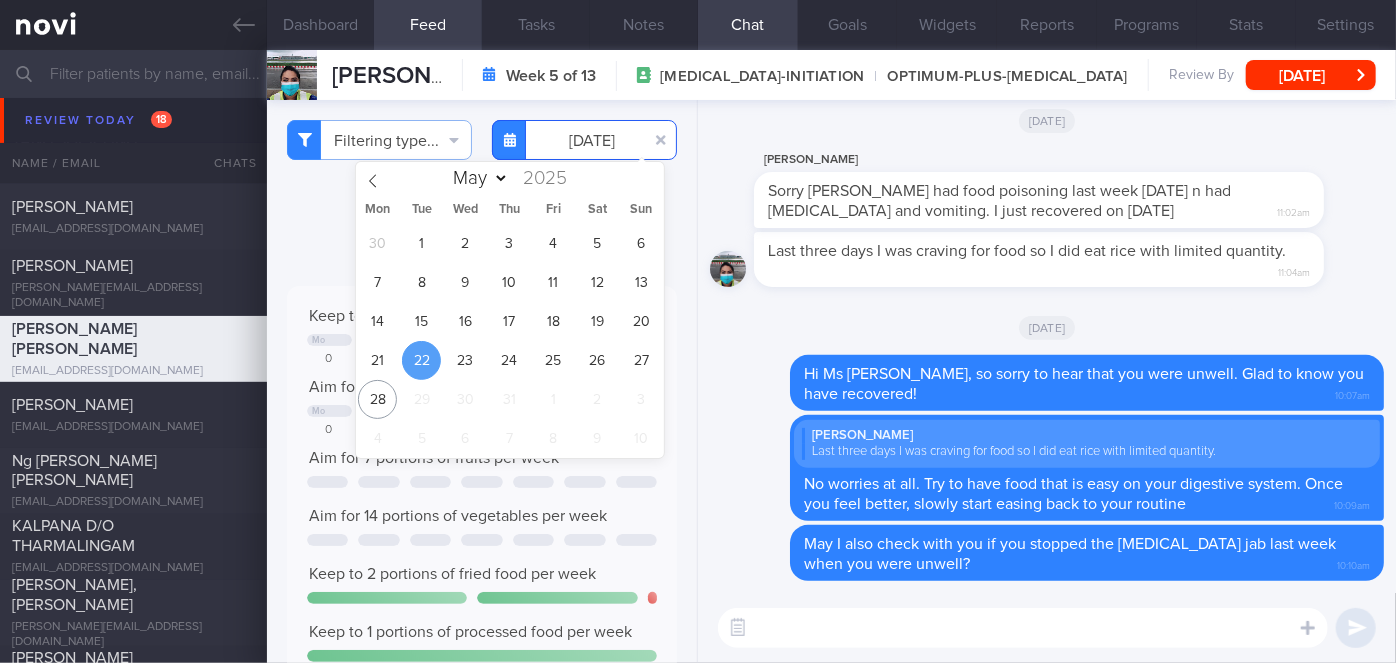 click on "[DATE]" at bounding box center (584, 140) 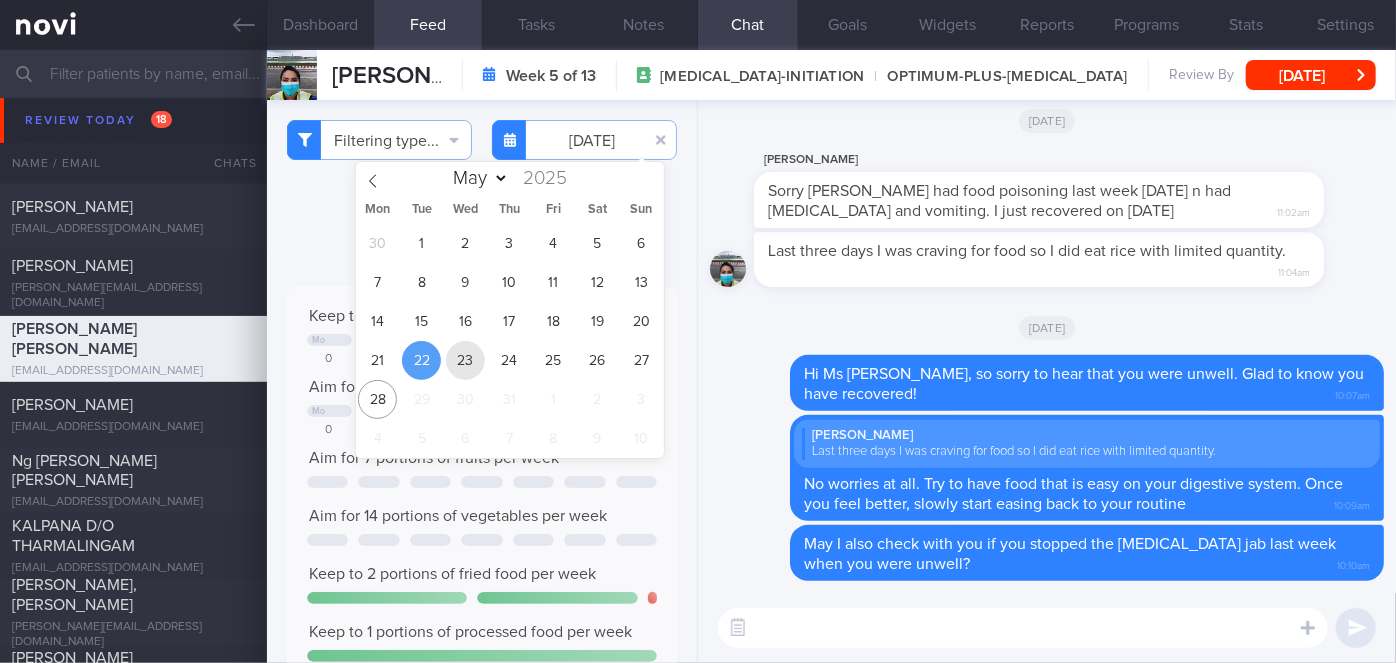 click on "23" at bounding box center (465, 360) 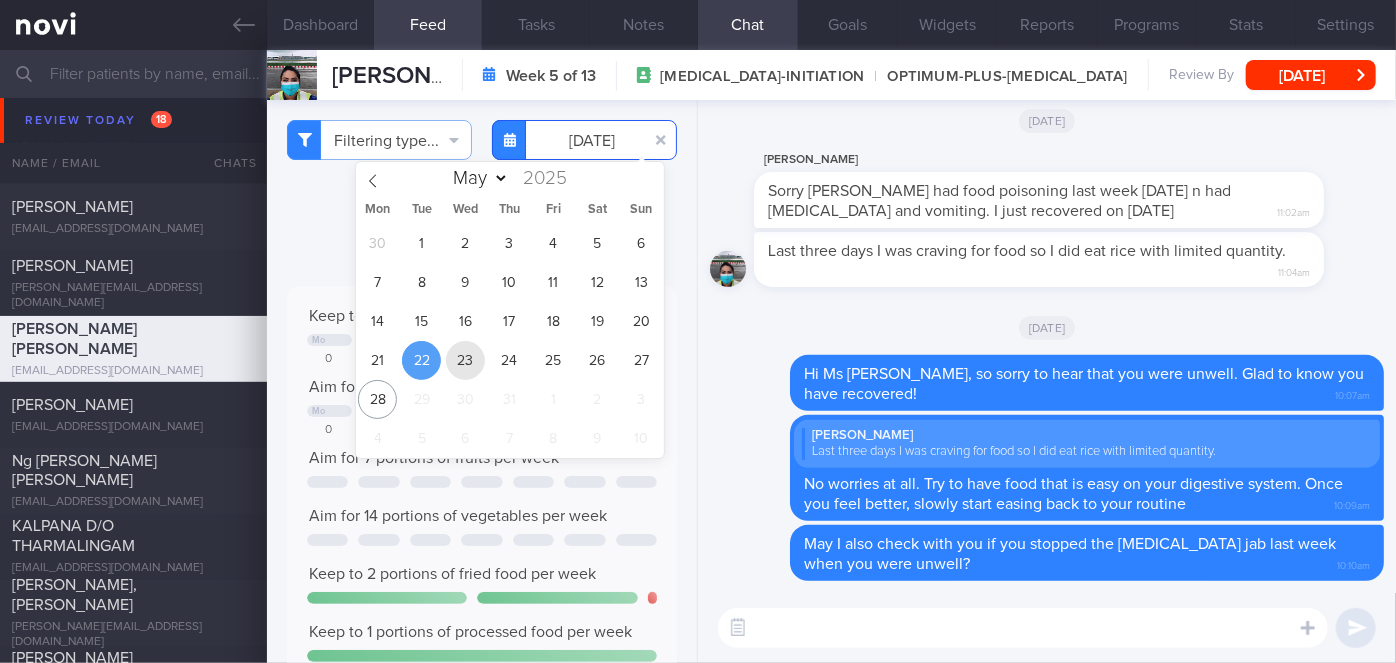 type on "[DATE]" 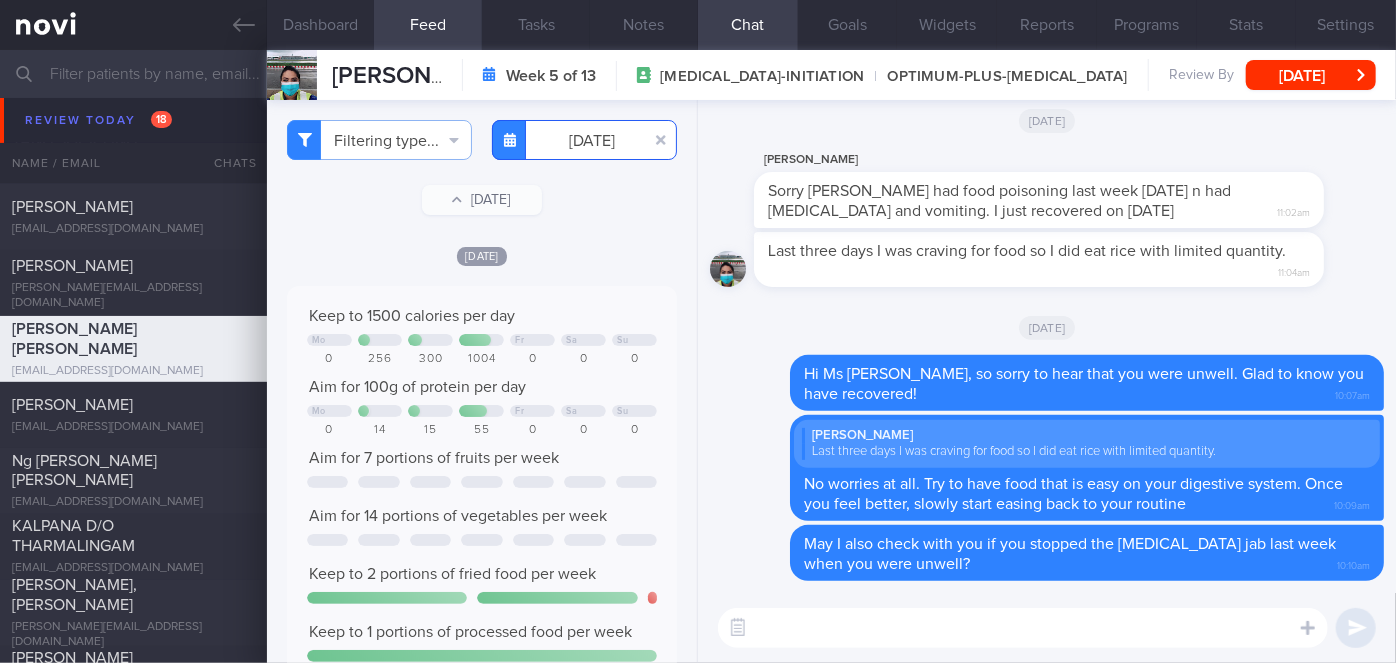 click on "[DATE]" at bounding box center [584, 140] 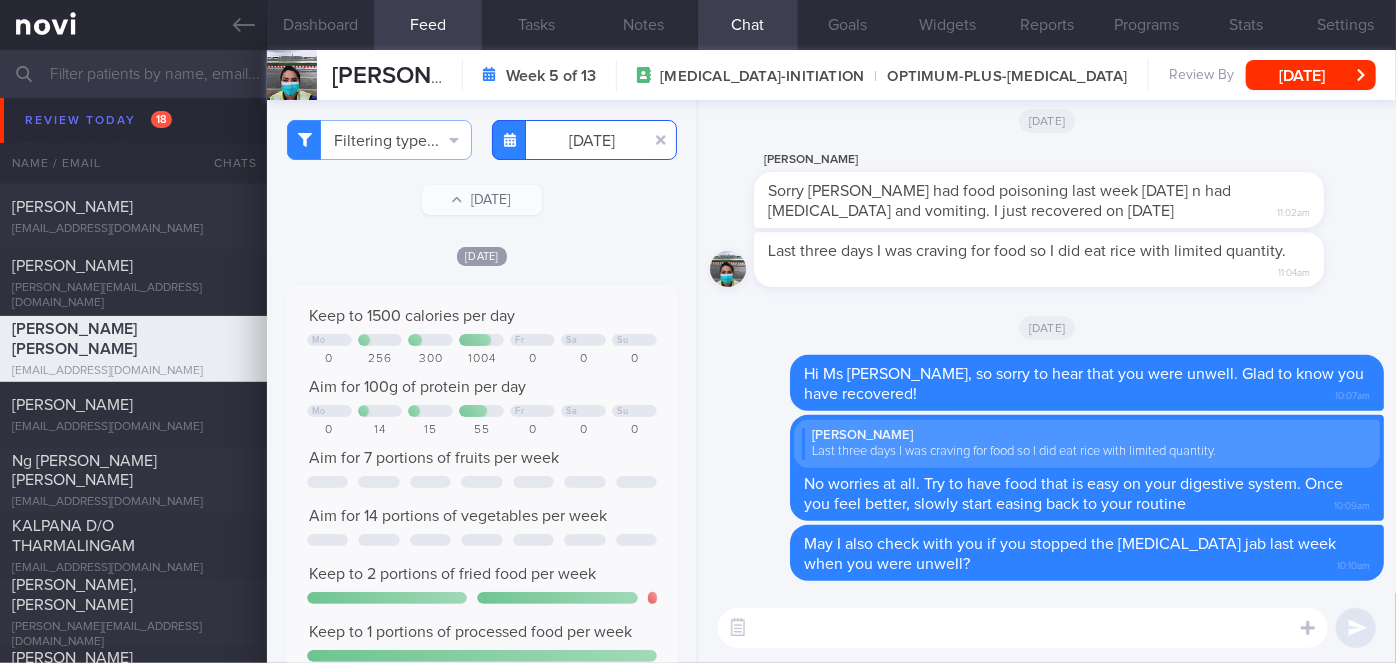 click on "[DATE]" at bounding box center [584, 140] 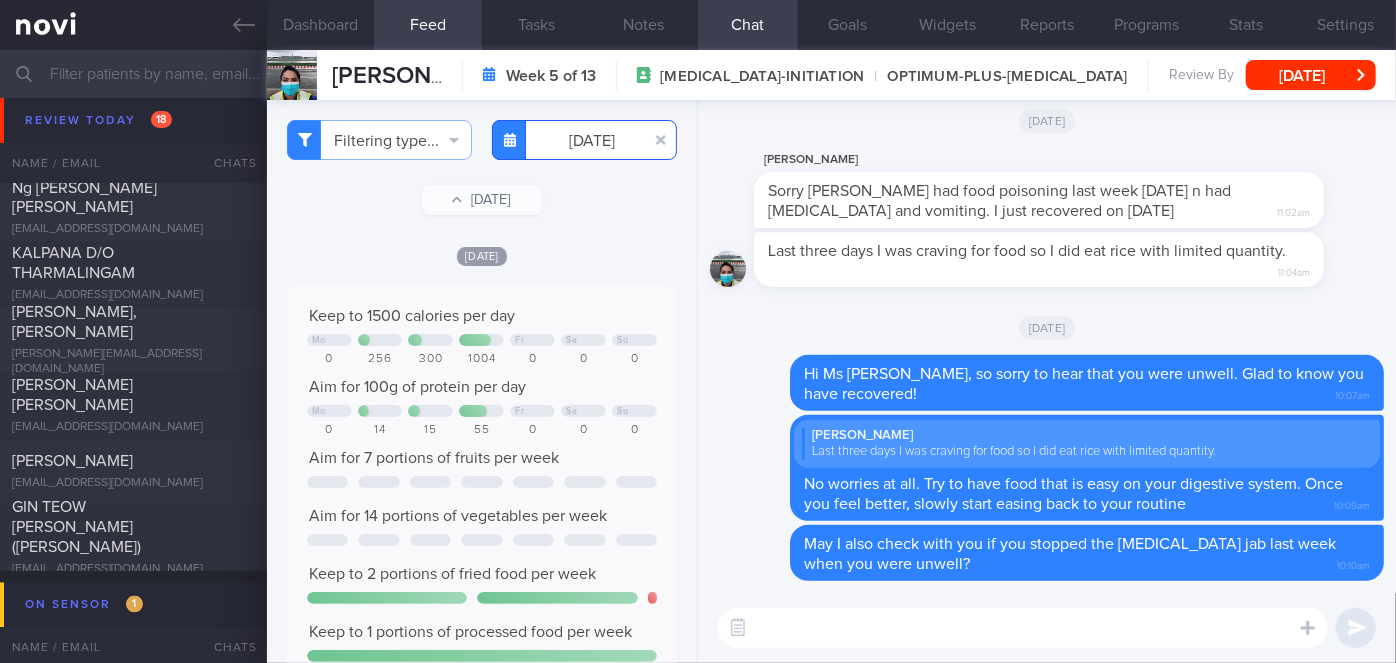 click on "[DATE]" at bounding box center [584, 140] 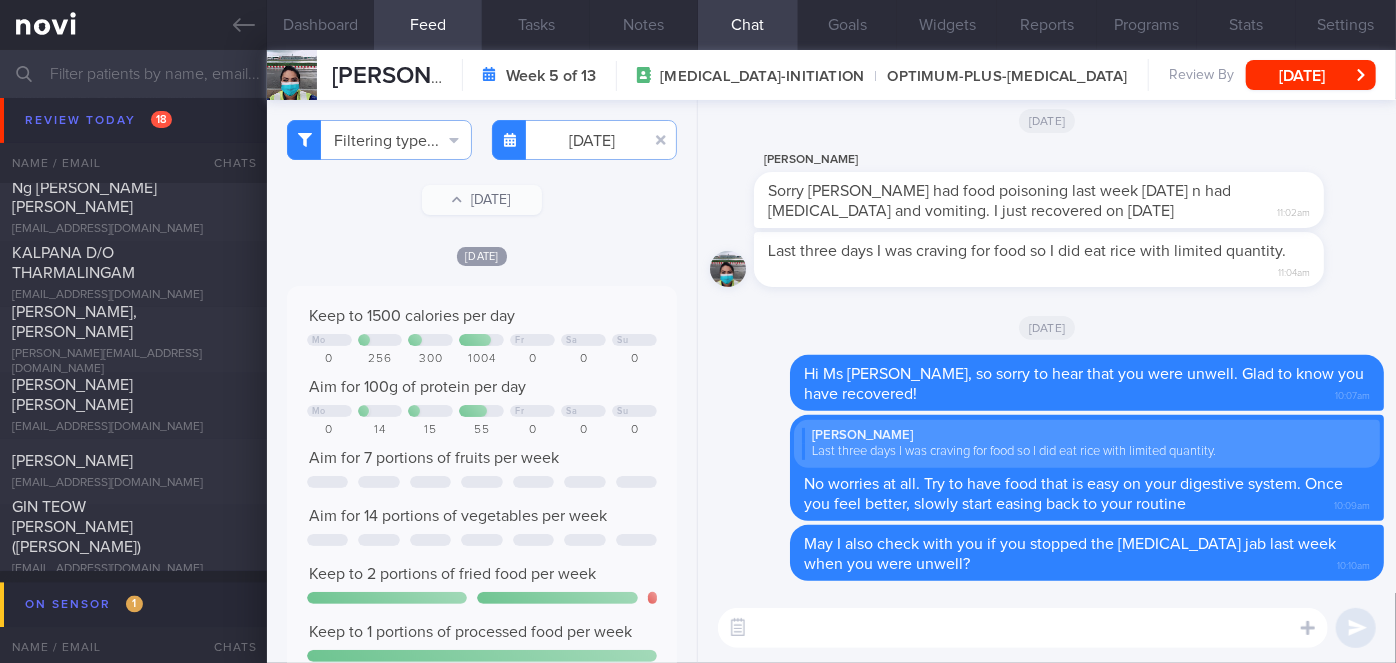 click at bounding box center [1023, 628] 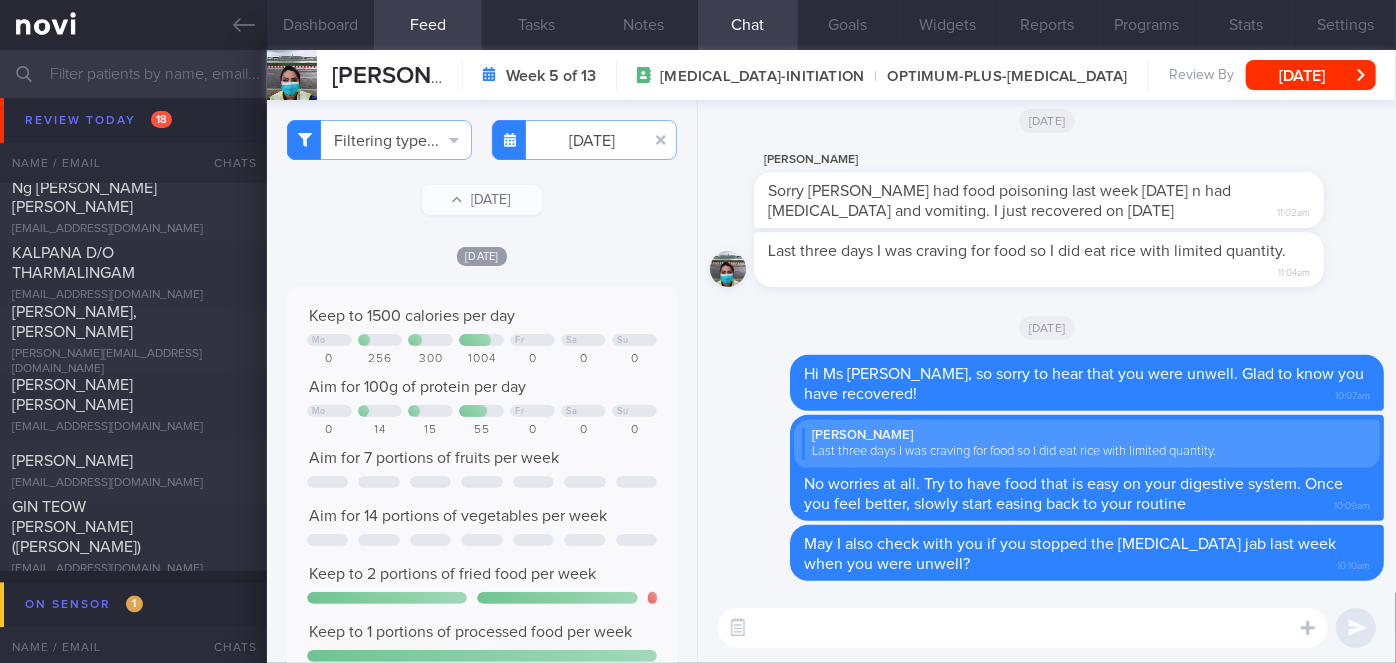 click at bounding box center (1023, 628) 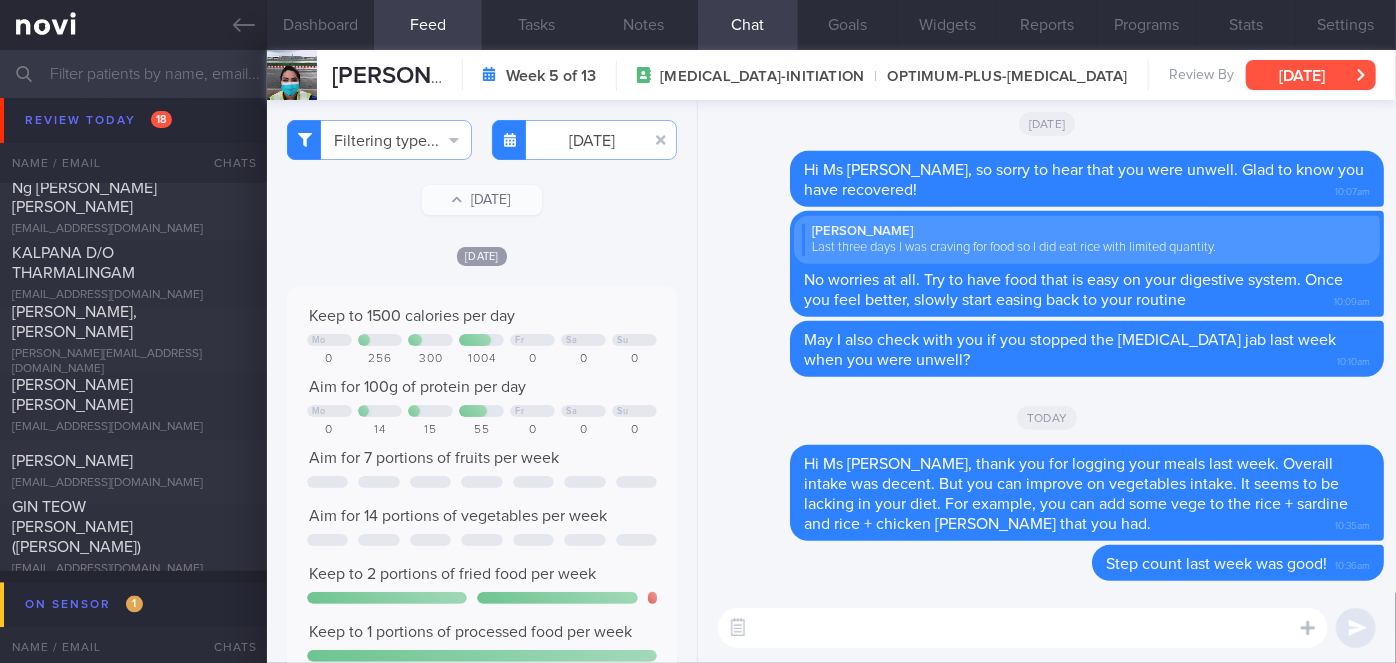click on "[DATE]" at bounding box center [1311, 75] 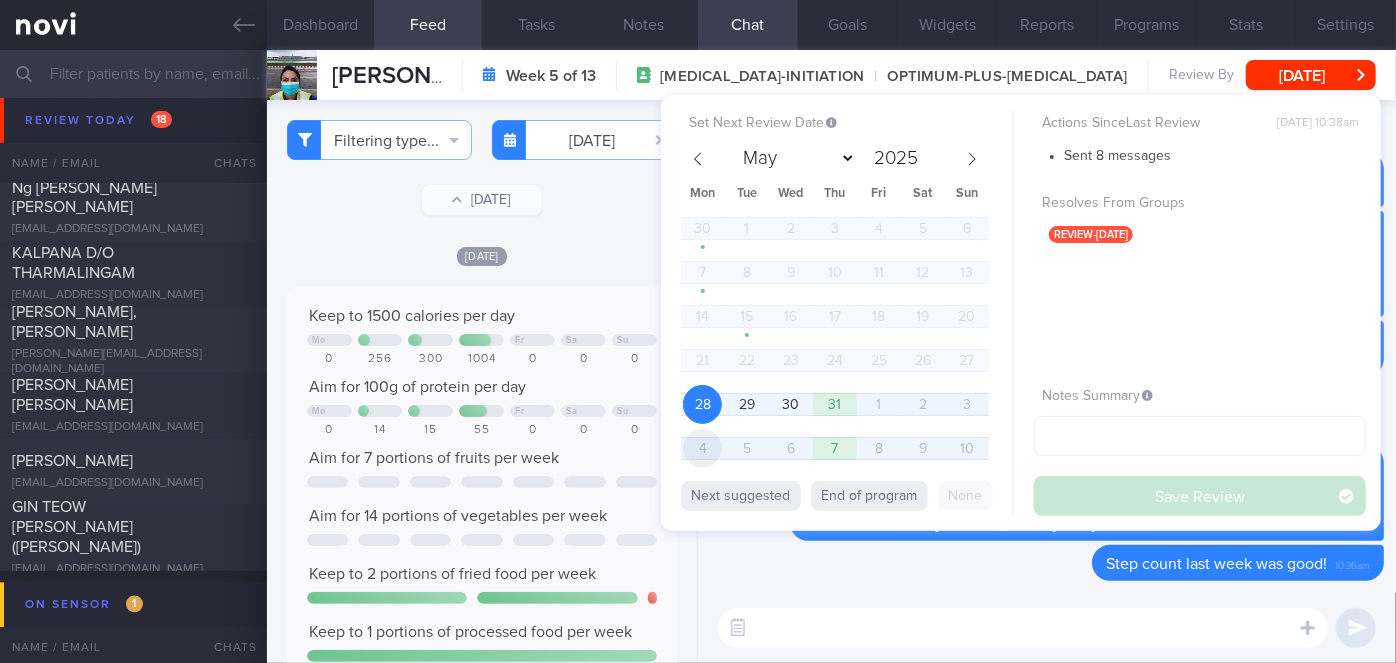 click on "4" at bounding box center [702, 448] 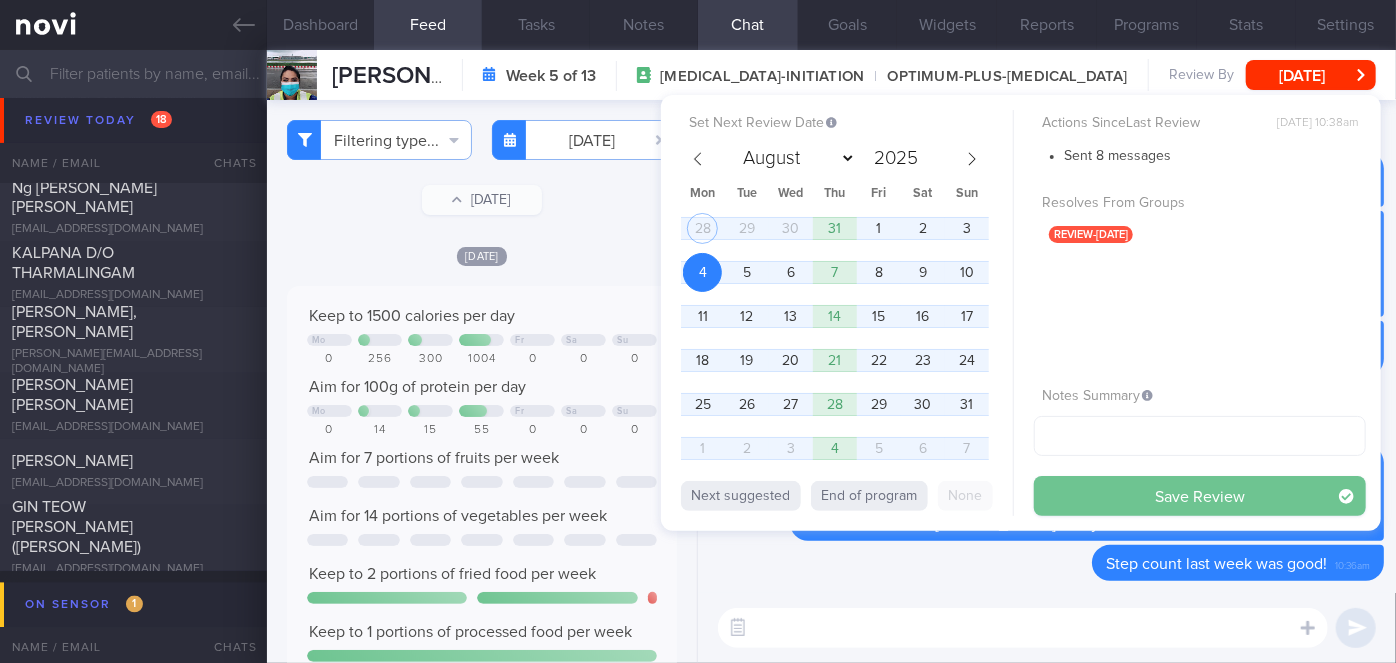 click on "Save Review" at bounding box center [1200, 496] 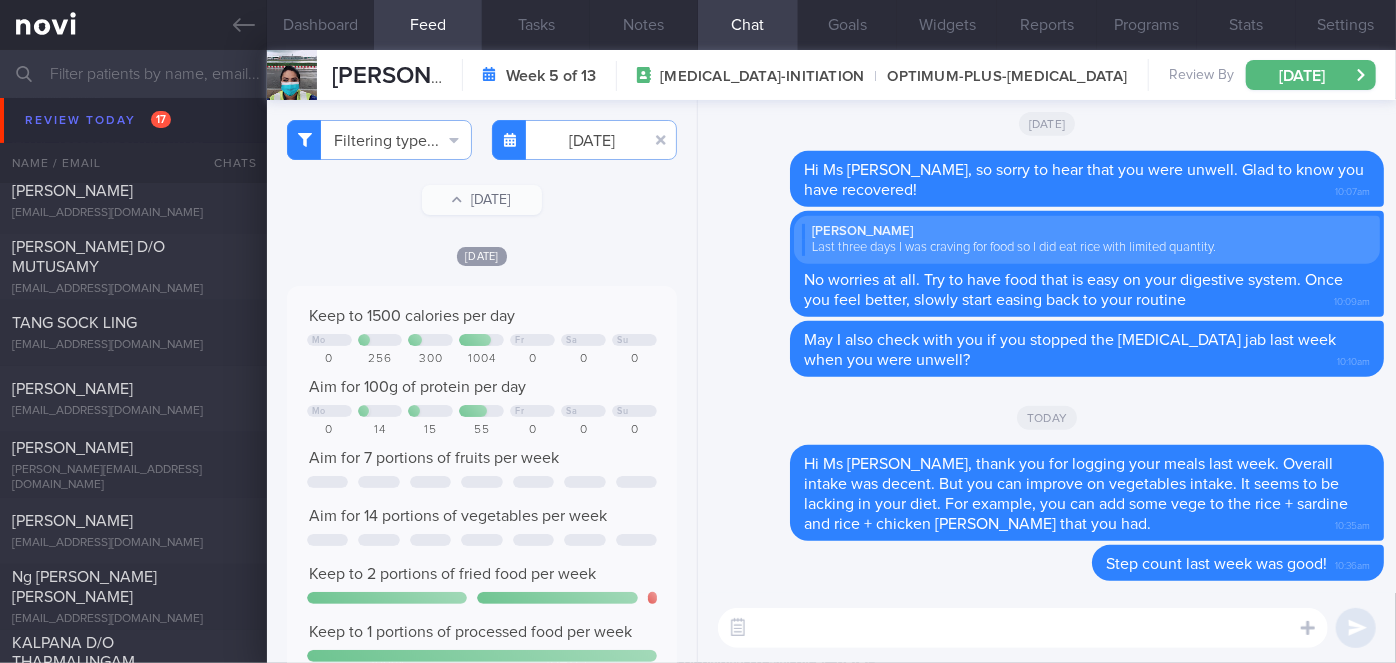 scroll, scrollTop: 5115, scrollLeft: 0, axis: vertical 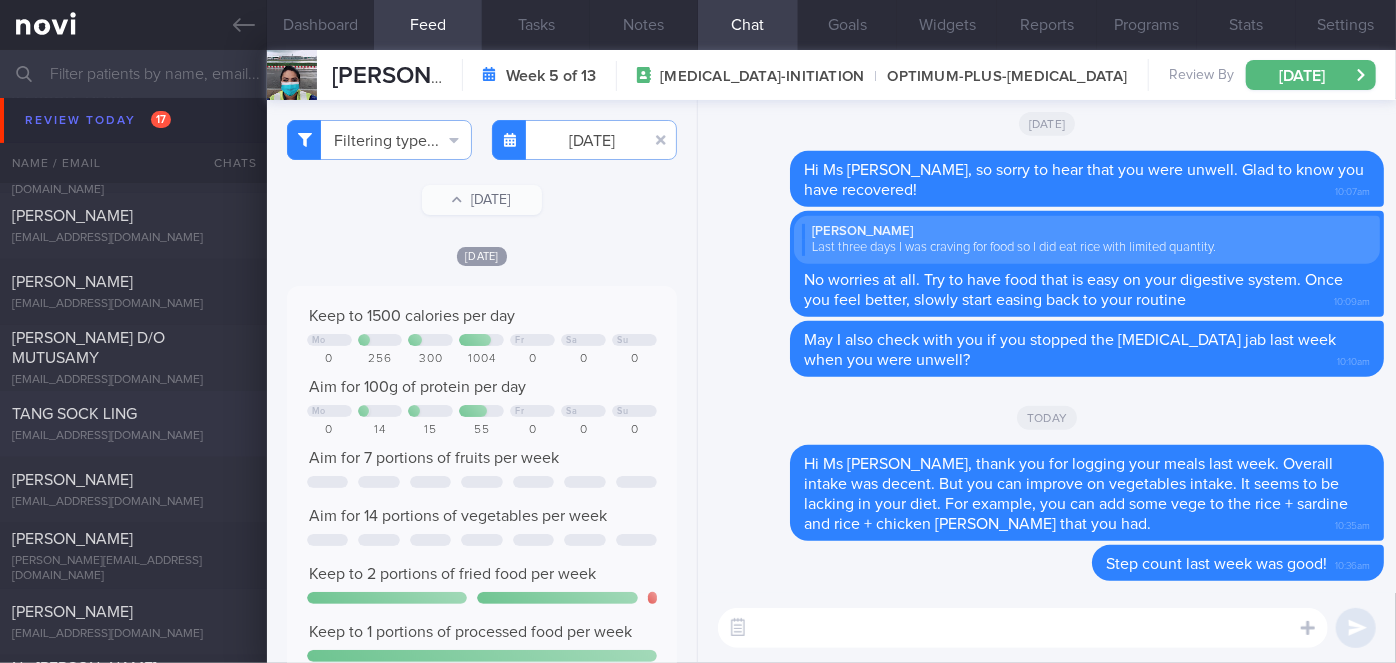 click on "TANG SOCK LING" at bounding box center (131, 414) 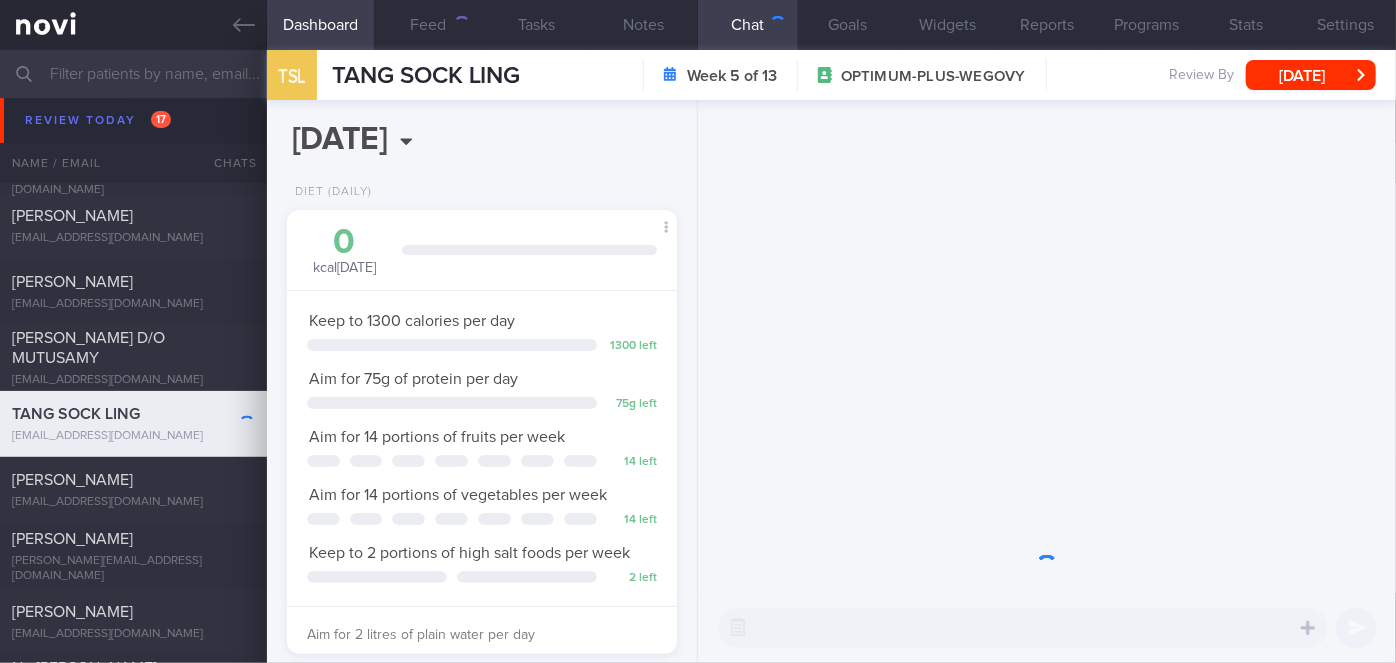 scroll, scrollTop: 999829, scrollLeft: 999658, axis: both 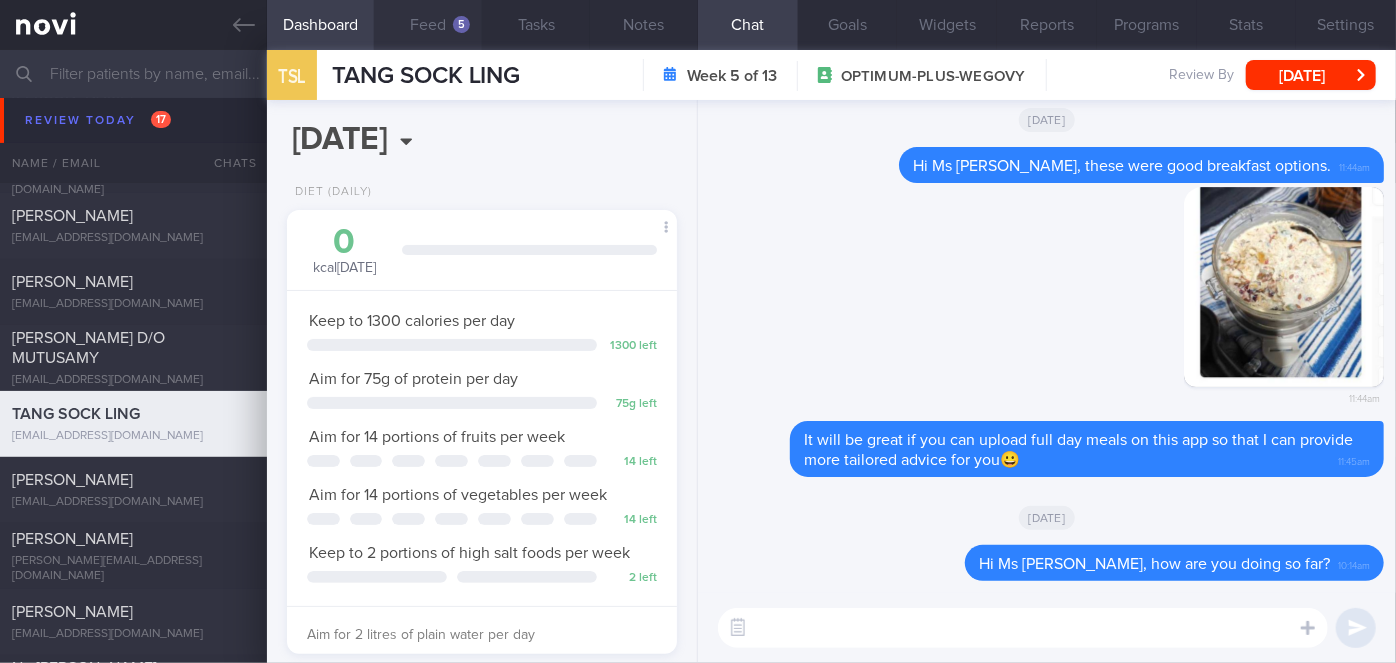 click on "5" at bounding box center (461, 24) 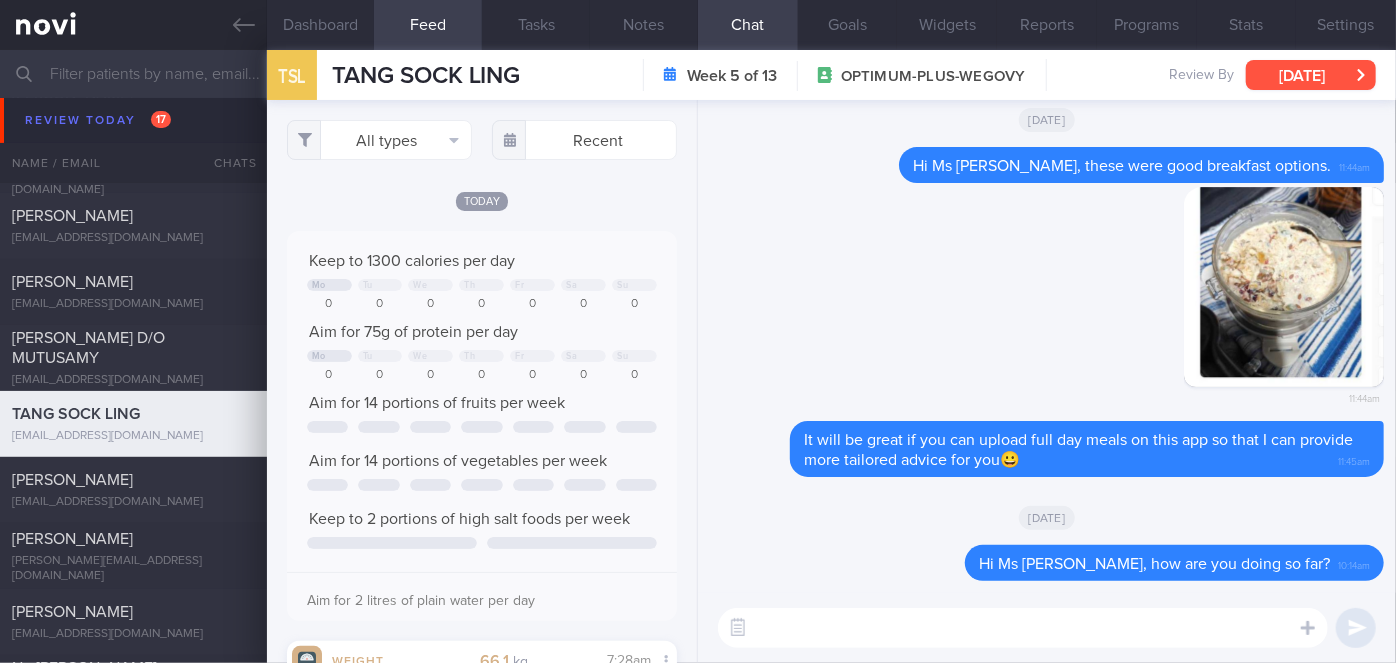 click on "[DATE]" at bounding box center [1311, 75] 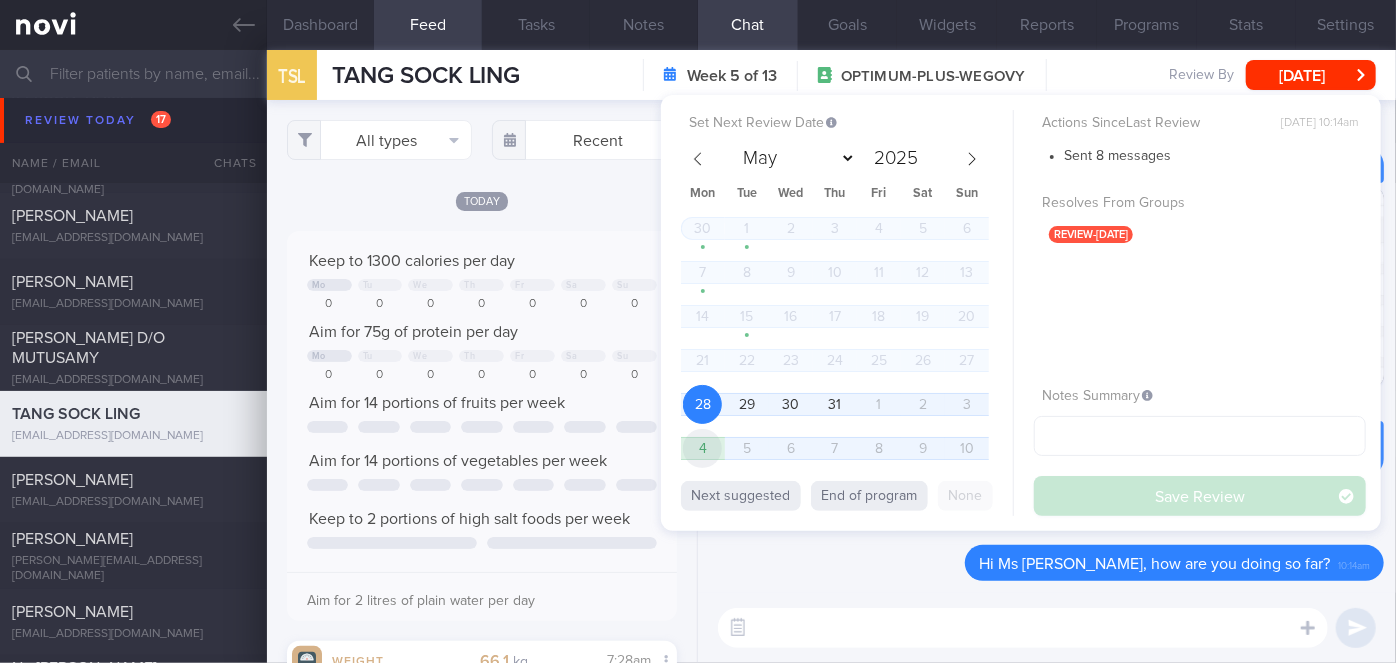 click on "4" at bounding box center (702, 448) 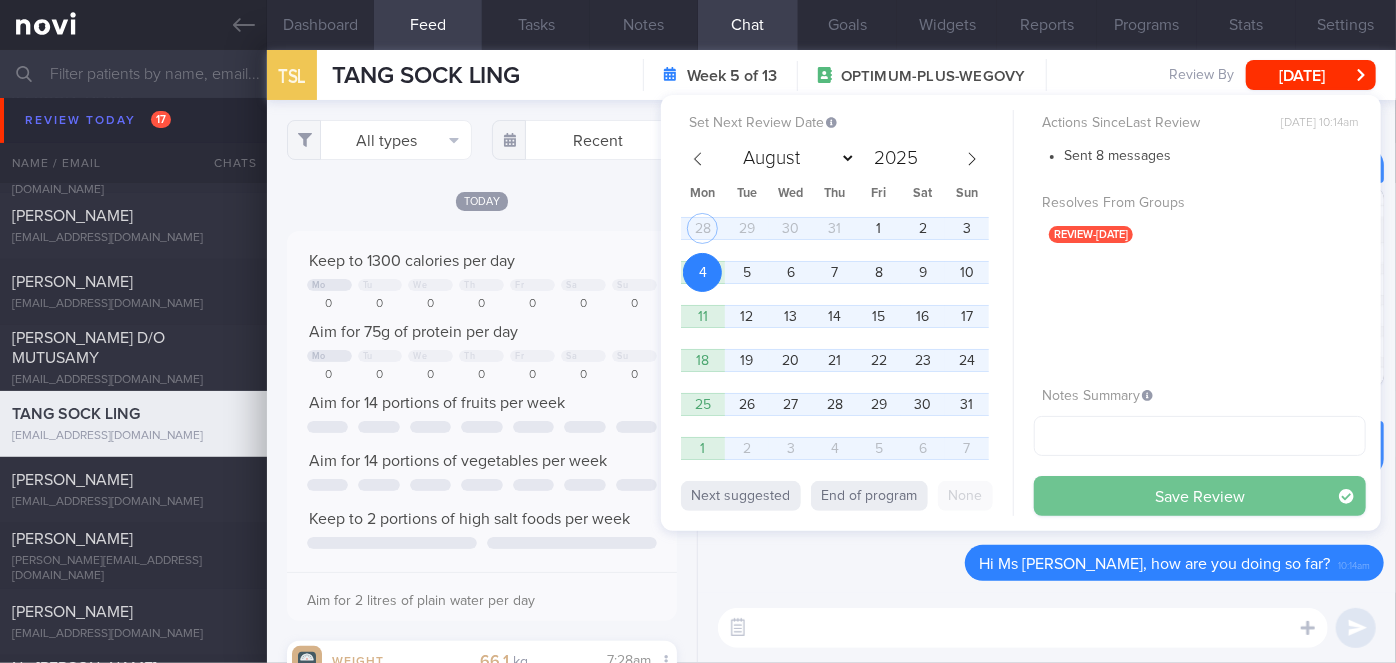 click on "Save Review" at bounding box center (1200, 496) 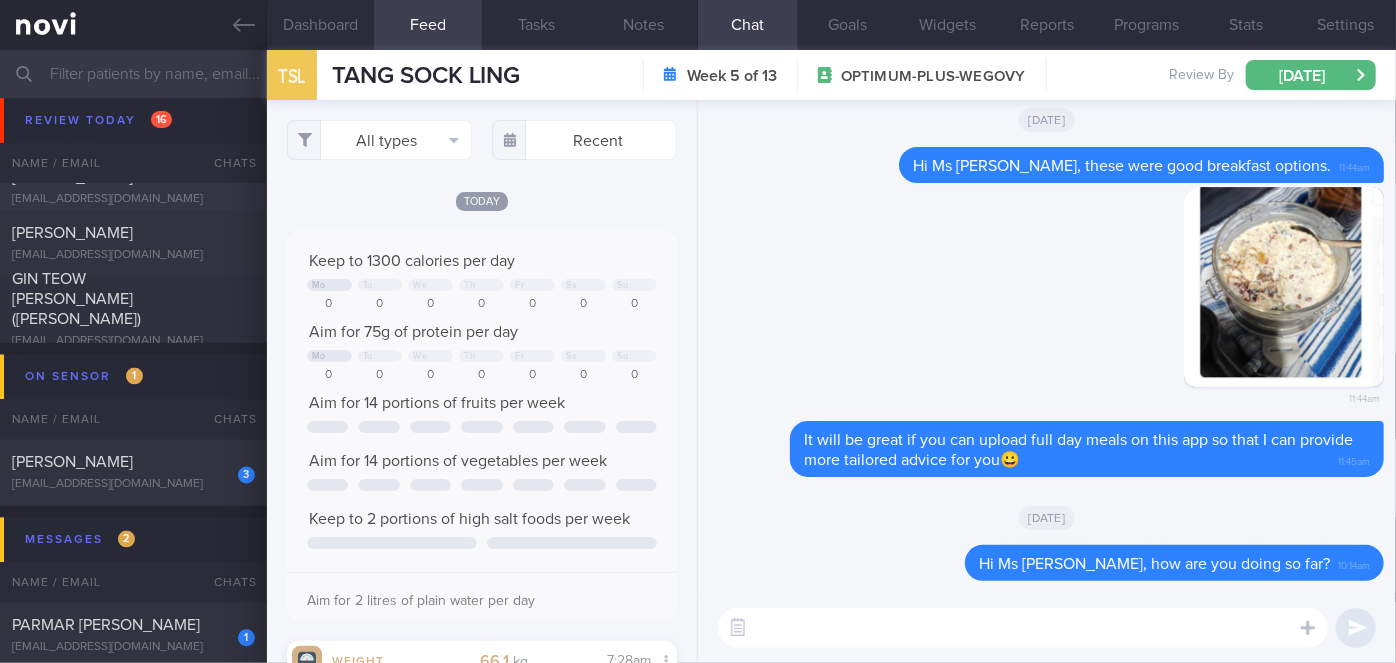 scroll, scrollTop: 5842, scrollLeft: 0, axis: vertical 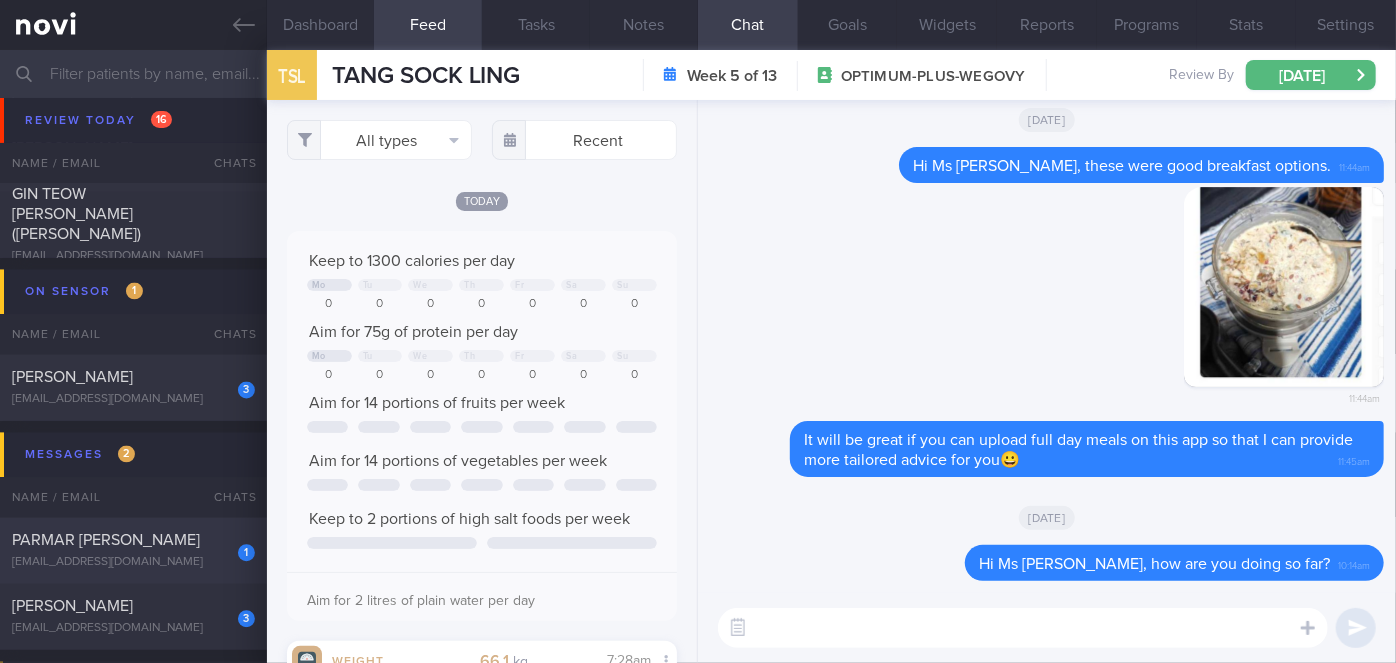 click on "PARMAR [PERSON_NAME]" at bounding box center (131, 541) 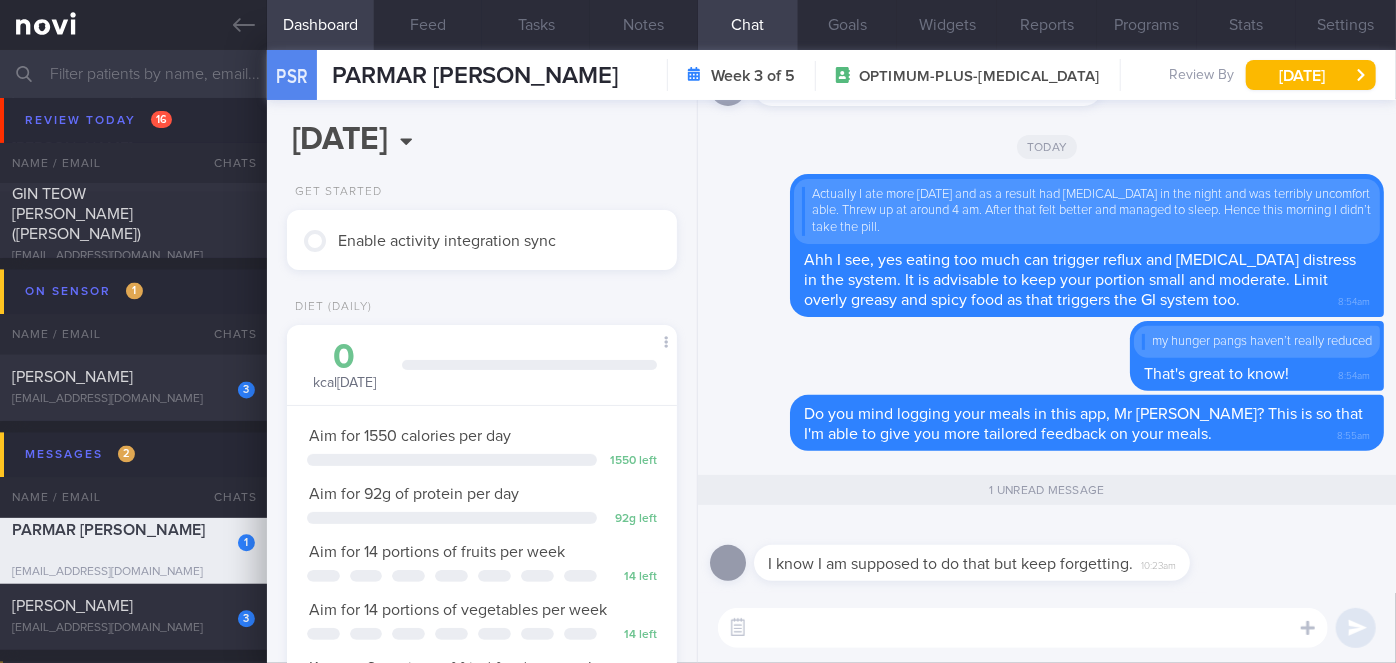 scroll, scrollTop: 0, scrollLeft: 0, axis: both 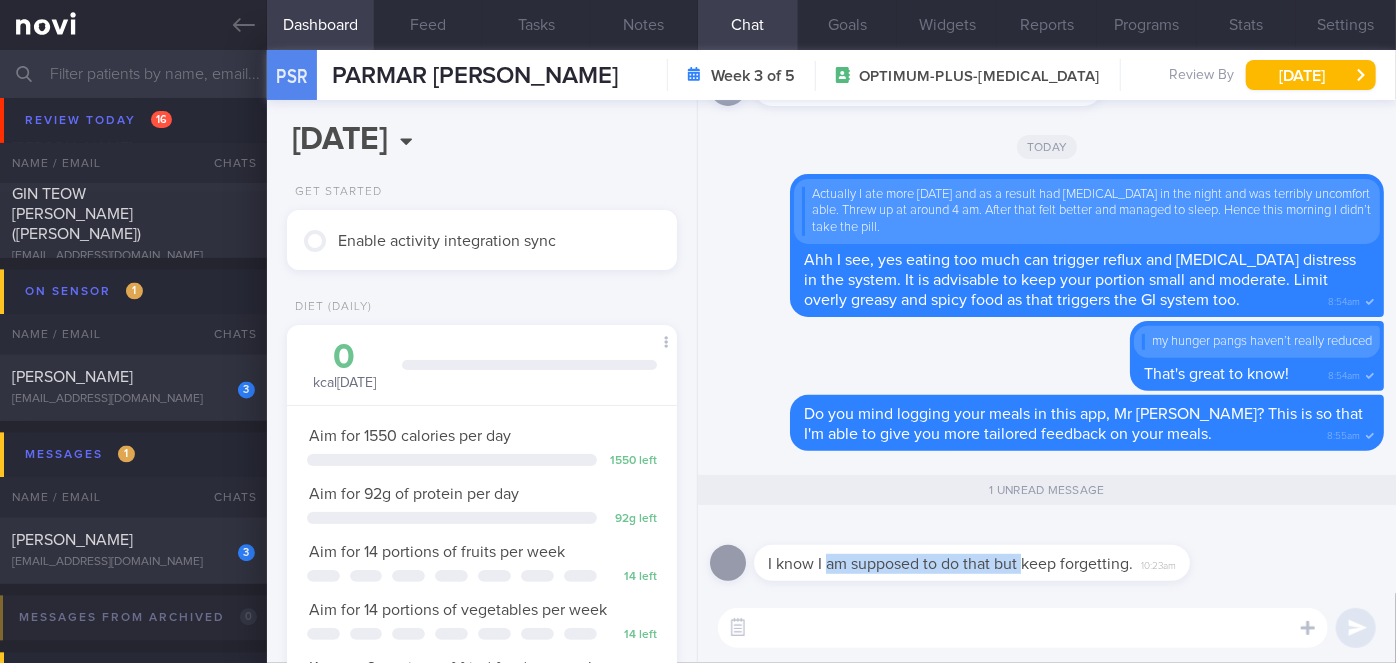 drag, startPoint x: 825, startPoint y: 578, endPoint x: 1026, endPoint y: 570, distance: 201.15913 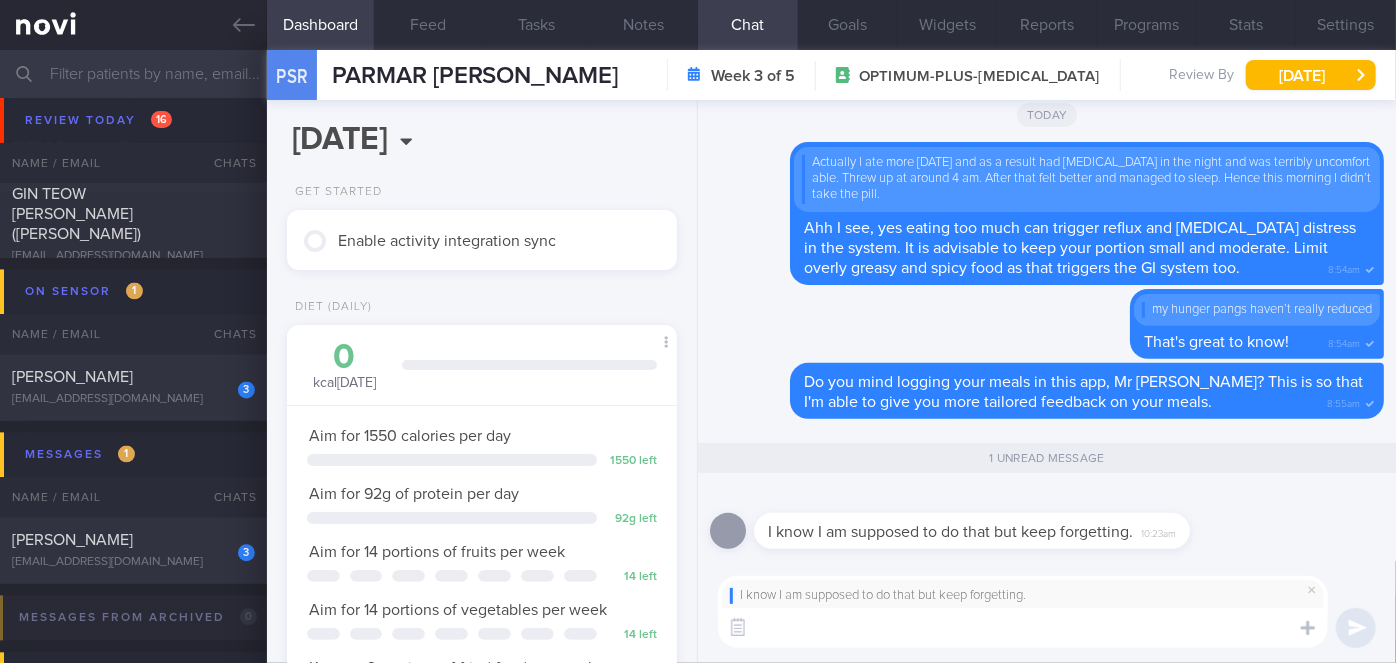 scroll, scrollTop: 0, scrollLeft: 0, axis: both 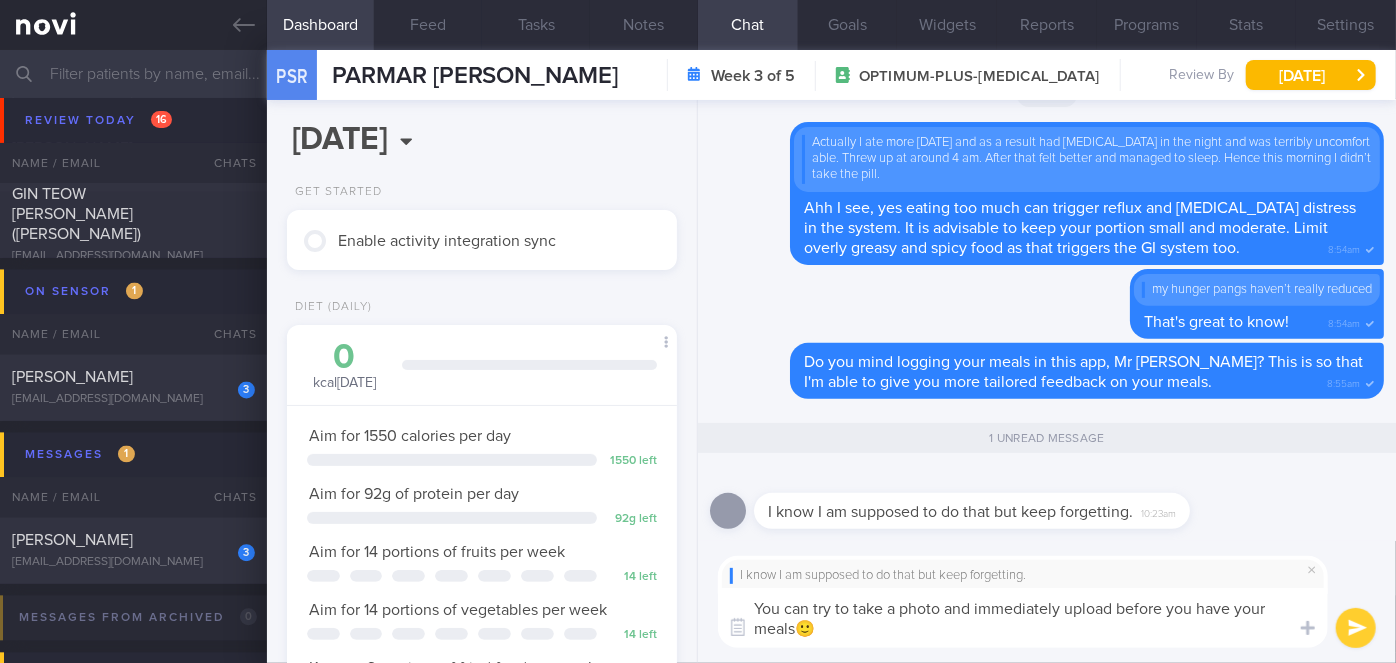 type on "You can try to take a photo and immediately upload before you have your meals🙂" 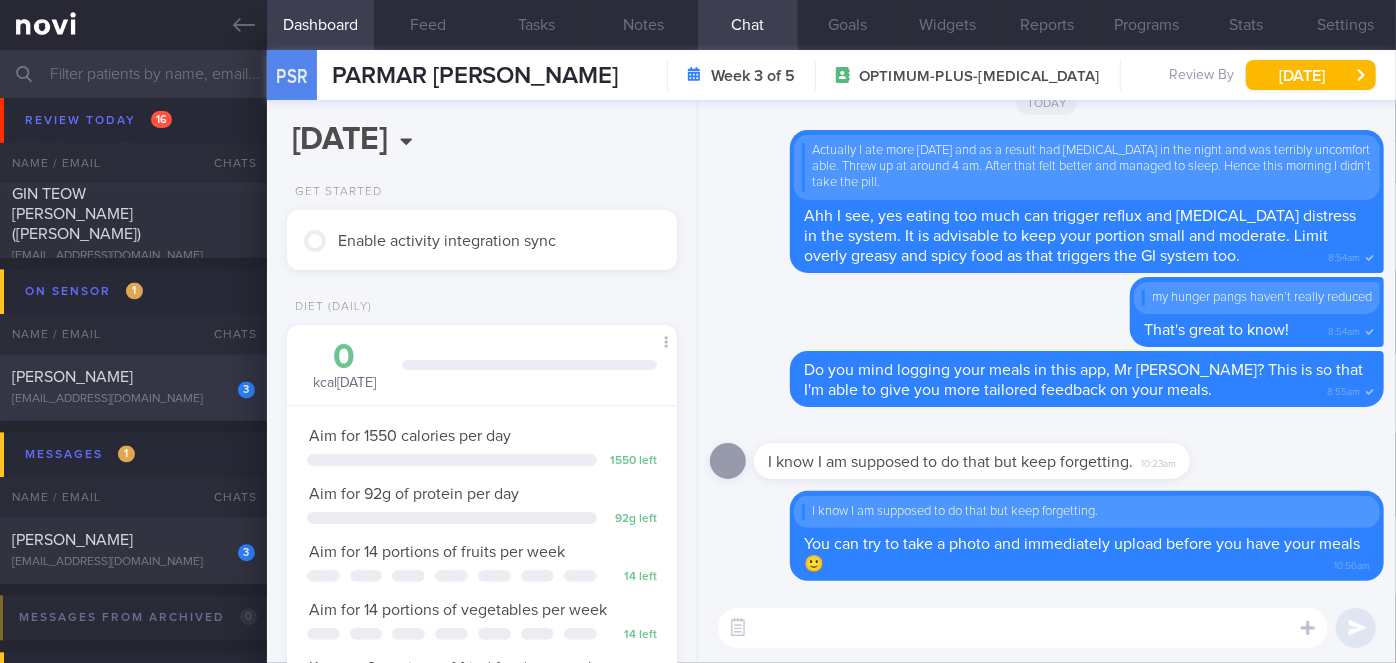 click on "3" at bounding box center [233, 383] 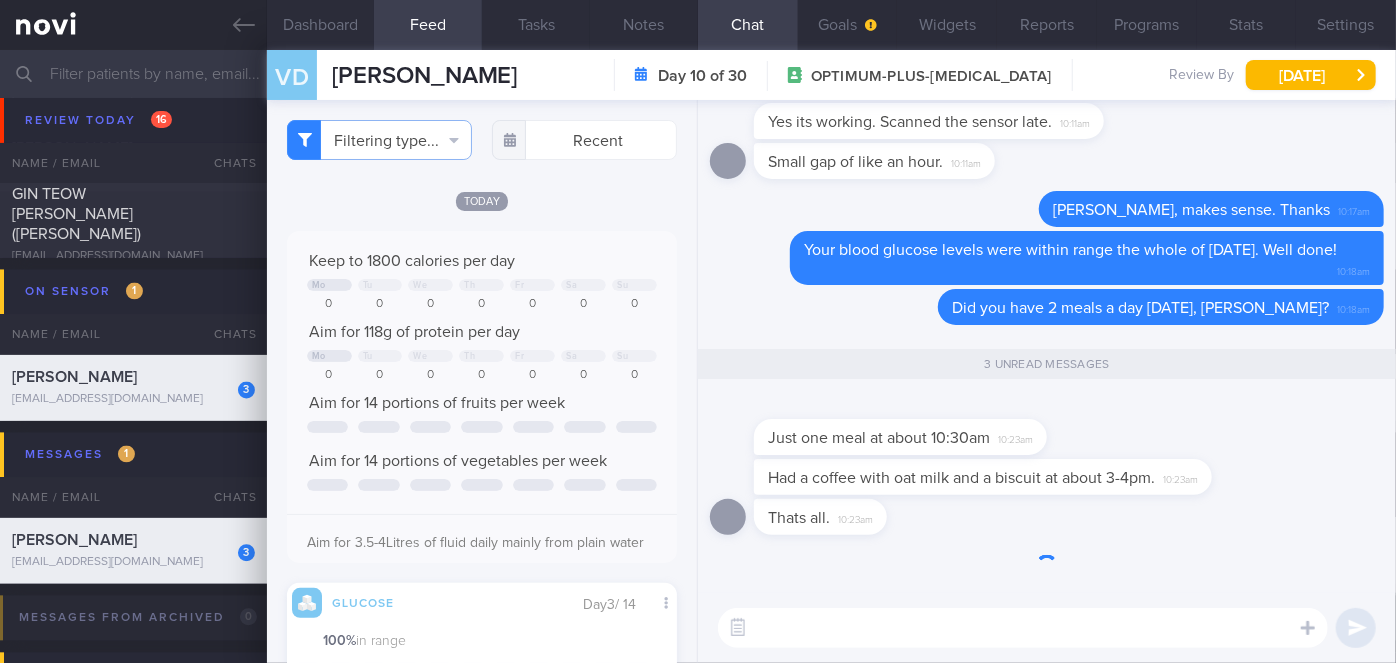 scroll, scrollTop: 999752, scrollLeft: 999640, axis: both 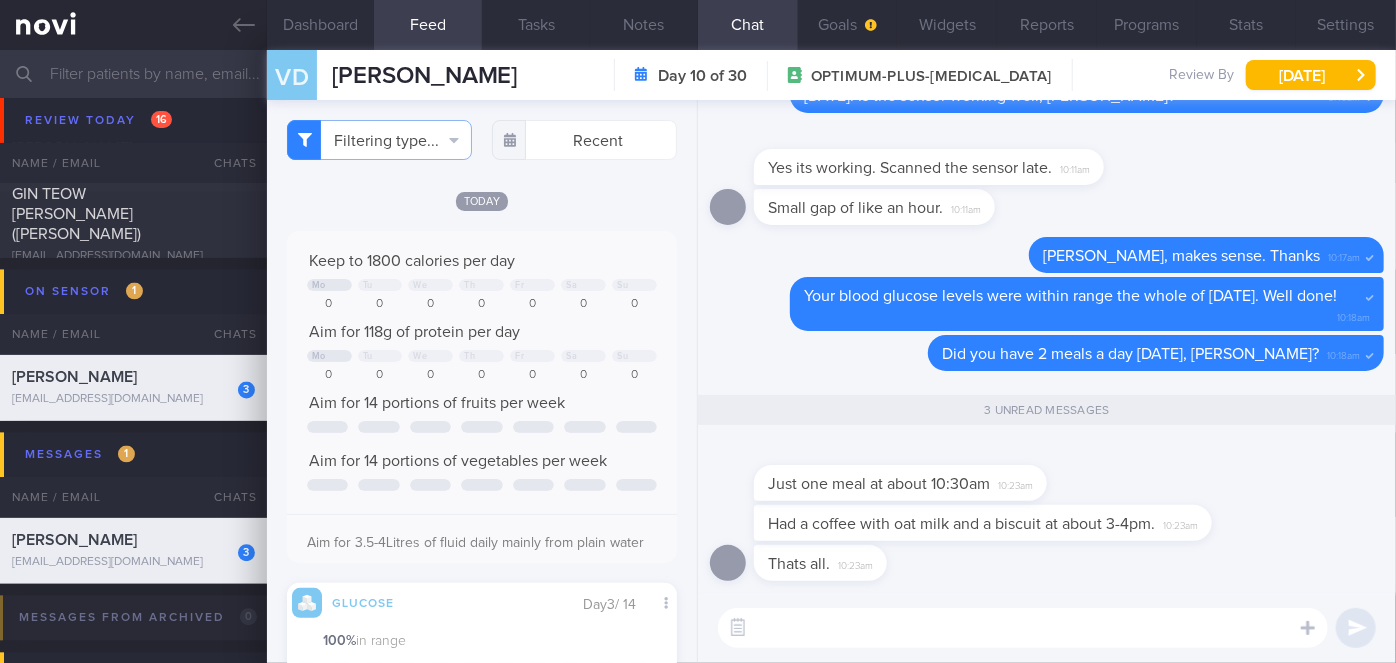 click at bounding box center [1023, 628] 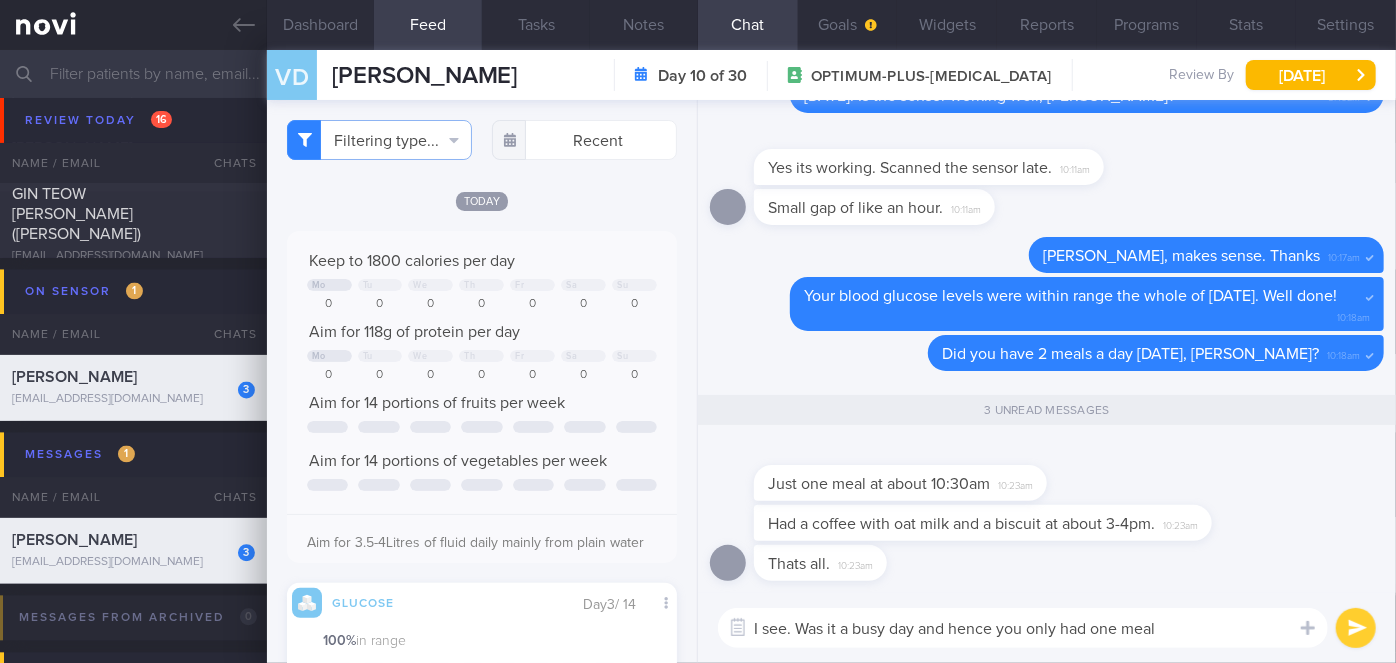 type on "I see. Was it a busy day and hence you only had one meal?" 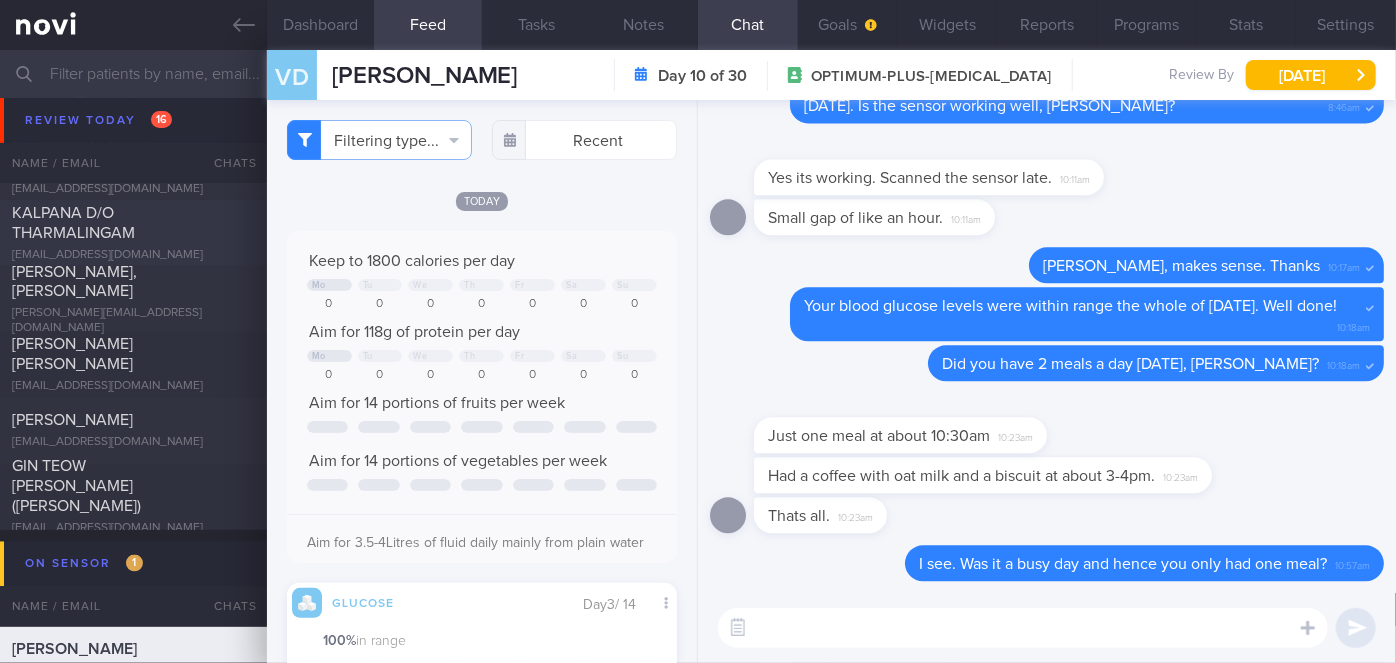 scroll, scrollTop: 5479, scrollLeft: 0, axis: vertical 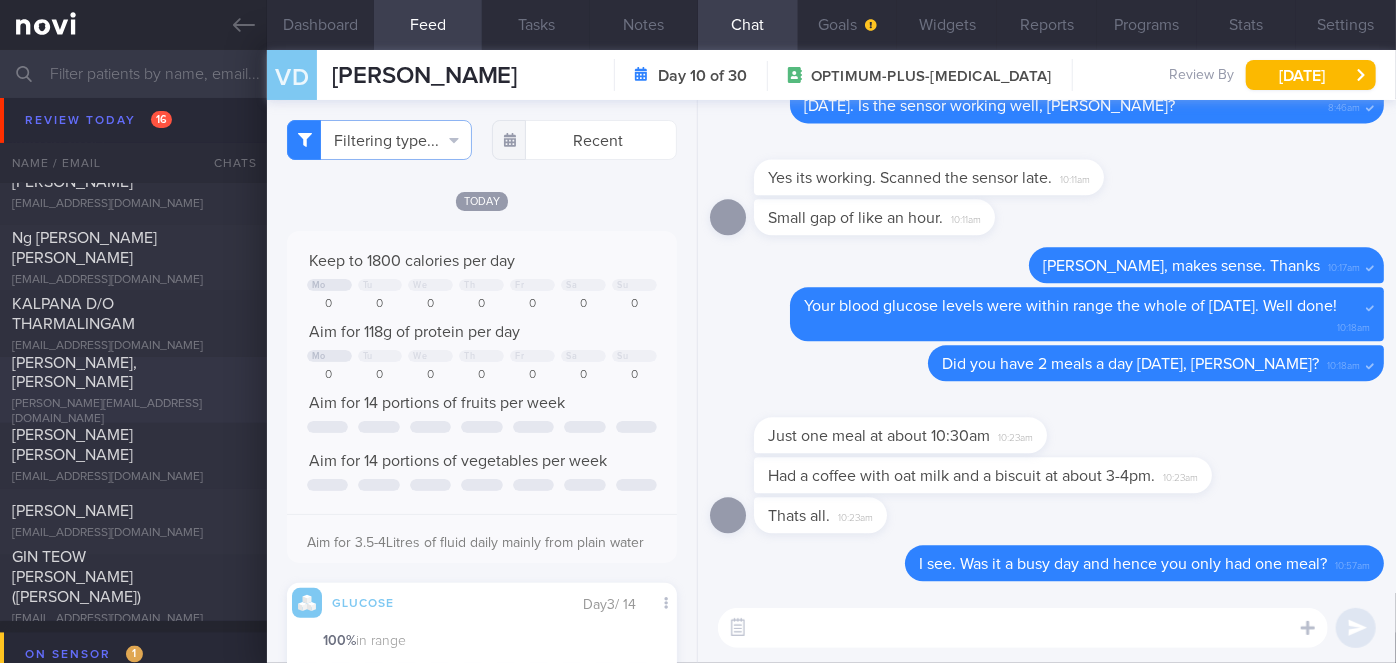 drag, startPoint x: 181, startPoint y: 296, endPoint x: 165, endPoint y: 406, distance: 111.15755 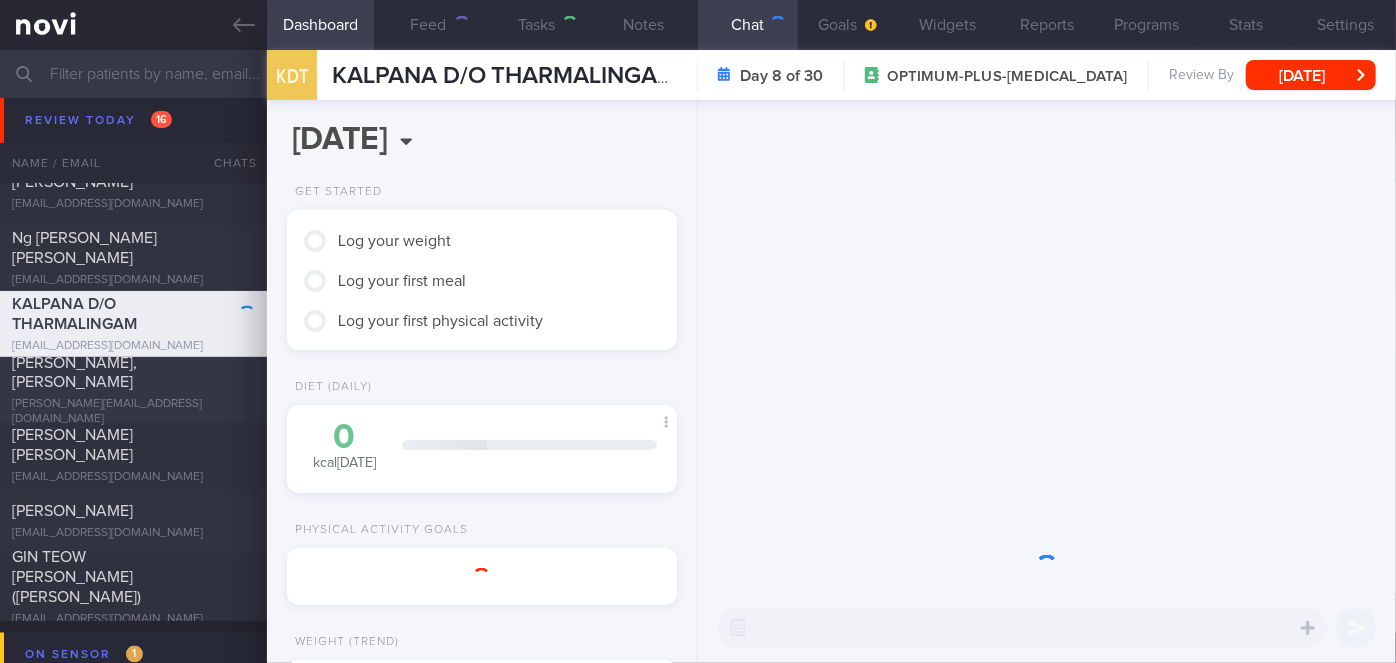 click on "[PERSON_NAME][EMAIL_ADDRESS][DOMAIN_NAME]" at bounding box center (133, 413) 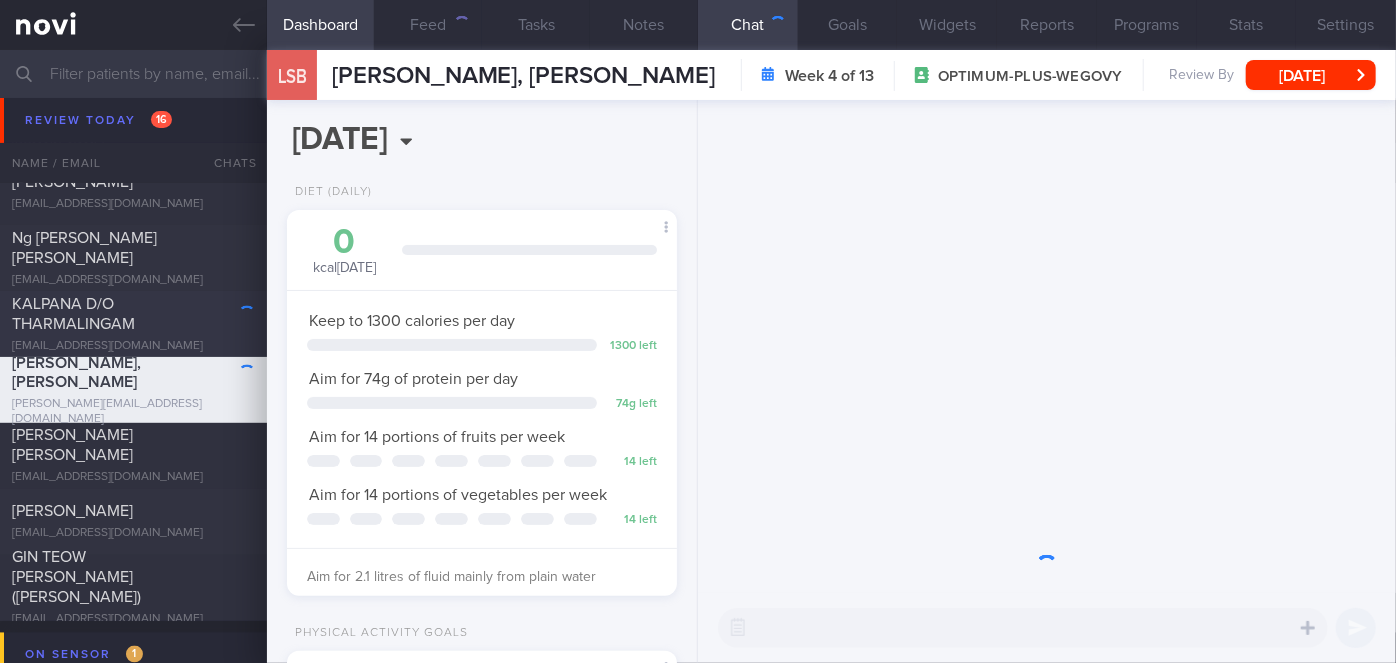 scroll, scrollTop: 999800, scrollLeft: 999658, axis: both 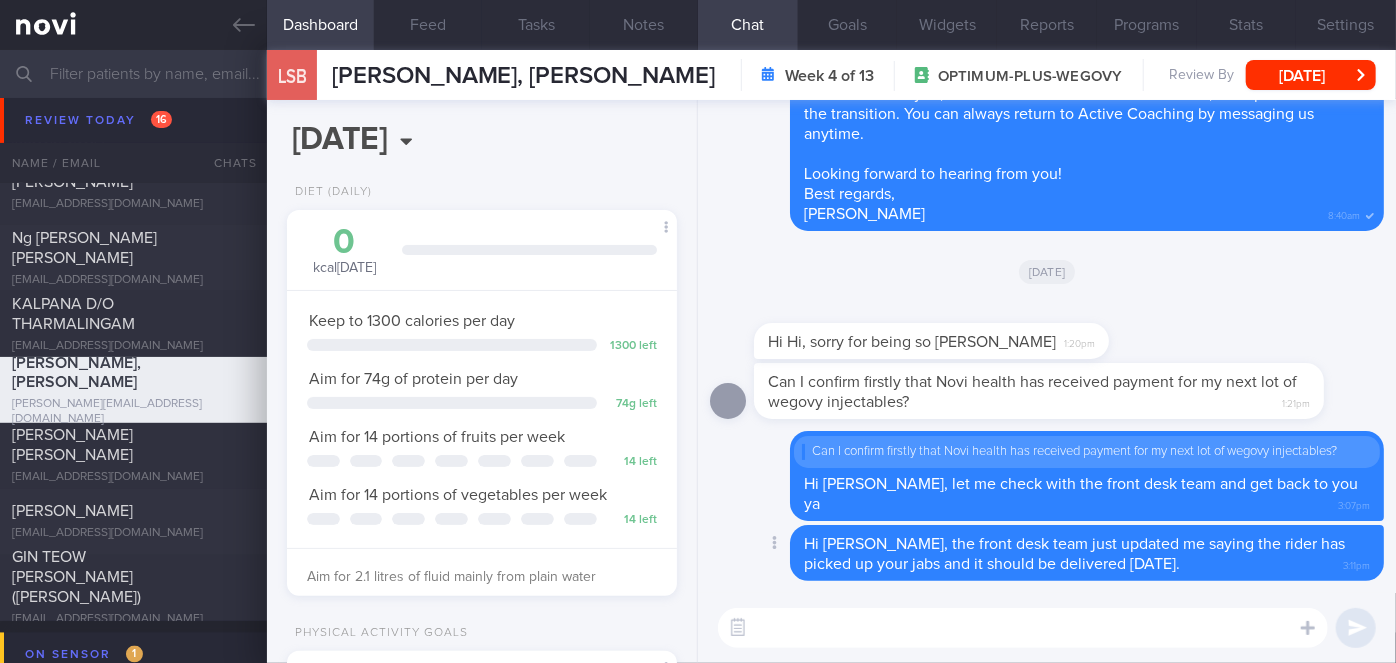click 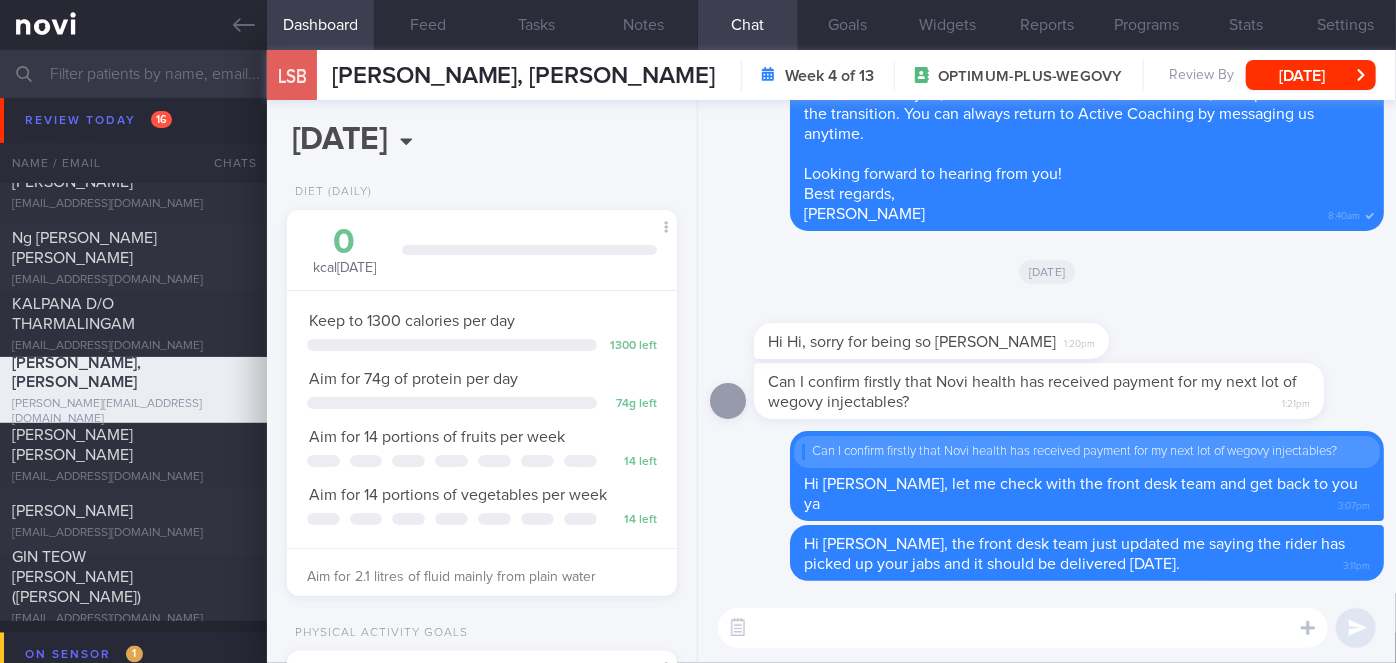 click at bounding box center [1023, 628] 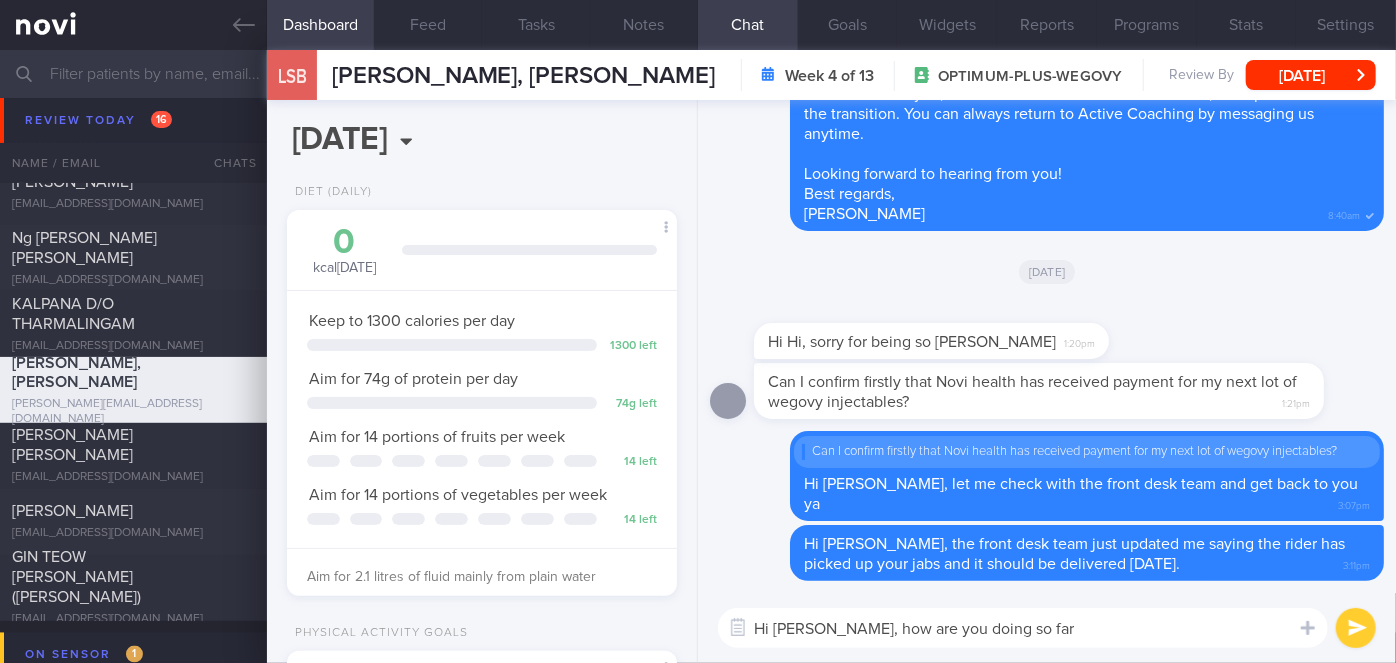 type on "Hi [PERSON_NAME], how are you doing so far?" 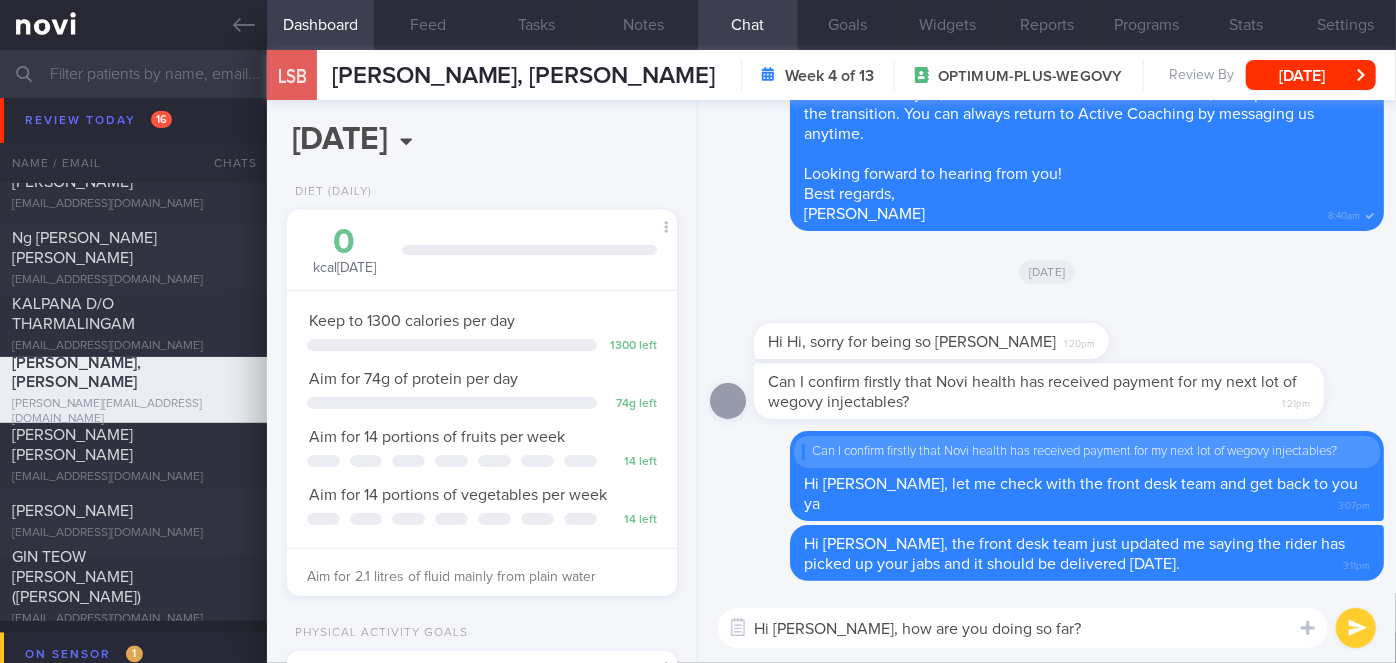 type 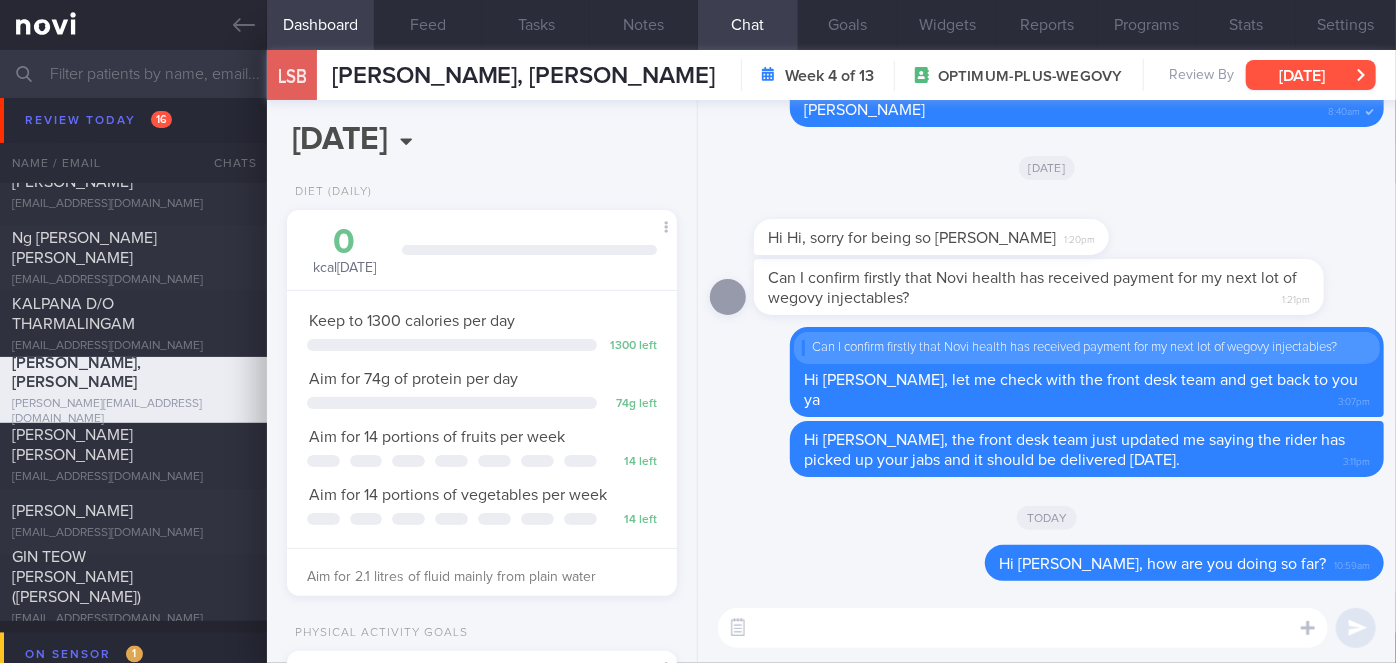 click on "[DATE]" at bounding box center [1311, 75] 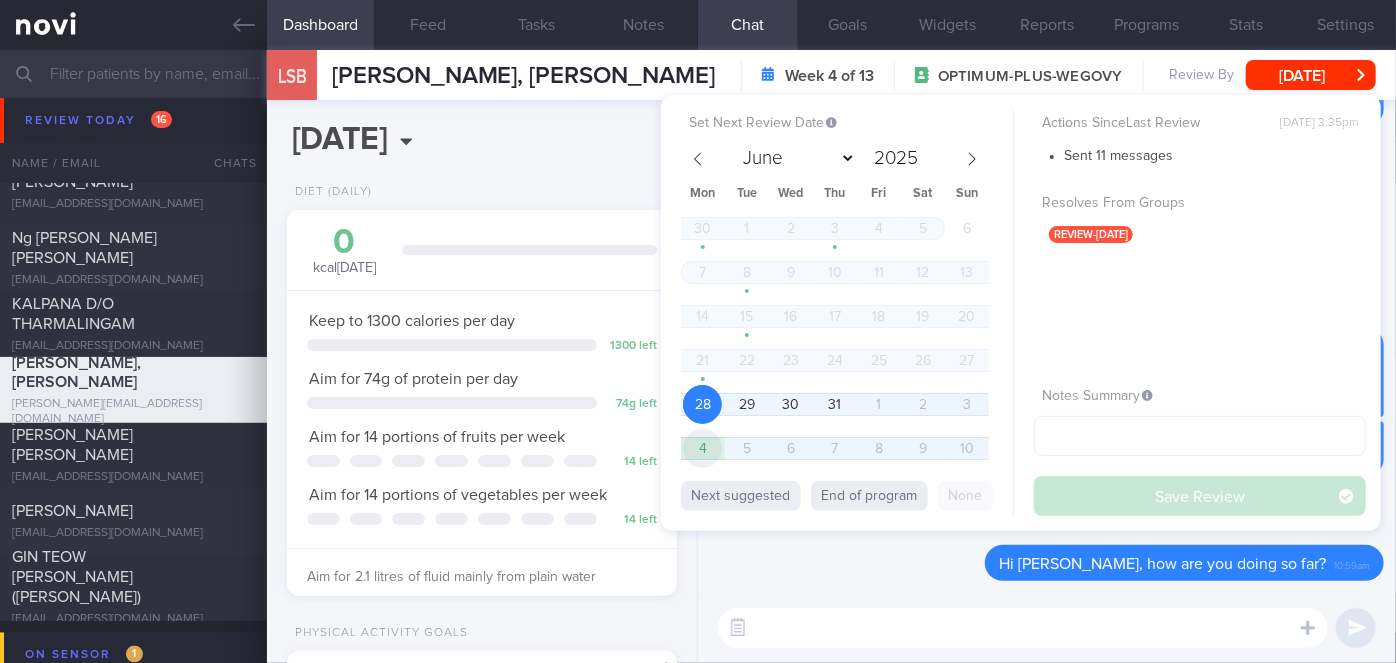 click on "4" at bounding box center (702, 448) 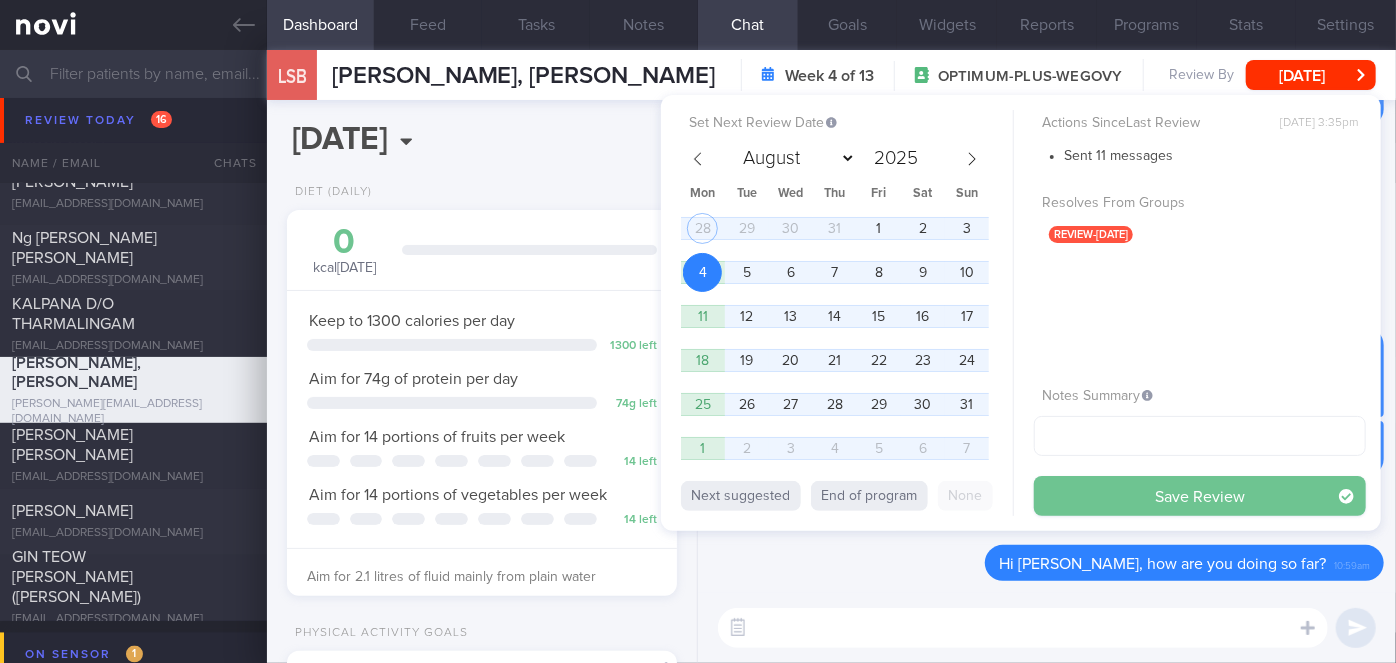 click on "Save Review" at bounding box center [1200, 496] 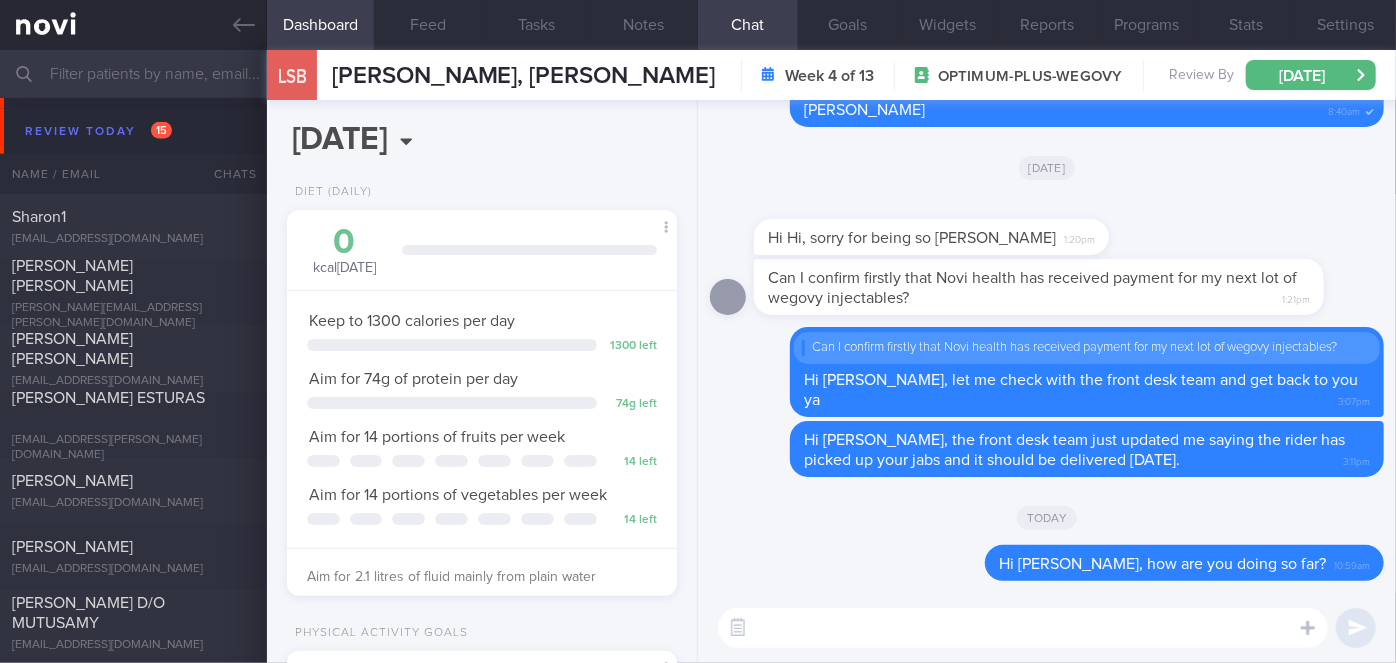 scroll, scrollTop: 4842, scrollLeft: 0, axis: vertical 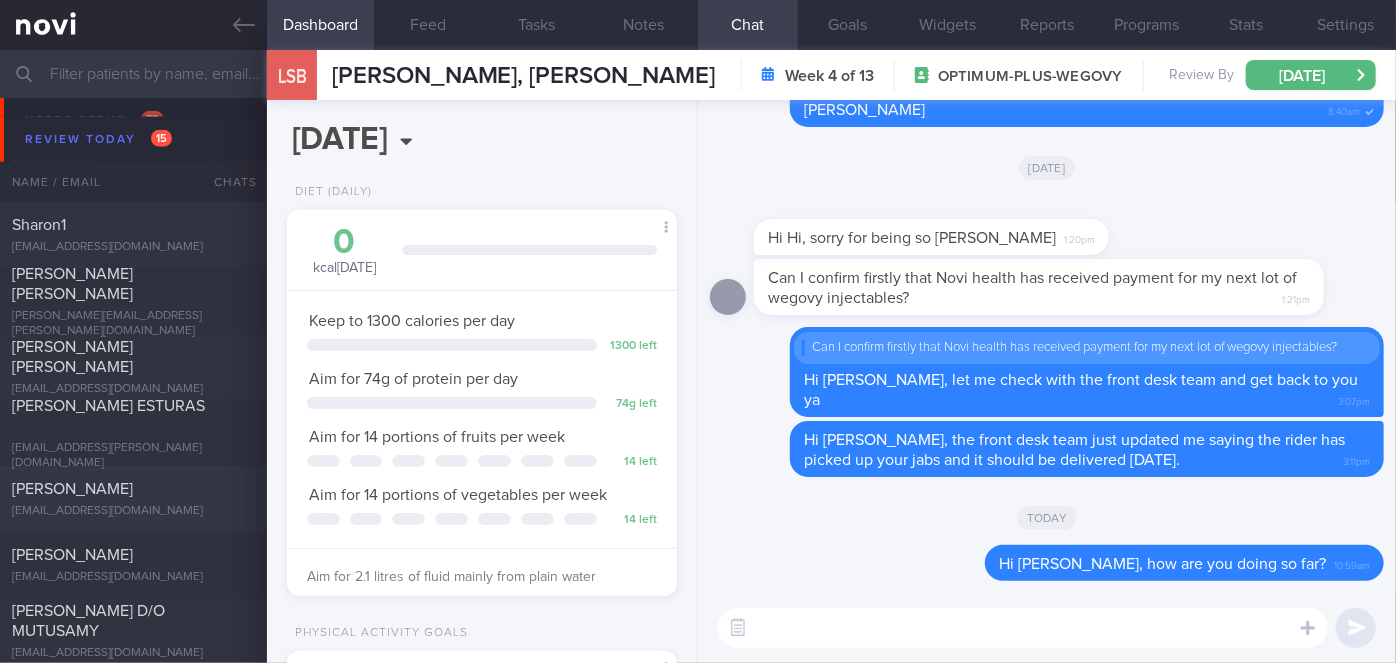 click on "[PERSON_NAME]" at bounding box center [131, 489] 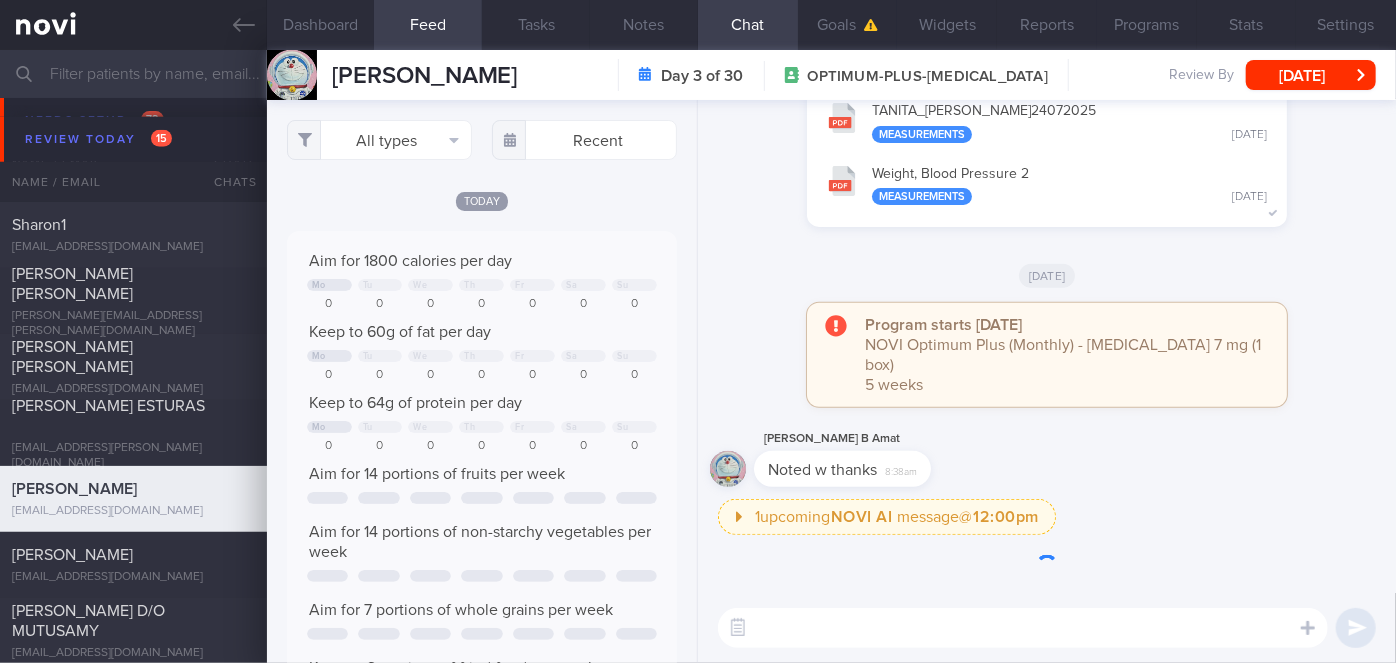 scroll, scrollTop: 999797, scrollLeft: 999640, axis: both 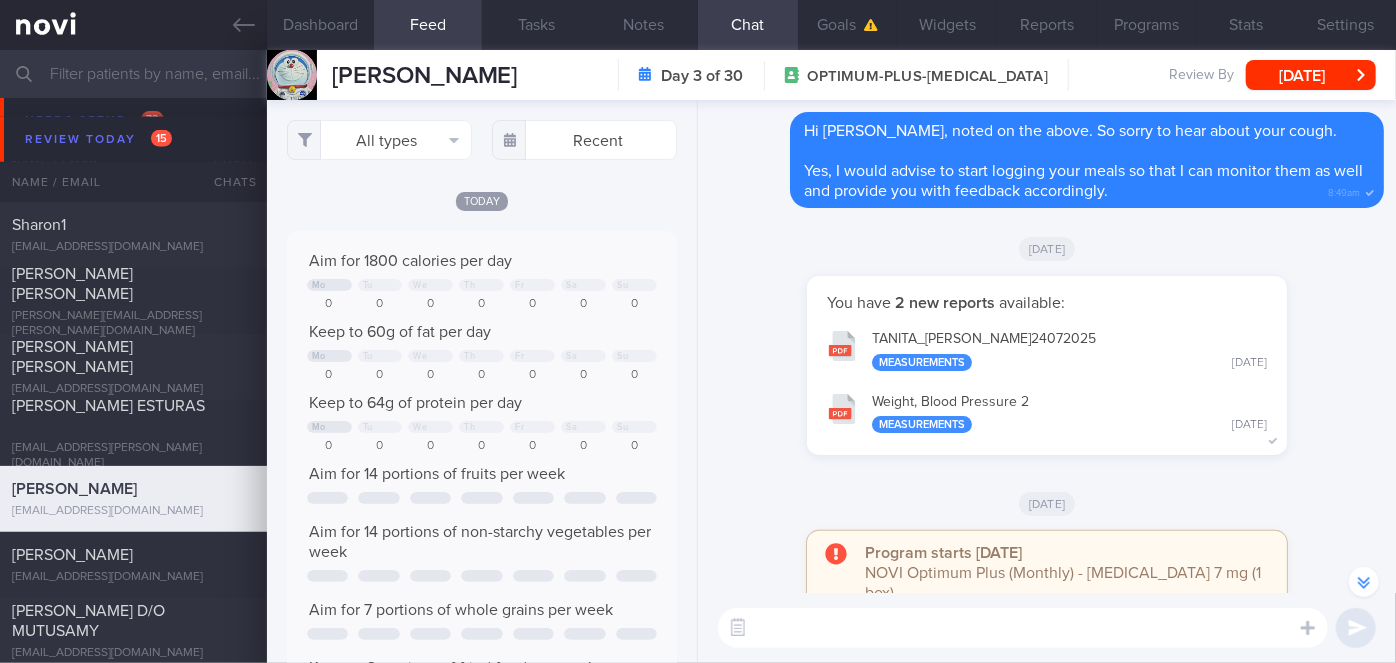 click on "TANITA_ [PERSON_NAME] 24072025
Measurements
[DATE]" at bounding box center (1047, 349) 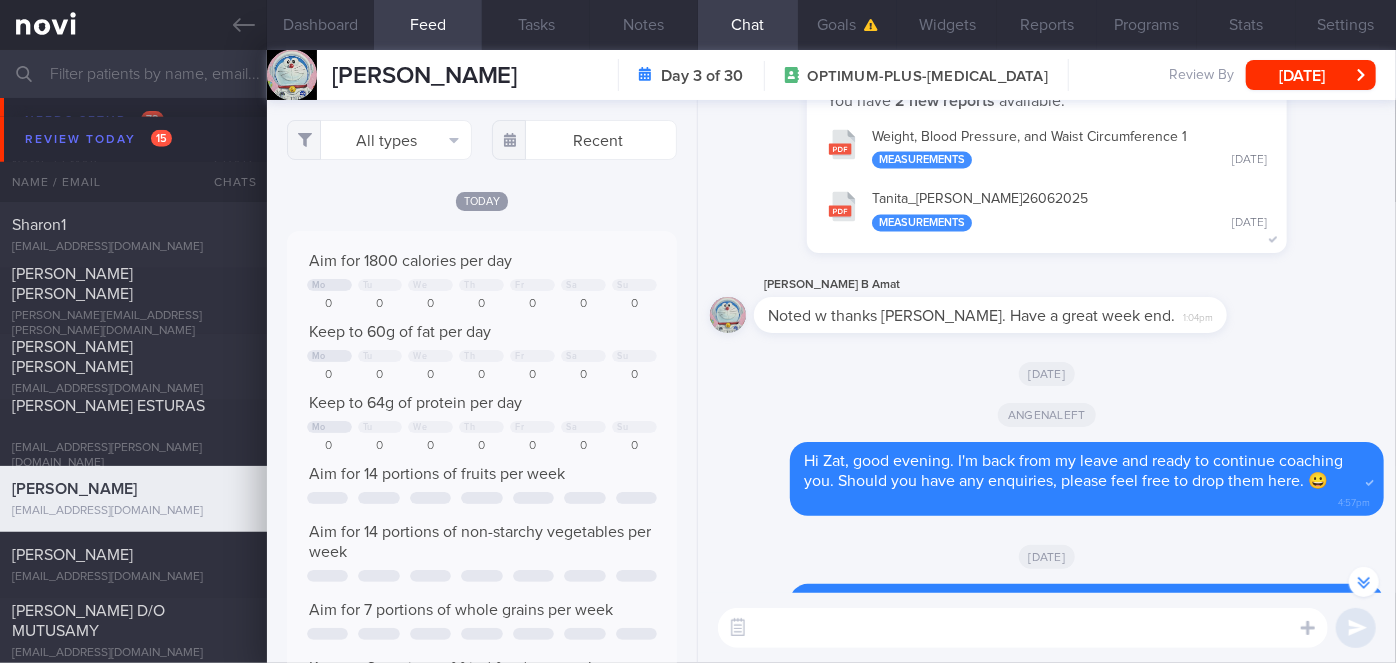 scroll, scrollTop: -2181, scrollLeft: 0, axis: vertical 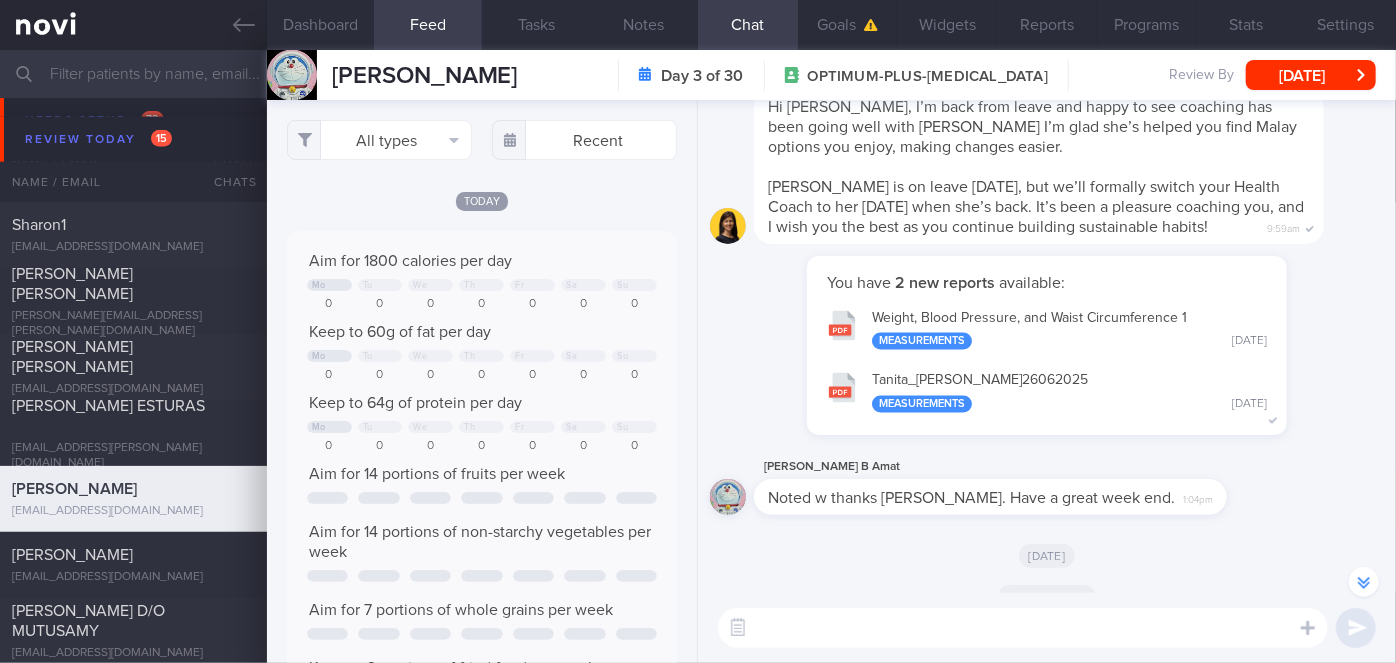 click on "Tanita_ [PERSON_NAME] Bin Amat_ 26062025
Measurements
[DATE]" at bounding box center (1047, 391) 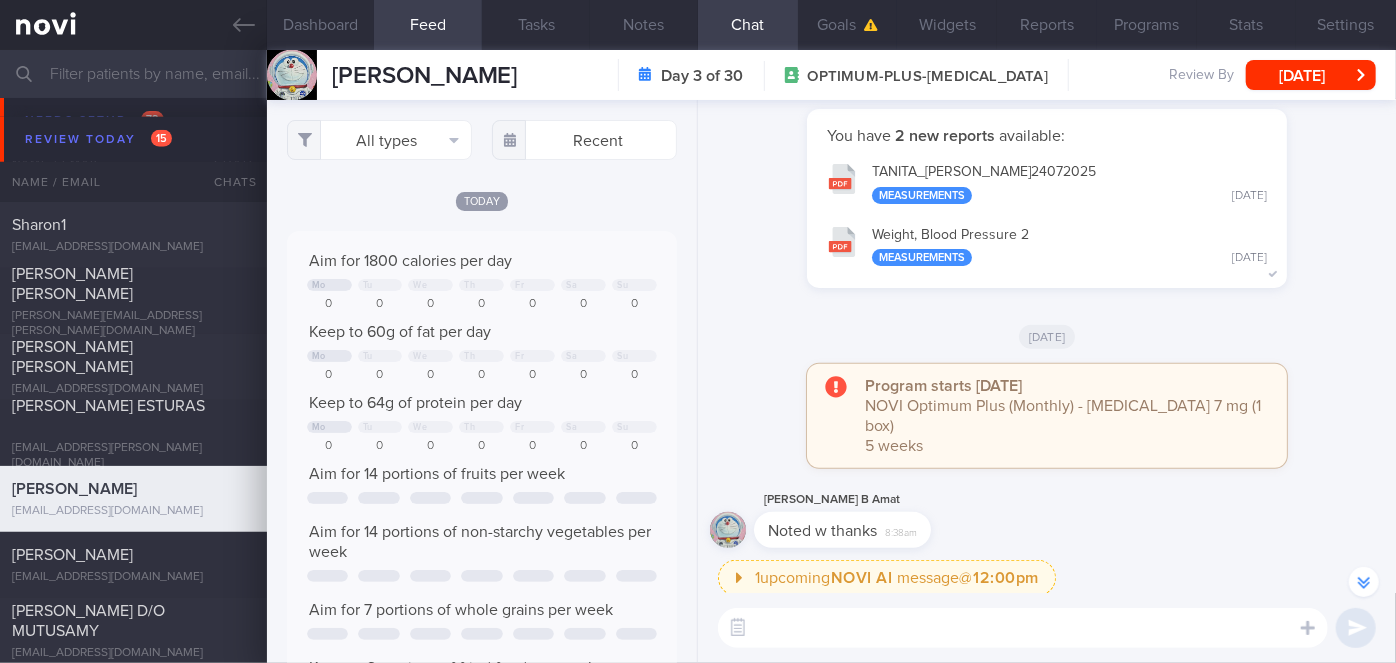 scroll, scrollTop: 0, scrollLeft: 0, axis: both 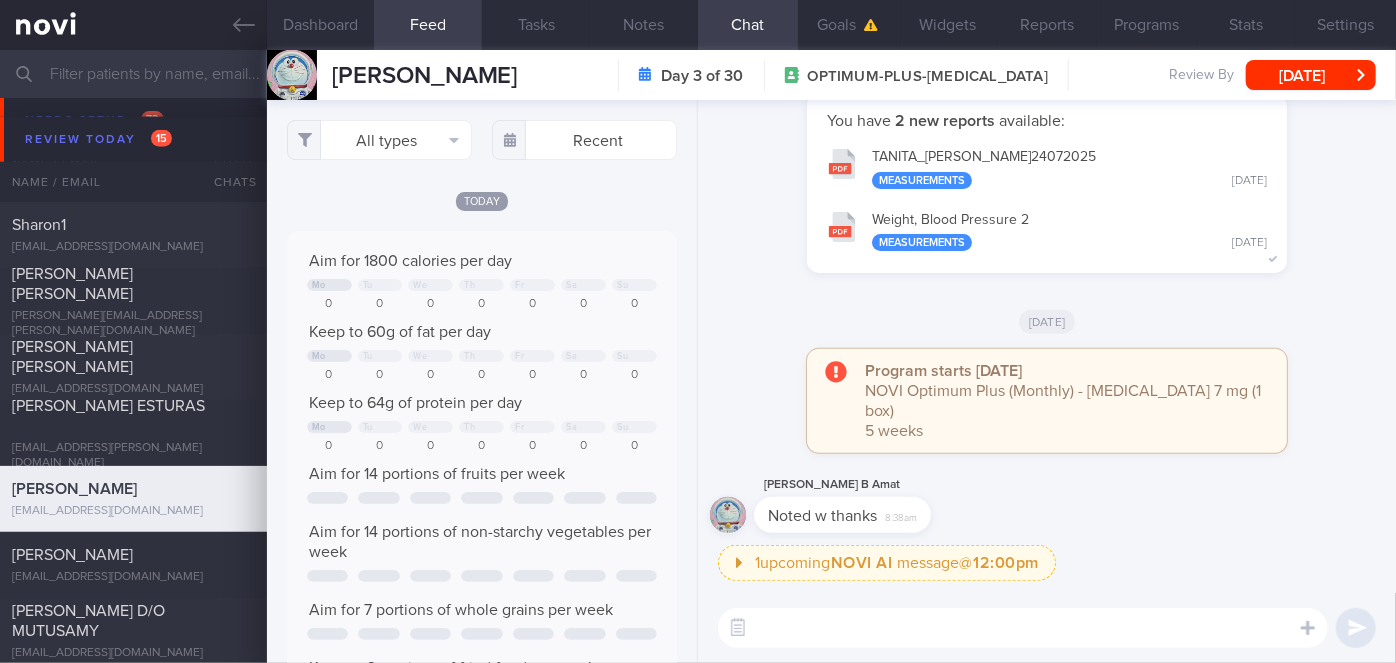 click at bounding box center [1023, 628] 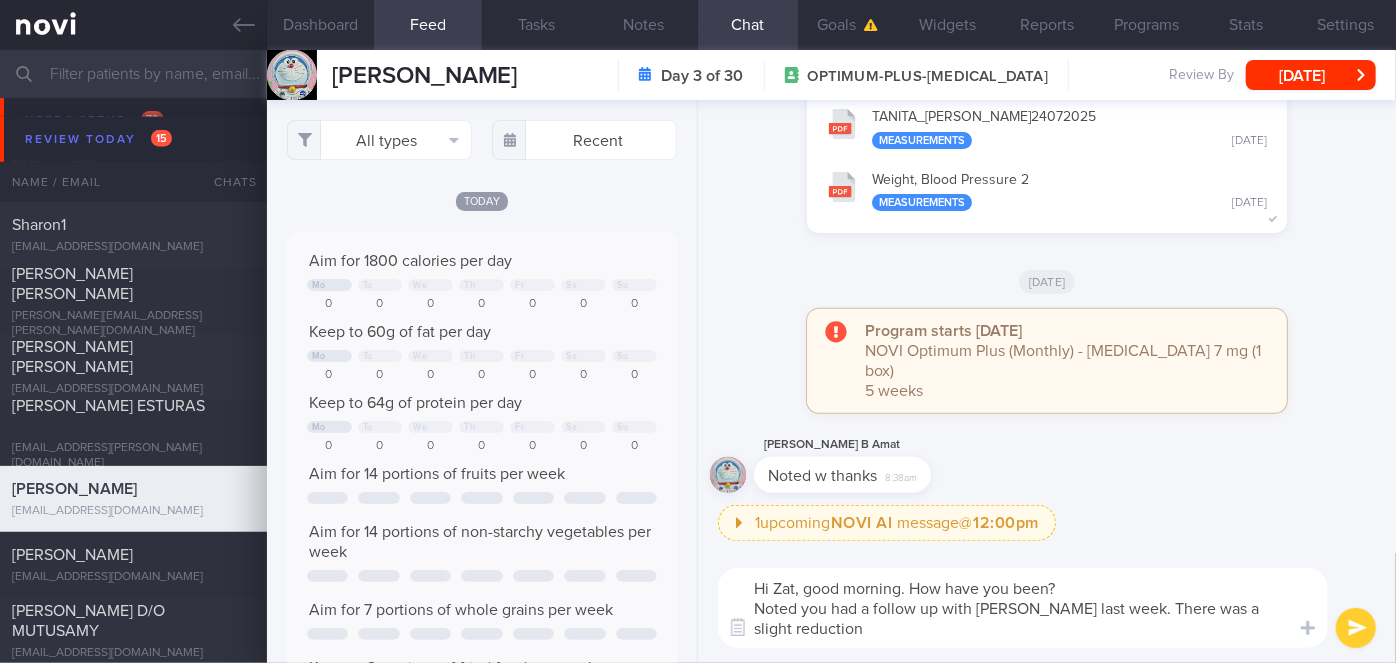 scroll, scrollTop: 0, scrollLeft: 0, axis: both 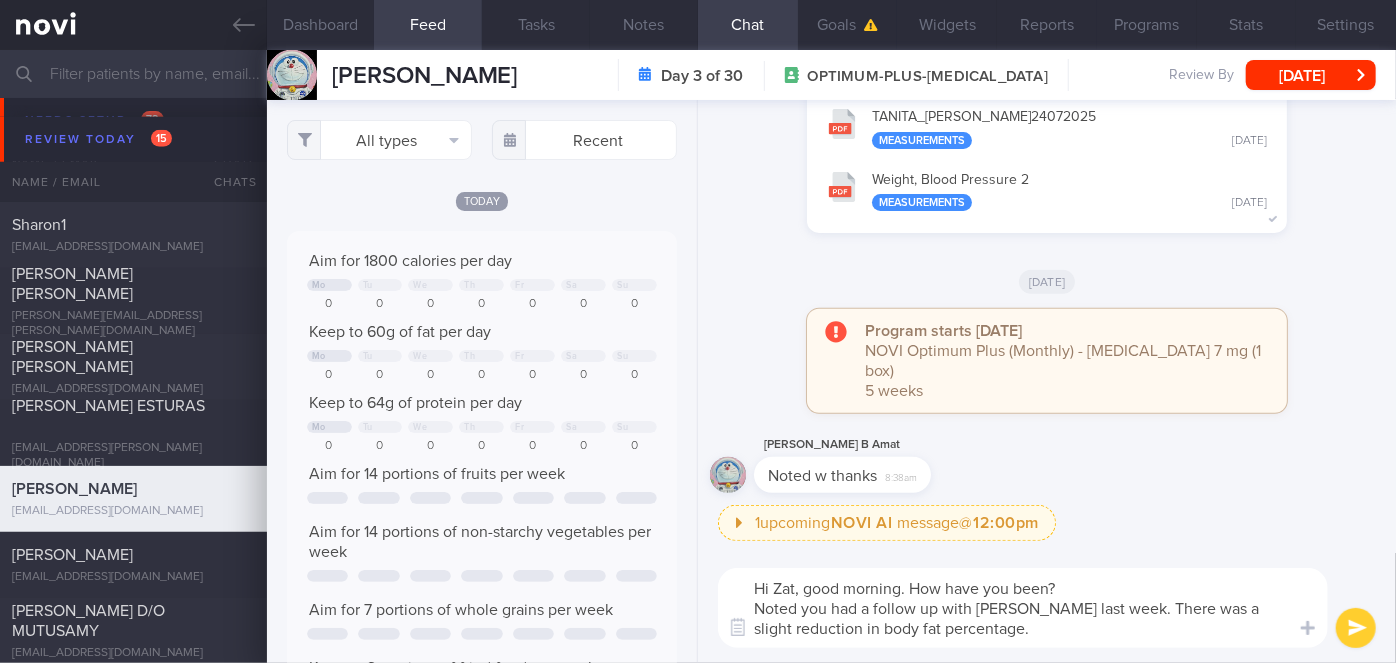 click on "TANITA_ [PERSON_NAME] 24072025
Measurements
[DATE]" at bounding box center [1047, 127] 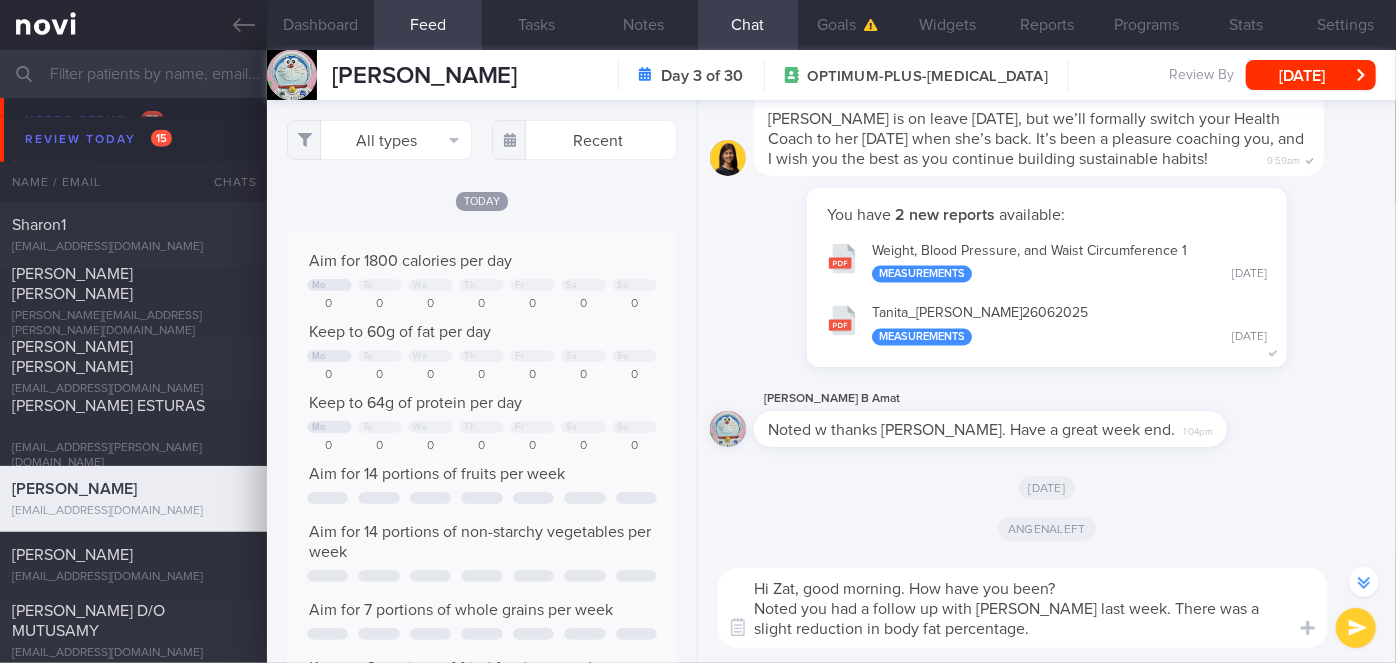 scroll, scrollTop: -2181, scrollLeft: 0, axis: vertical 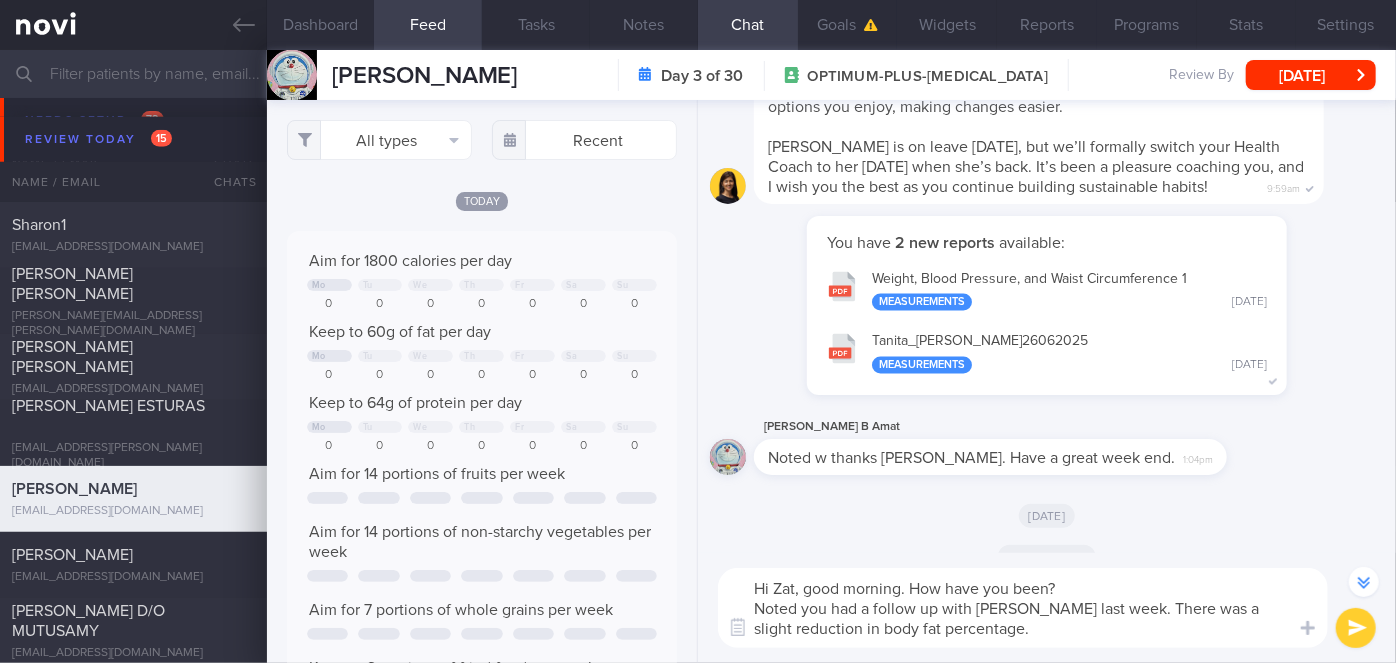 click on "Tanita_ [PERSON_NAME] Bin Amat_ 26062025
Measurements
[DATE]" at bounding box center [1047, 351] 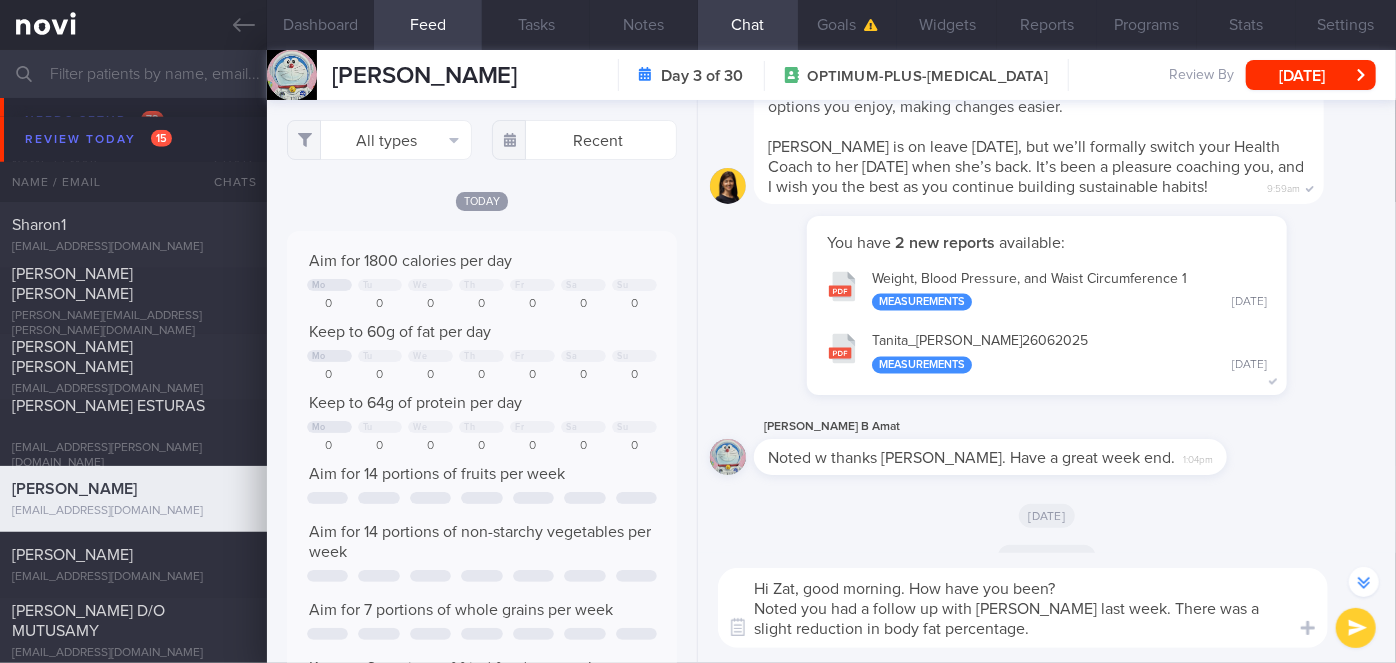 click on "Hi Zat, good morning. How have you been?
Noted you had a follow up with [PERSON_NAME] last week. There was a slight reduction in body fat percentage." at bounding box center [1023, 608] 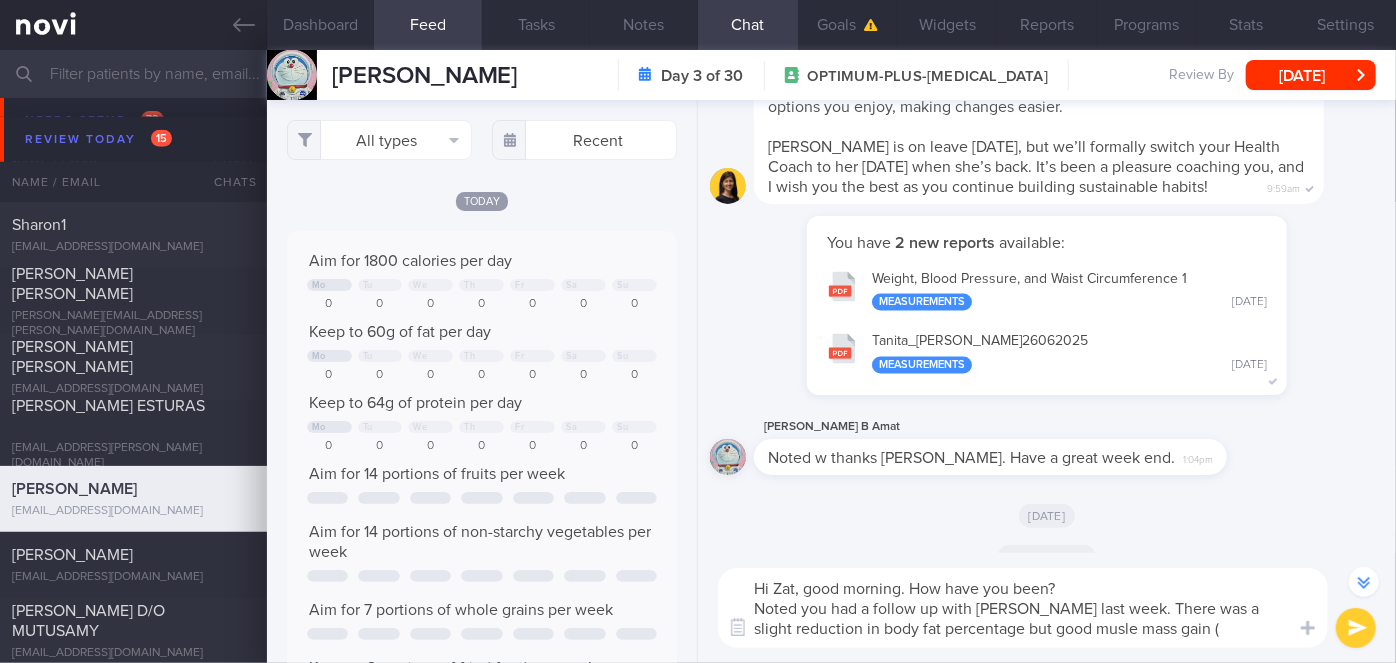 click on "Hi Zat, good morning. How have you been?
Noted you had a follow up with [PERSON_NAME] last week. There was a slight reduction in body fat percentage but good musle mass gain (" at bounding box center (1023, 608) 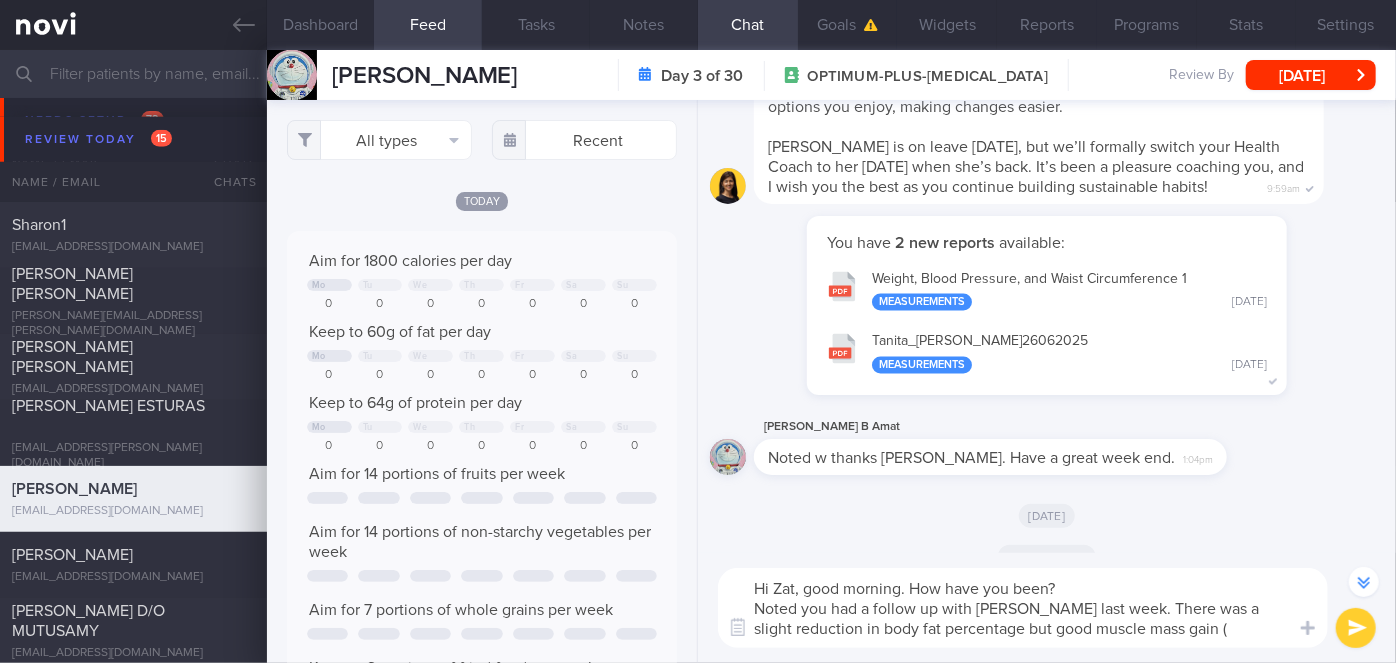 click on "Hi Zat, good morning. How have you been?
Noted you had a follow up with [PERSON_NAME] last week. There was a slight reduction in body fat percentage but good muscle mass gain (" at bounding box center (1023, 608) 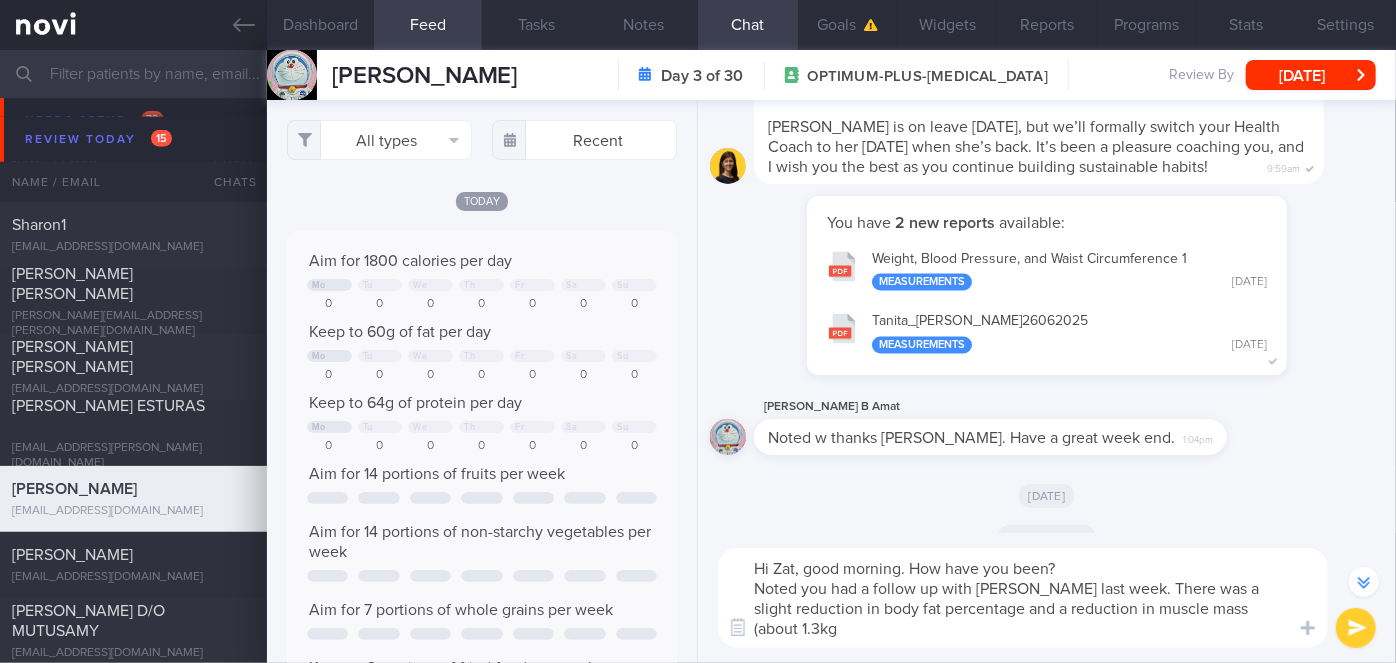 scroll, scrollTop: 0, scrollLeft: 0, axis: both 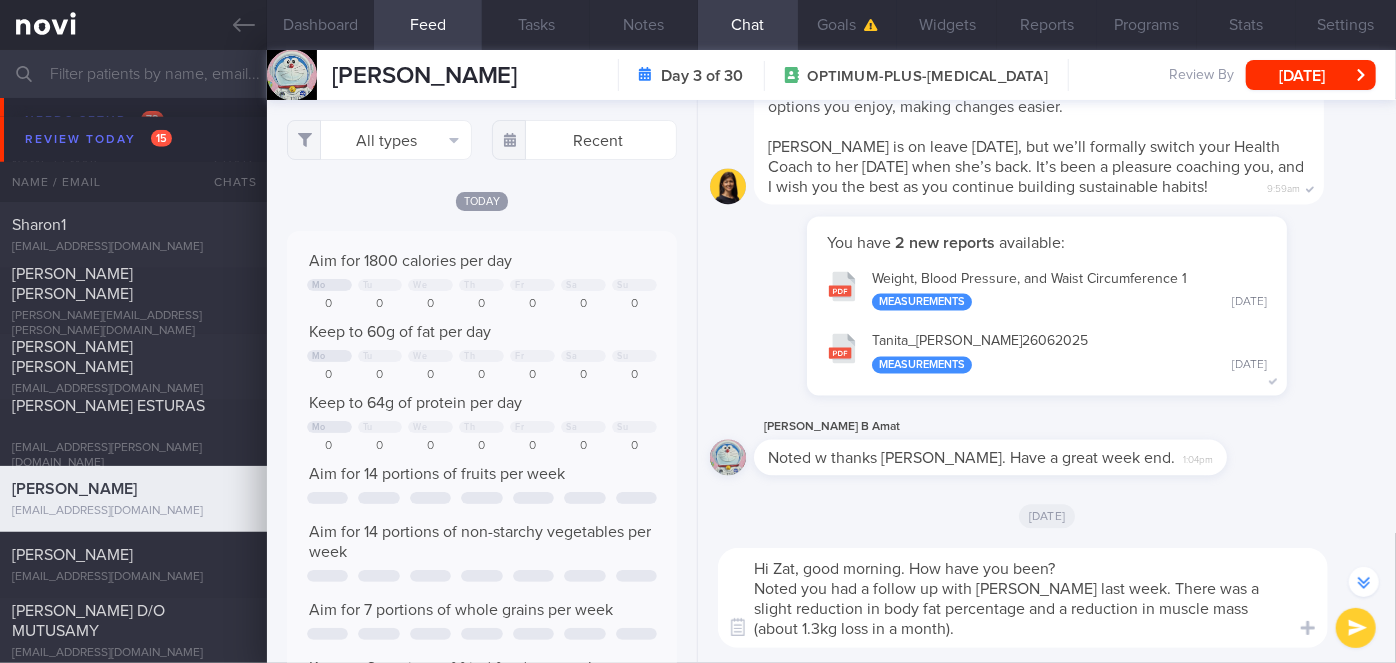 click on "Hi Zat, good morning. How have you been?
Noted you had a follow up with [PERSON_NAME] last week. There was a slight reduction in body fat percentage and a reduction in muscle mass (about 1.3kg loss in a month)." at bounding box center (1023, 598) 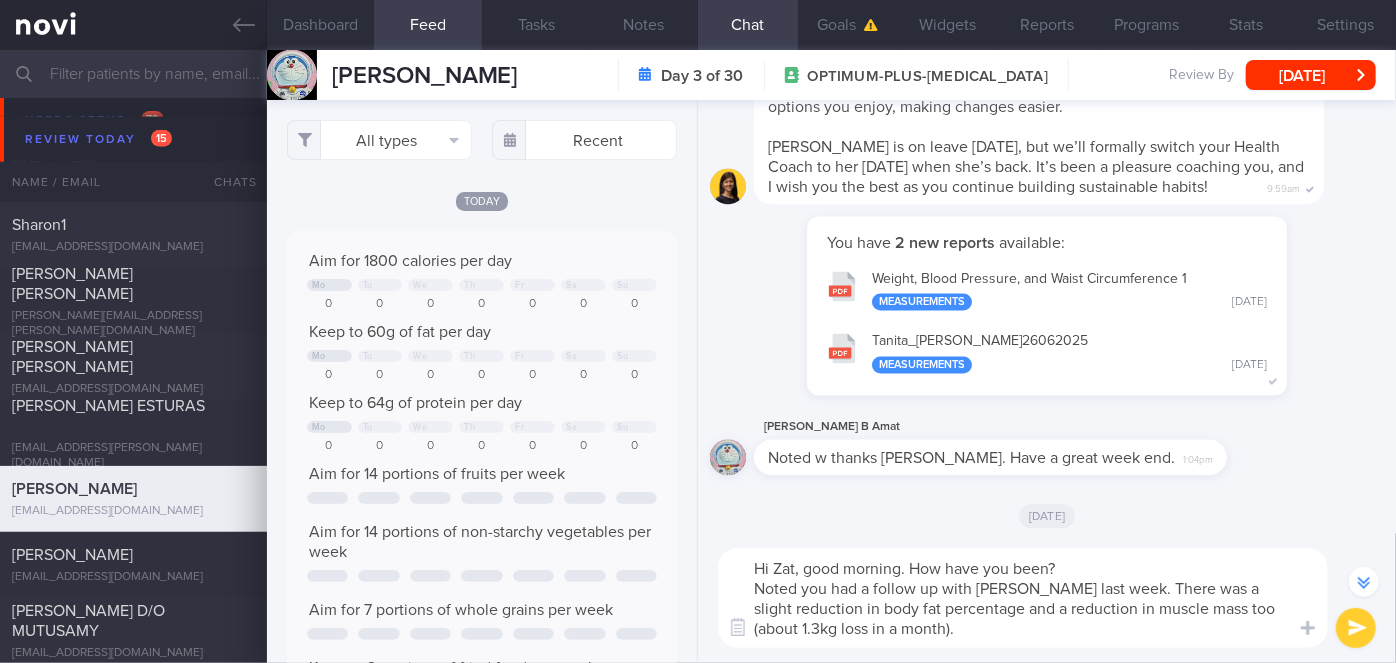 click on "Hi Zat, good morning. How have you been?
Noted you had a follow up with [PERSON_NAME] last week. There was a slight reduction in body fat percentage and a reduction in muscle mass too (about 1.3kg loss in a month)." at bounding box center [1023, 598] 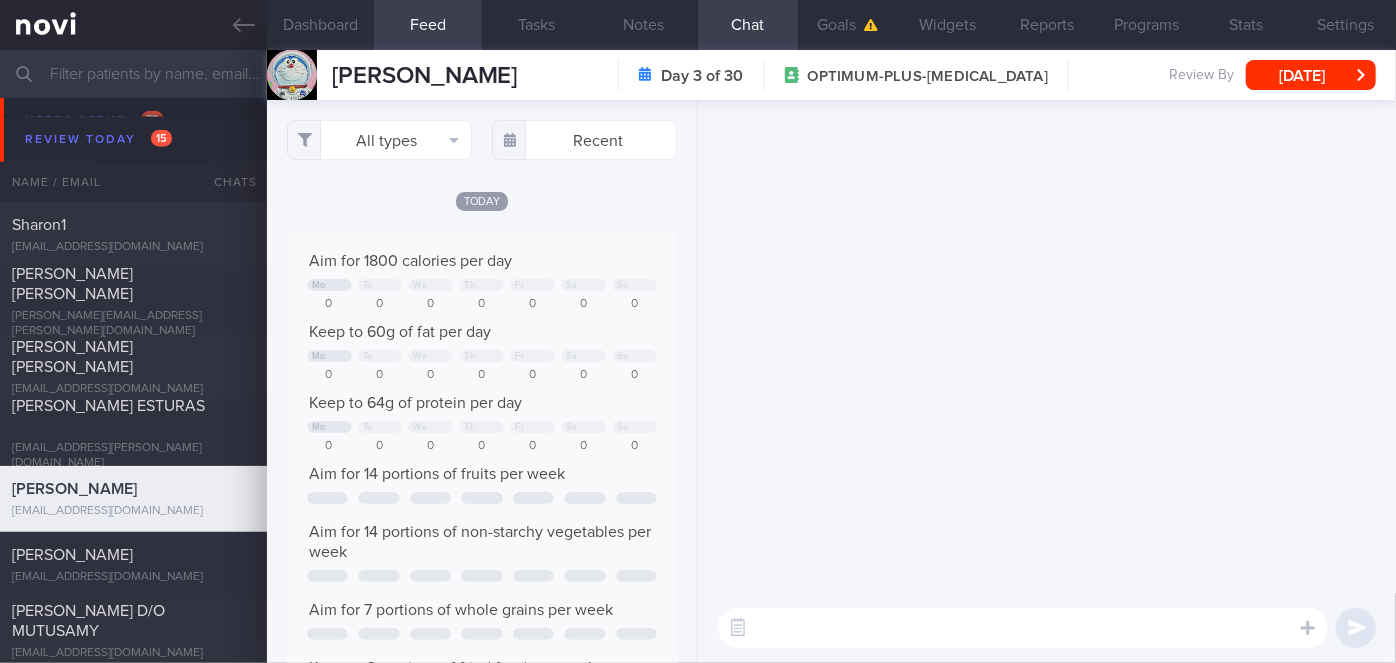 scroll, scrollTop: 0, scrollLeft: 0, axis: both 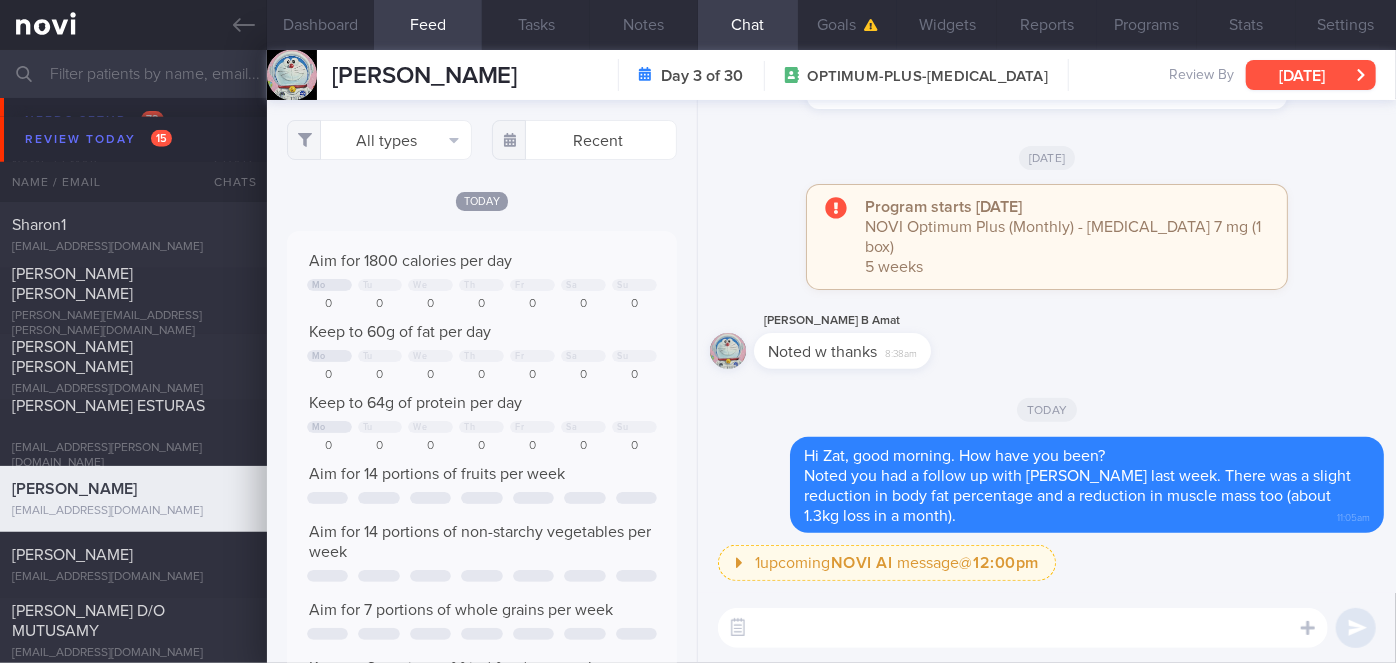 click on "[DATE]" at bounding box center [1311, 75] 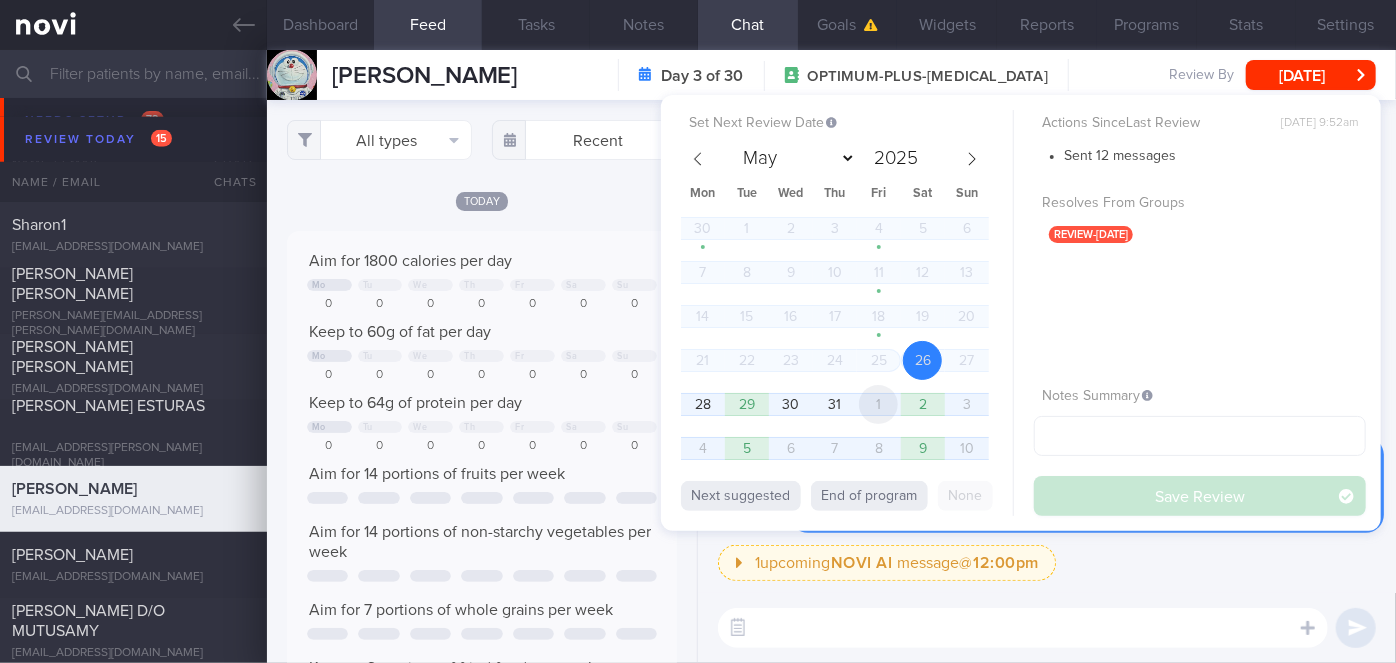 click on "1" at bounding box center [878, 404] 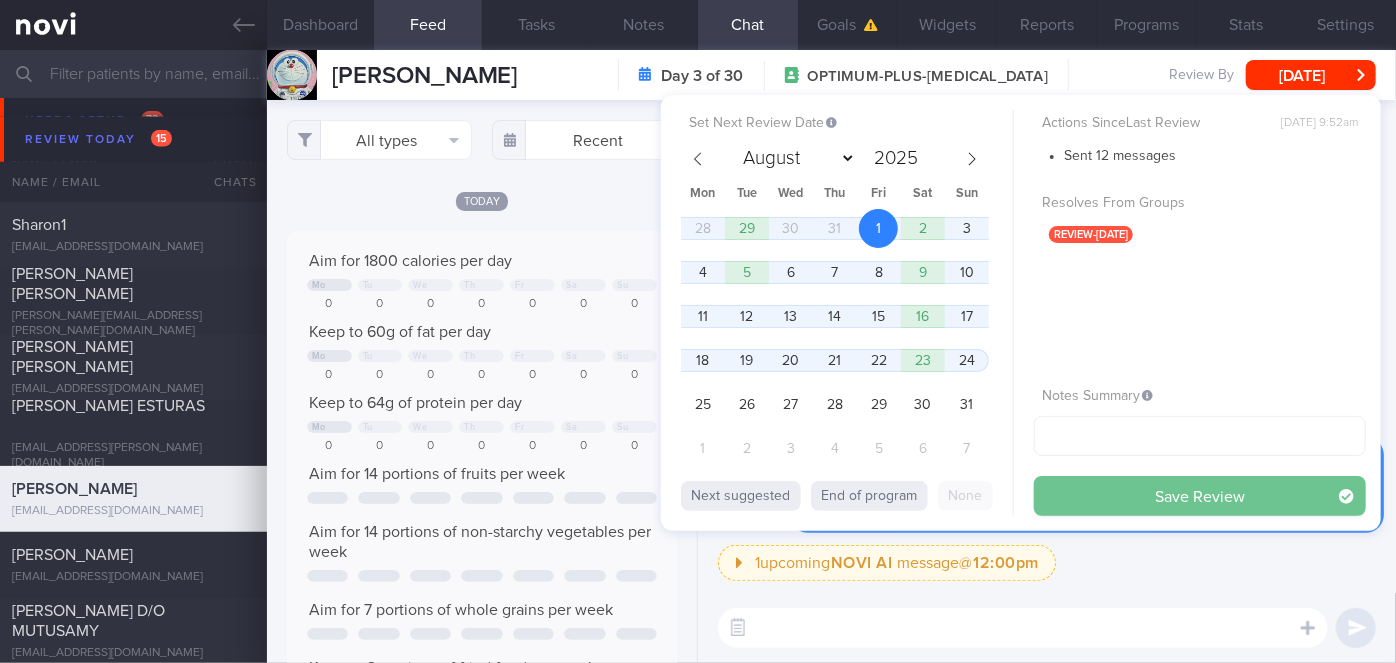 click on "Save Review" at bounding box center [1200, 496] 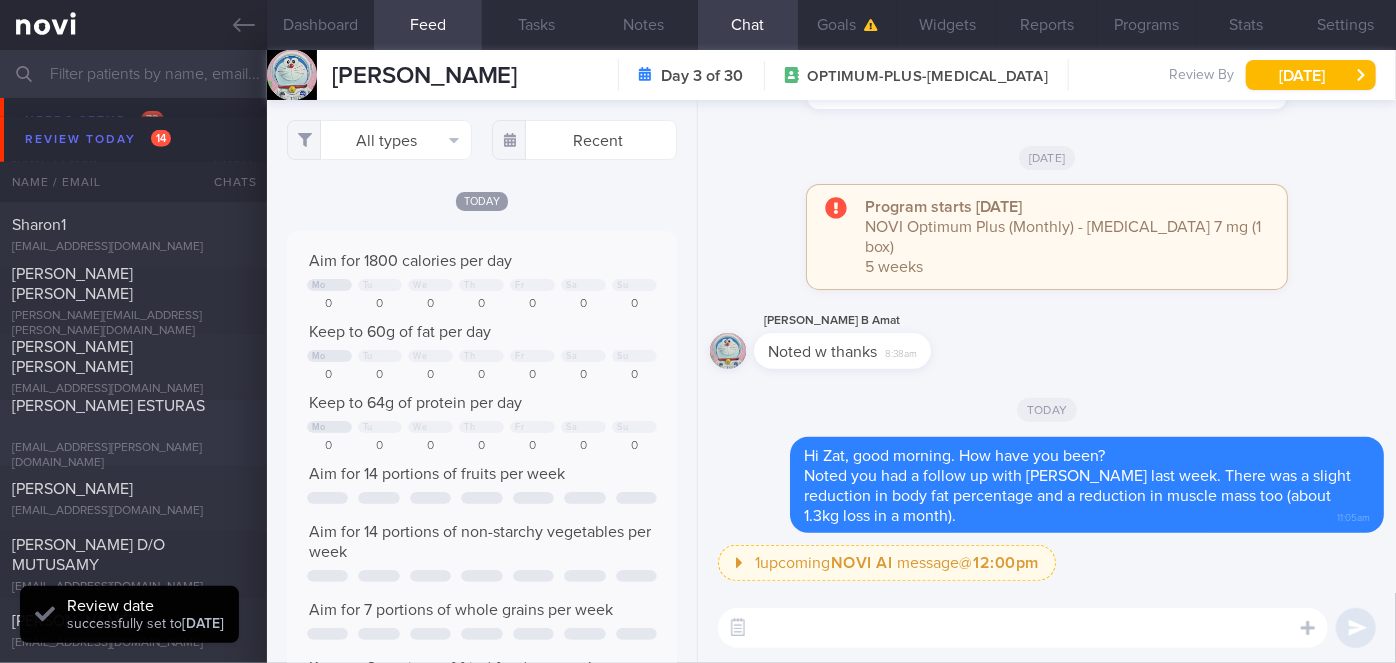 scroll, scrollTop: 999797, scrollLeft: 999640, axis: both 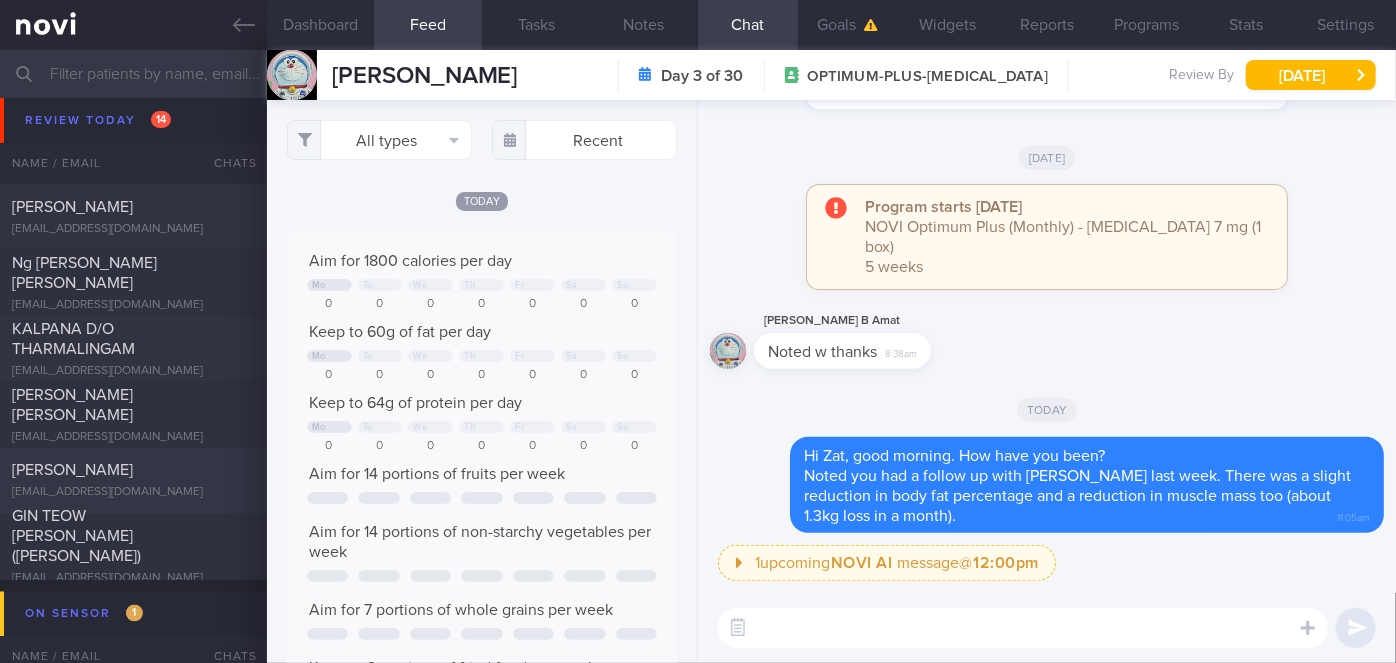 click on "[PERSON_NAME]" at bounding box center [131, 471] 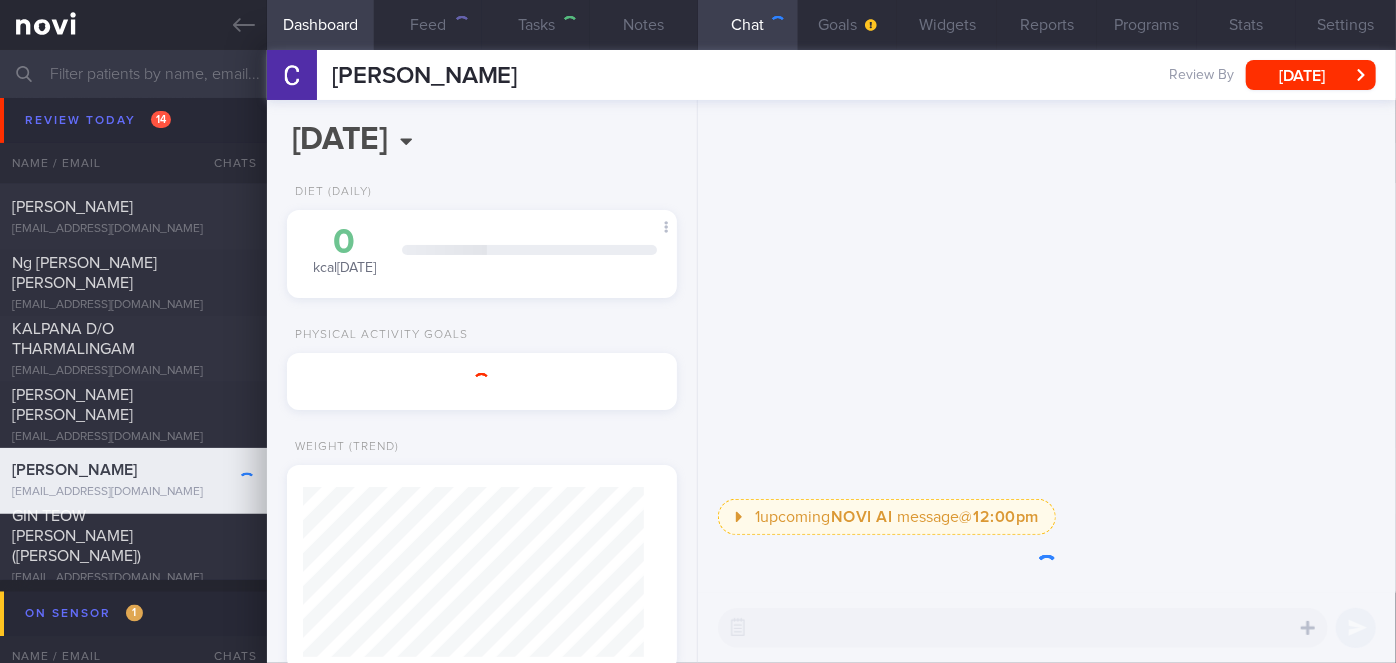 scroll, scrollTop: 999829, scrollLeft: 999658, axis: both 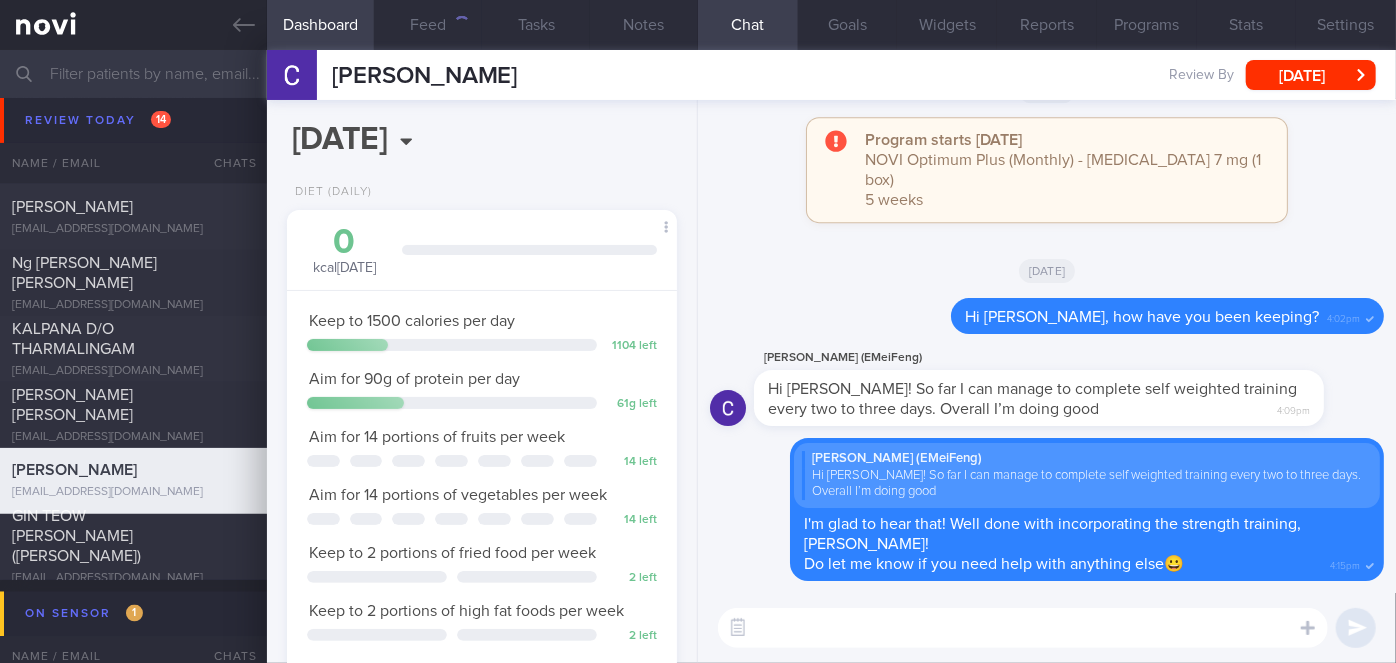 click at bounding box center [1023, 628] 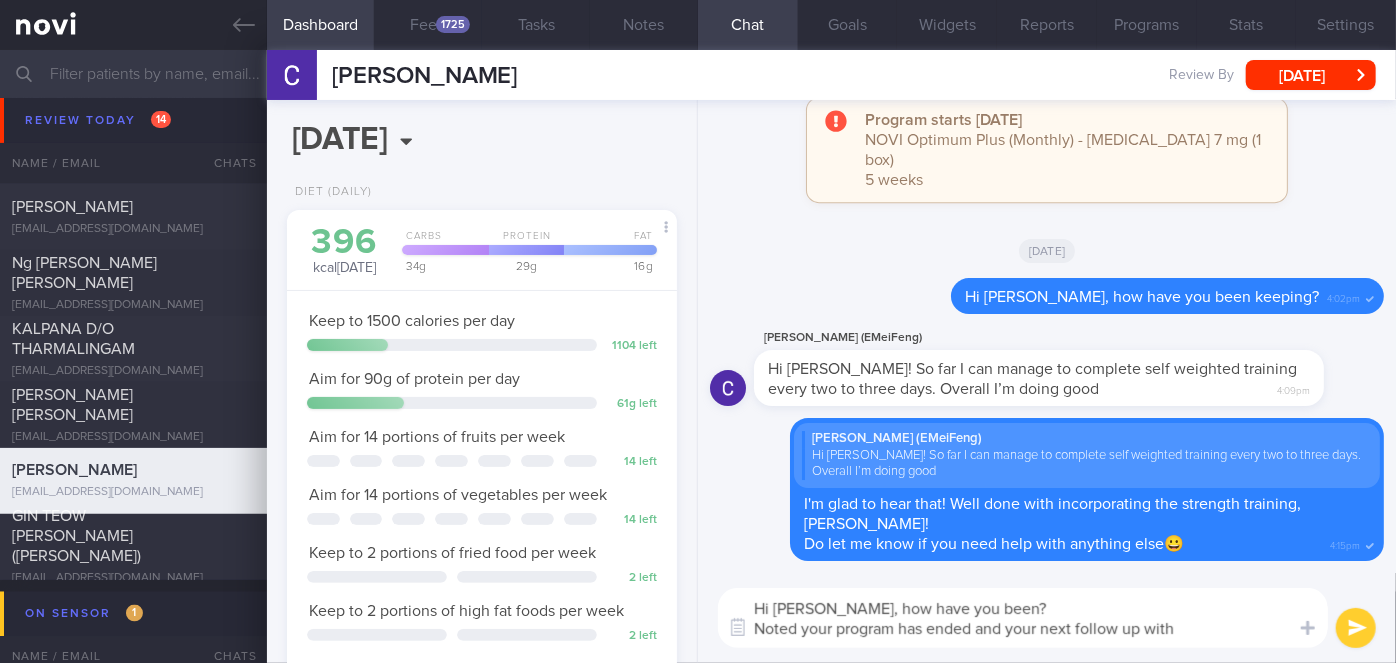 scroll, scrollTop: 0, scrollLeft: 0, axis: both 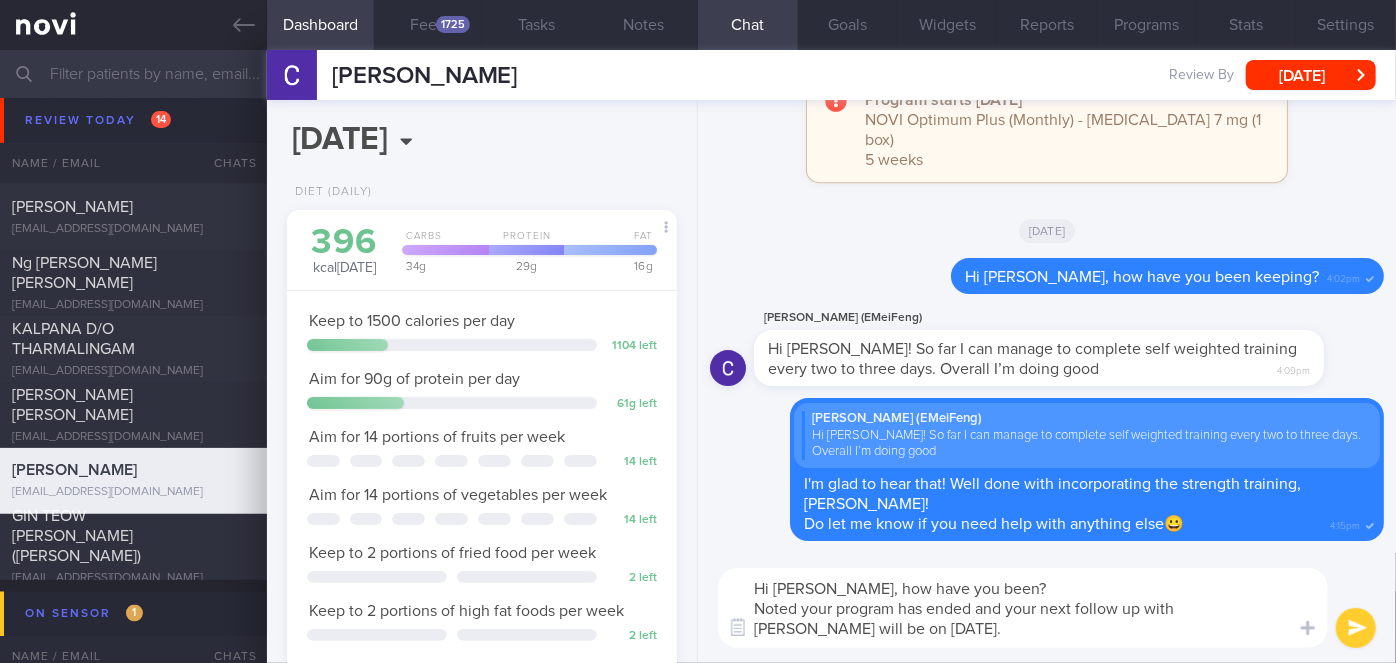 type on "Hi [PERSON_NAME], how have you been?
Noted your program has ended and your next follow up with [PERSON_NAME] will be on [DATE]." 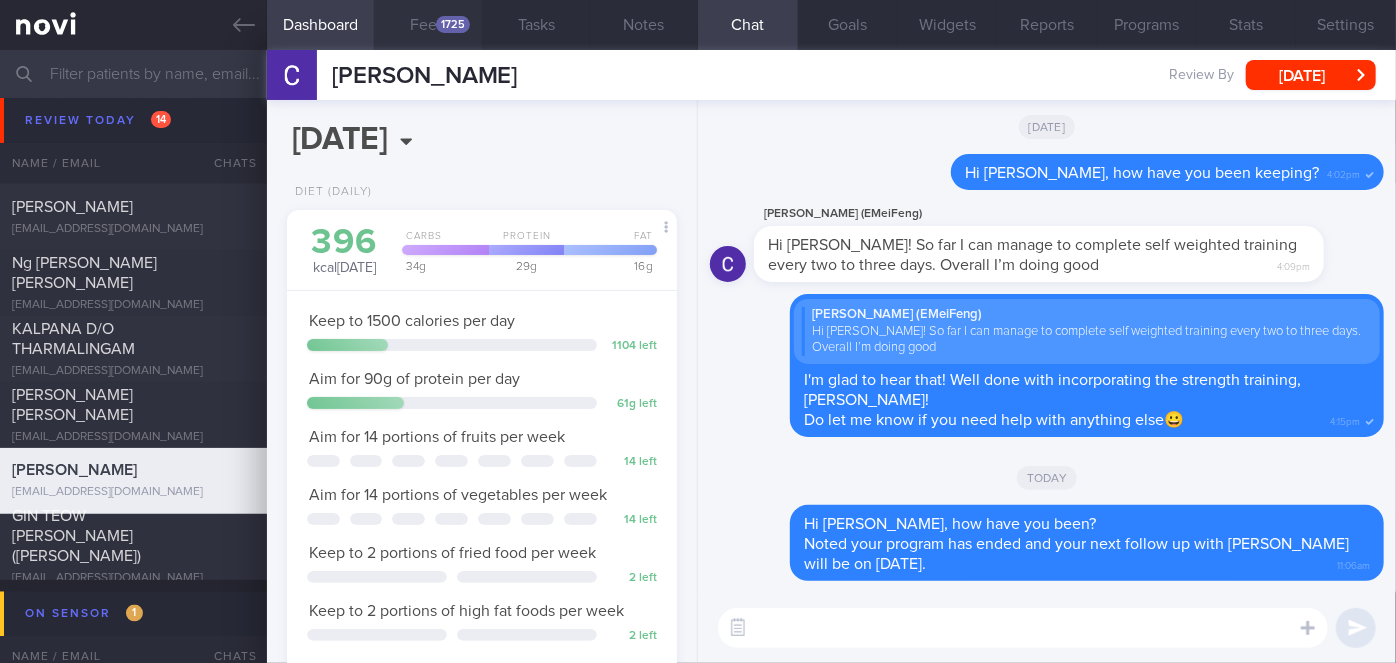 click on "Feed
1725" at bounding box center [428, 25] 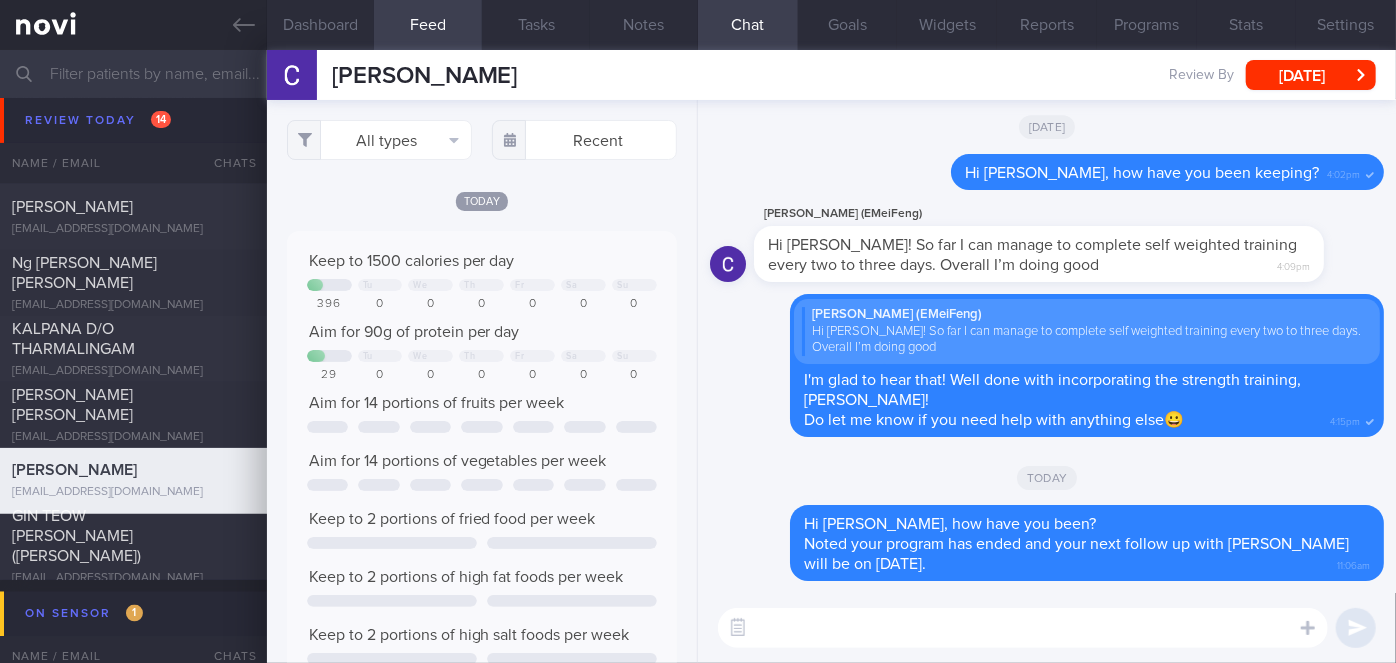 scroll, scrollTop: 999912, scrollLeft: 999648, axis: both 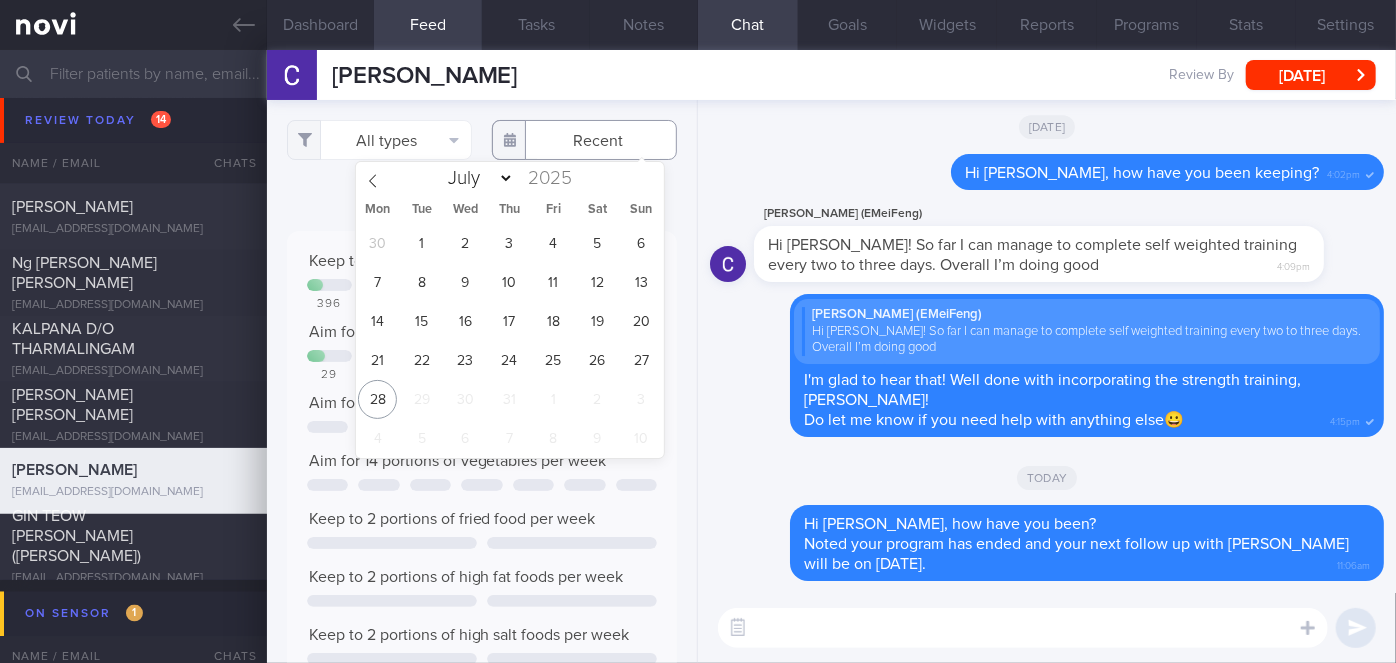 click at bounding box center (584, 140) 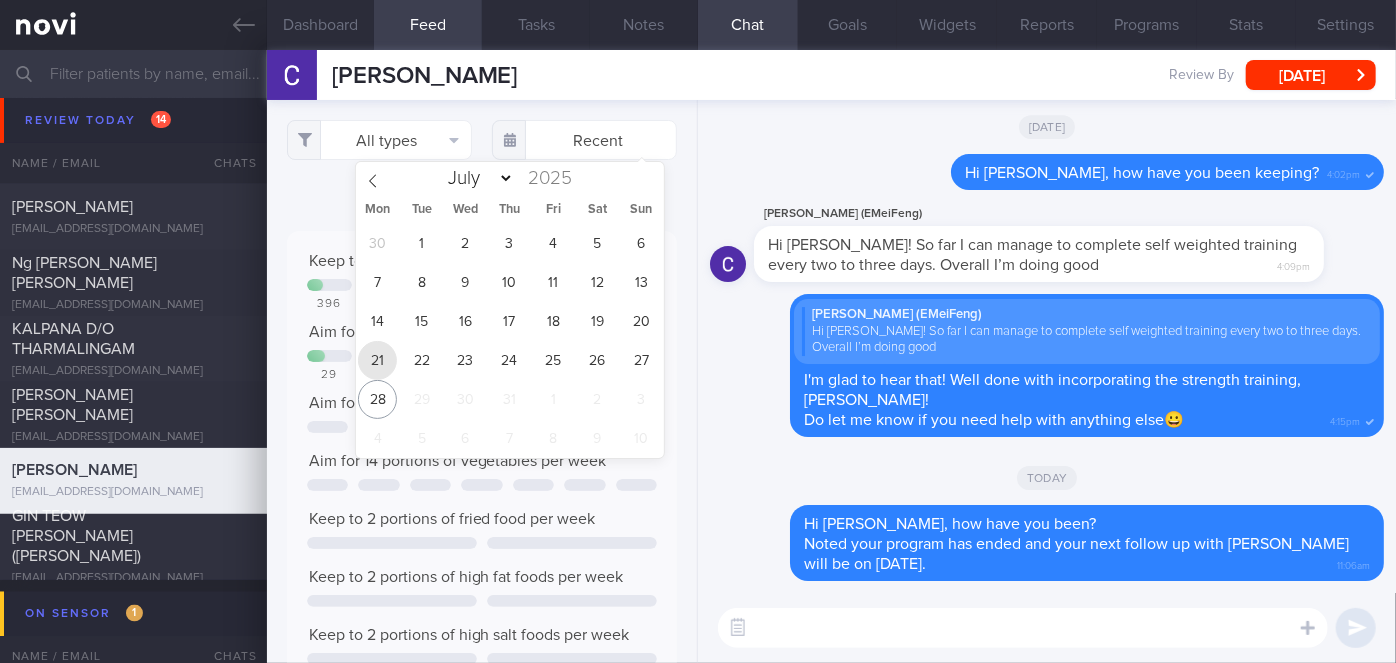 click on "21" at bounding box center [377, 360] 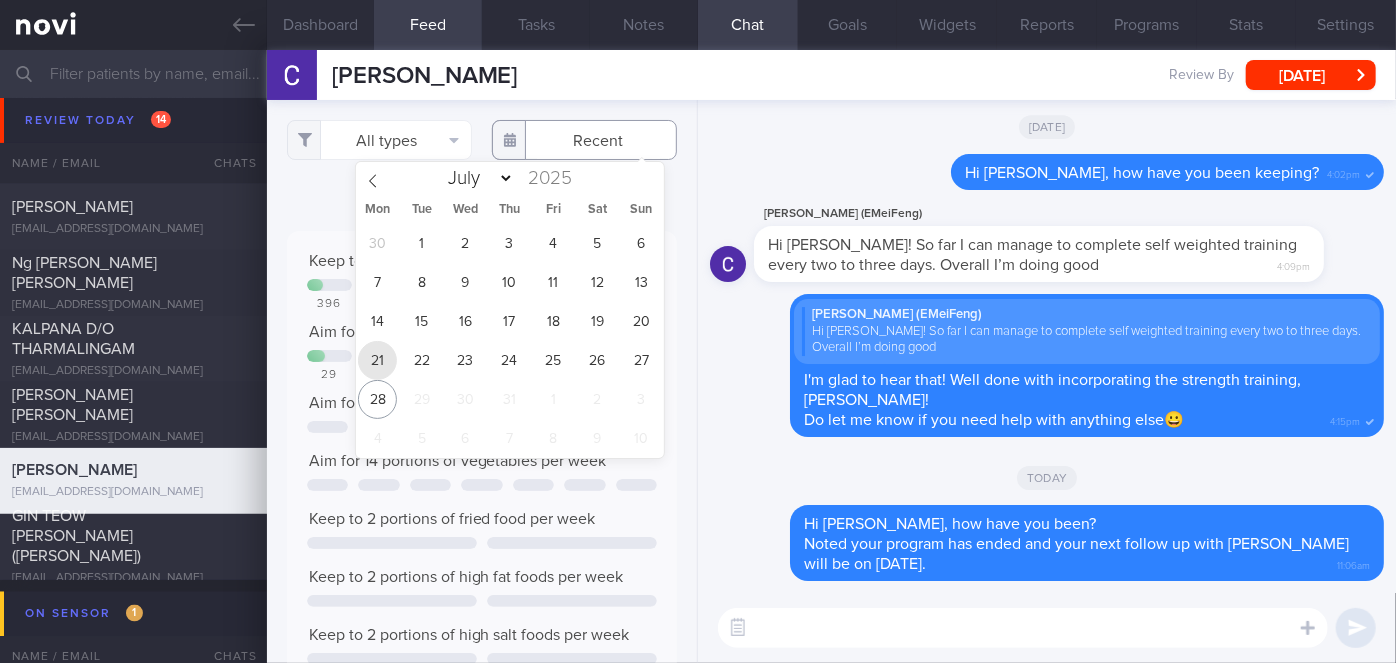 type on "[DATE]" 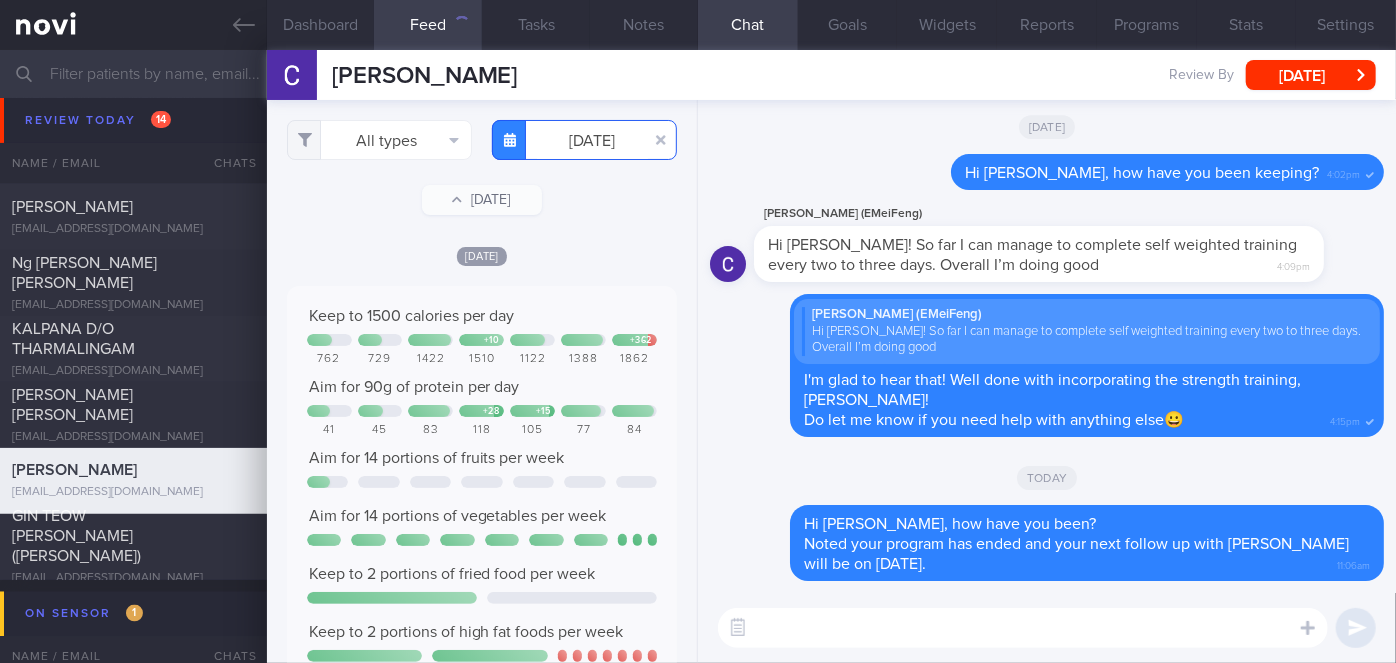 scroll, scrollTop: 999912, scrollLeft: 999648, axis: both 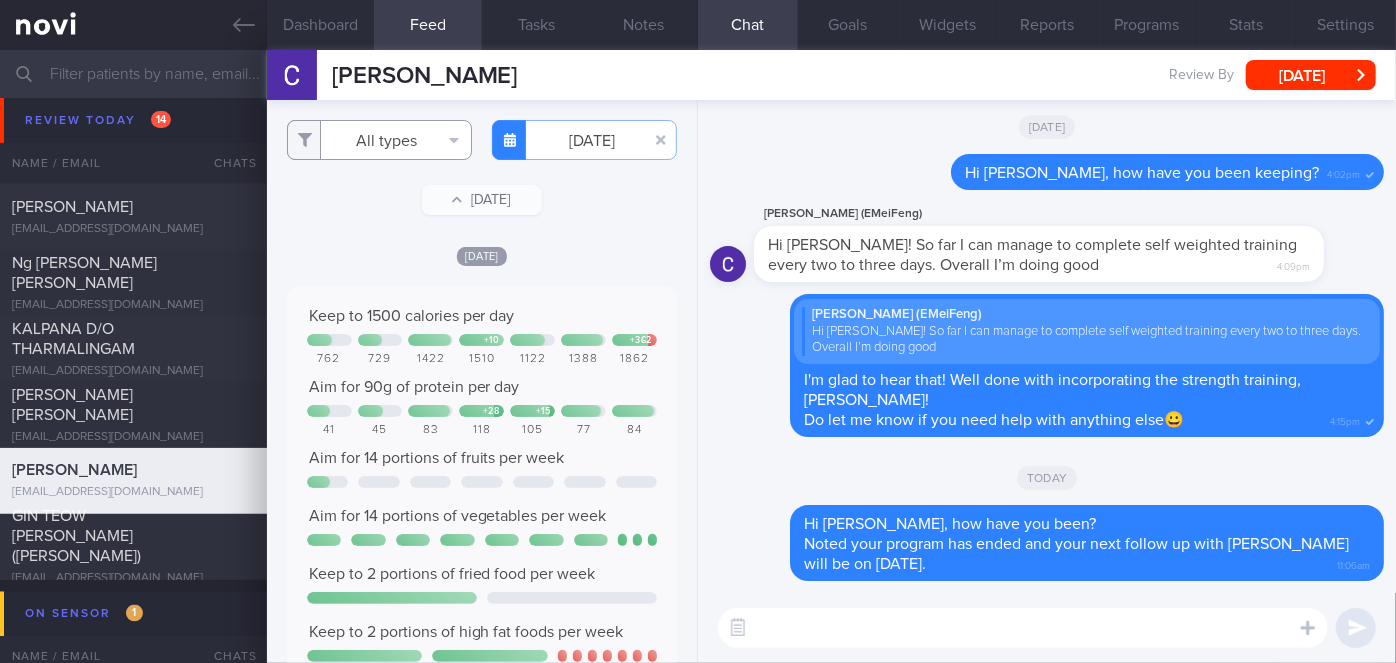 click on "All types" at bounding box center [379, 140] 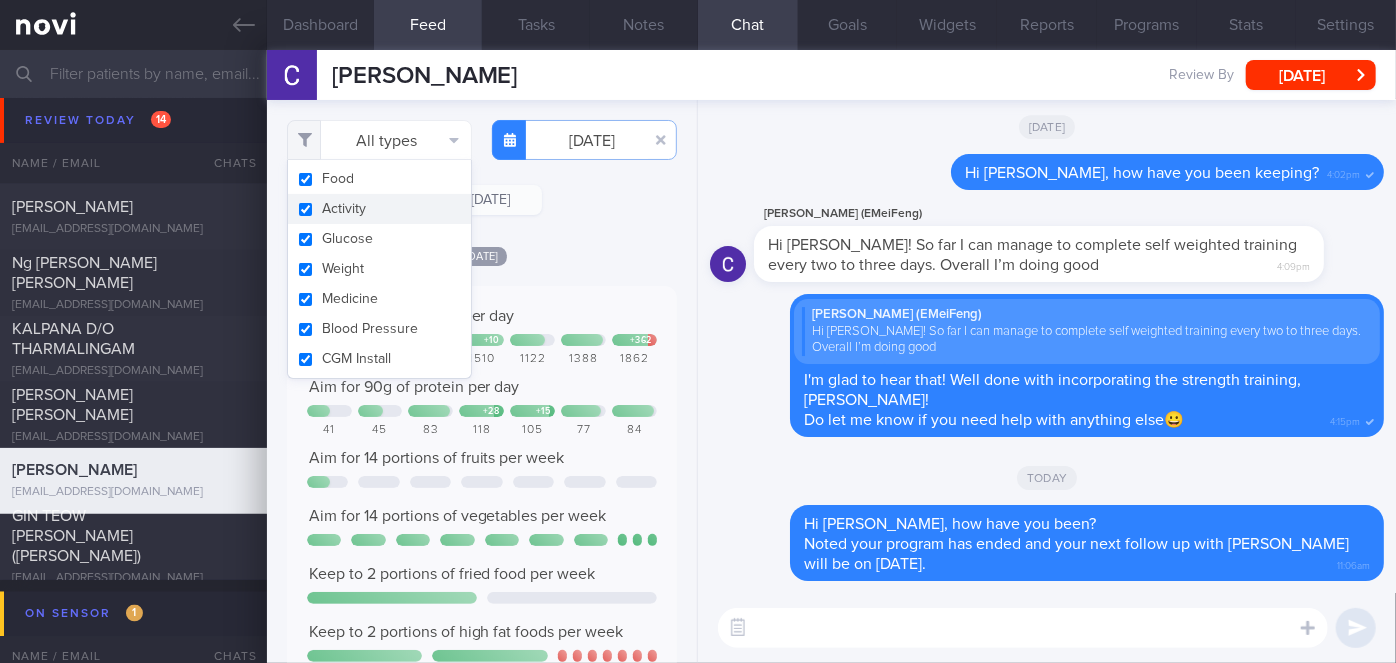 click on "Activity" at bounding box center (379, 209) 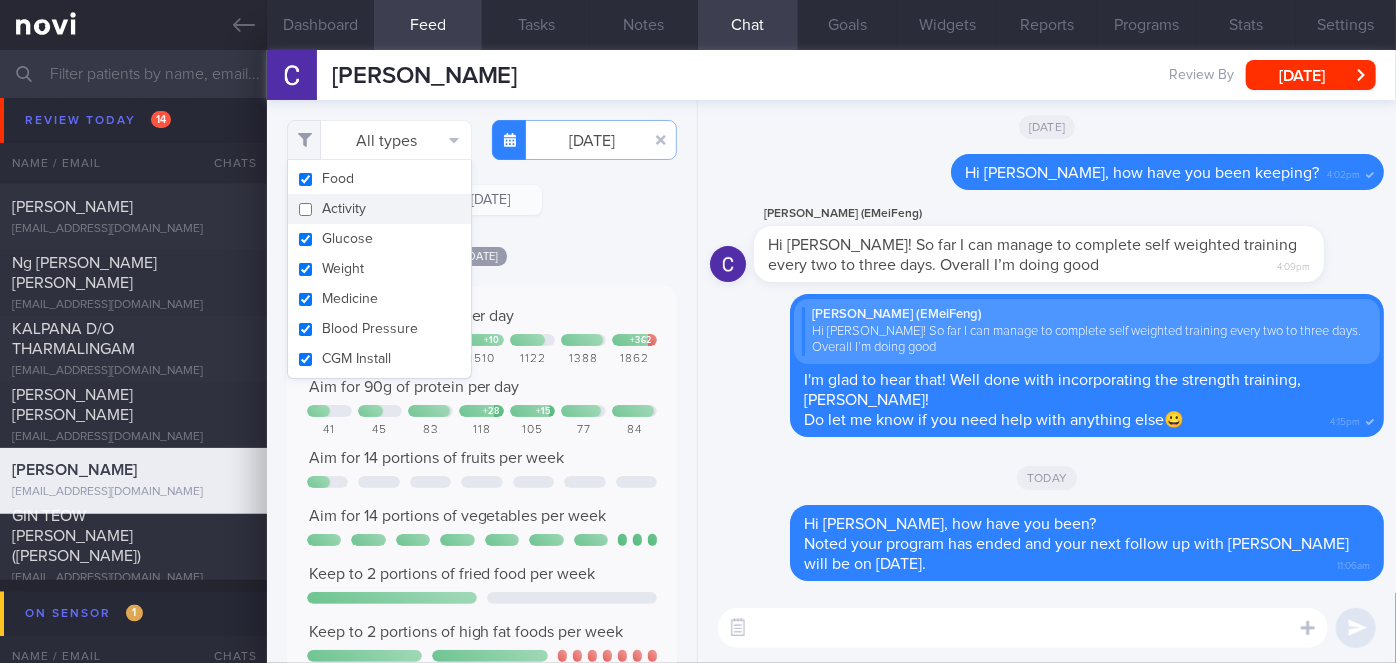 checkbox on "false" 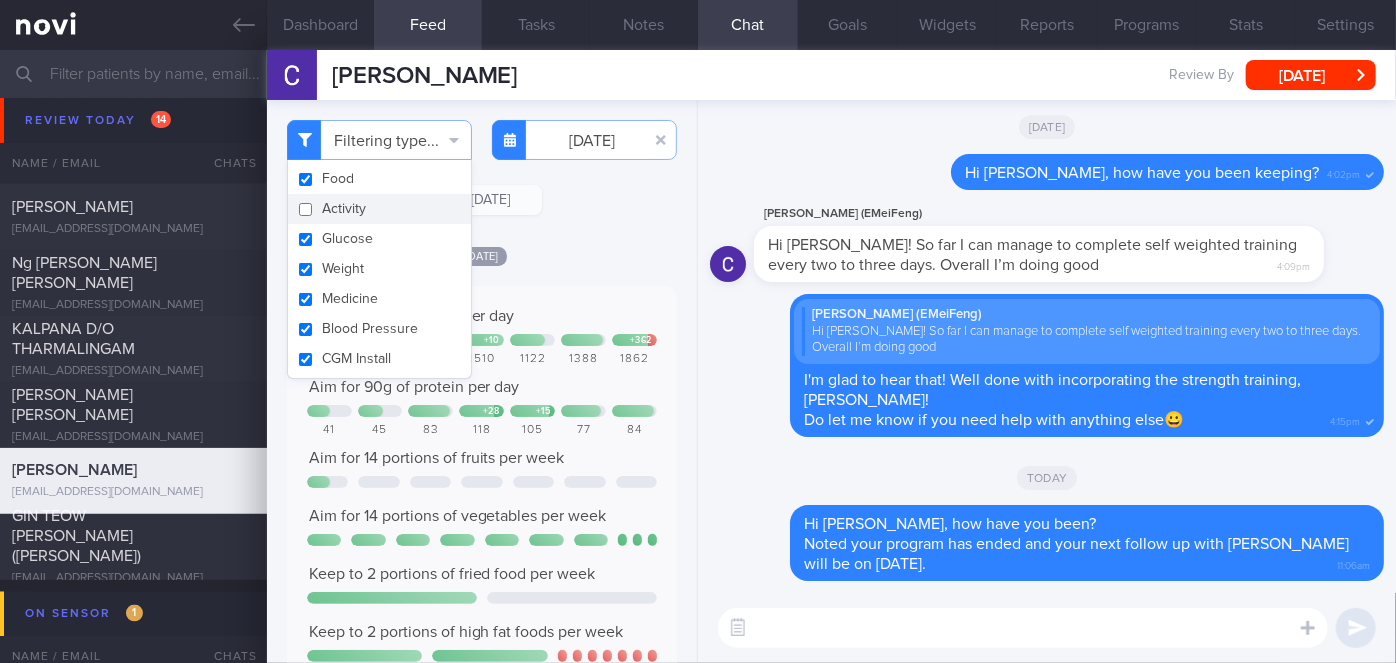 click on "Filtering type...
Food
Activity
Glucose
Weight
Medicine
Blood Pressure
CGM Install
[DATE]-07-21
[DATE]
[DATE]" at bounding box center [482, 381] 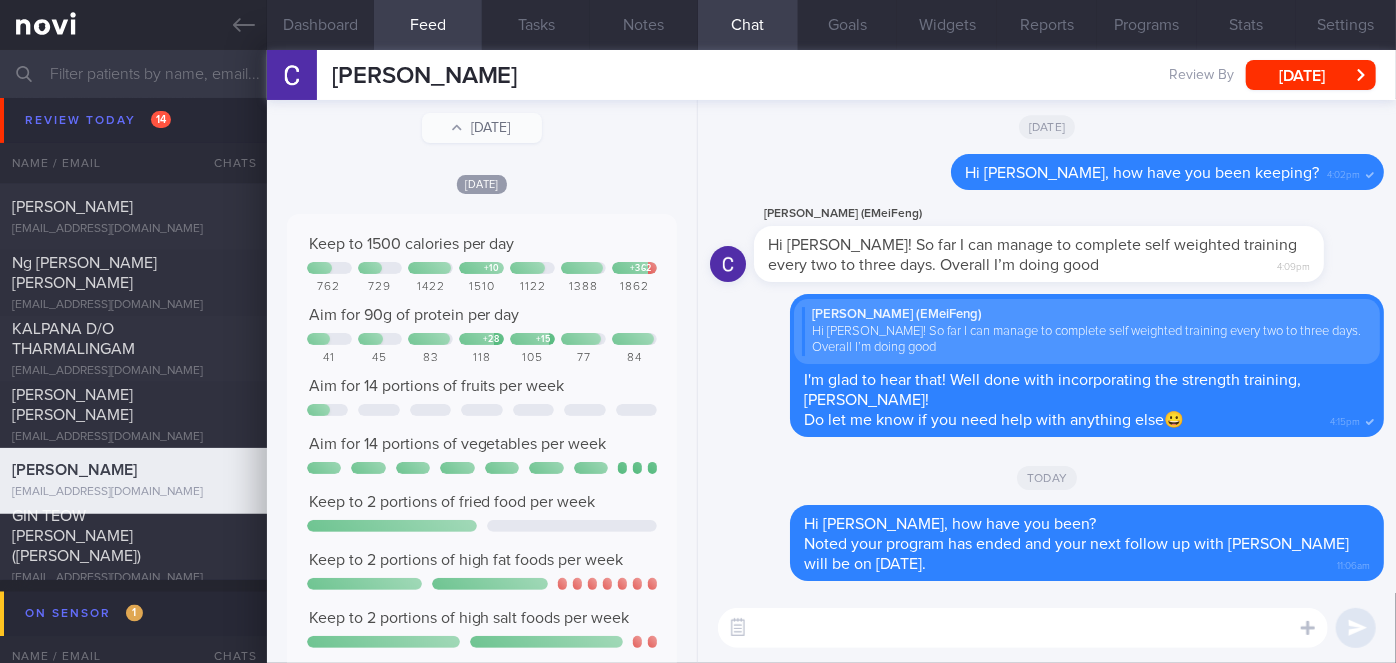 scroll, scrollTop: 0, scrollLeft: 0, axis: both 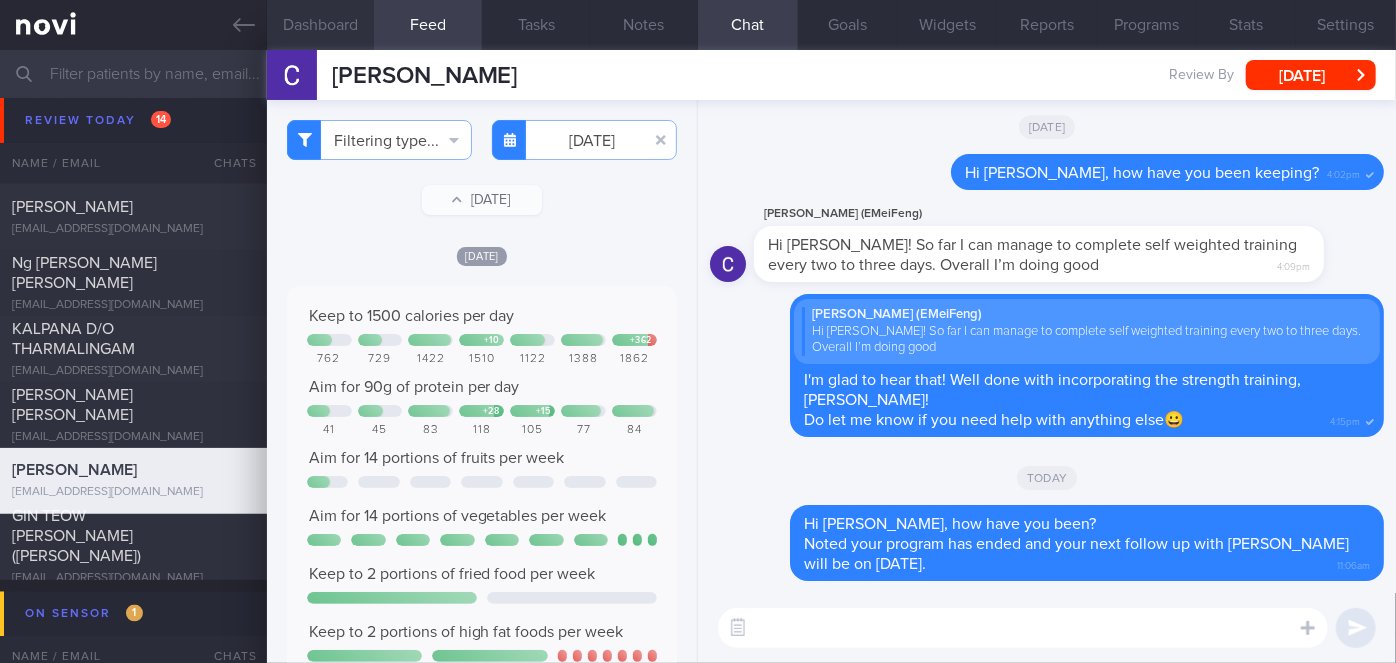 click on "Dashboard" at bounding box center (321, 25) 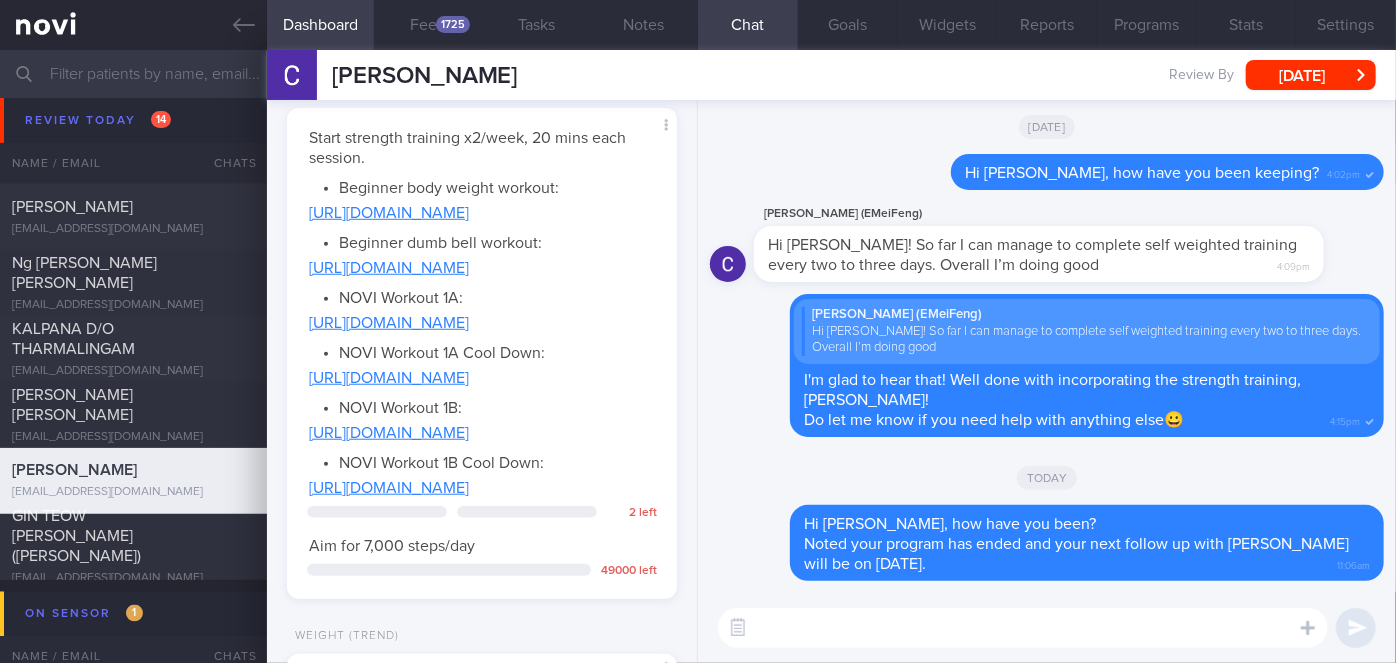 scroll, scrollTop: 1118, scrollLeft: 0, axis: vertical 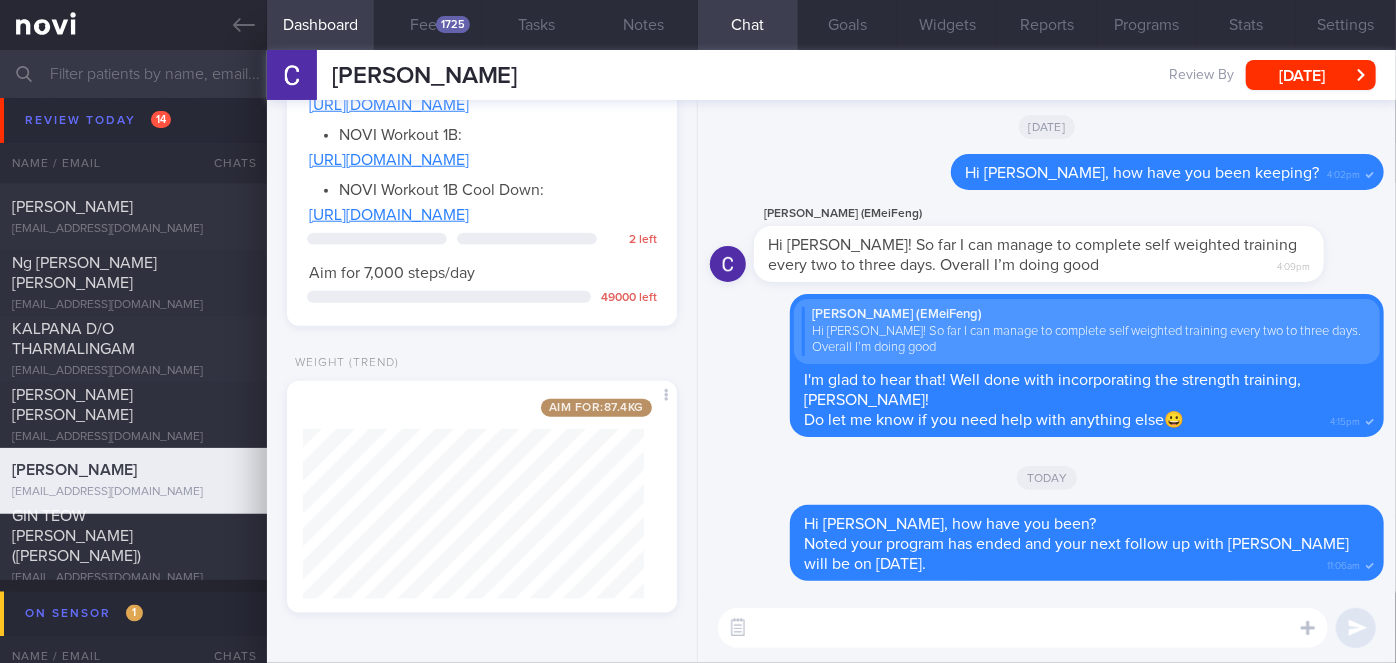 click at bounding box center (1023, 628) 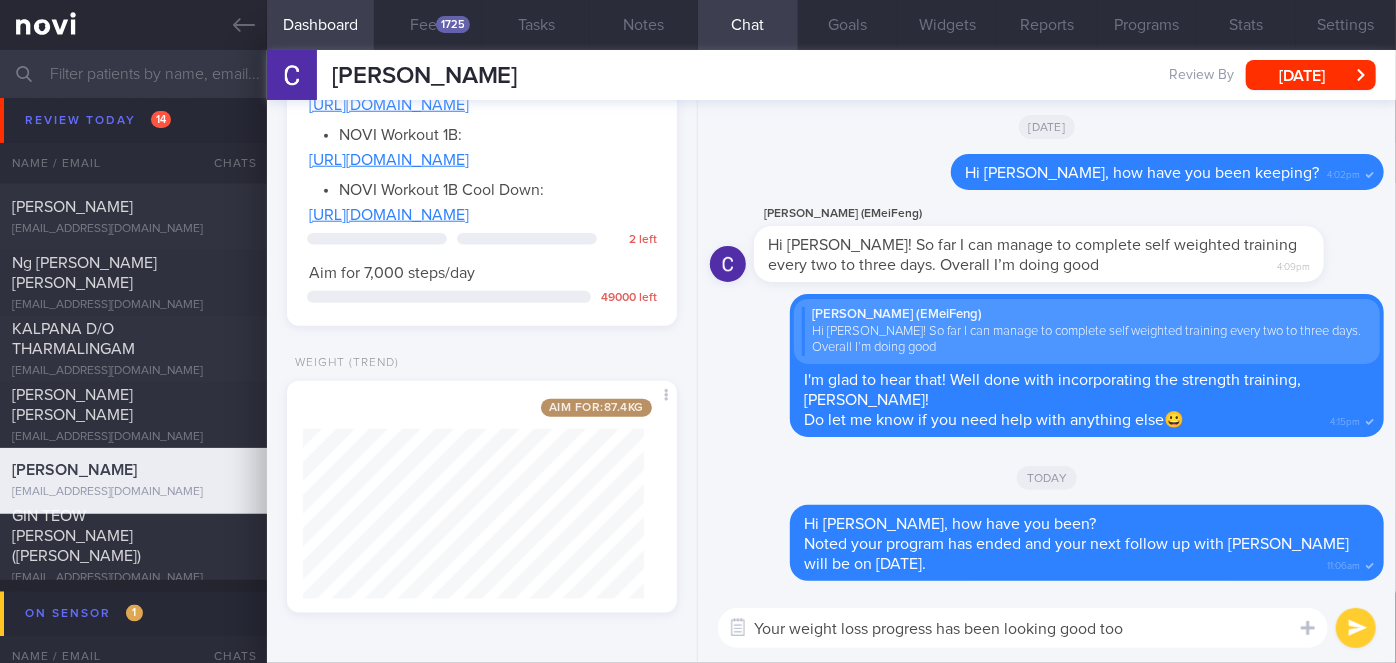 type on "Your weight loss progress has been looking good too!" 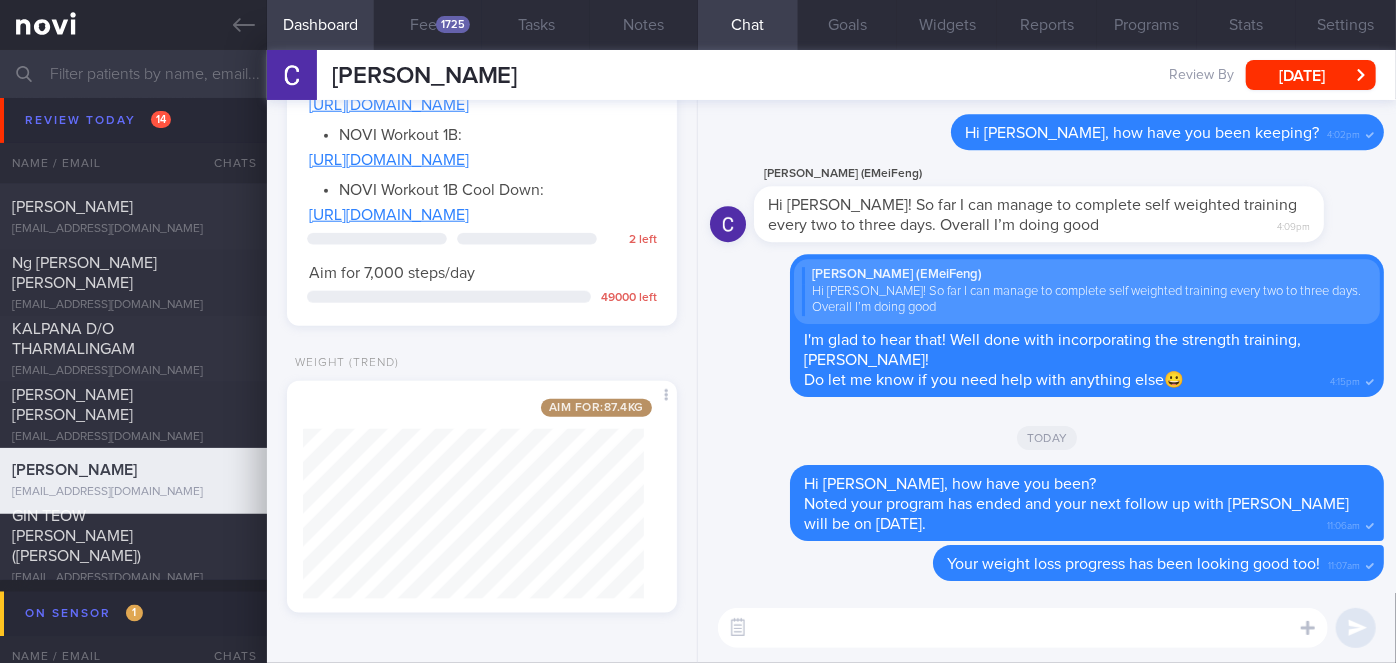click at bounding box center (1023, 628) 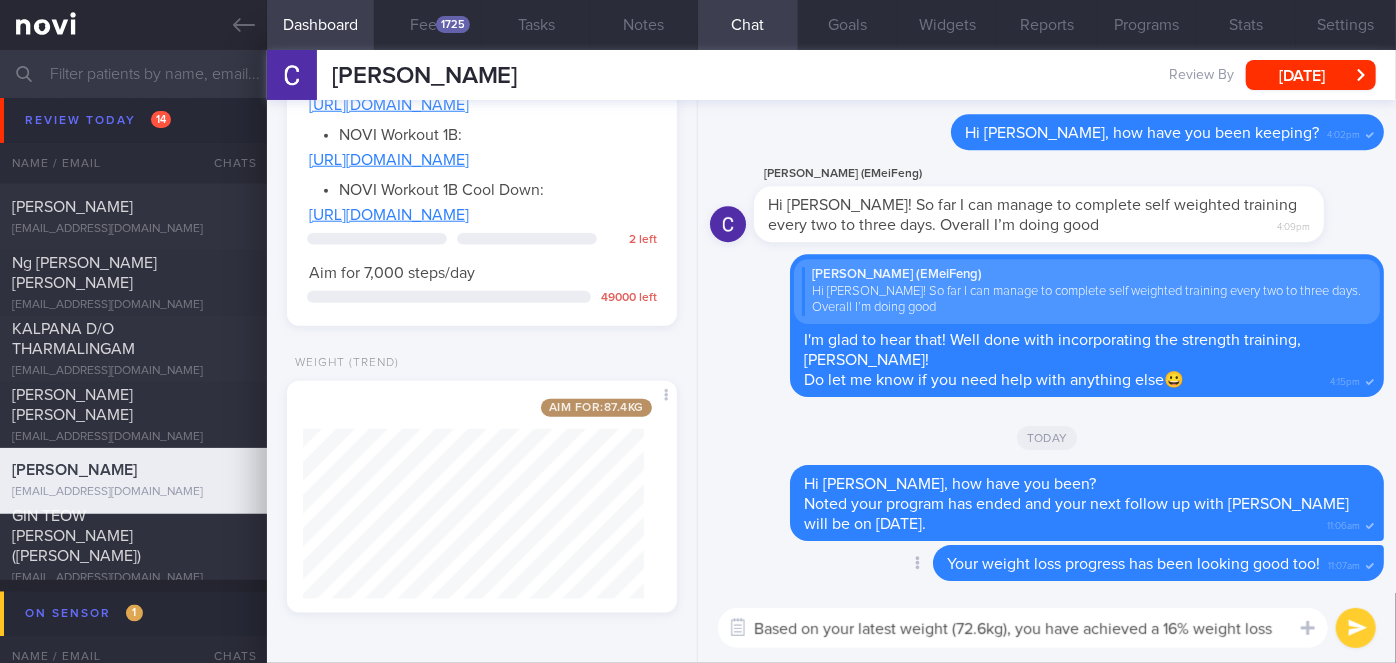scroll, scrollTop: 0, scrollLeft: 0, axis: both 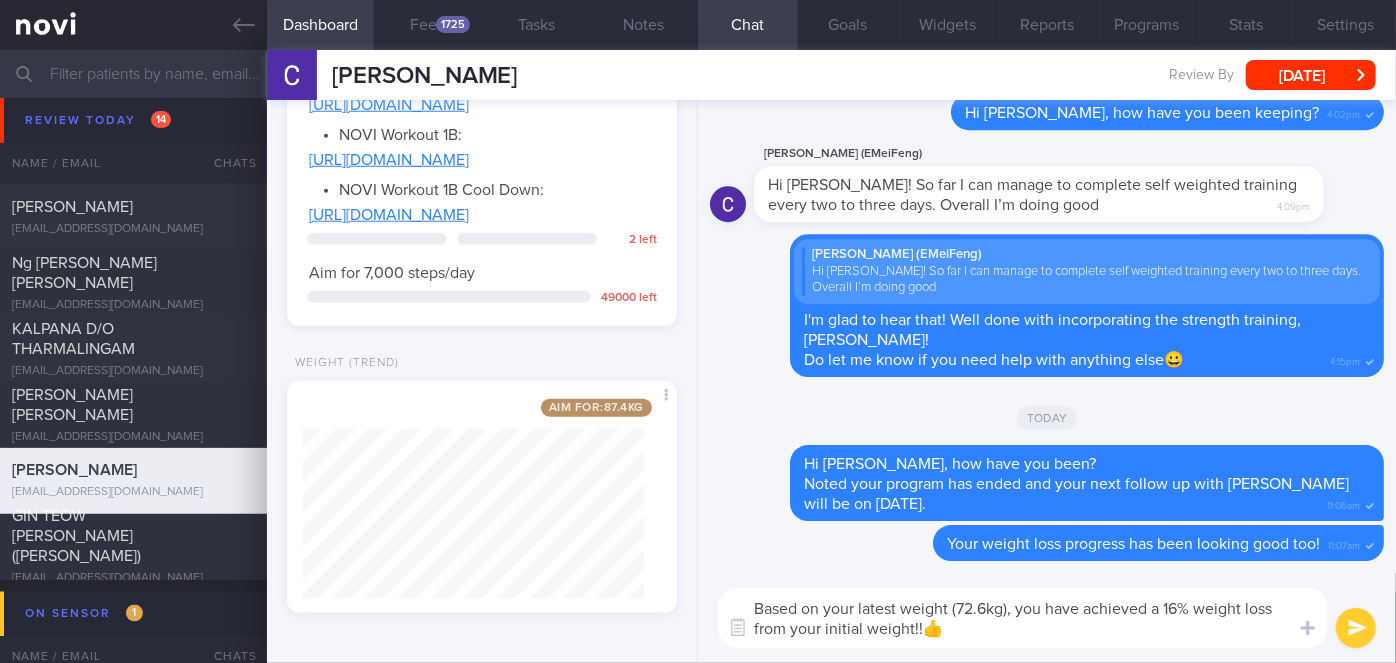 type on "Based on your latest weight (72.6kg), you have achieved a 16% weight loss from your initial weight!!👍" 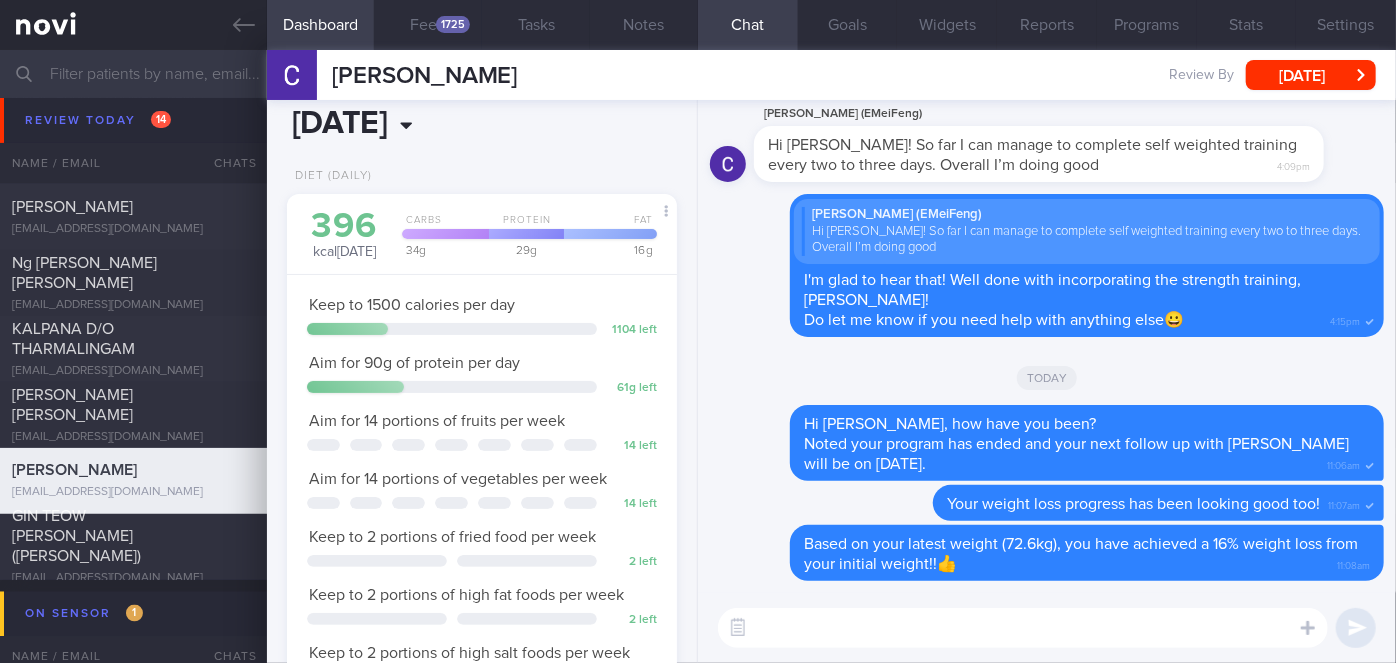 scroll, scrollTop: 0, scrollLeft: 0, axis: both 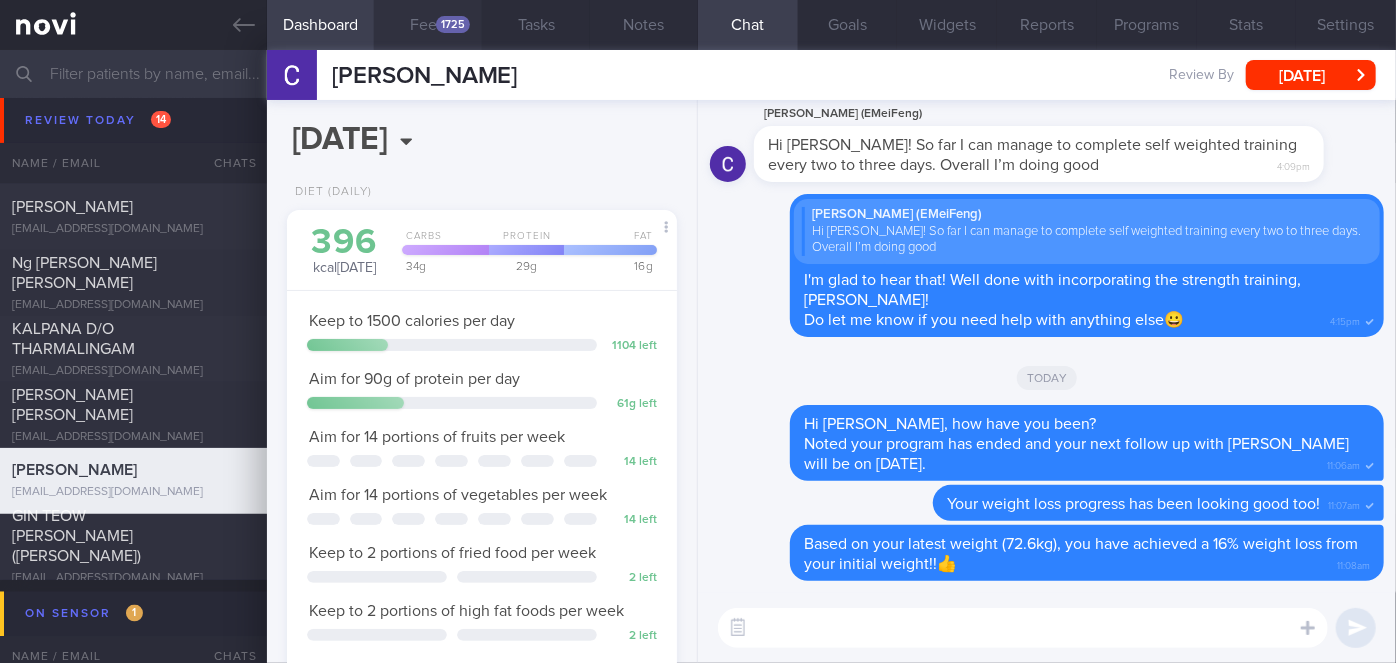click on "1725" at bounding box center [453, 24] 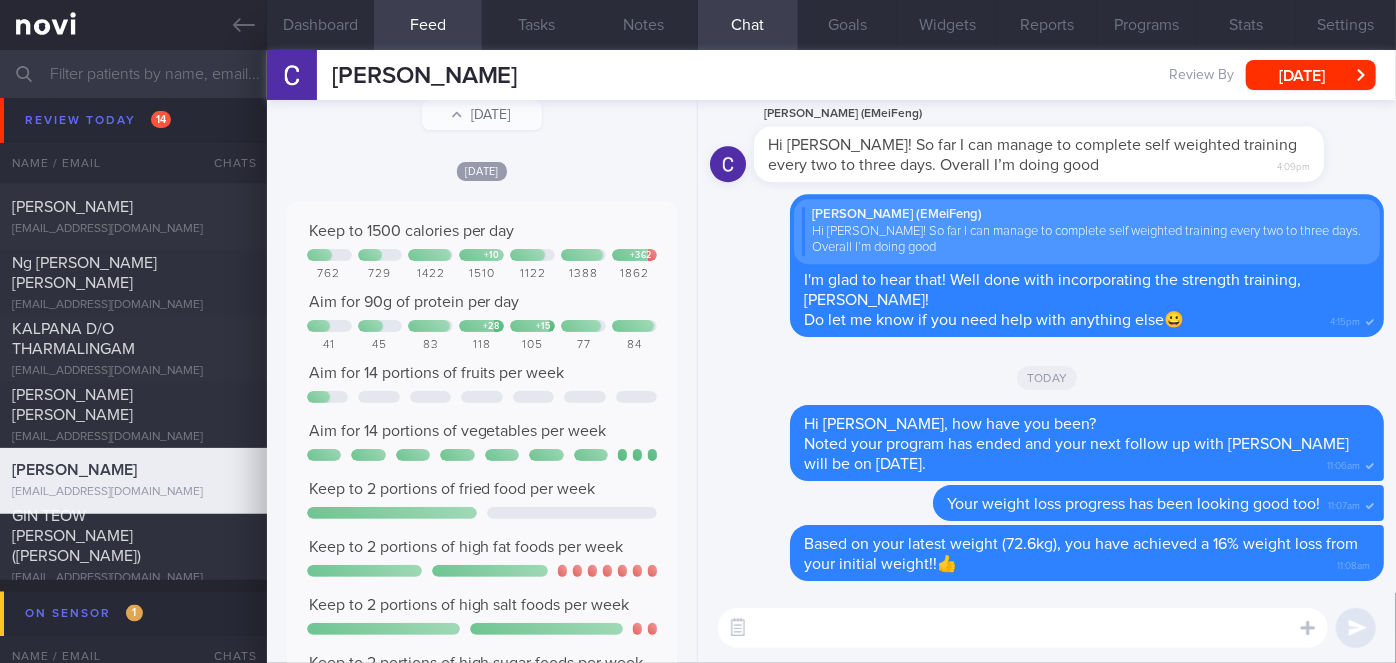 scroll, scrollTop: 0, scrollLeft: 0, axis: both 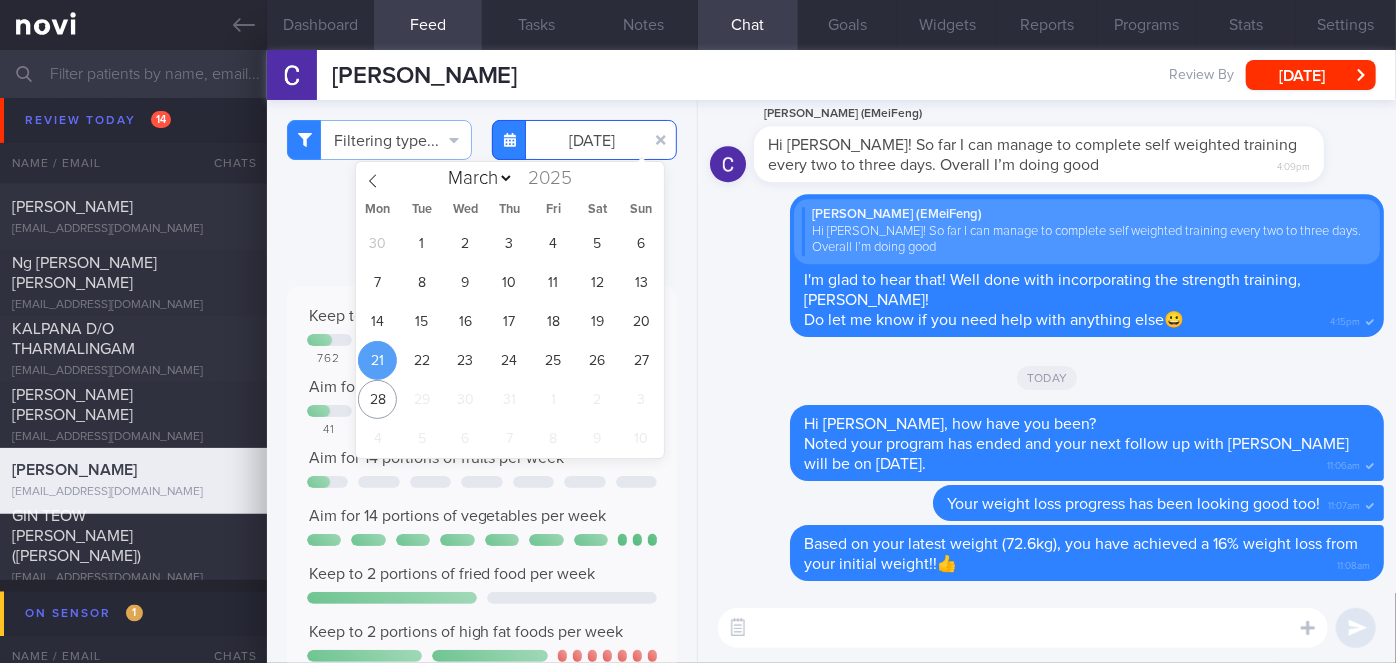 click on "[DATE]" at bounding box center (584, 140) 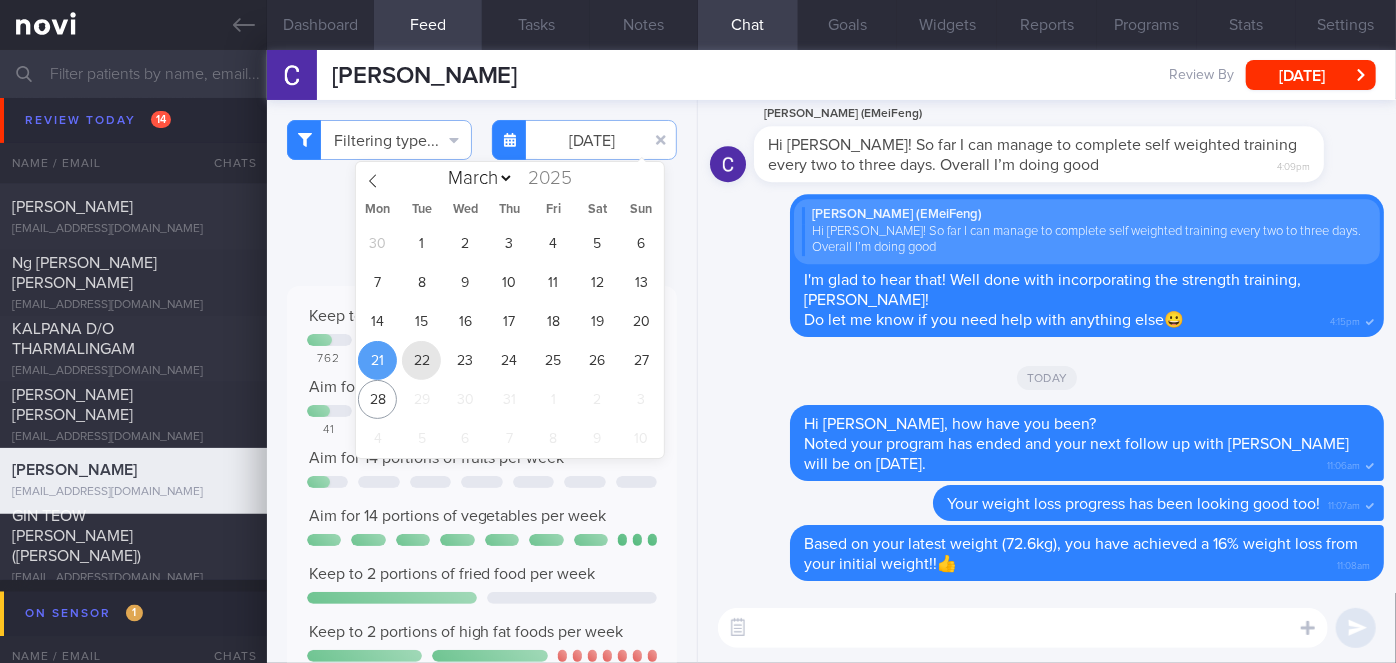 click on "22" at bounding box center [421, 360] 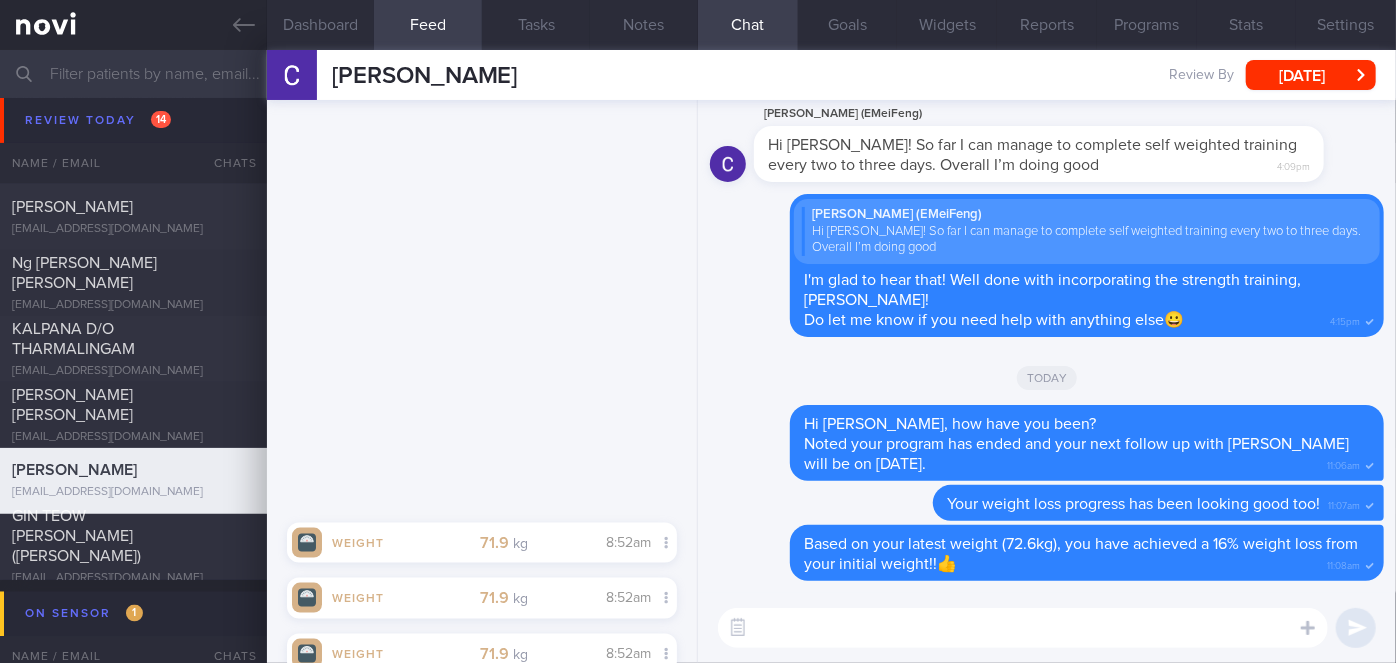scroll, scrollTop: 2727, scrollLeft: 0, axis: vertical 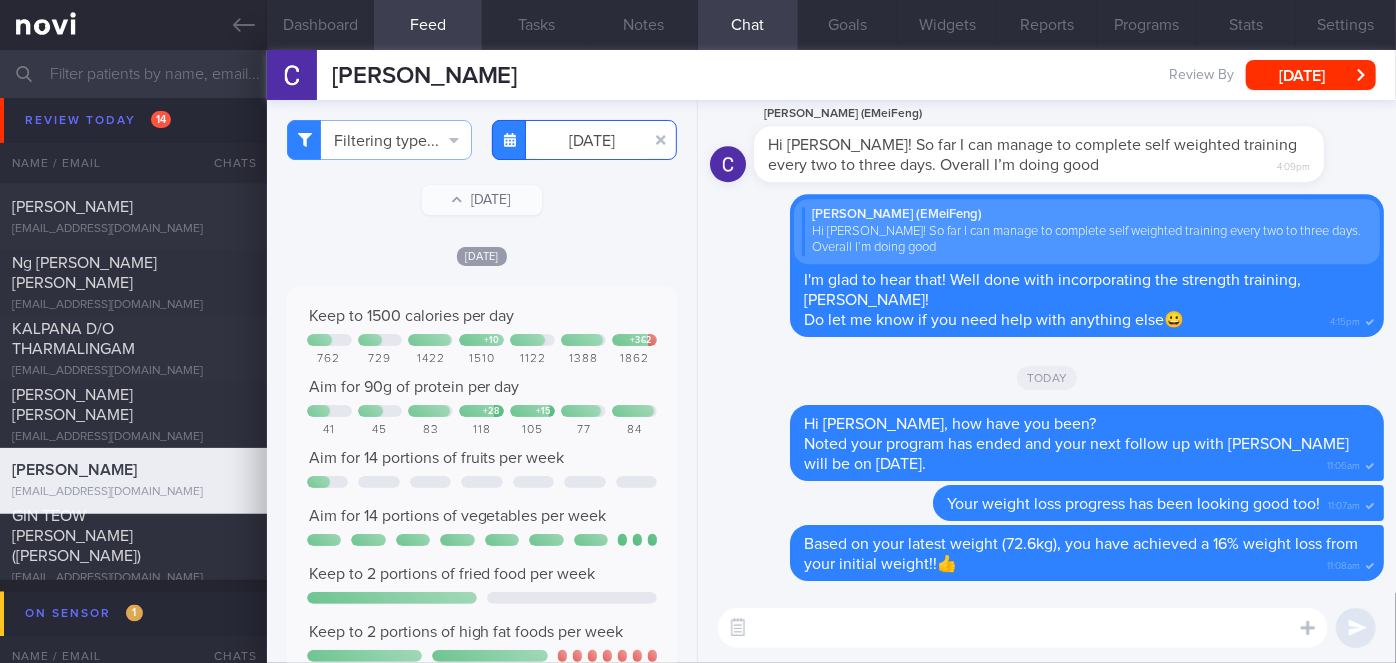 click on "[DATE]" at bounding box center [584, 140] 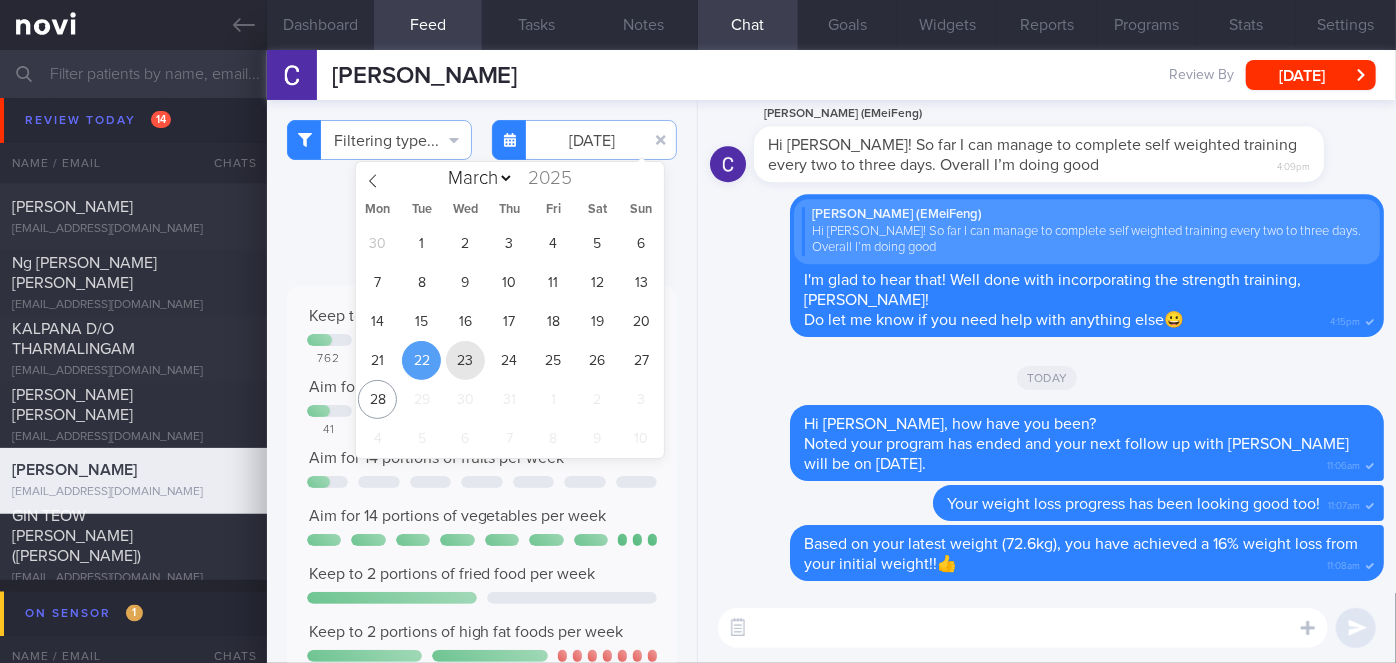 click on "23" at bounding box center (465, 360) 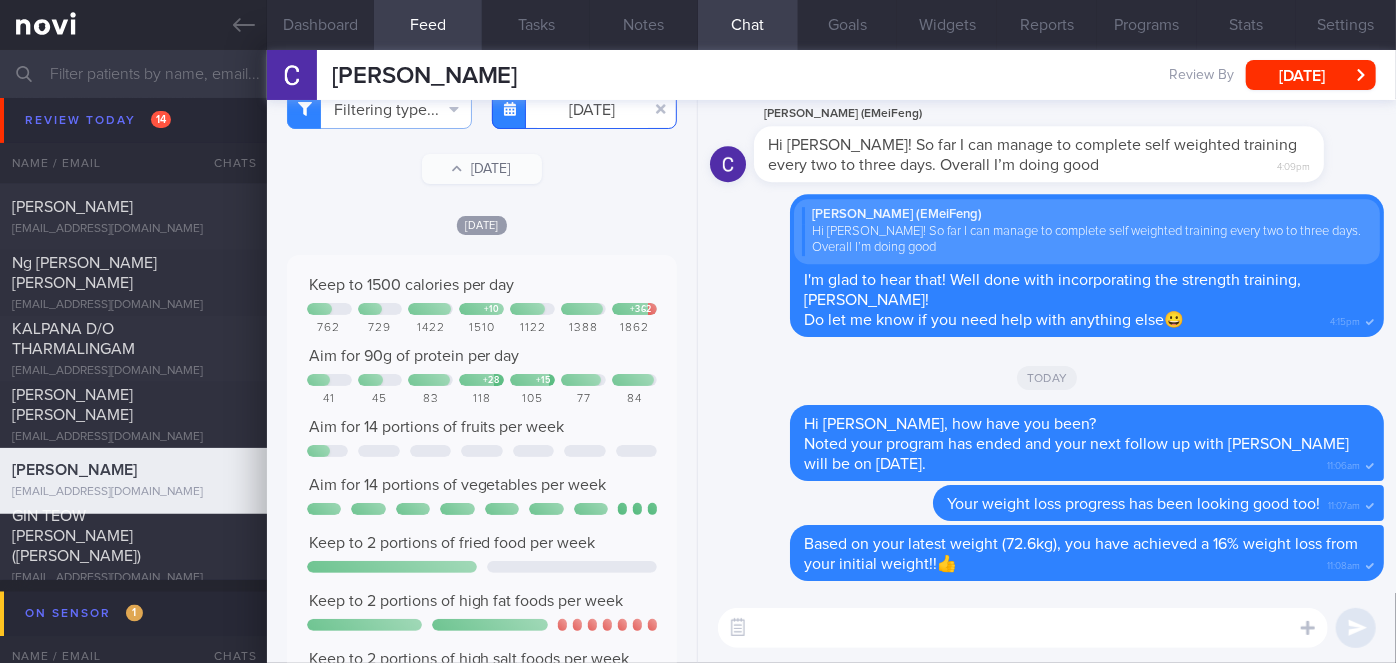 scroll, scrollTop: 0, scrollLeft: 0, axis: both 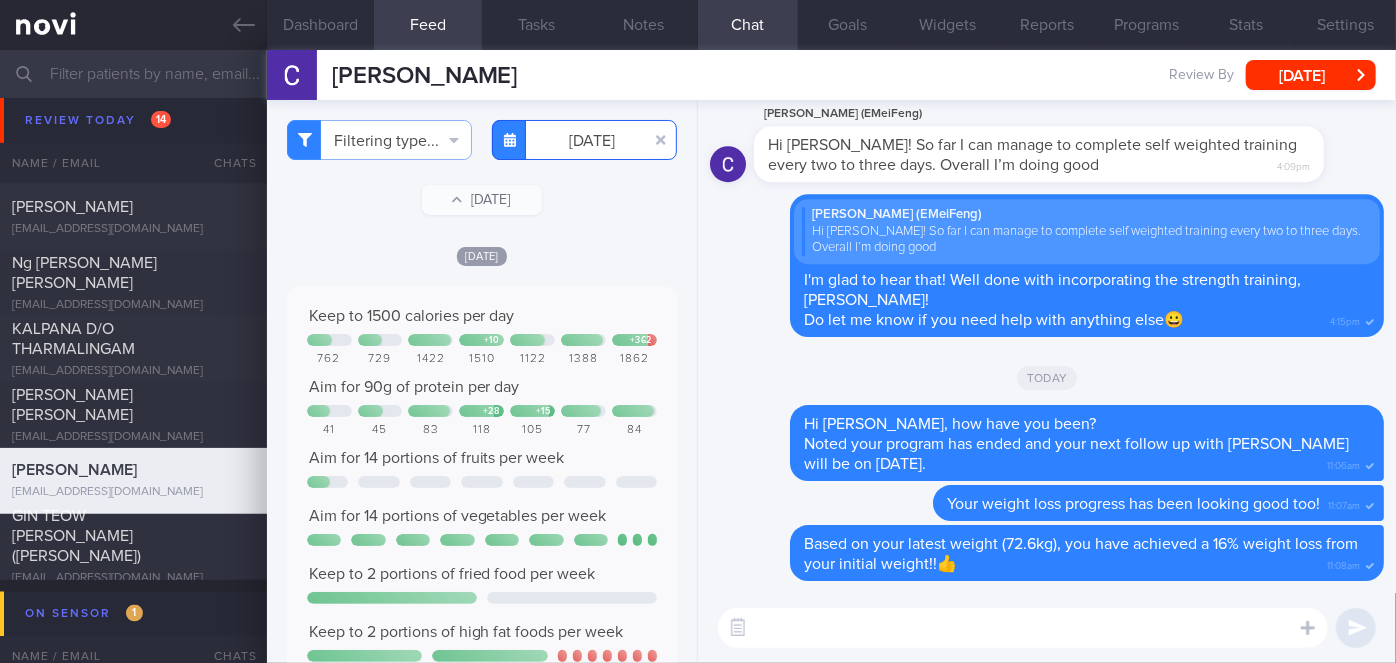 click on "[DATE]" at bounding box center [584, 140] 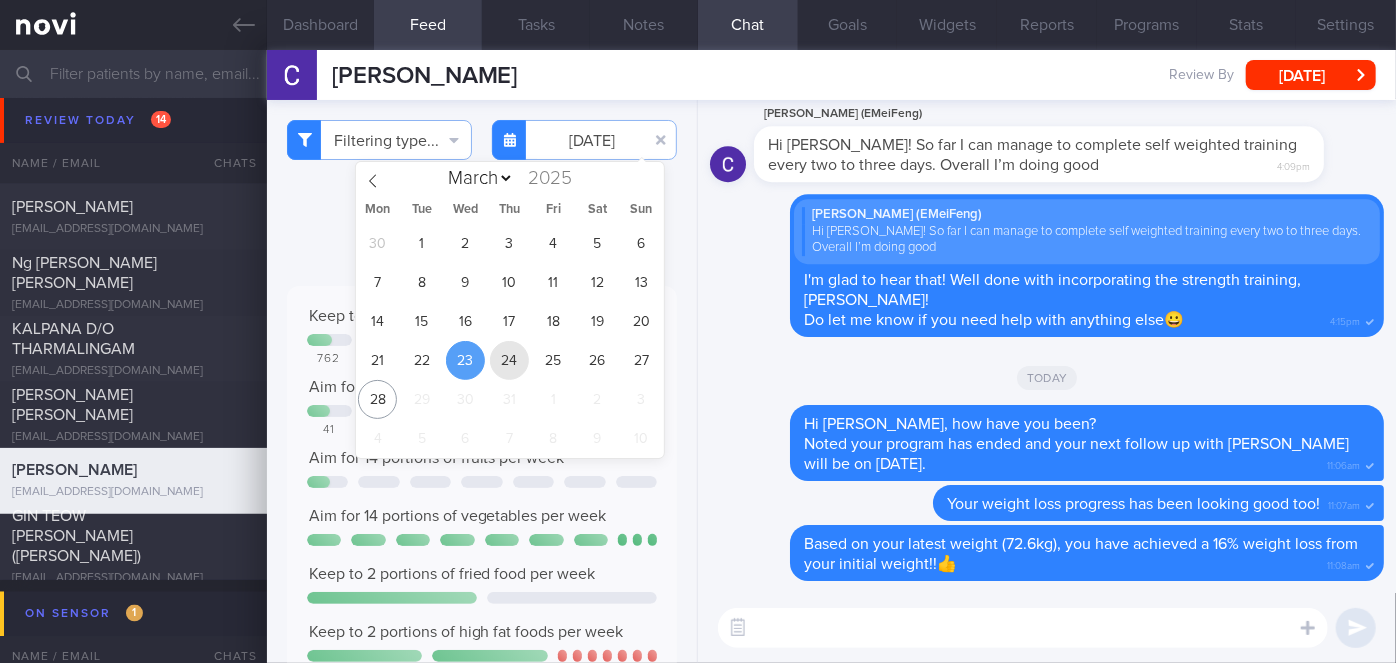 click on "24" at bounding box center (509, 360) 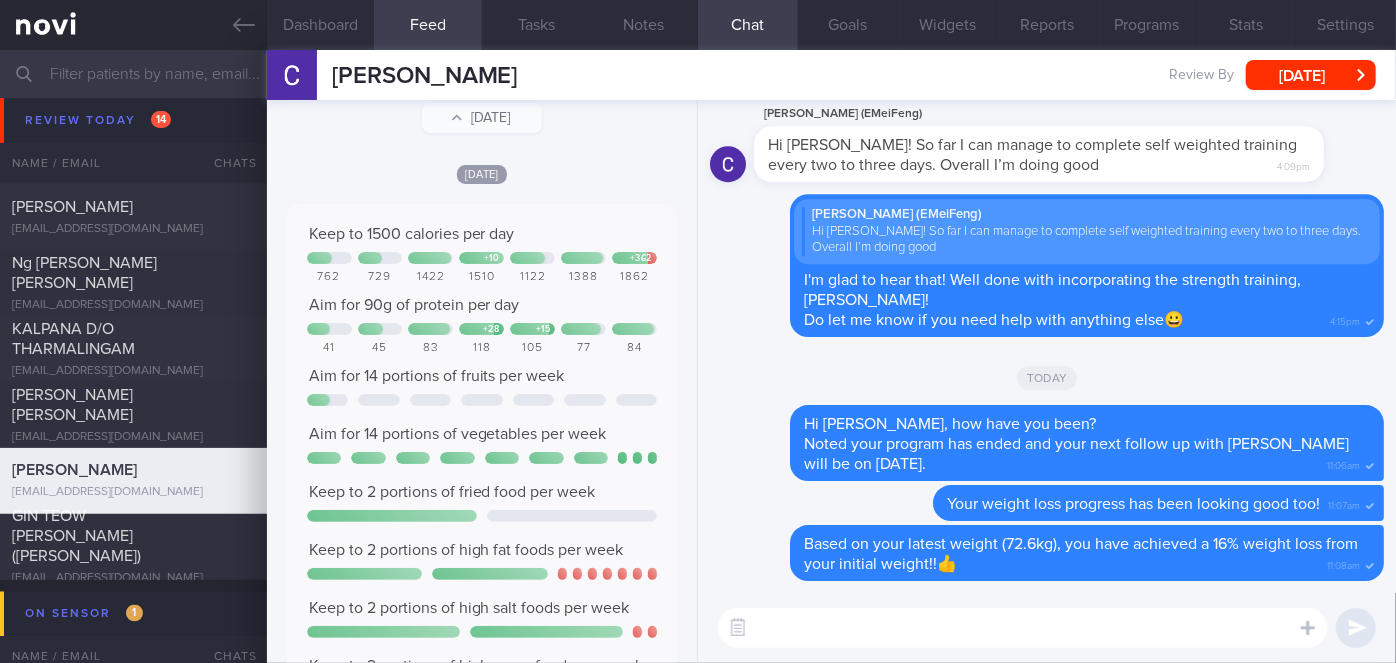 scroll, scrollTop: 0, scrollLeft: 0, axis: both 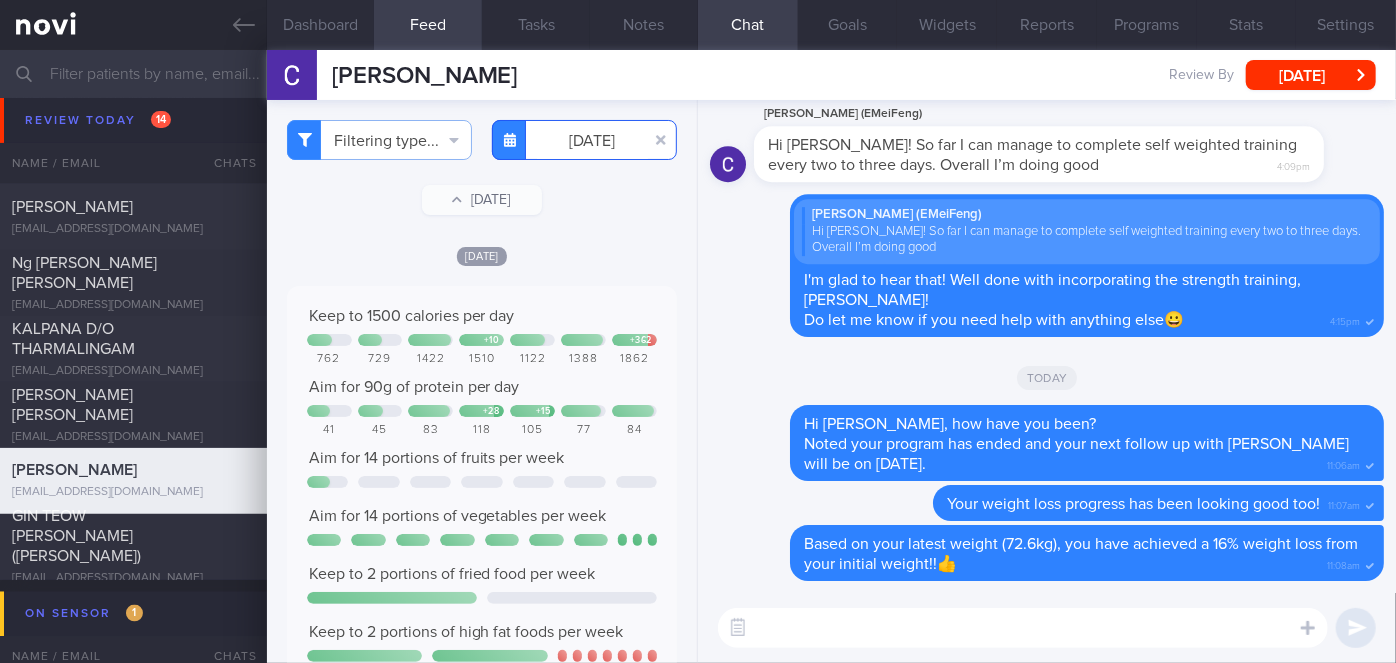 click on "[DATE]" at bounding box center (584, 140) 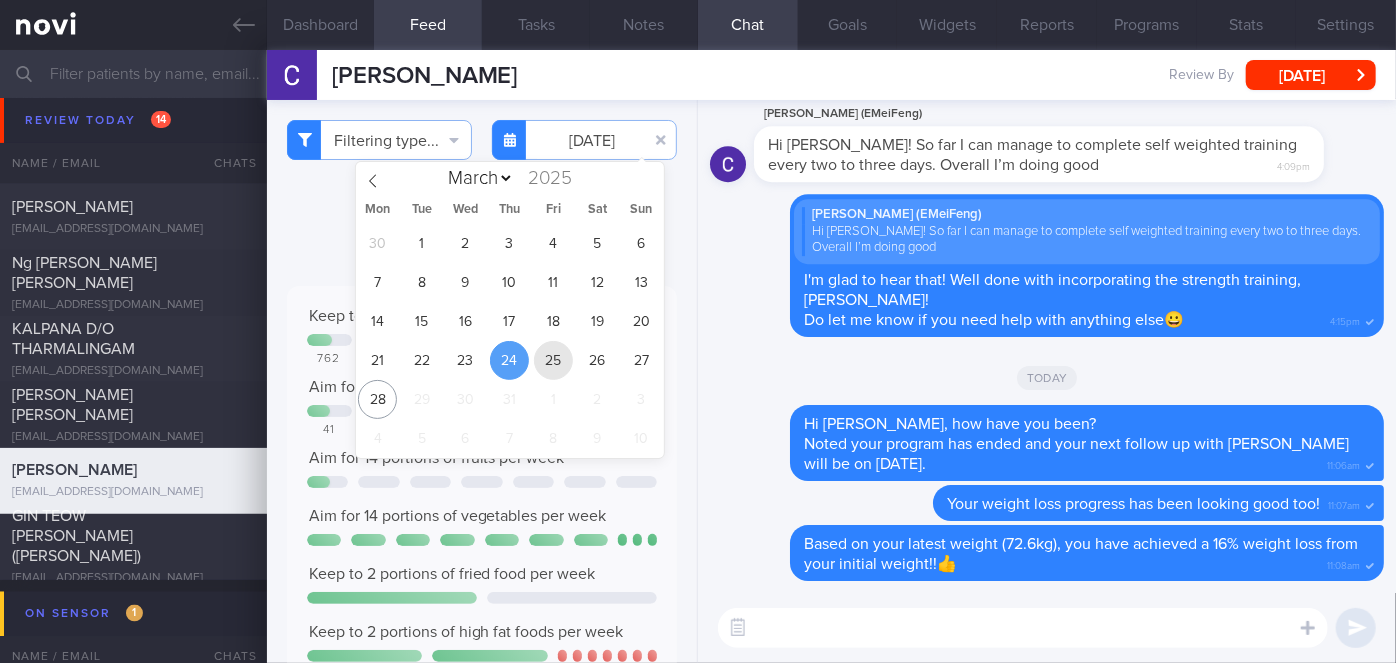 click on "25" at bounding box center (553, 360) 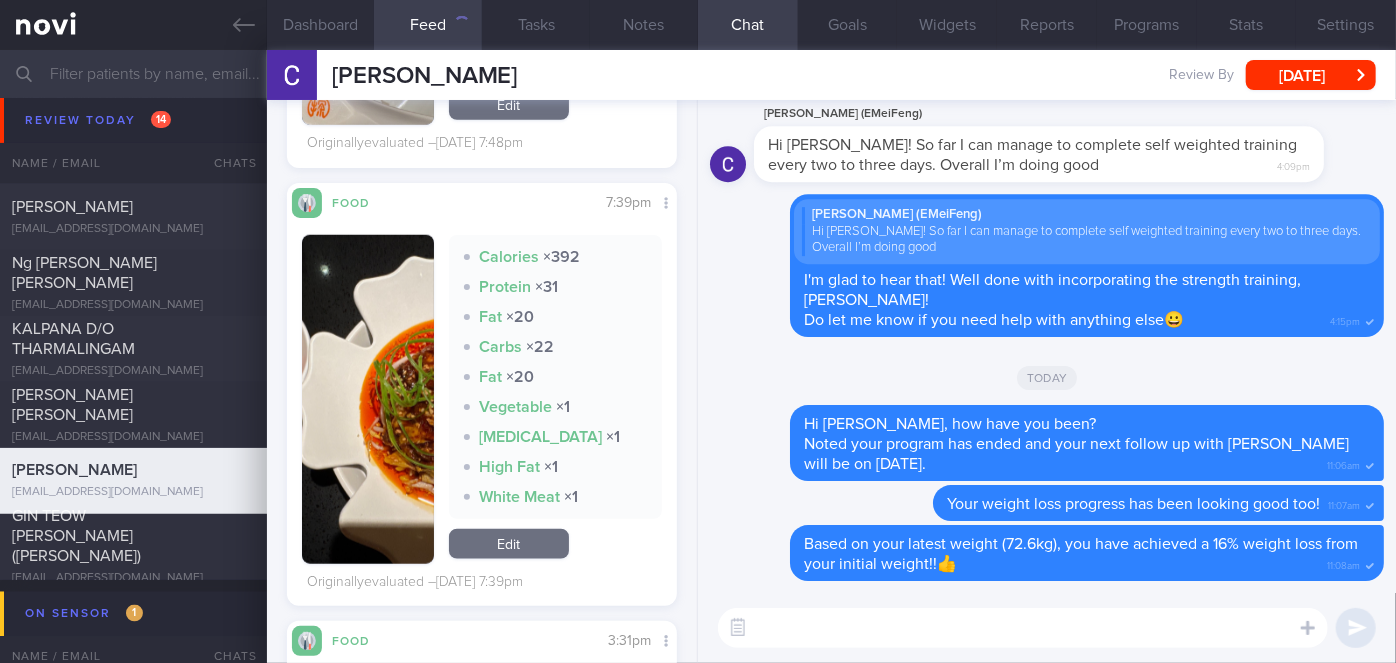 scroll, scrollTop: 909, scrollLeft: 0, axis: vertical 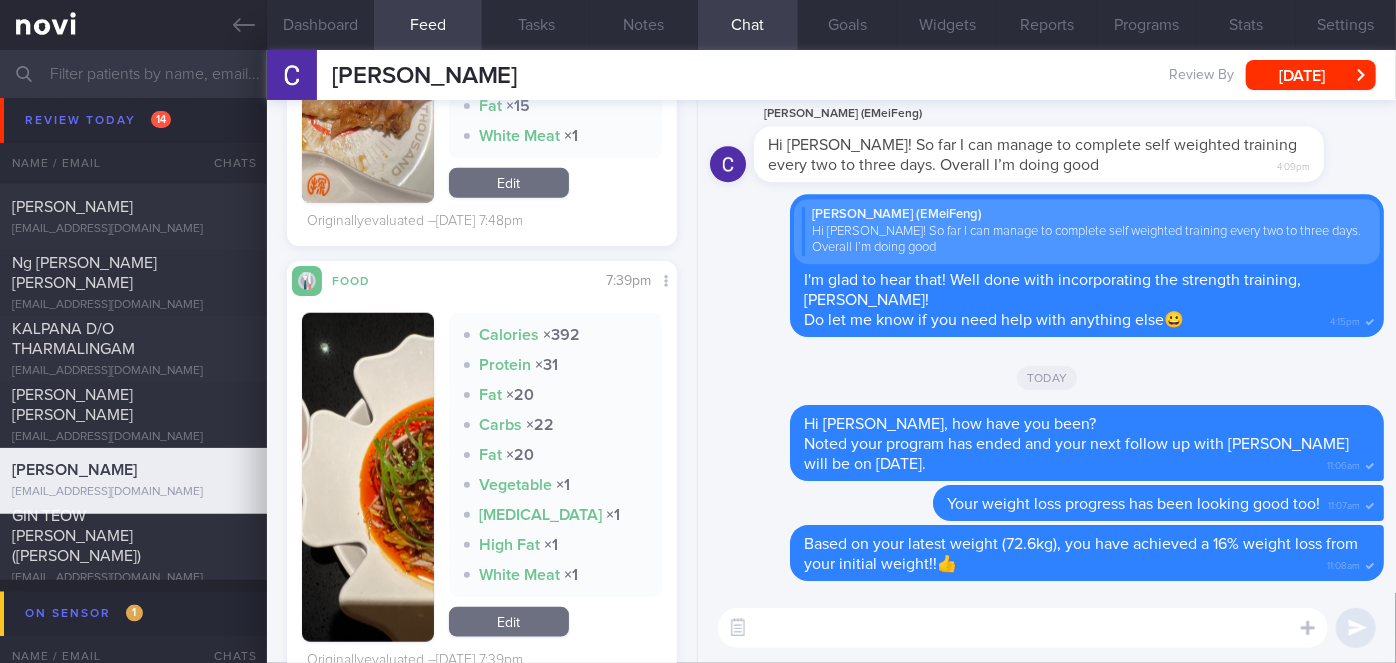 click at bounding box center (368, 477) 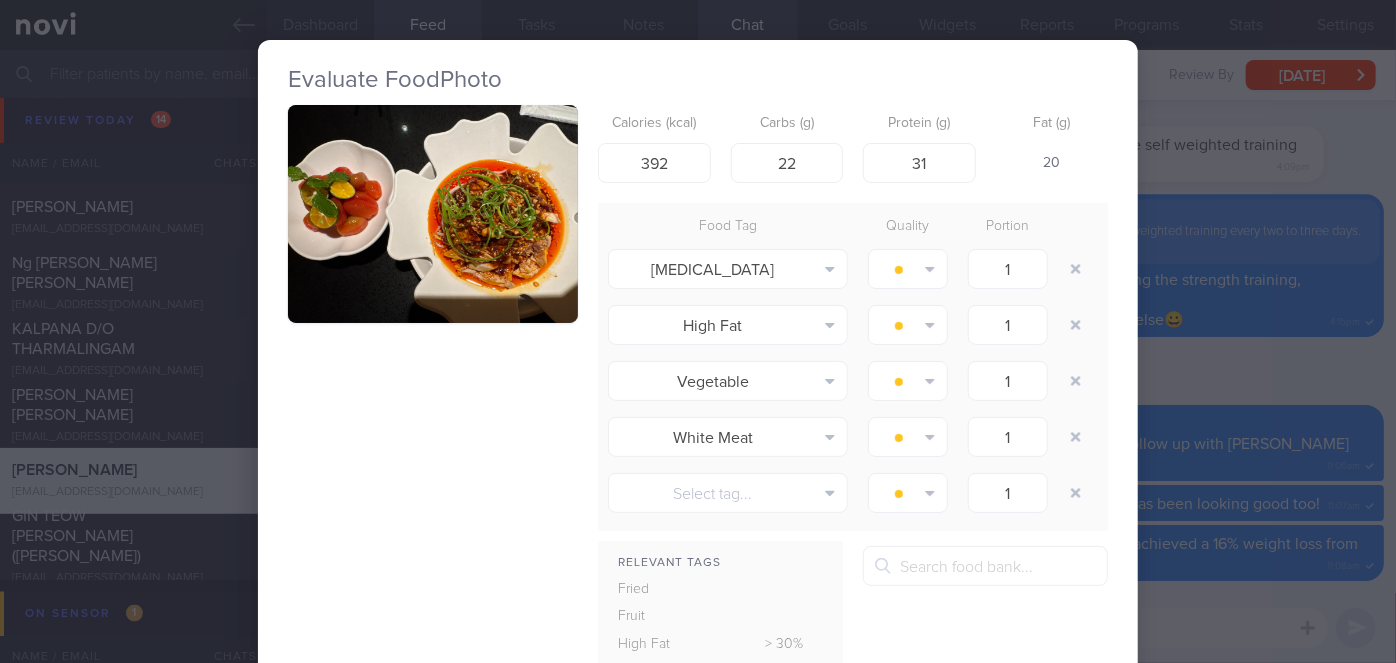 click on "Evaluate Food  Photo
Calories (kcal)
392
Carbs (g)
22
Protein (g)
31
Fat (g)
20
Food Tag
Quality
Portion
[MEDICAL_DATA]
Alcohol
Fried
Fruit
Healthy Fats
High Calcium
[MEDICAL_DATA]
High Fat" at bounding box center (698, 331) 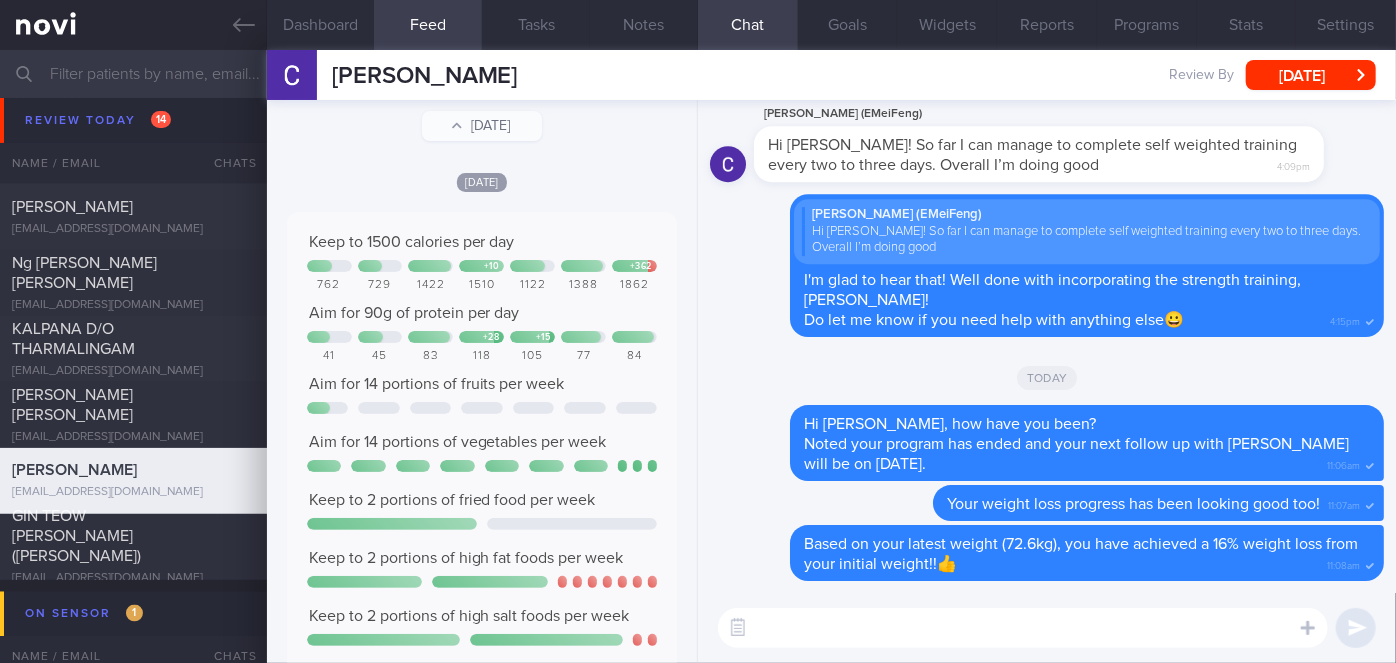 scroll, scrollTop: 0, scrollLeft: 0, axis: both 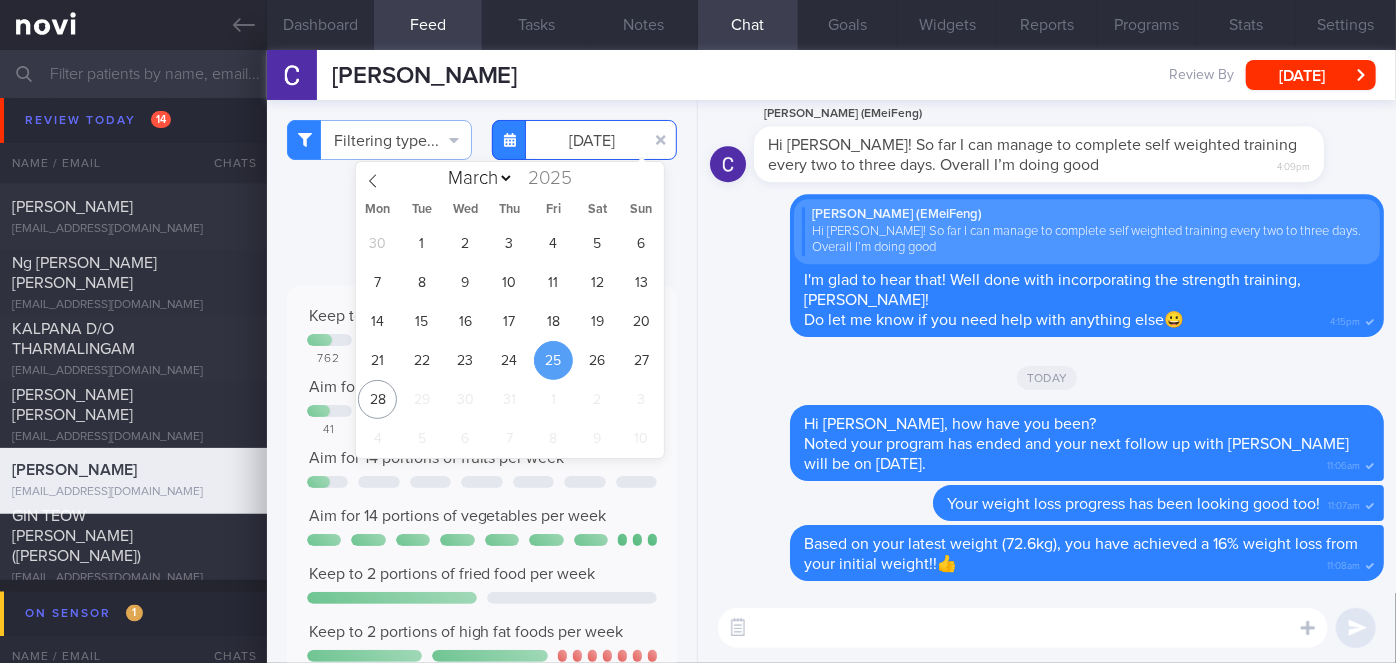 click on "[DATE]" at bounding box center [584, 140] 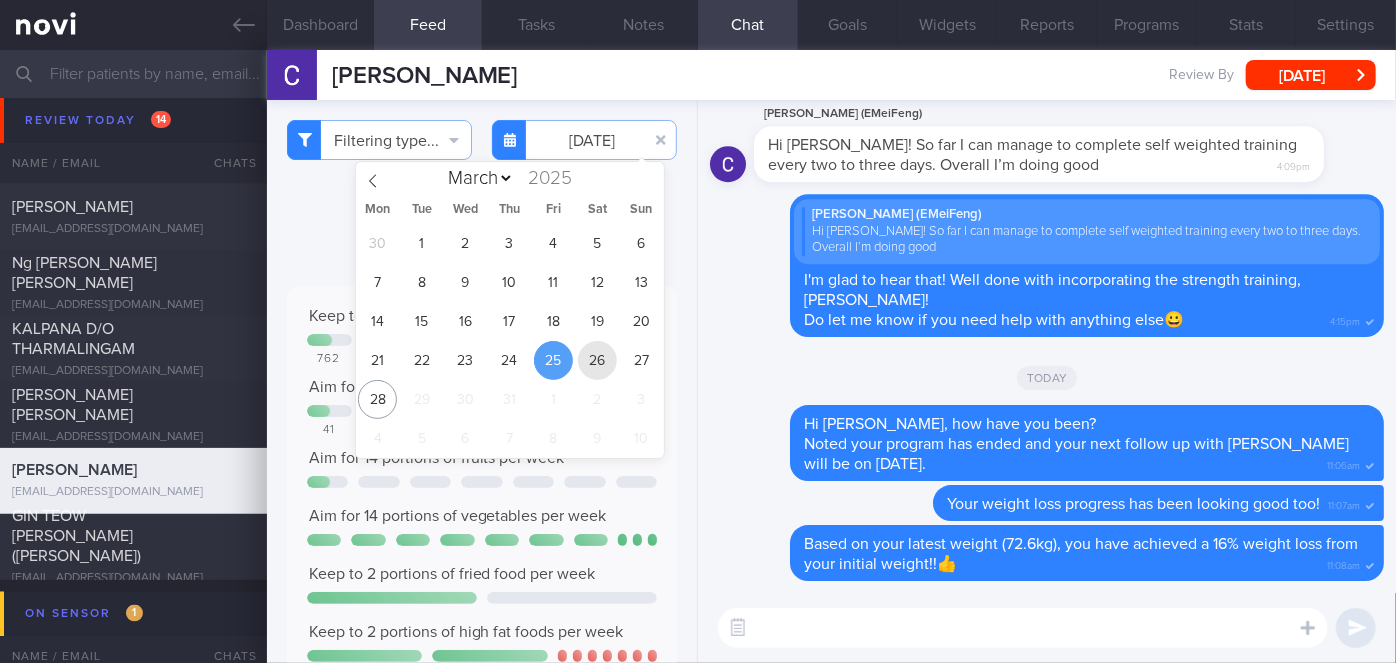 click on "26" at bounding box center [597, 360] 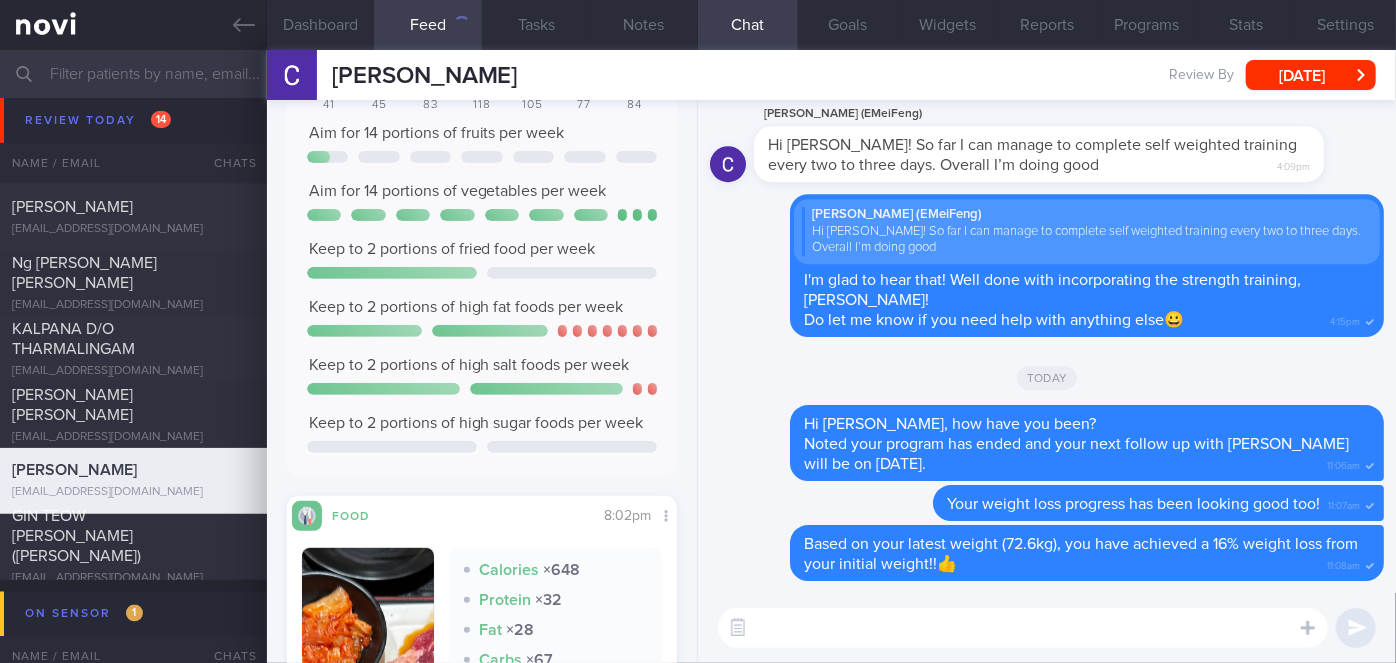 scroll, scrollTop: 636, scrollLeft: 0, axis: vertical 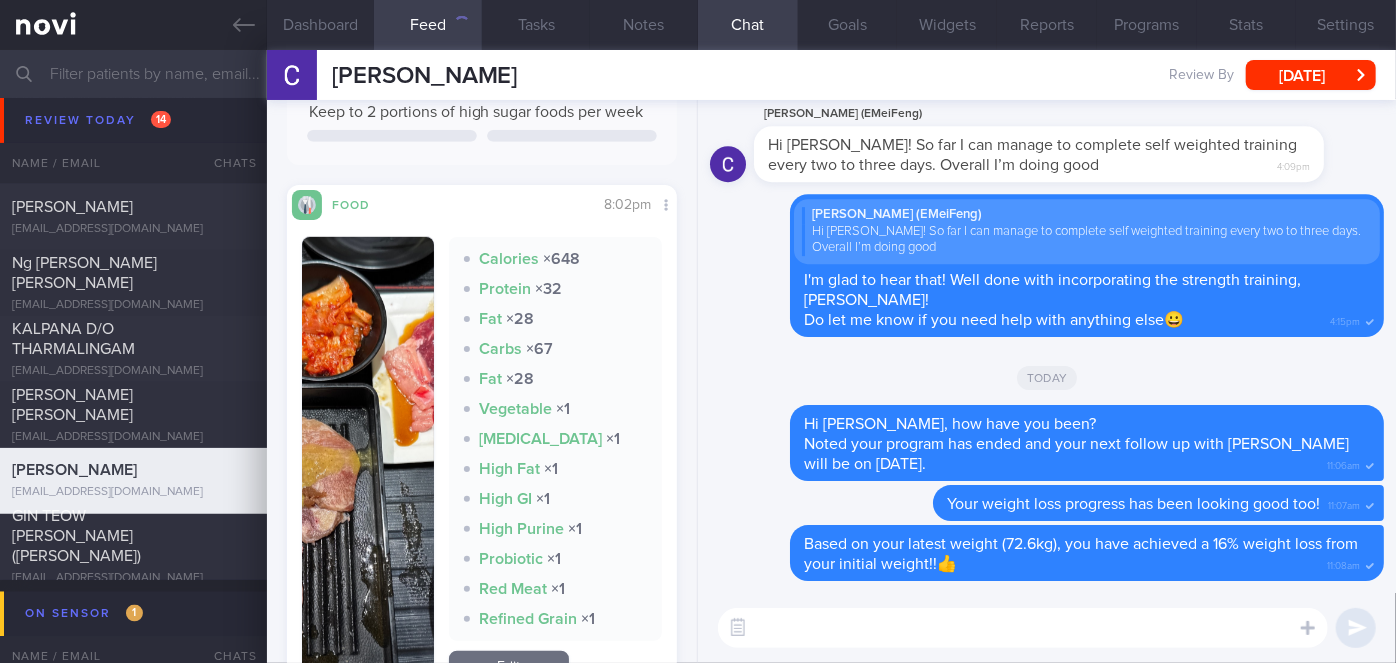 click at bounding box center [368, 461] 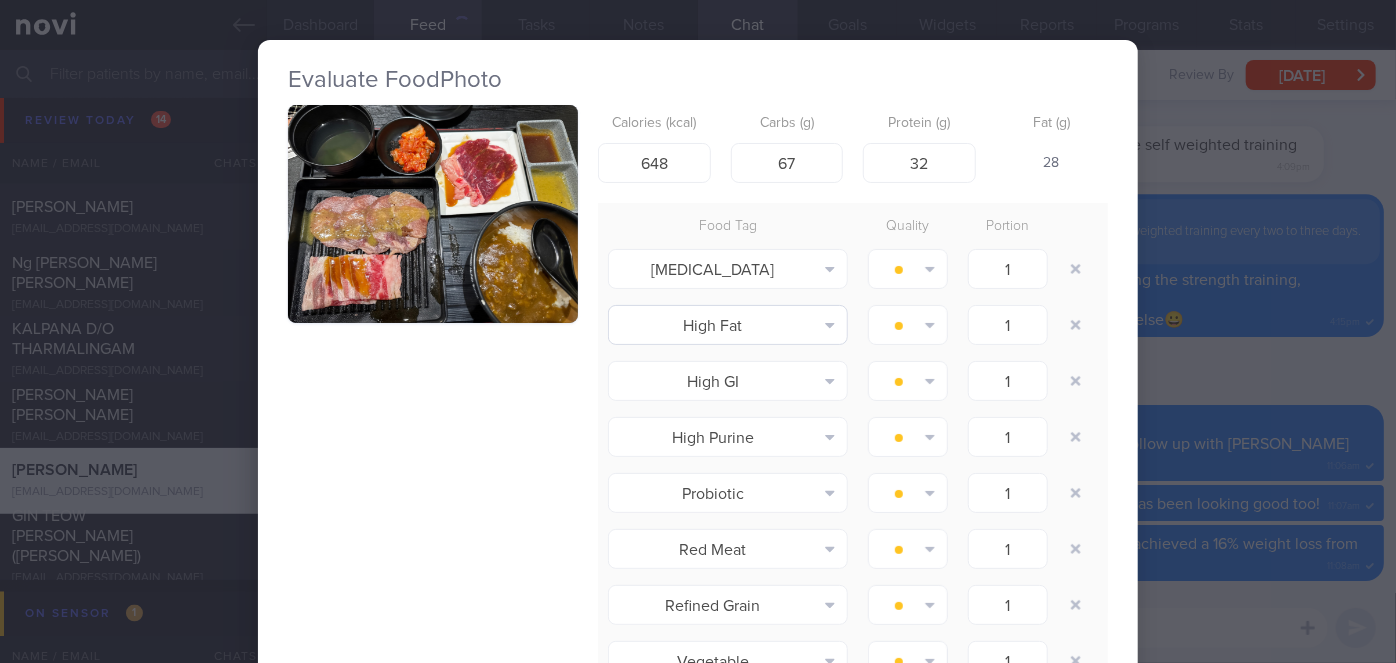 click on "Evaluate Food  Photo
Calories (kcal)
648
Carbs (g)
67
Protein (g)
32
Fat (g)
28
Food Tag
Quality
Portion
[MEDICAL_DATA]
Alcohol
Fried
Fruit
Healthy Fats
High Calcium
[MEDICAL_DATA]
High Fat" at bounding box center (698, 331) 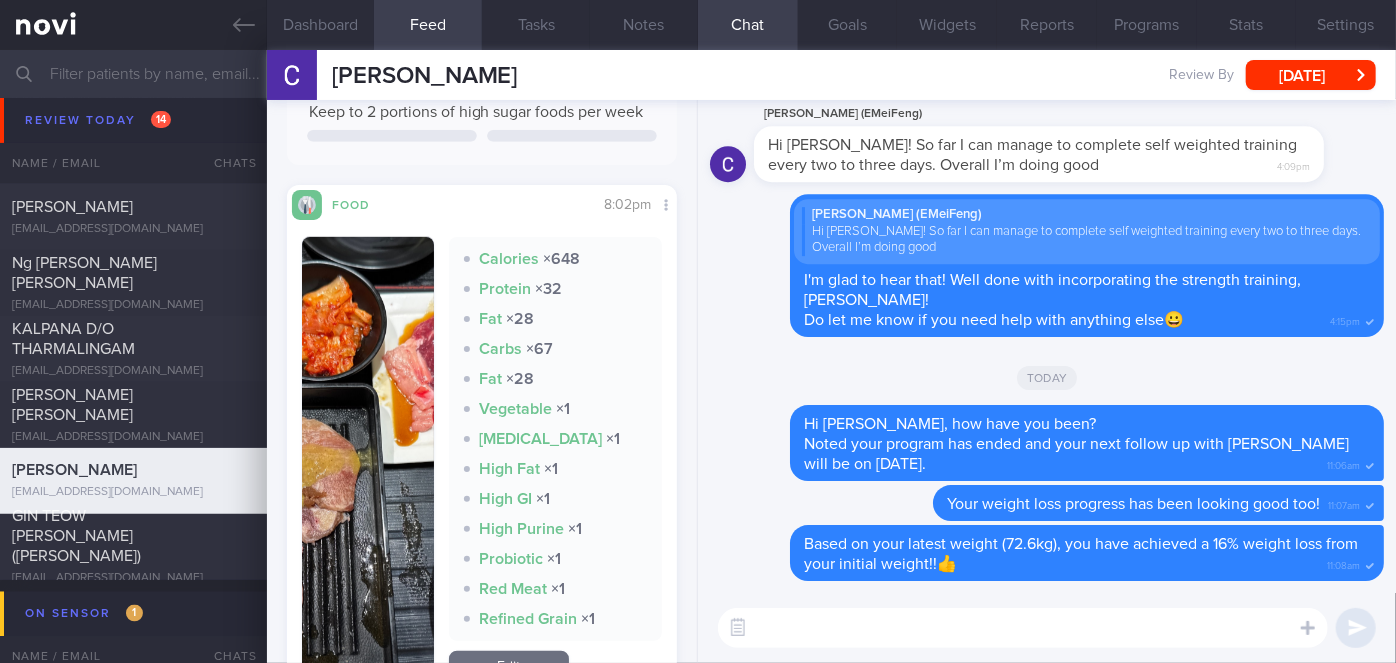 scroll, scrollTop: 999800, scrollLeft: 999658, axis: both 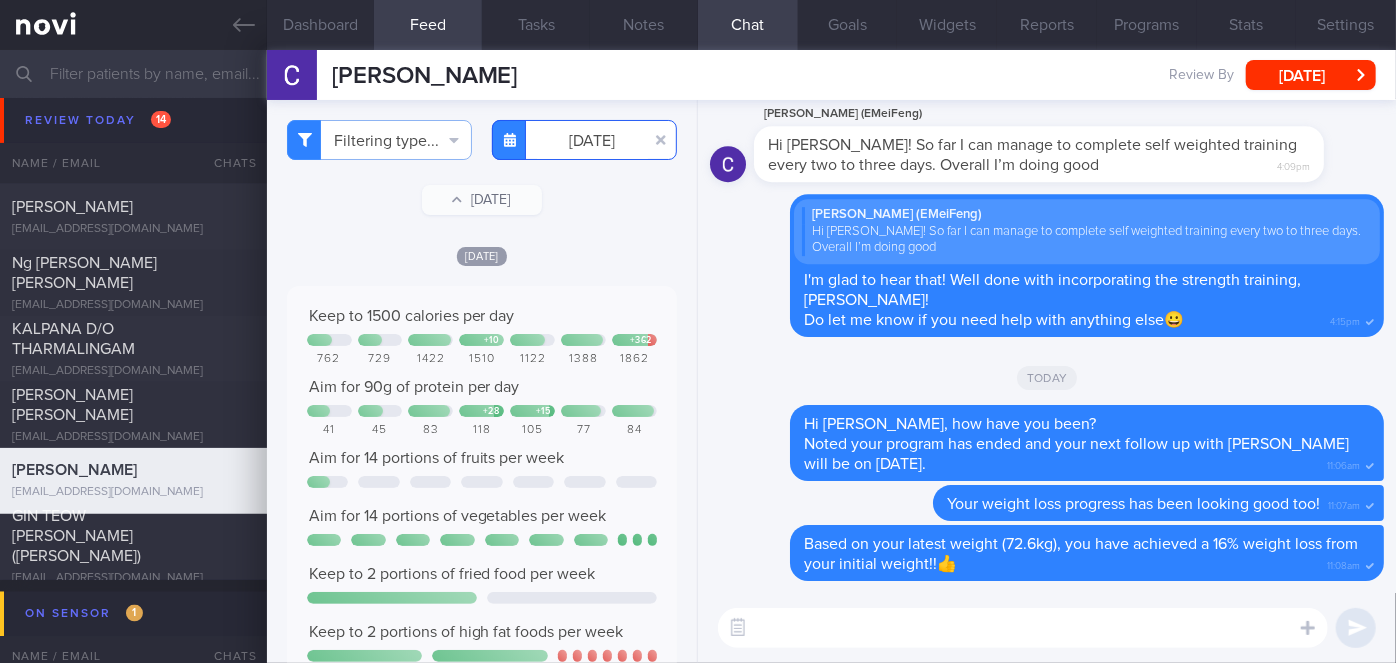 click on "[DATE]" at bounding box center (584, 140) 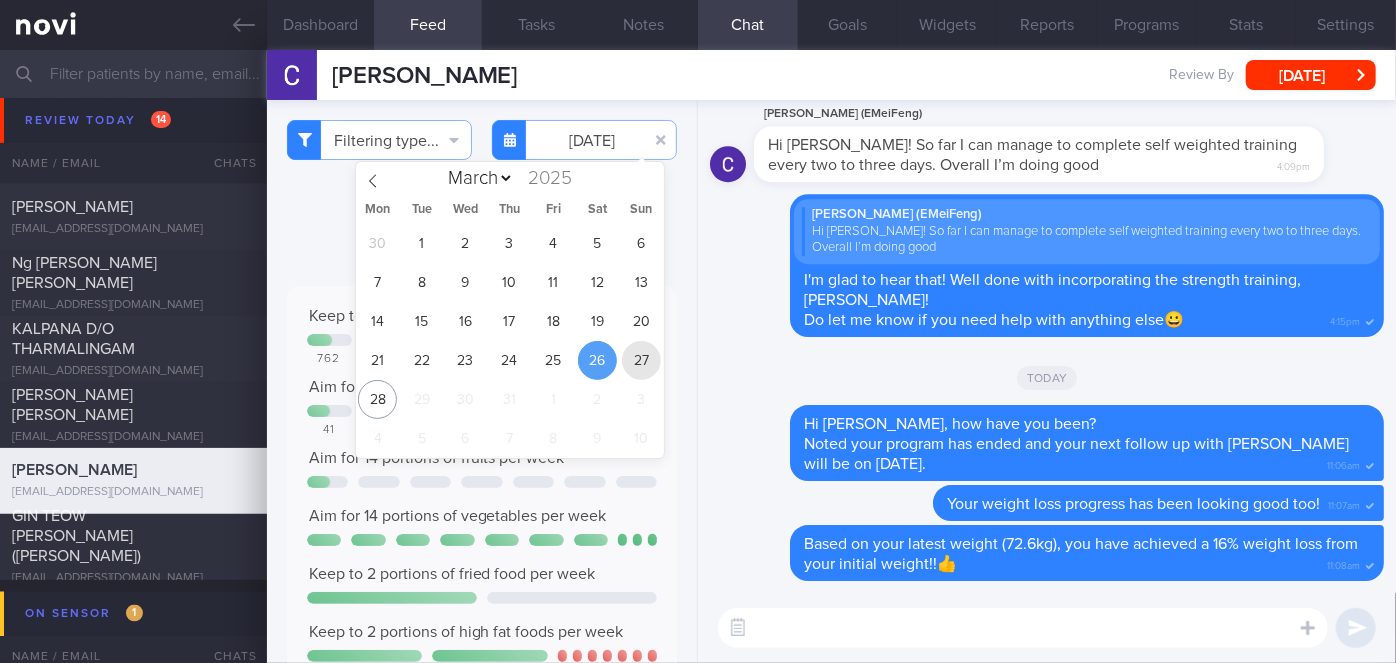 click on "27" at bounding box center (641, 360) 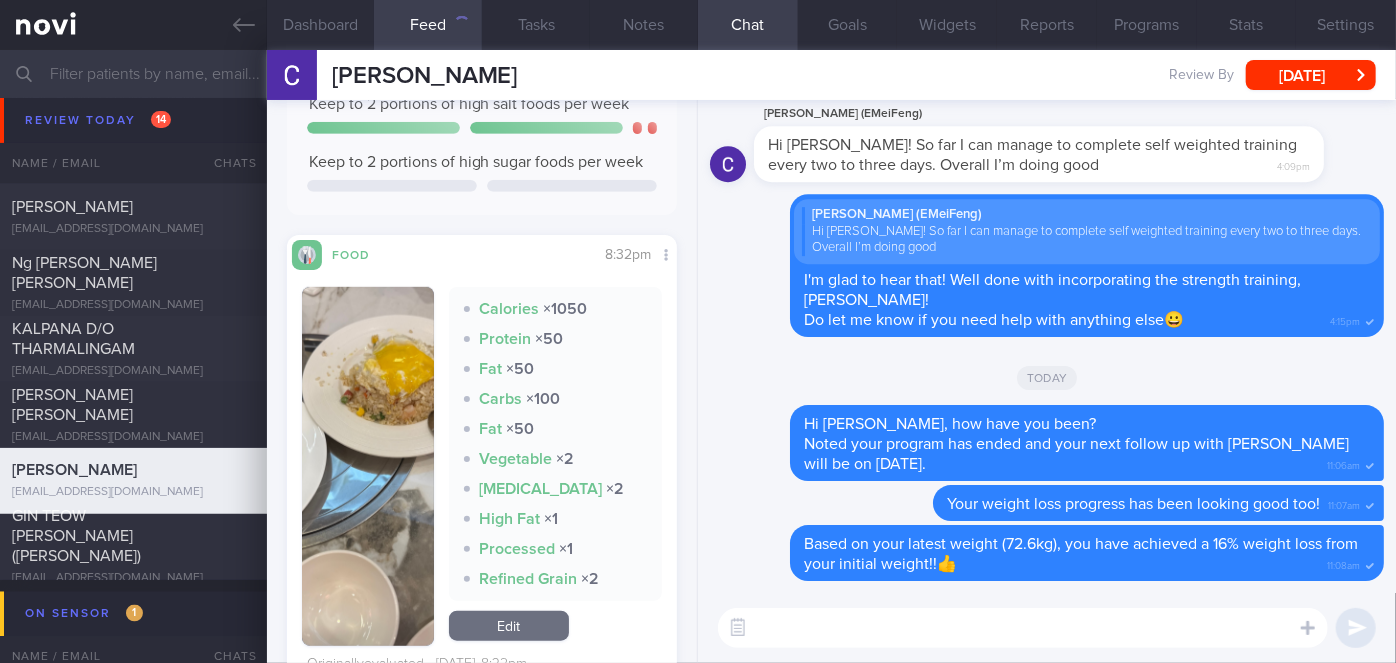 scroll, scrollTop: 636, scrollLeft: 0, axis: vertical 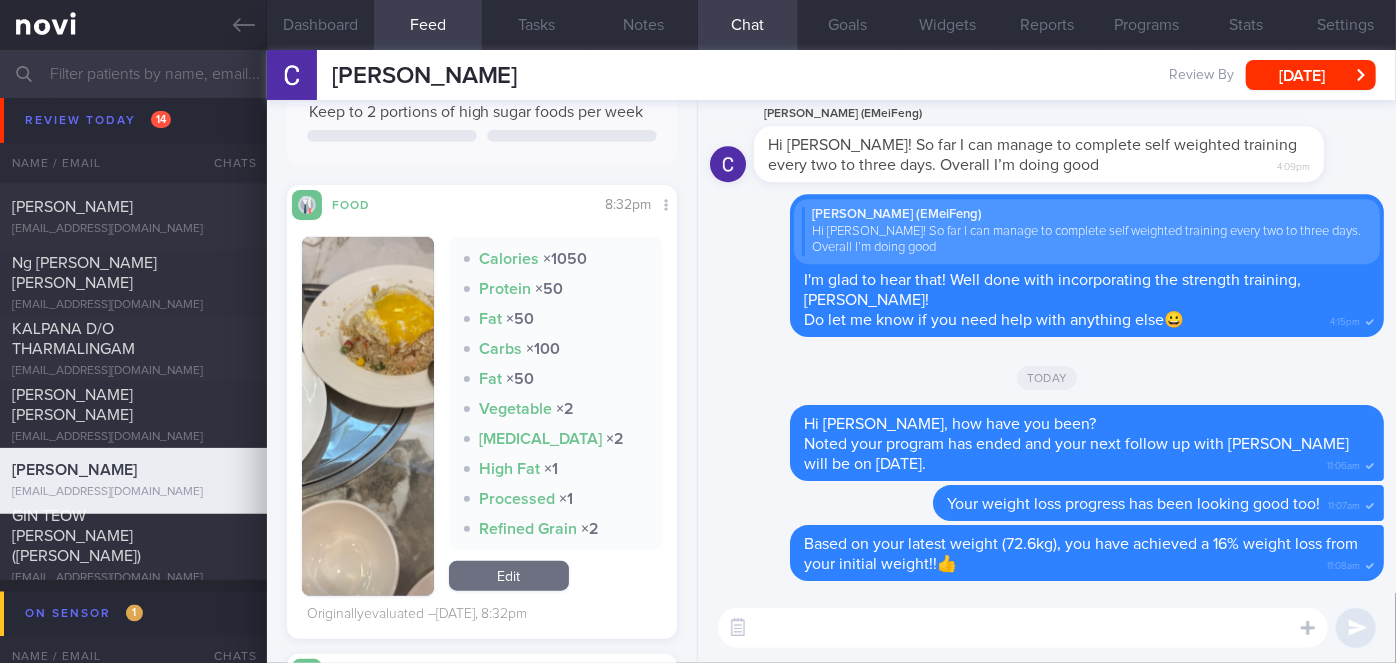 click at bounding box center [368, 416] 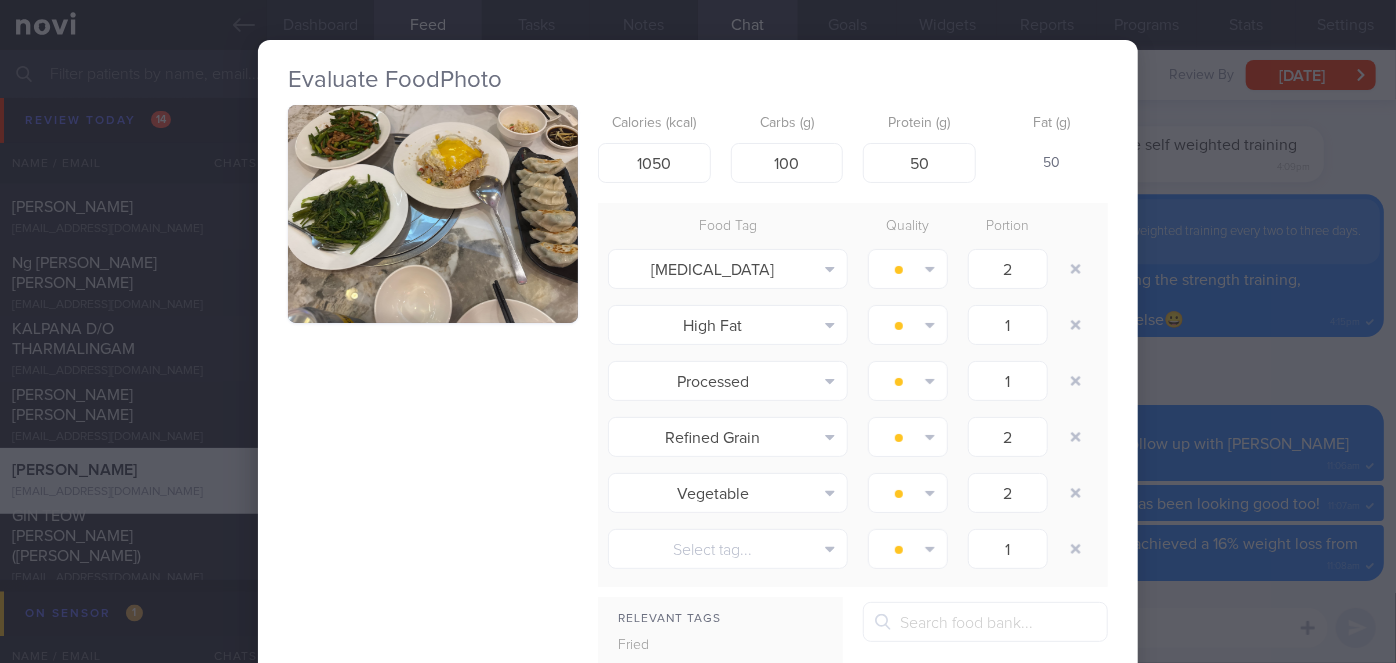 click on "Evaluate Food  Photo
Calories (kcal)
1050
Carbs (g)
100
Protein (g)
50
Fat (g)
50
Food Tag
Quality
Portion
[MEDICAL_DATA]
Alcohol
Fried
Fruit
Healthy Fats
High Calcium
[MEDICAL_DATA]
High Fat
High Fibre" at bounding box center [698, 331] 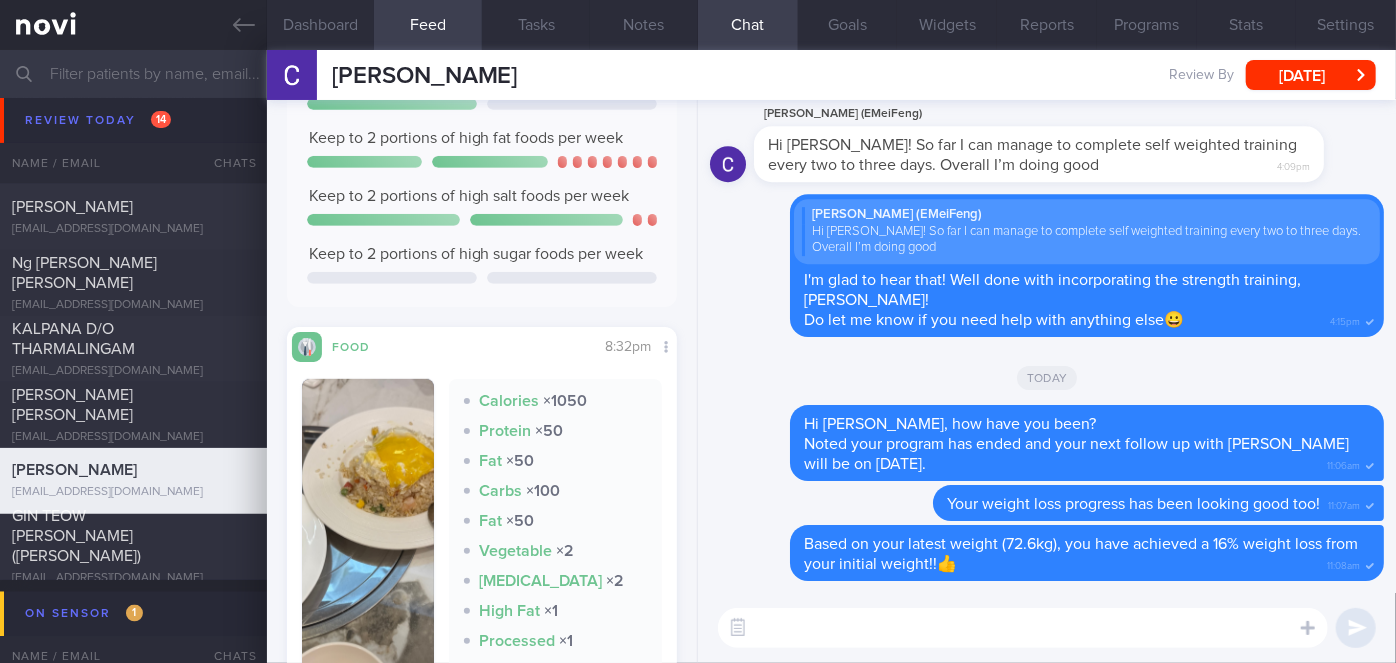 scroll, scrollTop: 0, scrollLeft: 0, axis: both 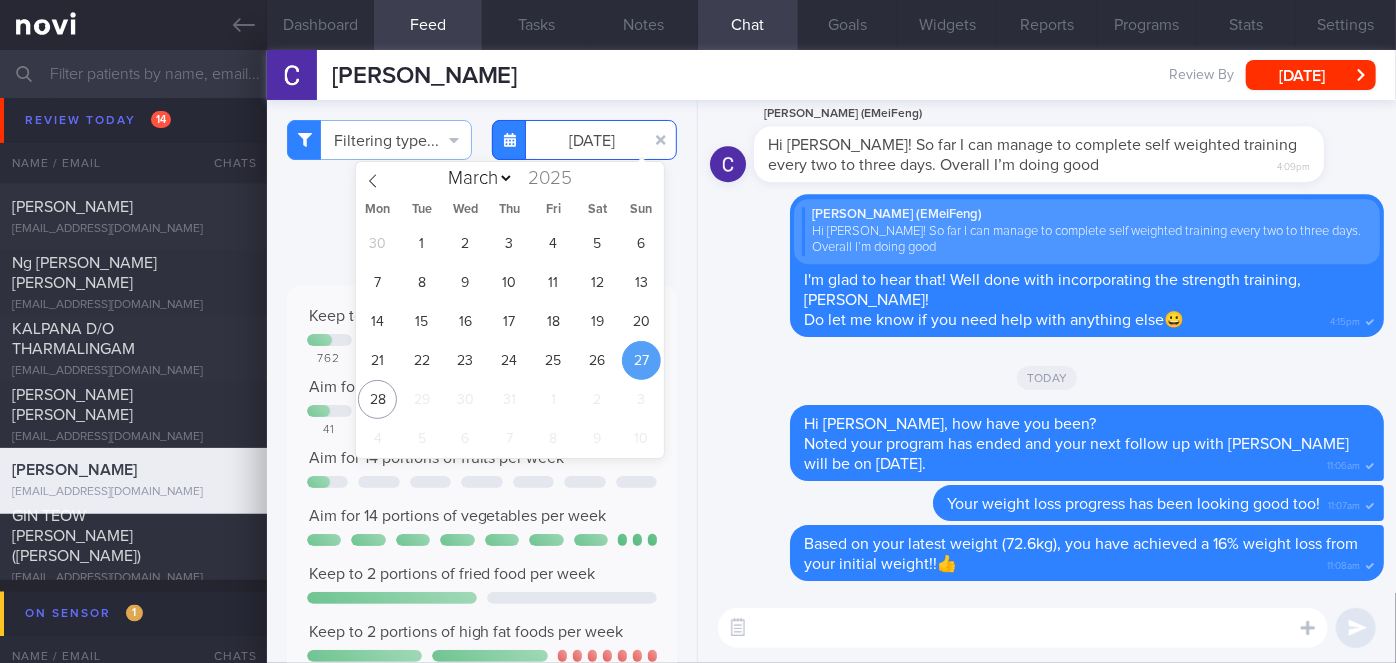 click on "[DATE]" at bounding box center (584, 140) 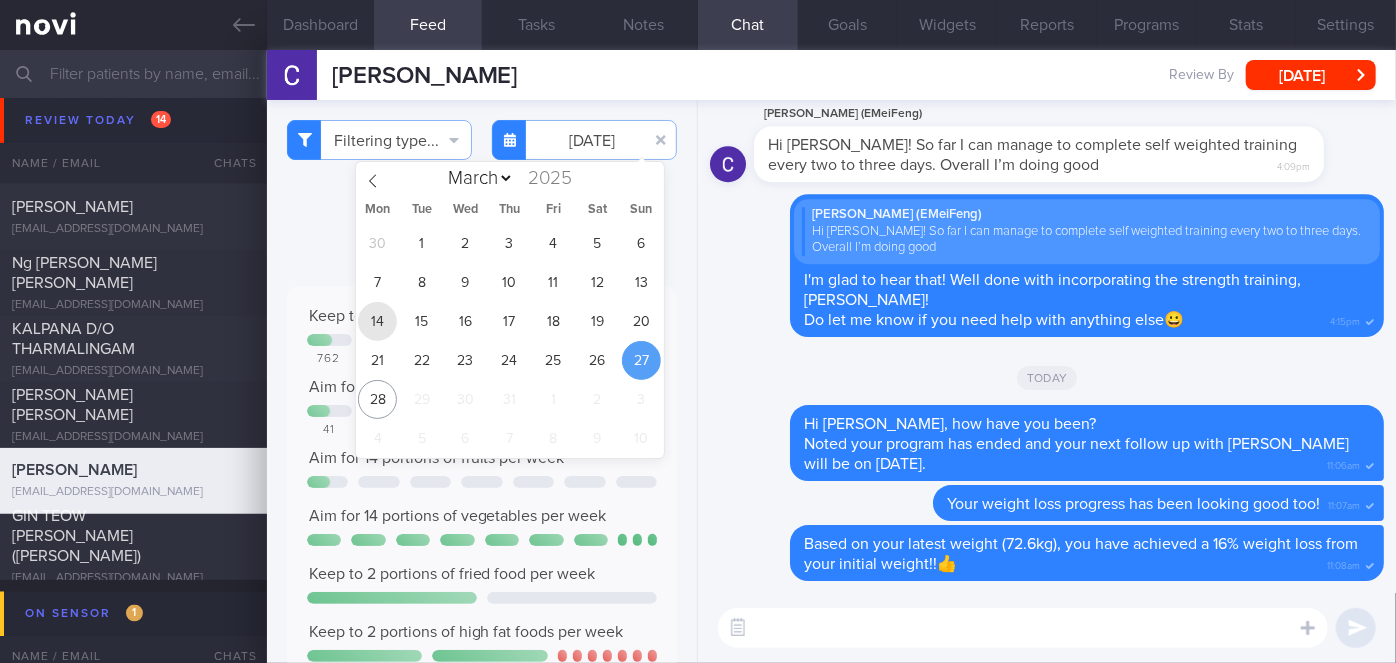 click on "14" at bounding box center (377, 321) 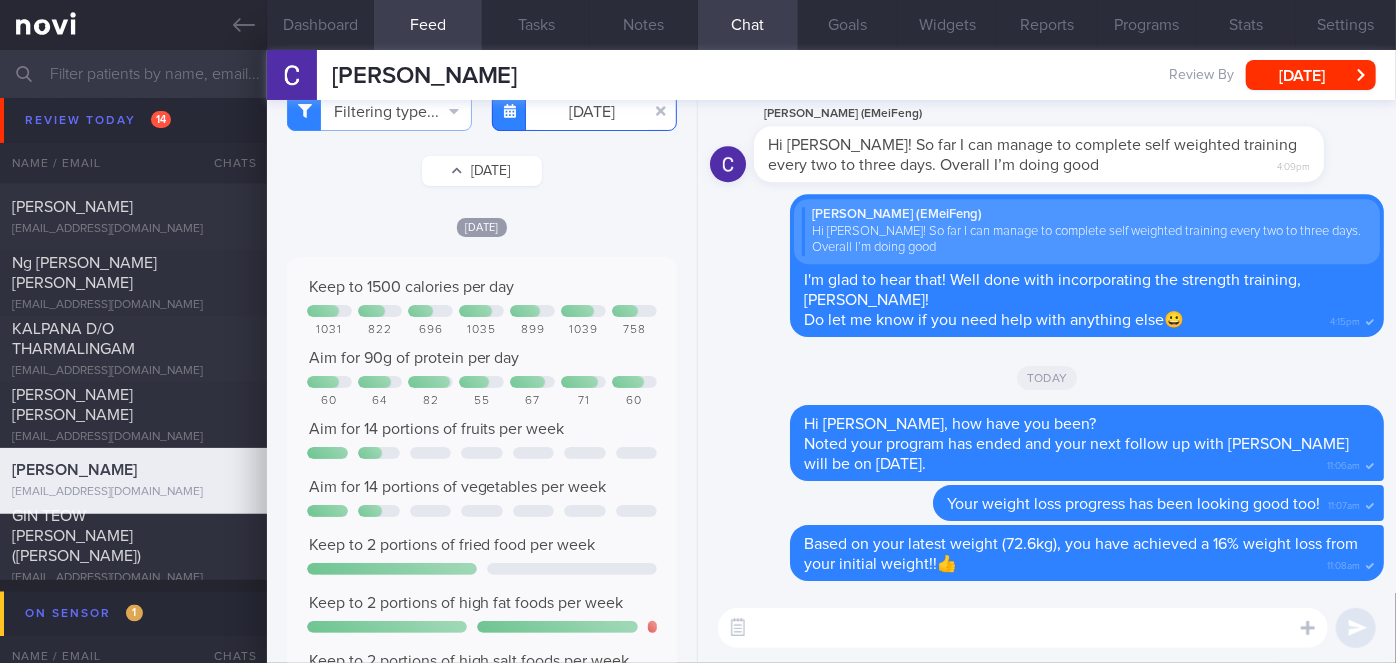 scroll, scrollTop: 0, scrollLeft: 0, axis: both 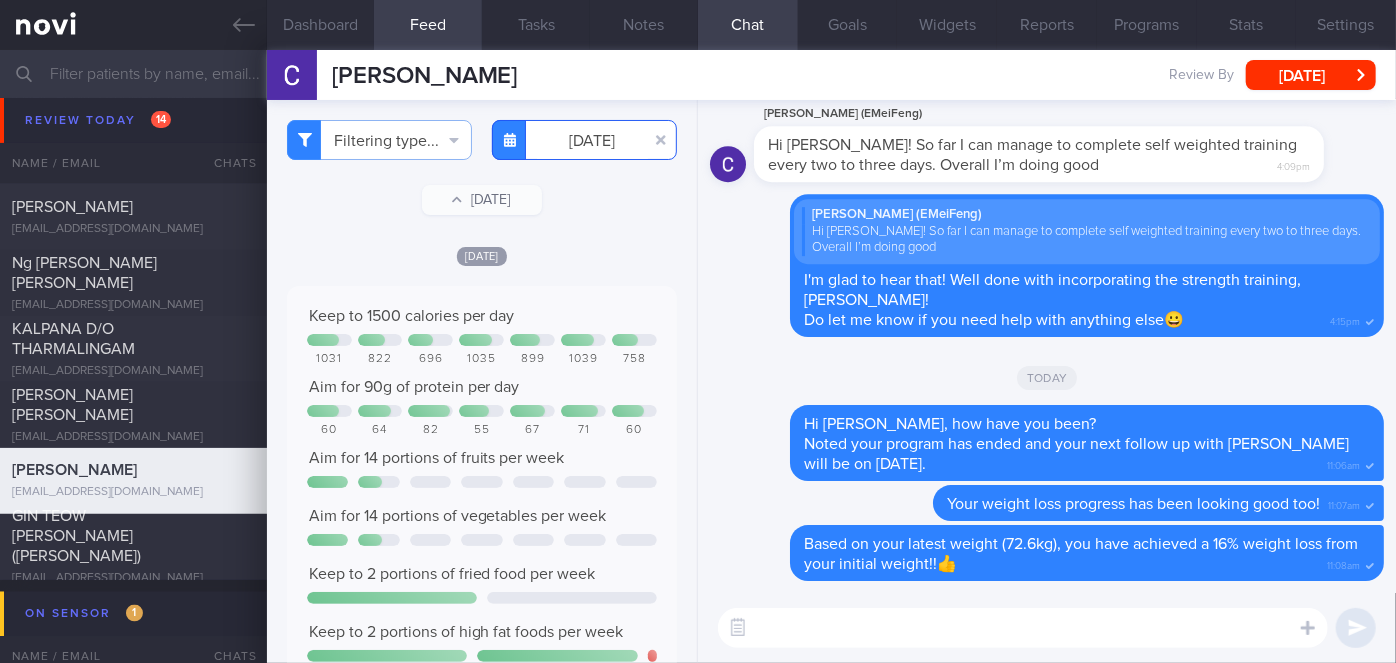 click on "[DATE]" at bounding box center [584, 140] 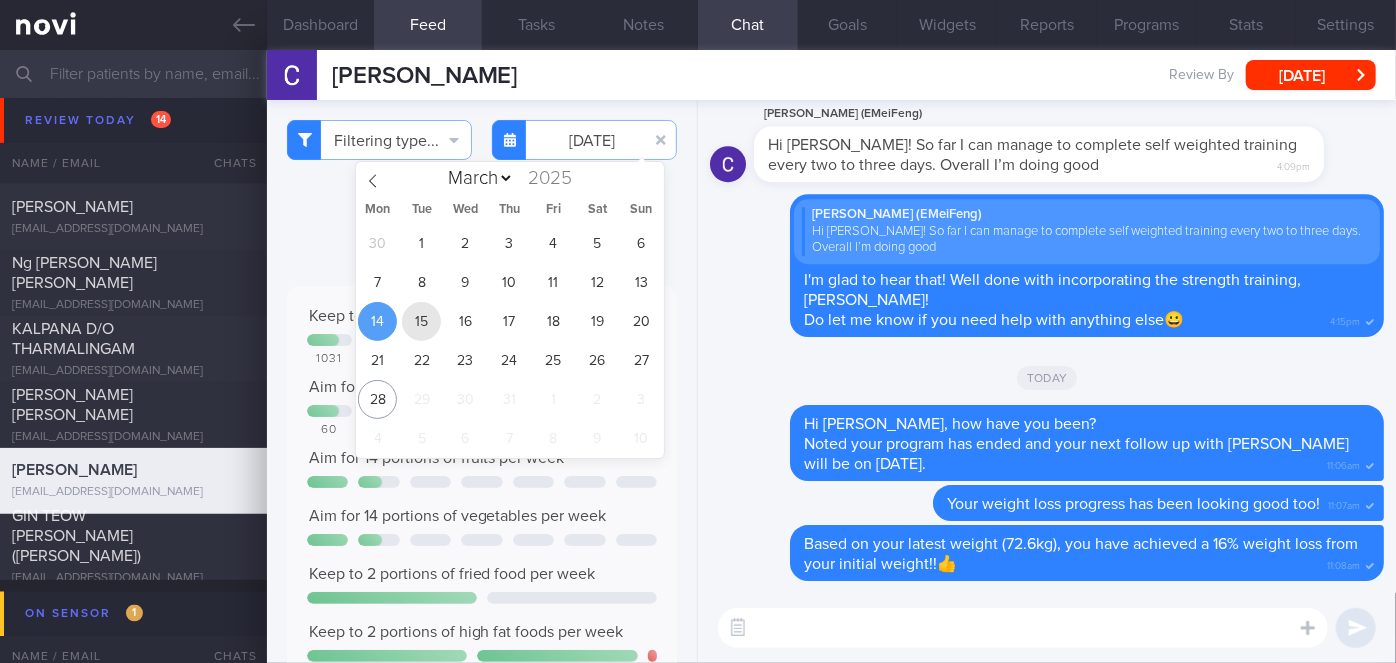 click on "15" at bounding box center [421, 321] 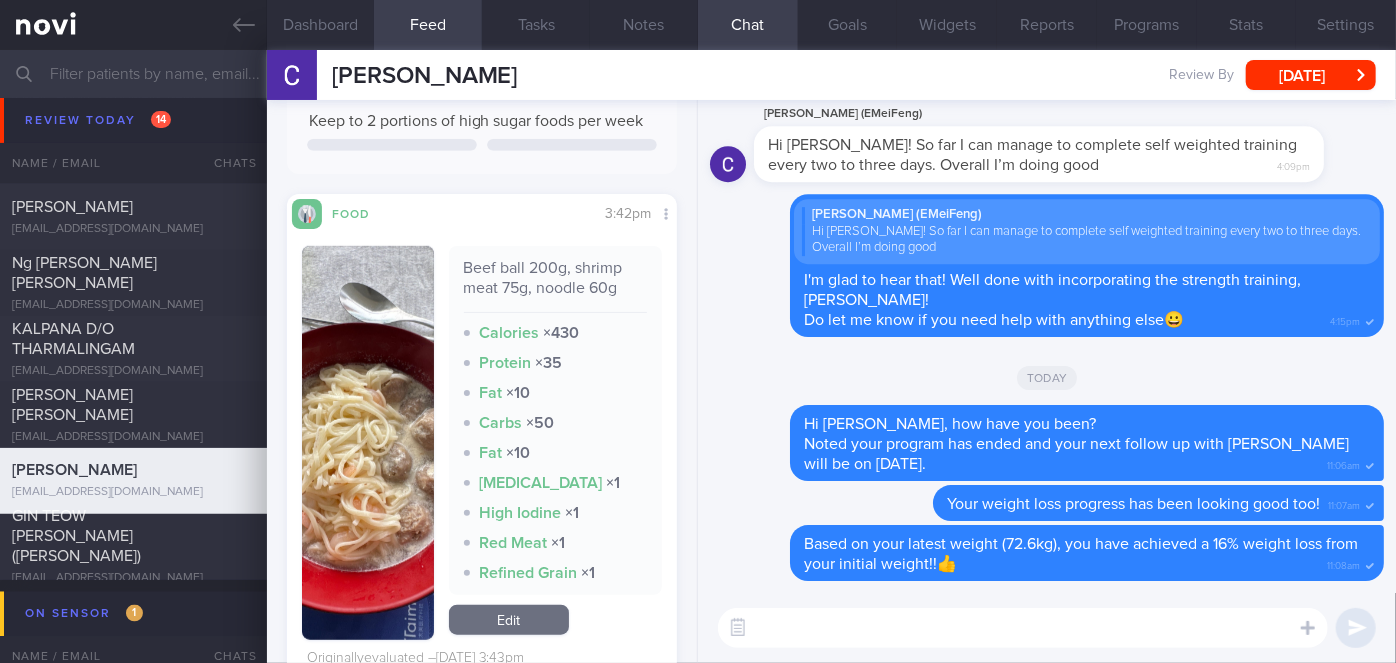 scroll, scrollTop: 0, scrollLeft: 0, axis: both 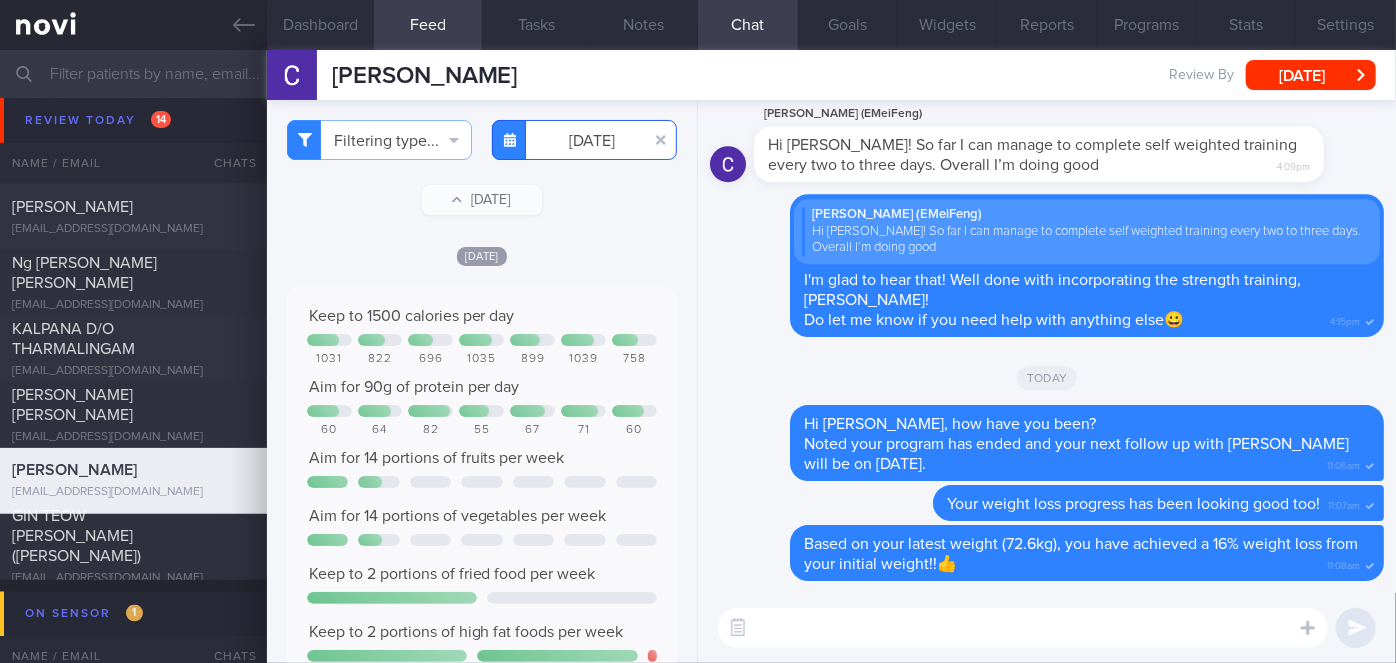 click on "[DATE]" at bounding box center (584, 140) 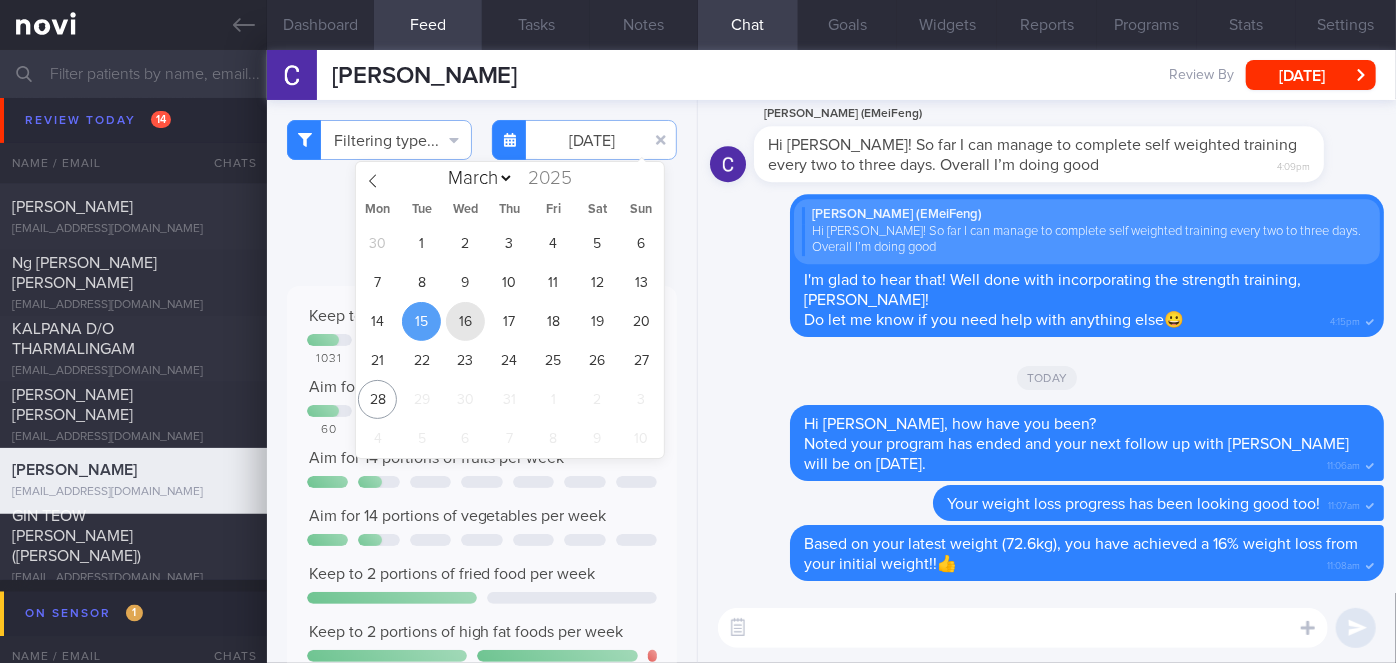 click on "16" at bounding box center (465, 321) 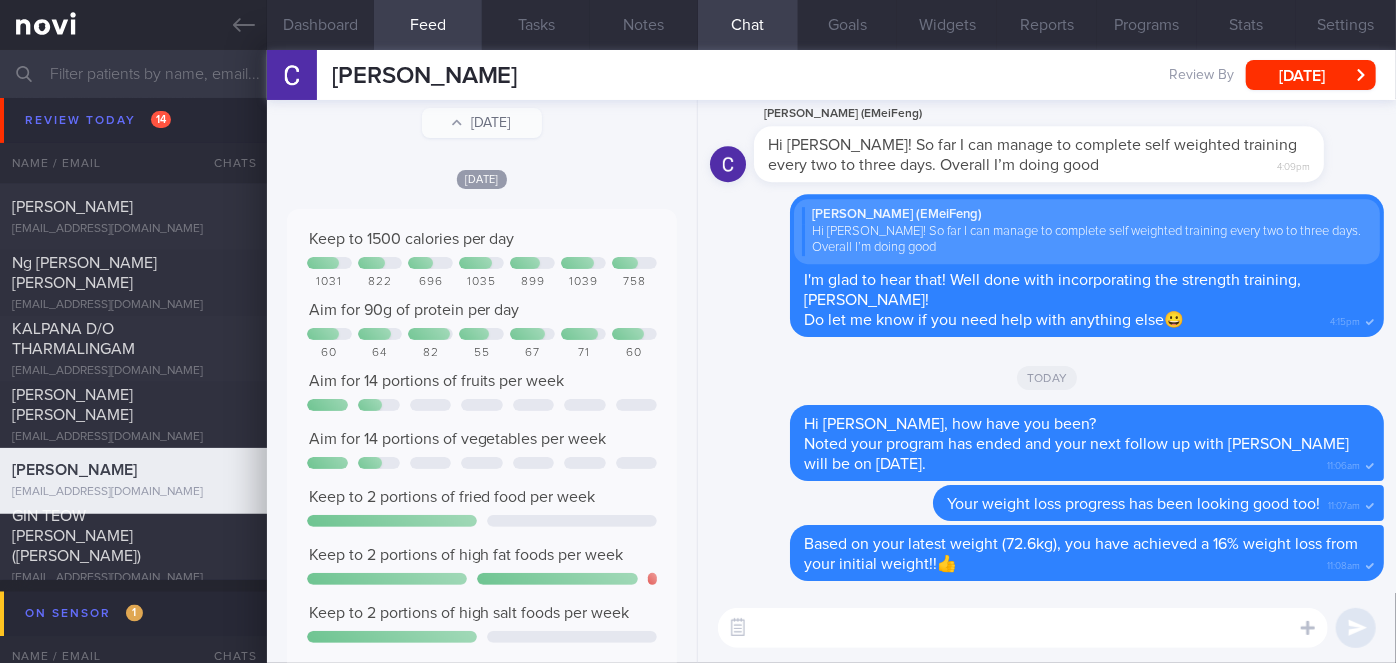 scroll, scrollTop: 0, scrollLeft: 0, axis: both 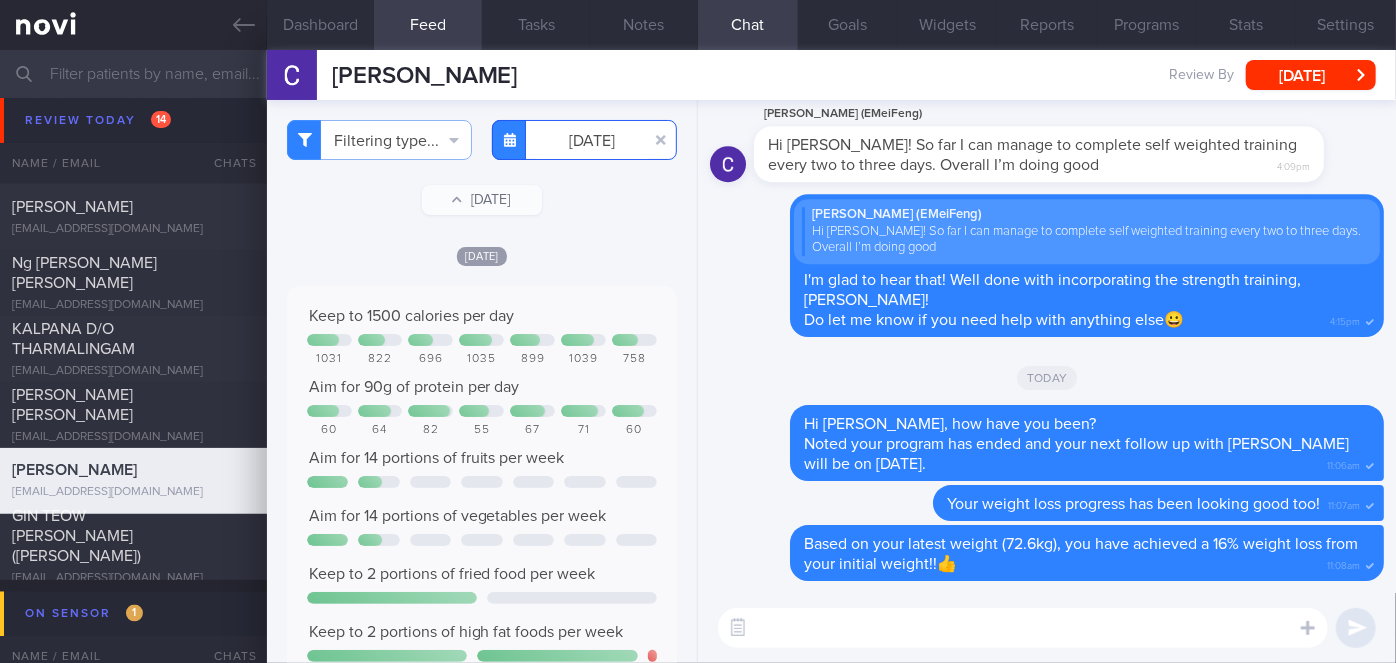click on "[DATE]" at bounding box center [584, 140] 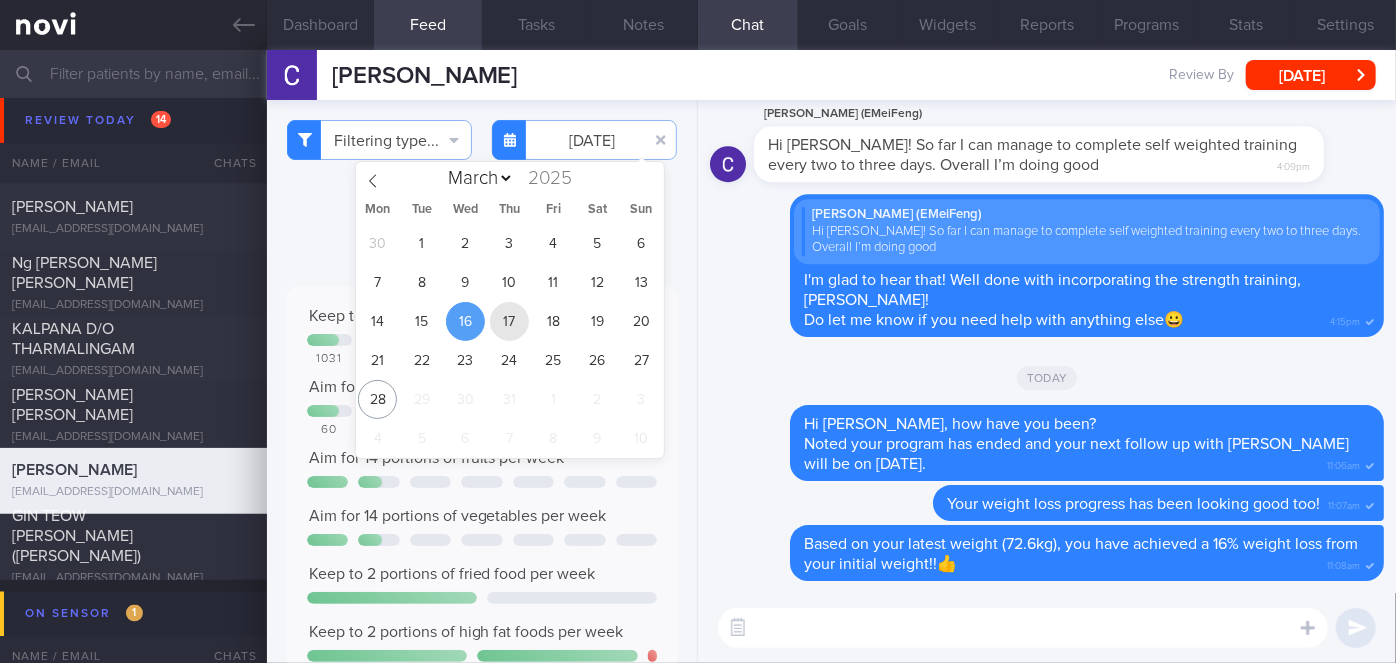 click on "17" at bounding box center [509, 321] 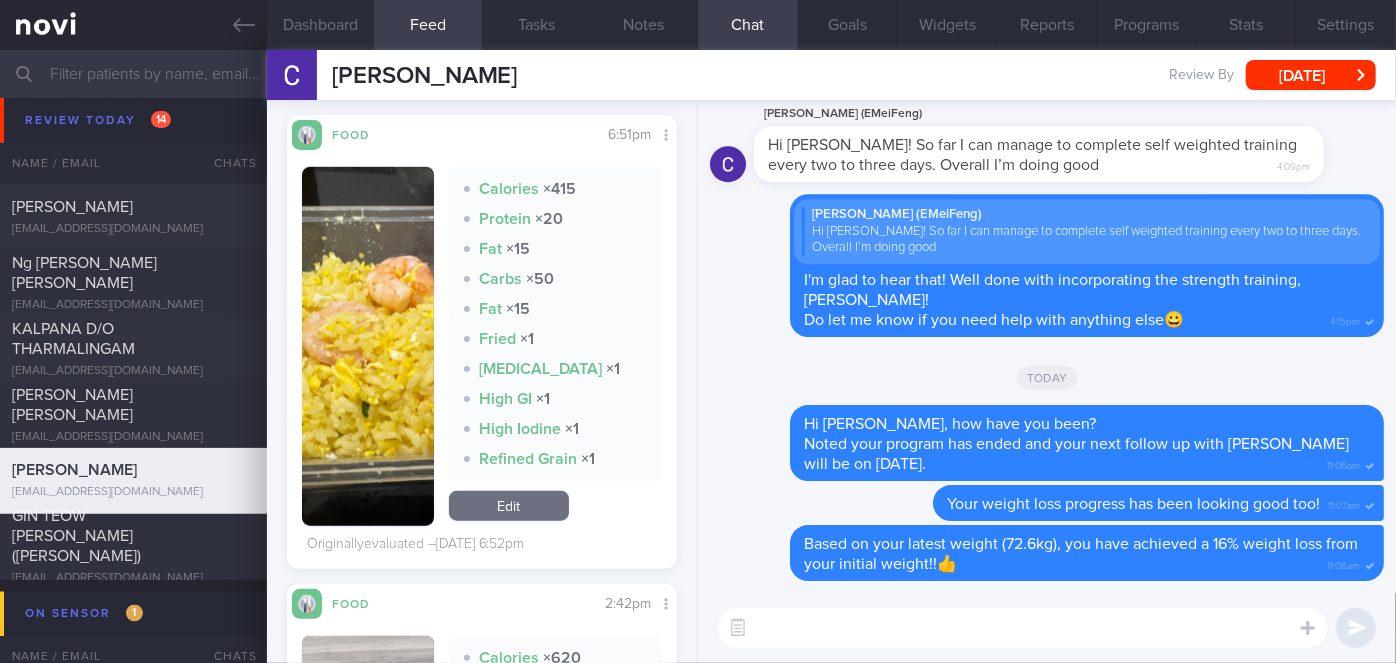 scroll, scrollTop: 0, scrollLeft: 0, axis: both 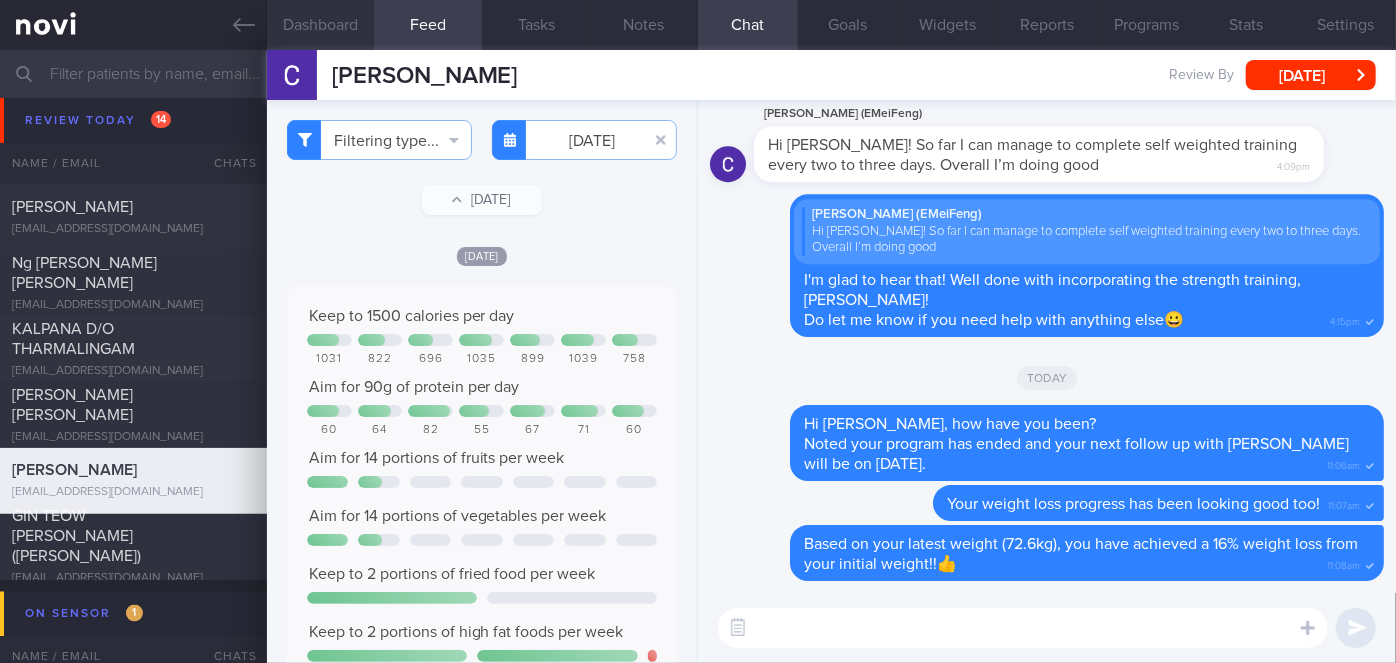 click on "Dashboard" at bounding box center [321, 25] 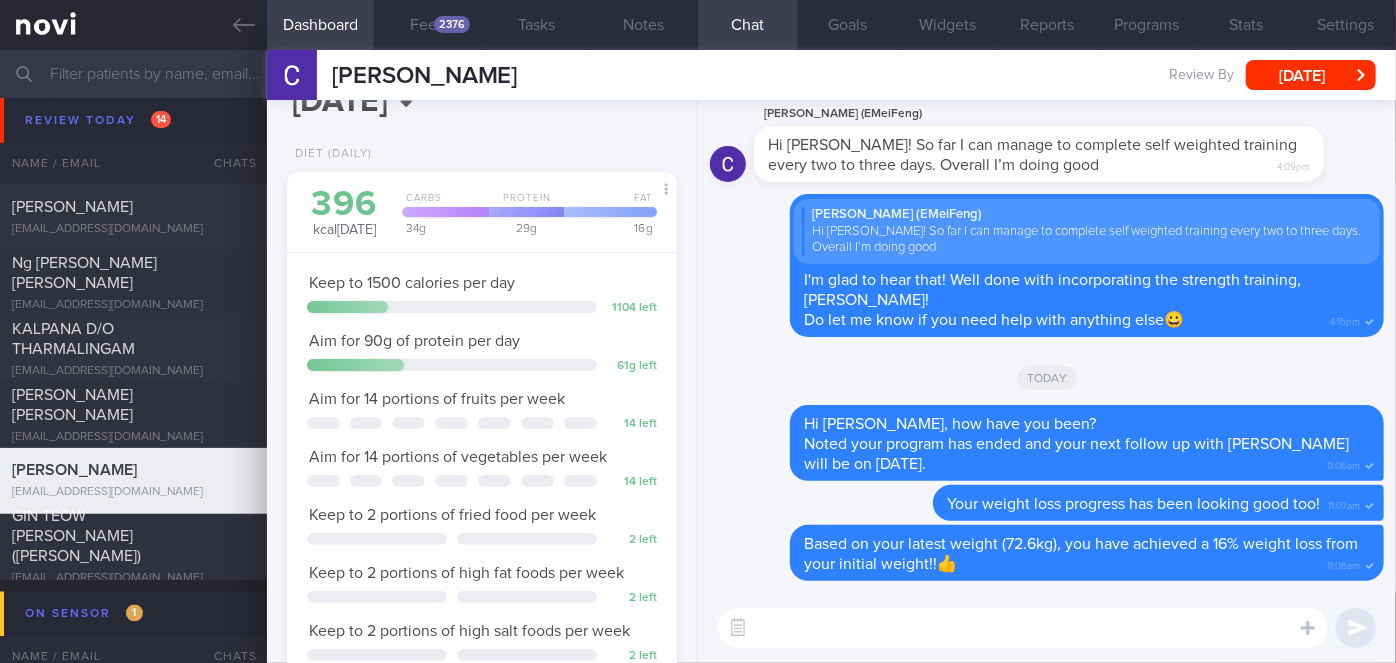 scroll, scrollTop: 0, scrollLeft: 0, axis: both 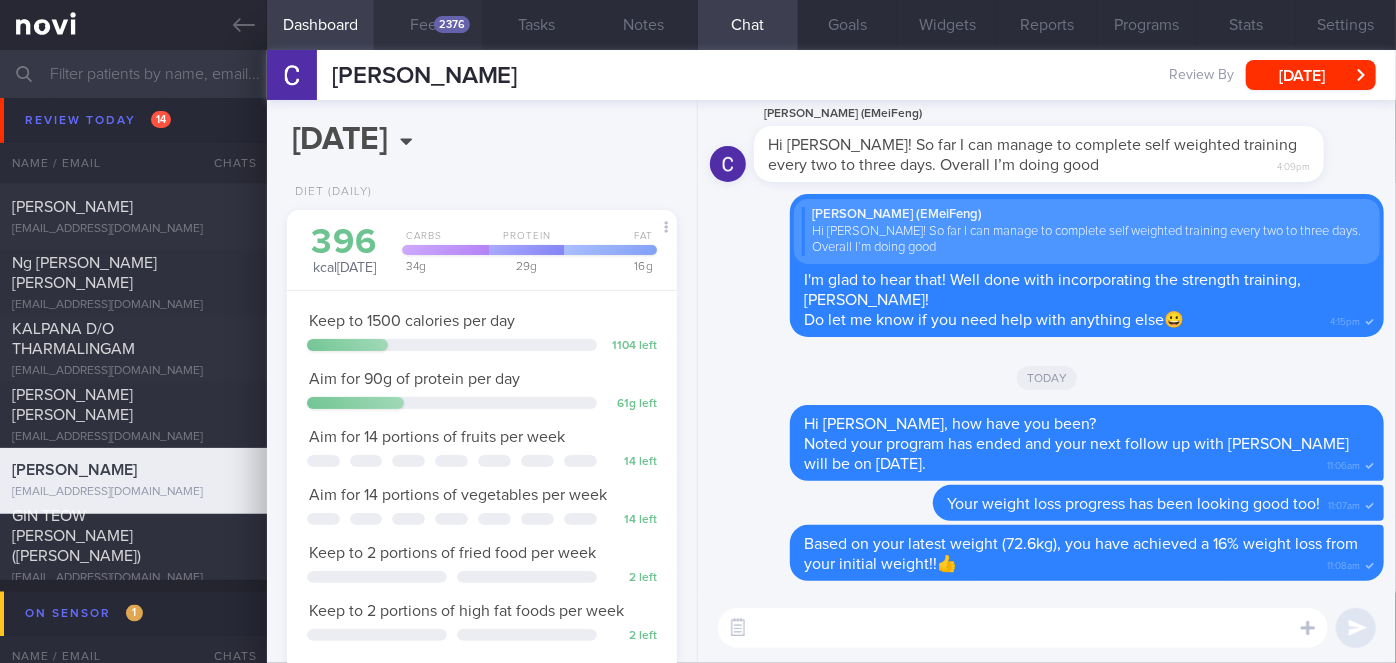 click on "2376" at bounding box center (452, 24) 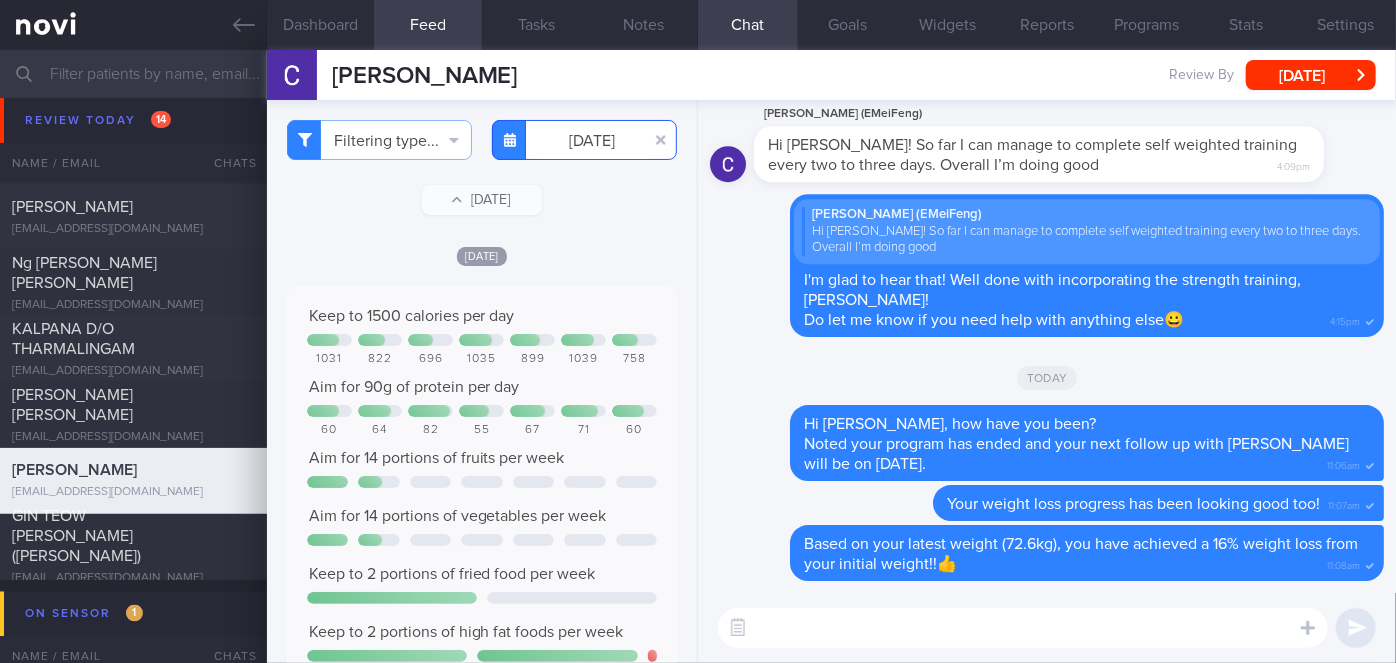 click on "[DATE]" at bounding box center [584, 140] 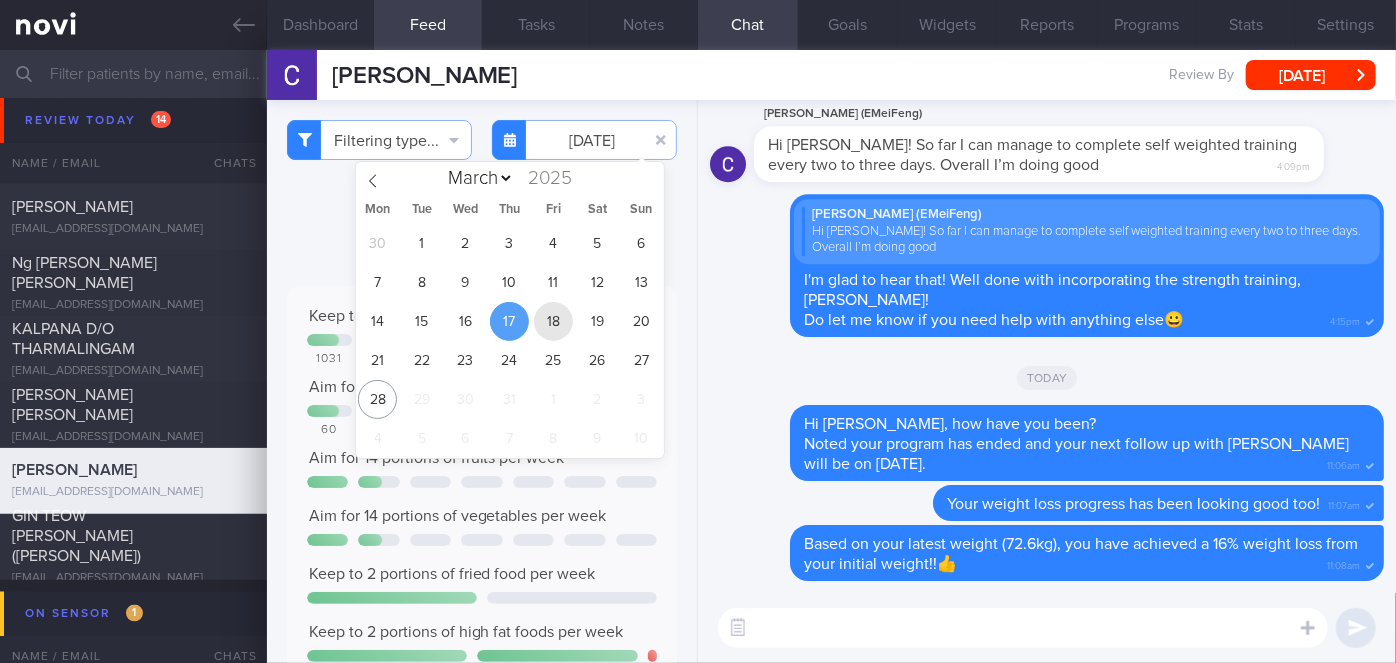 click on "18" at bounding box center [553, 321] 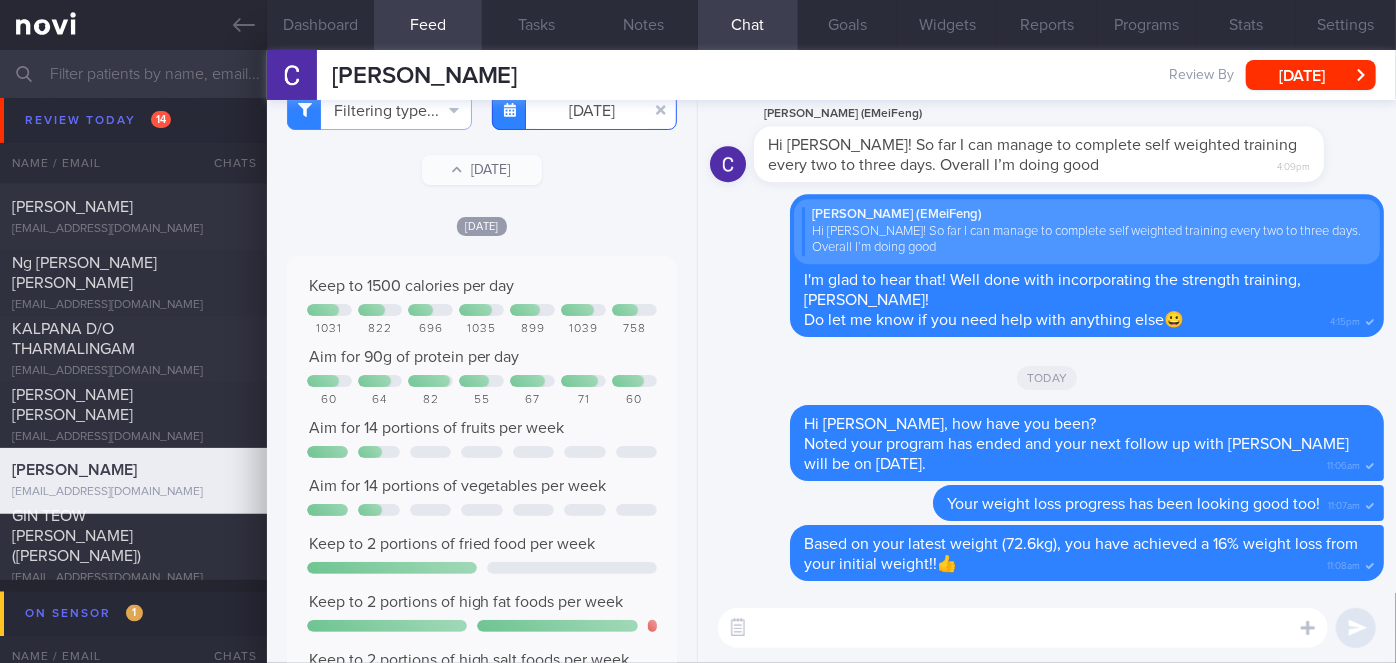 scroll, scrollTop: 0, scrollLeft: 0, axis: both 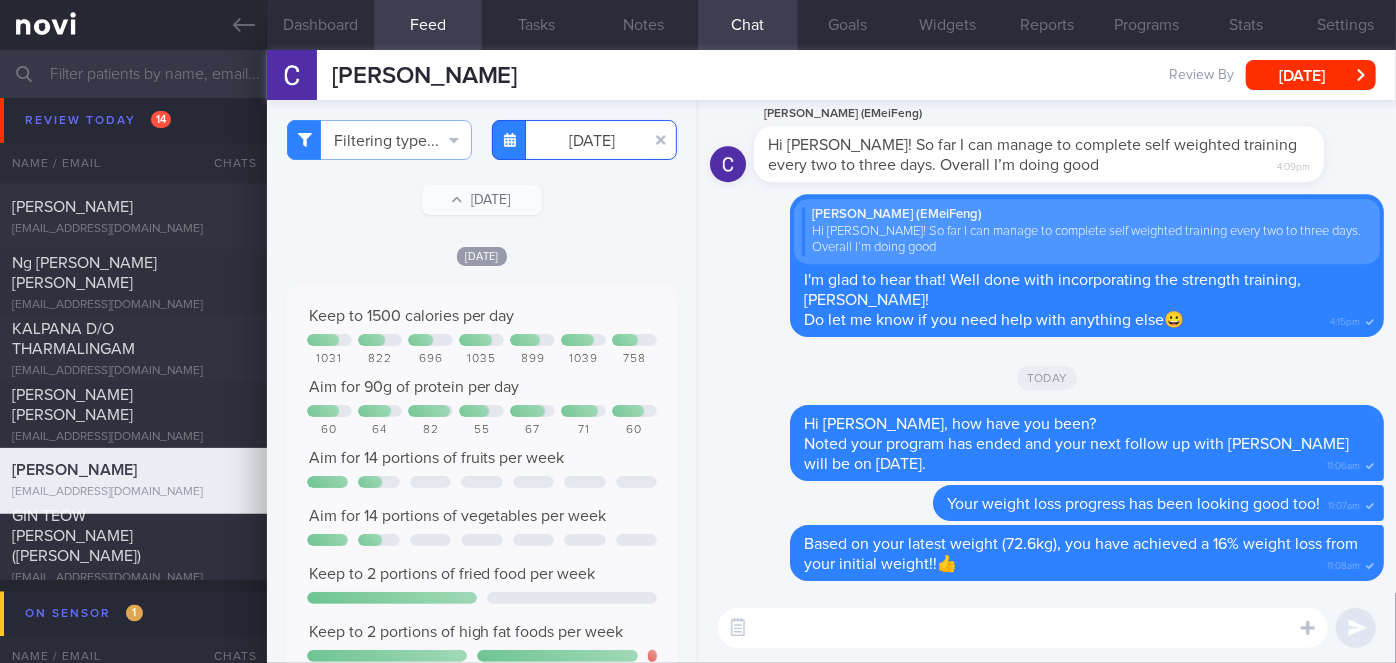 click on "[DATE]" at bounding box center (584, 140) 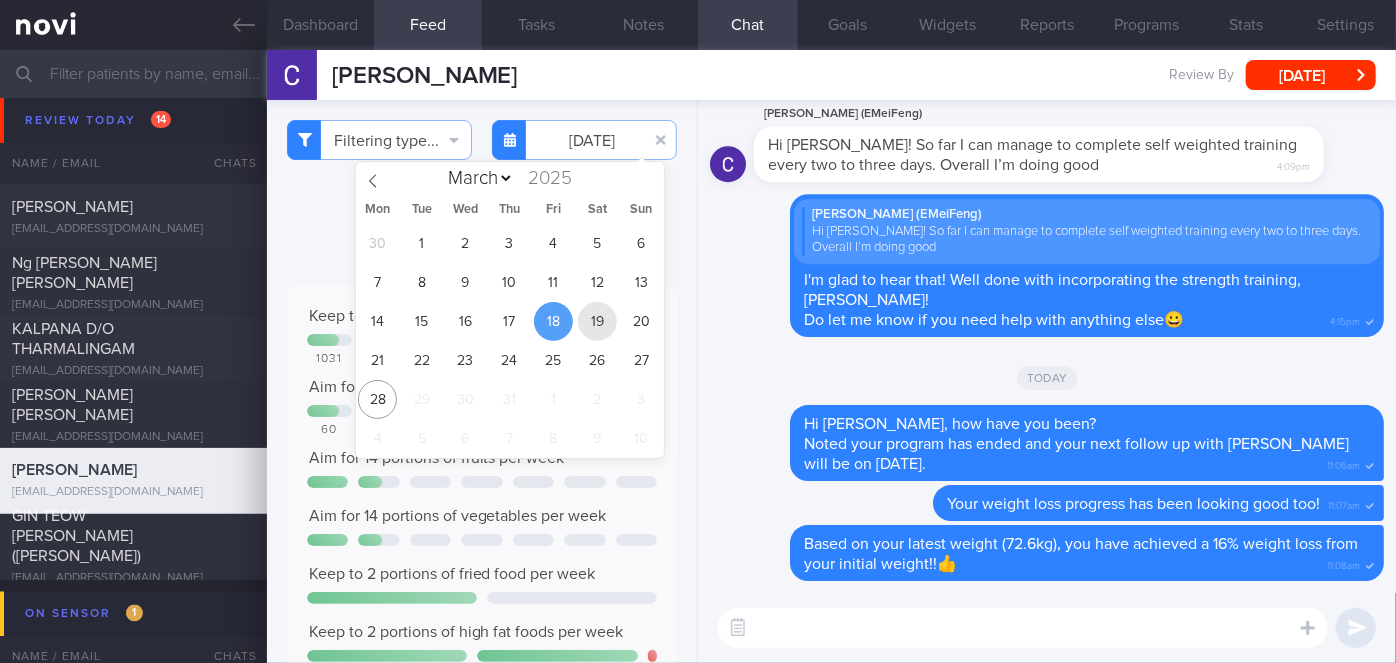 click on "19" at bounding box center (597, 321) 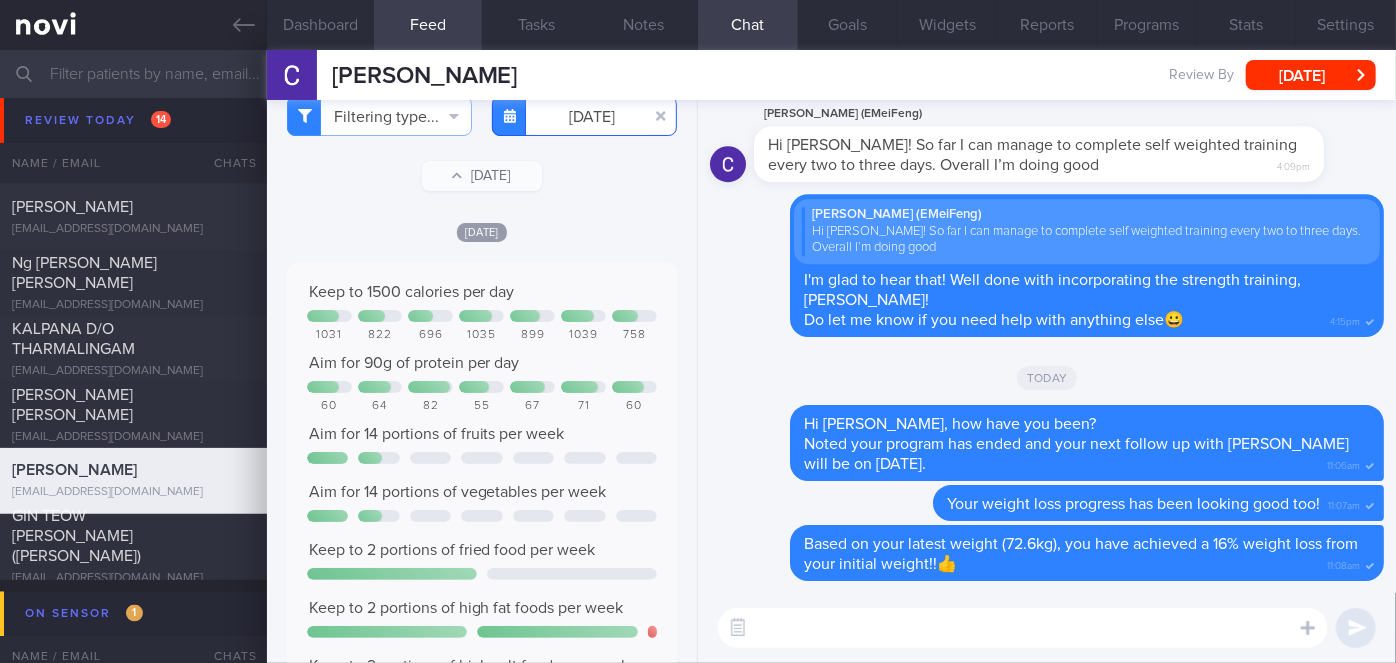 scroll, scrollTop: 0, scrollLeft: 0, axis: both 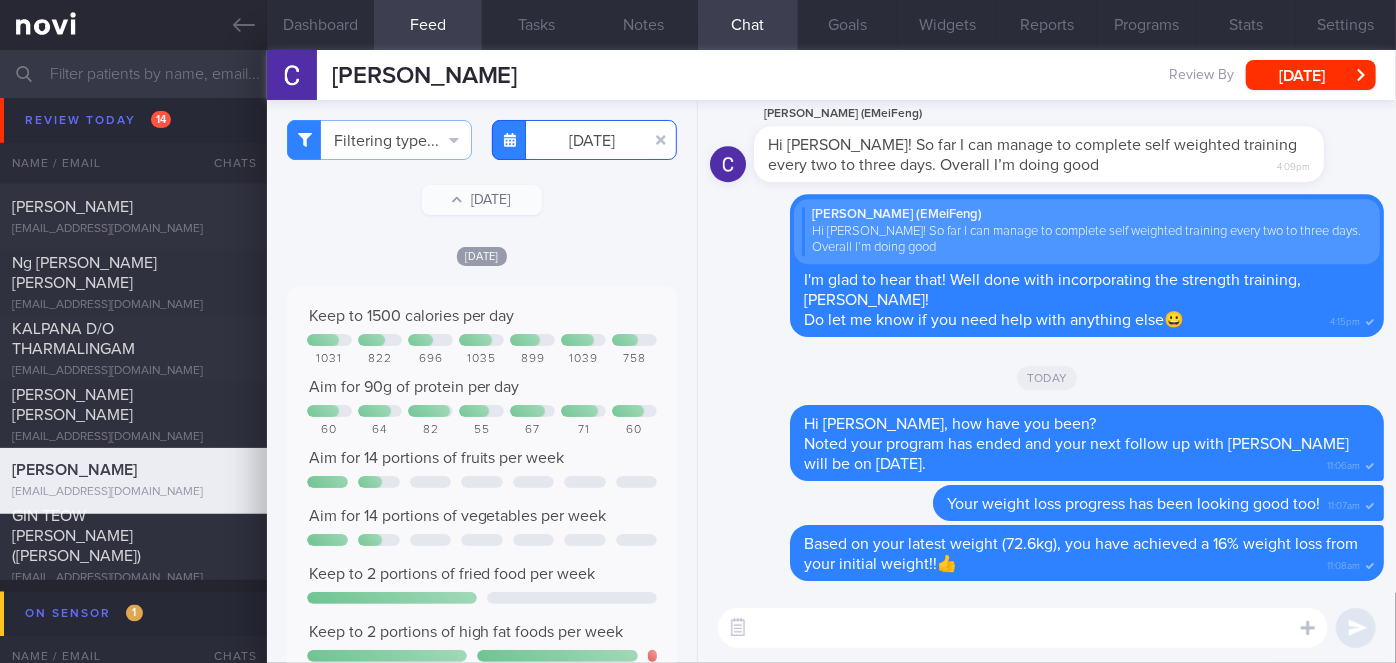 click on "[DATE]" at bounding box center (584, 140) 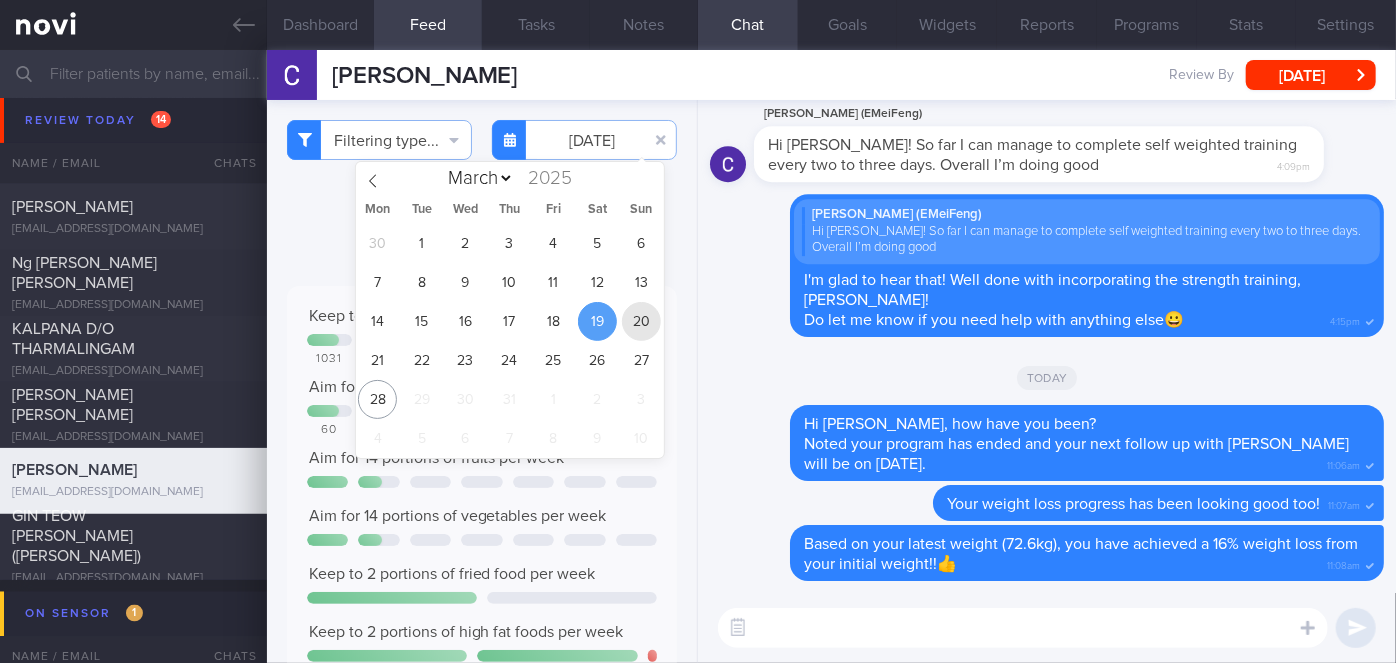 click on "20" at bounding box center [641, 321] 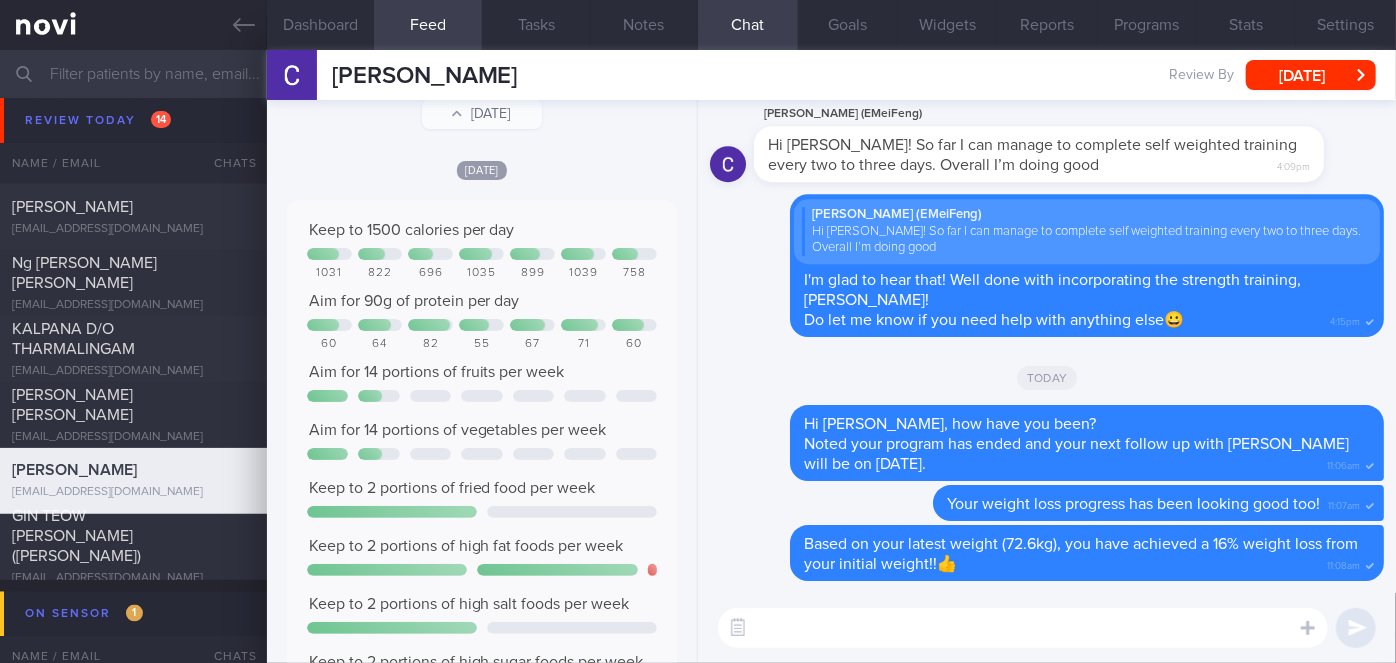scroll, scrollTop: 0, scrollLeft: 0, axis: both 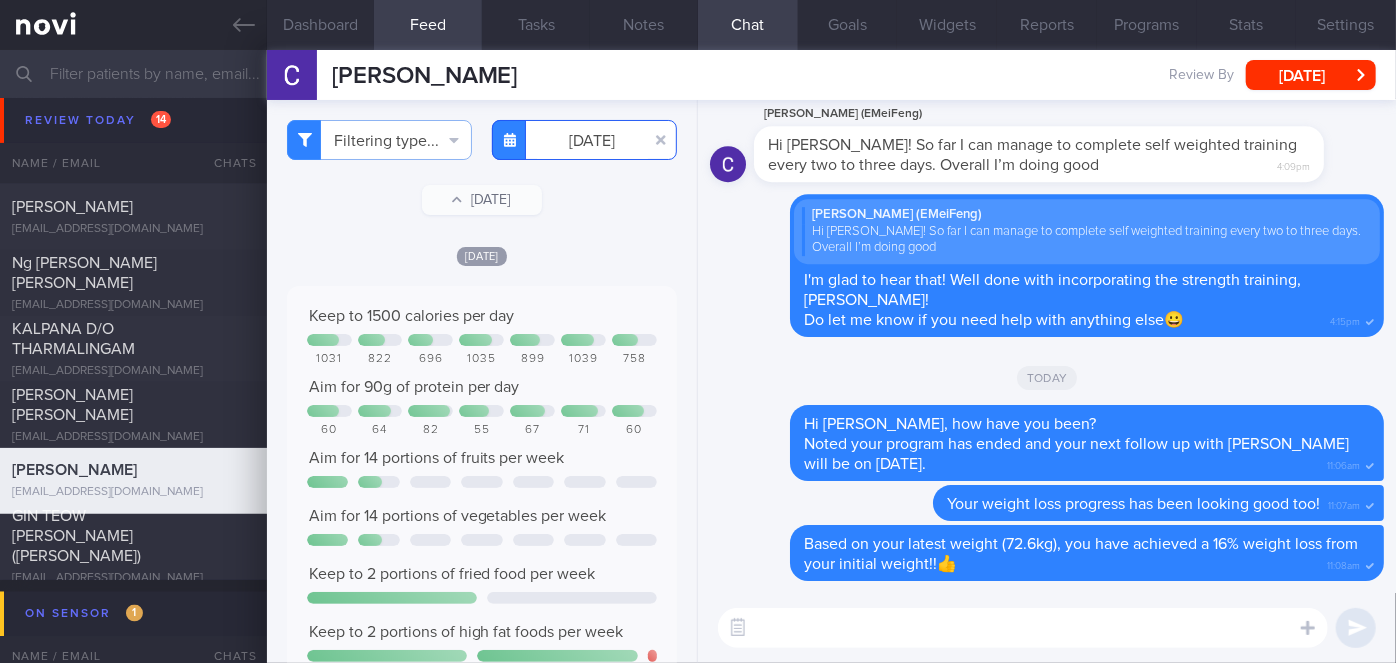 click on "[DATE]" at bounding box center (584, 140) 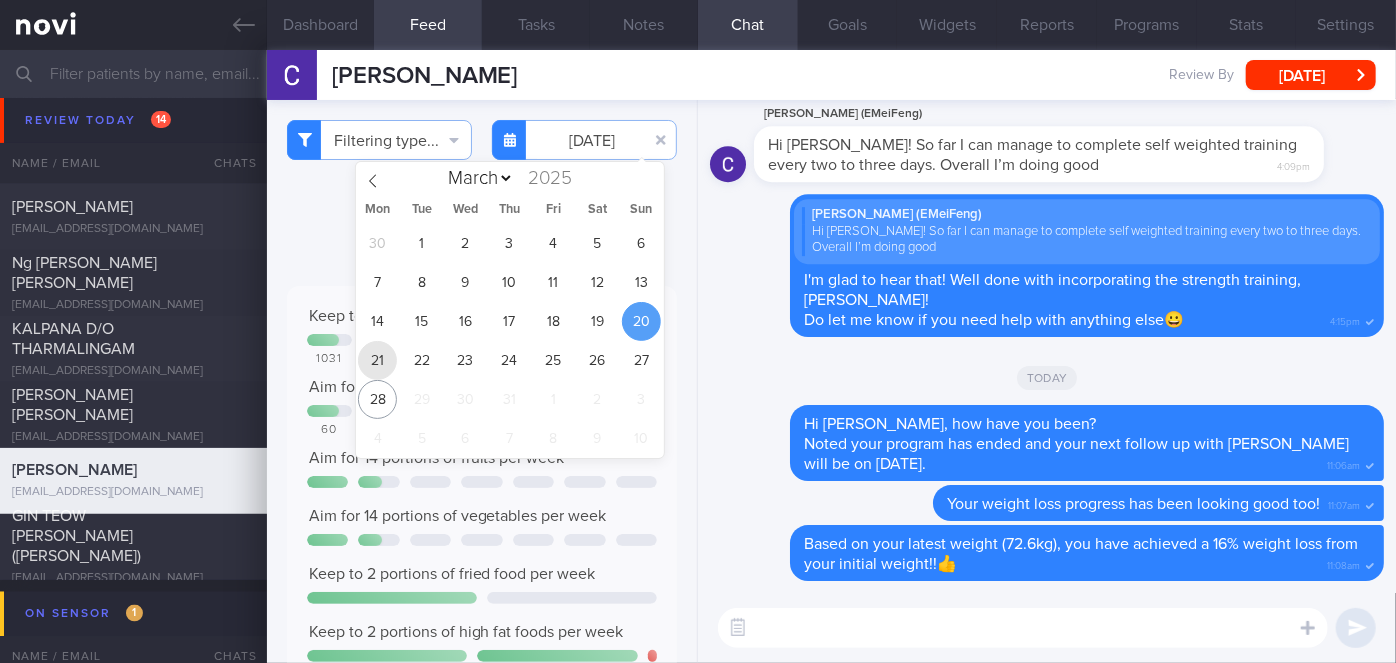 click on "21" at bounding box center [377, 360] 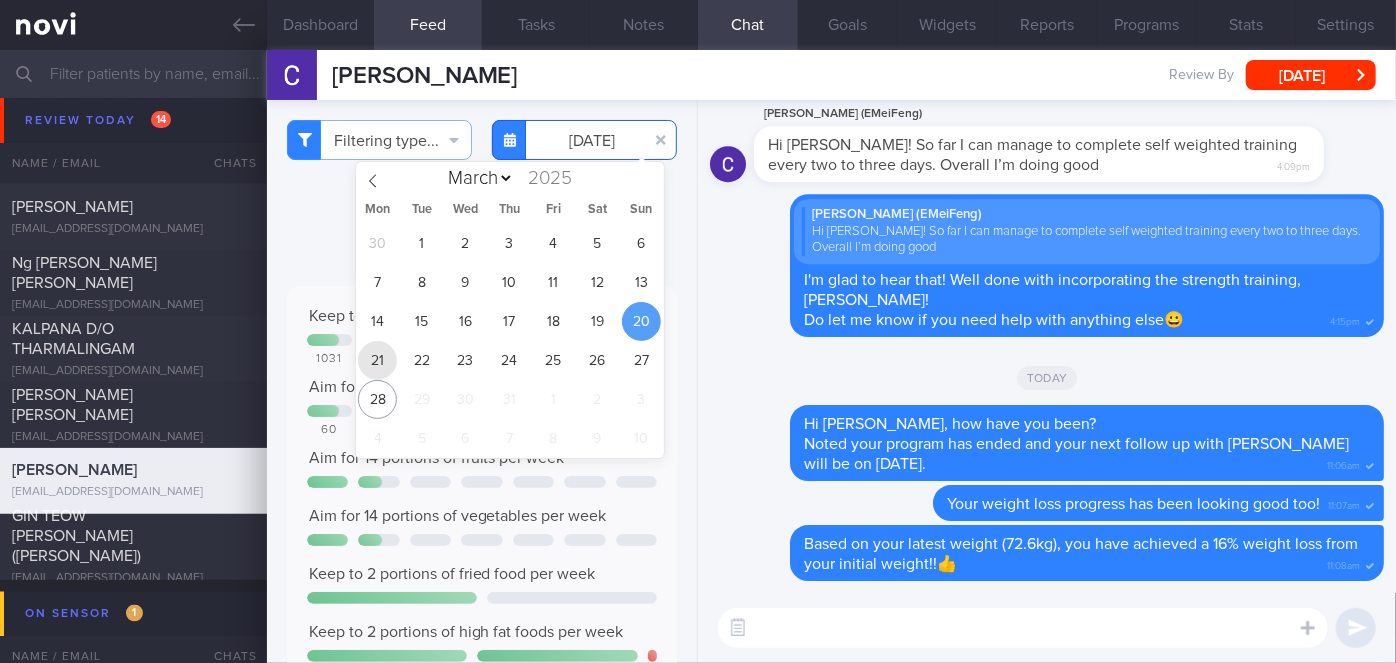 type on "[DATE]" 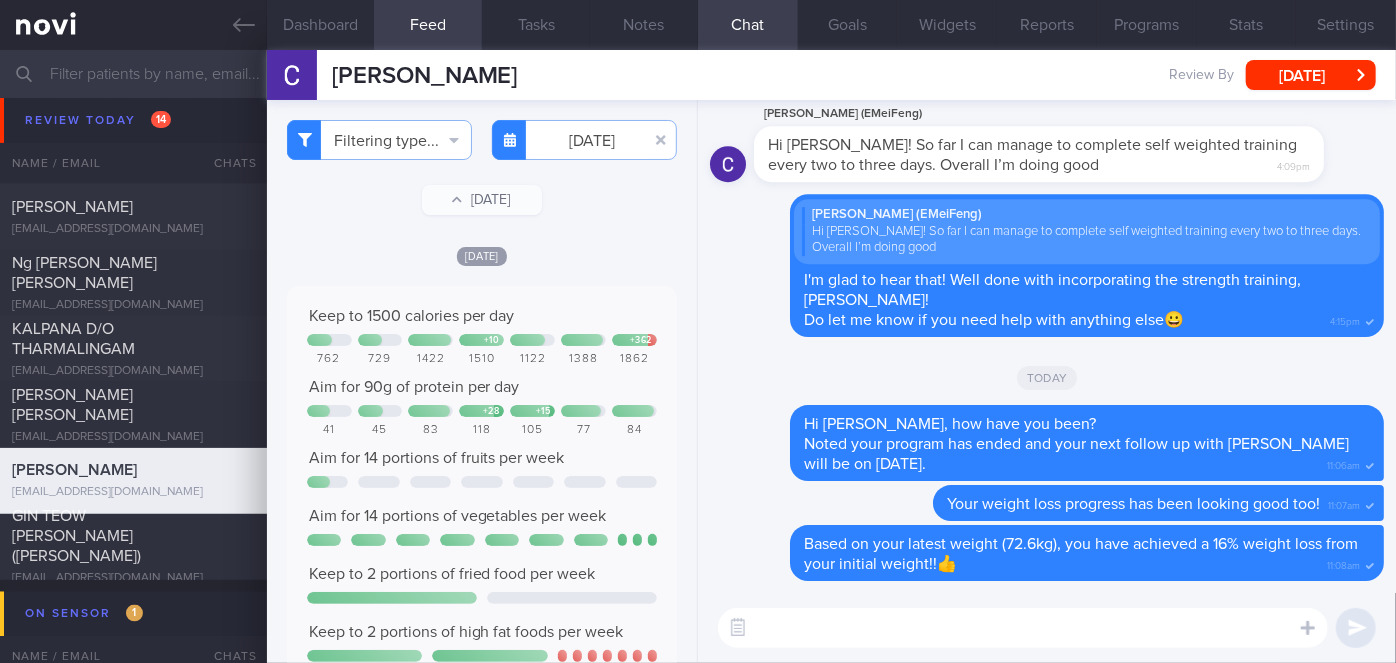 click at bounding box center [1023, 628] 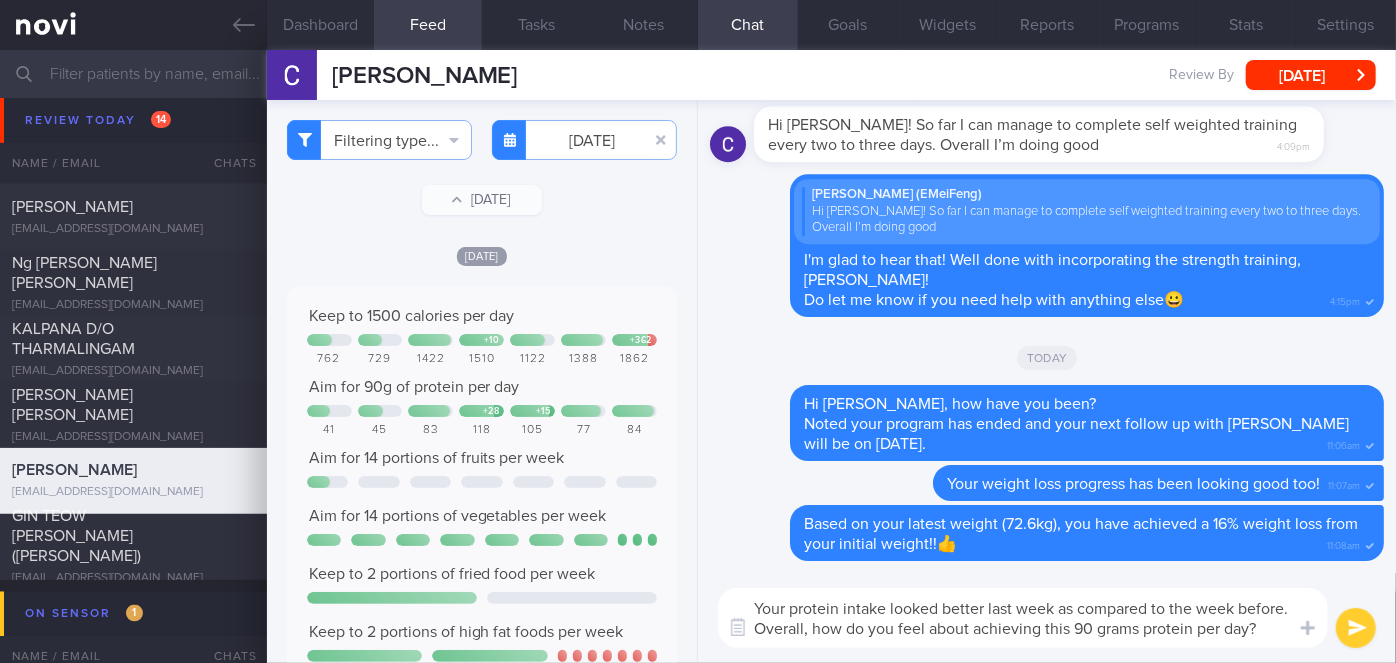 type on "Your protein intake looked better last week as compared to the week before. Overall, how do you feel about achieving this 90 grams protein per day?" 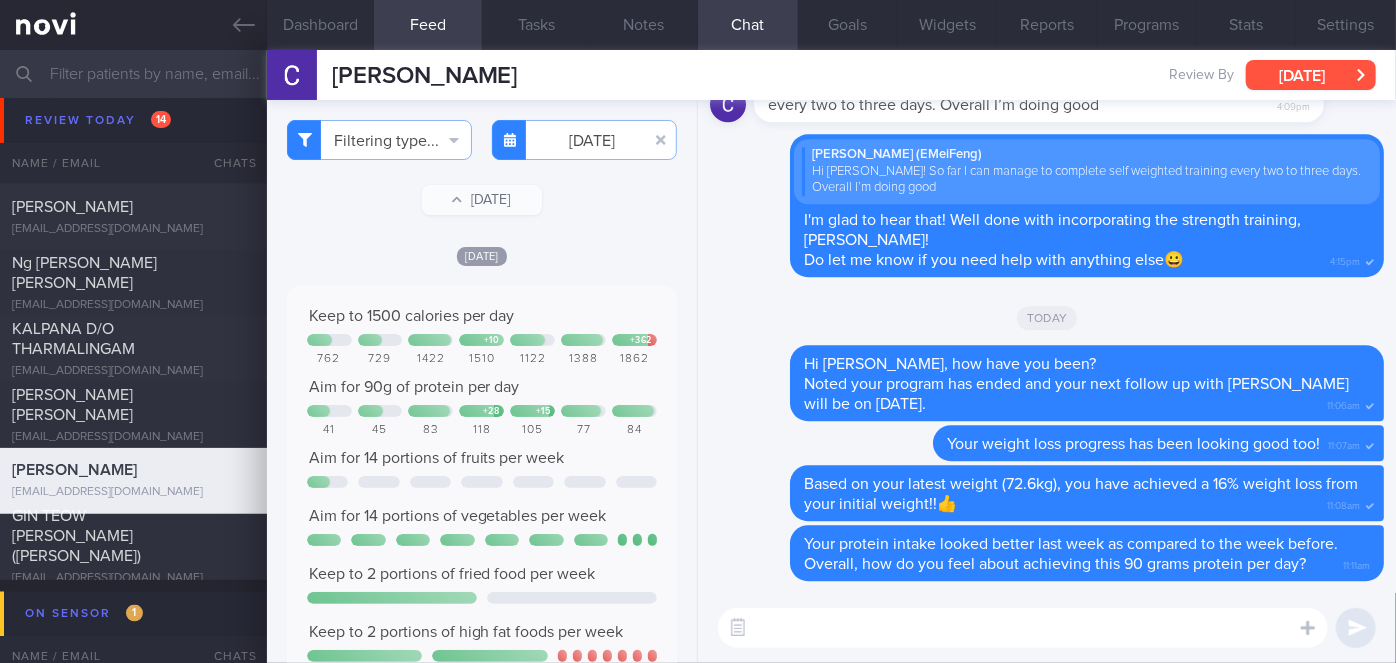 click on "[DATE]" at bounding box center (1311, 75) 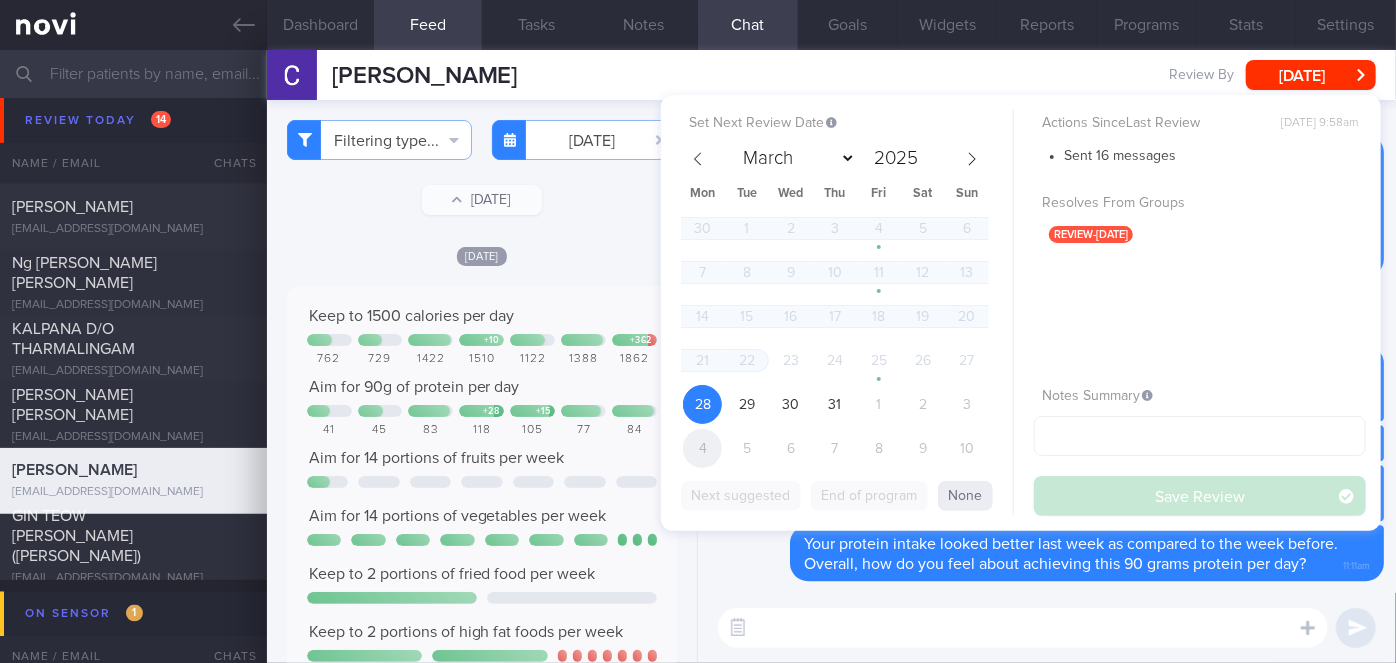 click on "4" at bounding box center [702, 448] 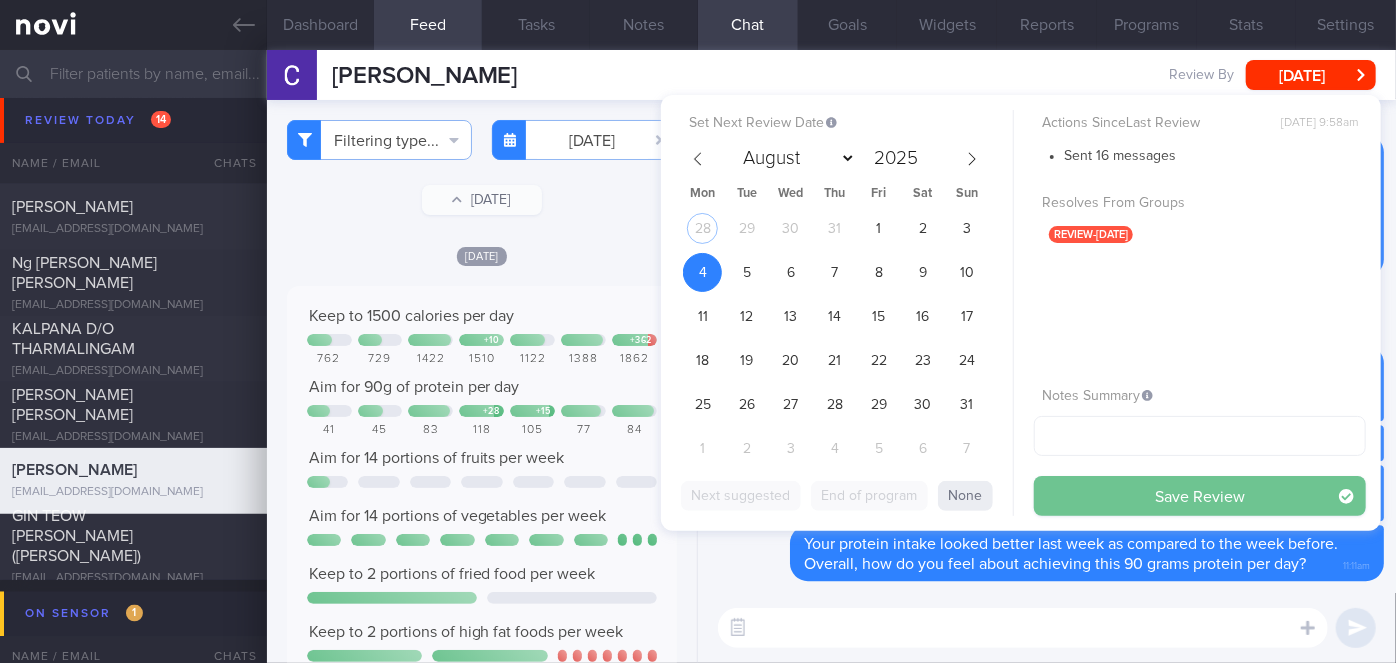 click on "Save Review" at bounding box center [1200, 496] 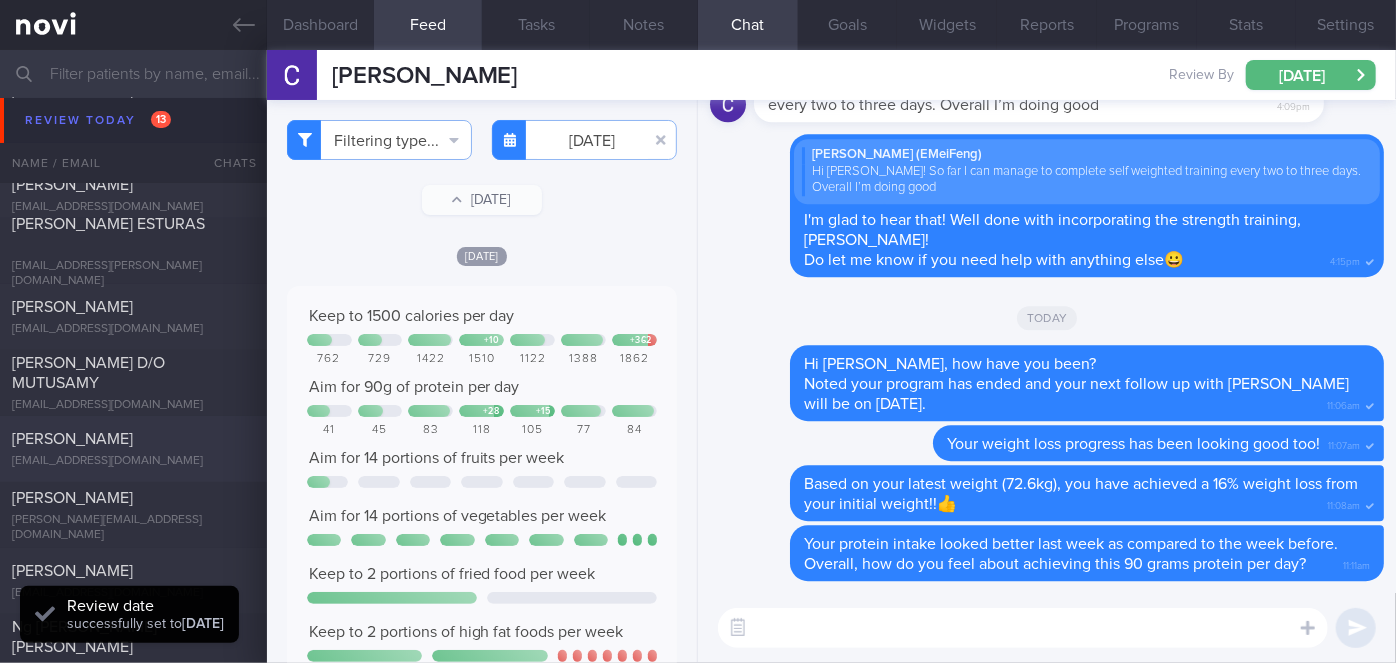 scroll, scrollTop: 4933, scrollLeft: 0, axis: vertical 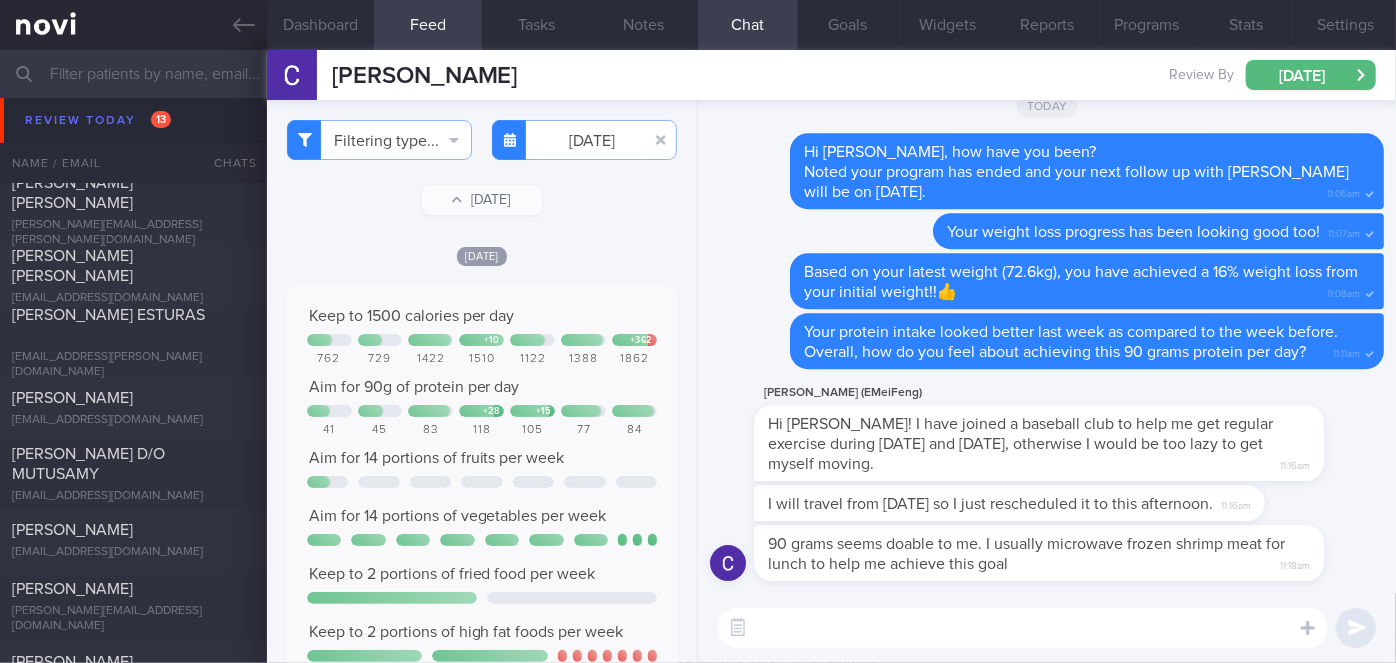 click at bounding box center (1023, 628) 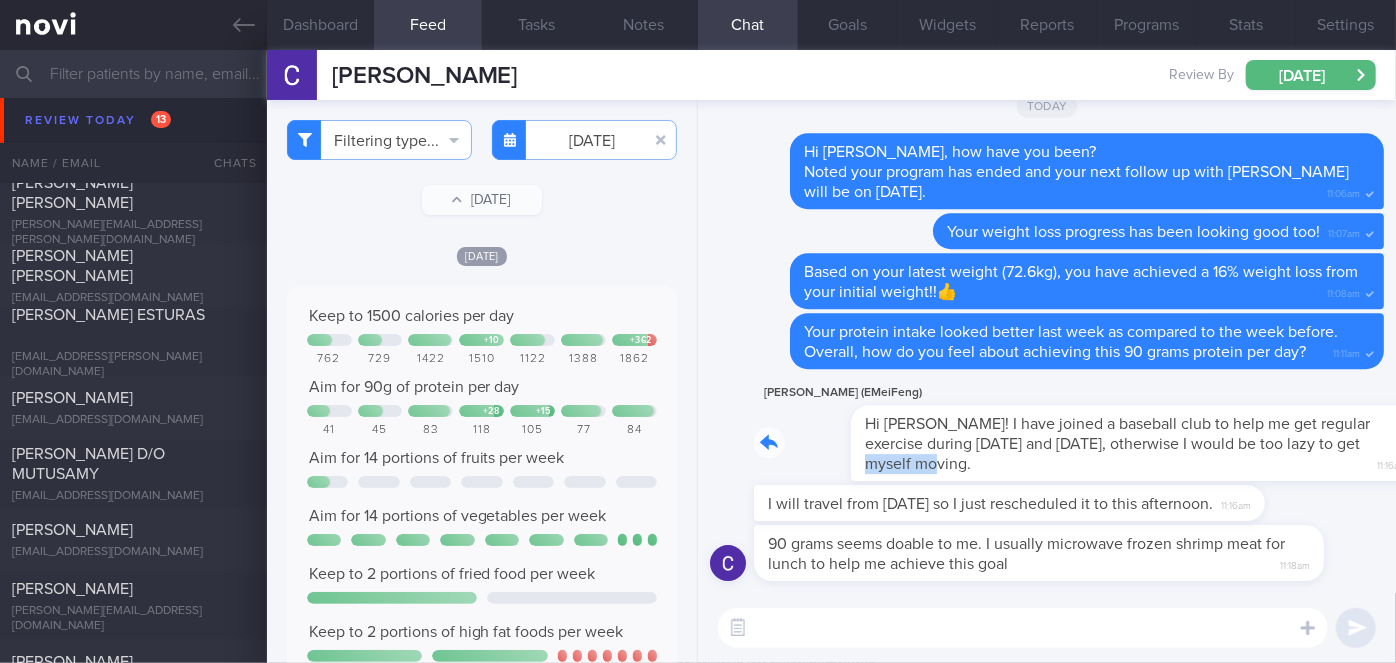 drag, startPoint x: 1021, startPoint y: 439, endPoint x: 1267, endPoint y: 427, distance: 246.29251 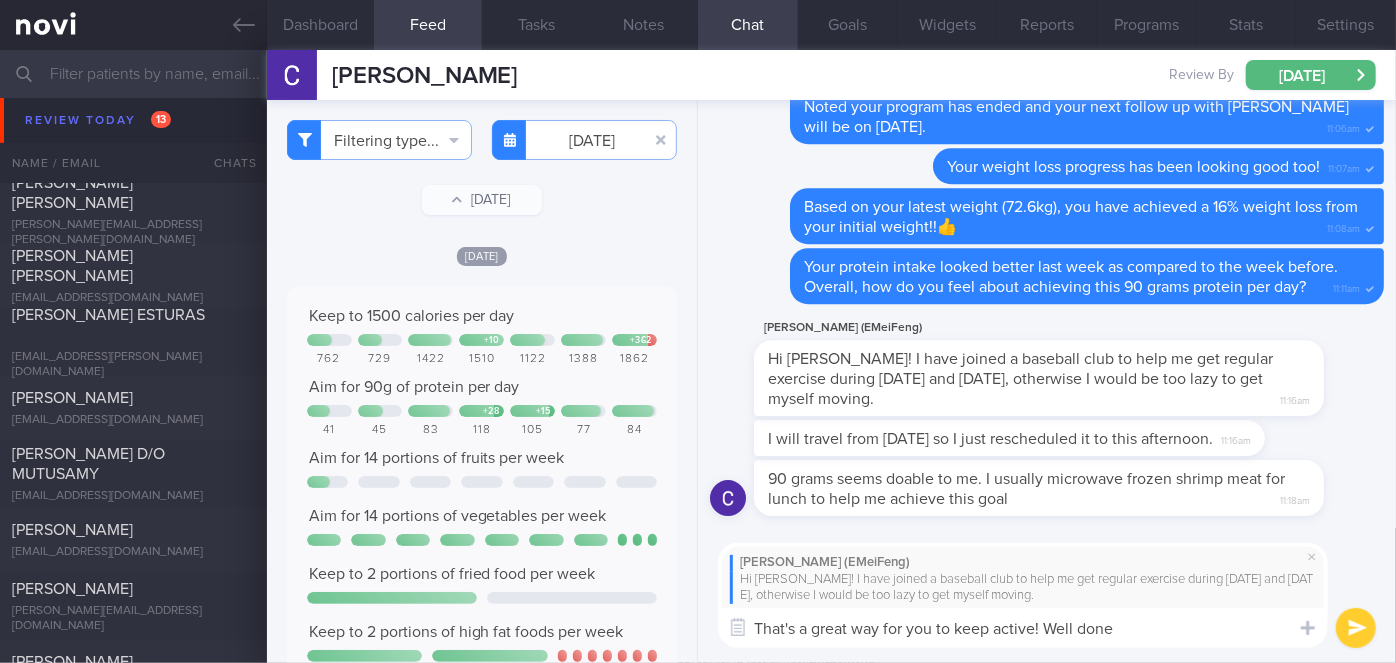 type on "That's a great way for you to keep active! Well done!" 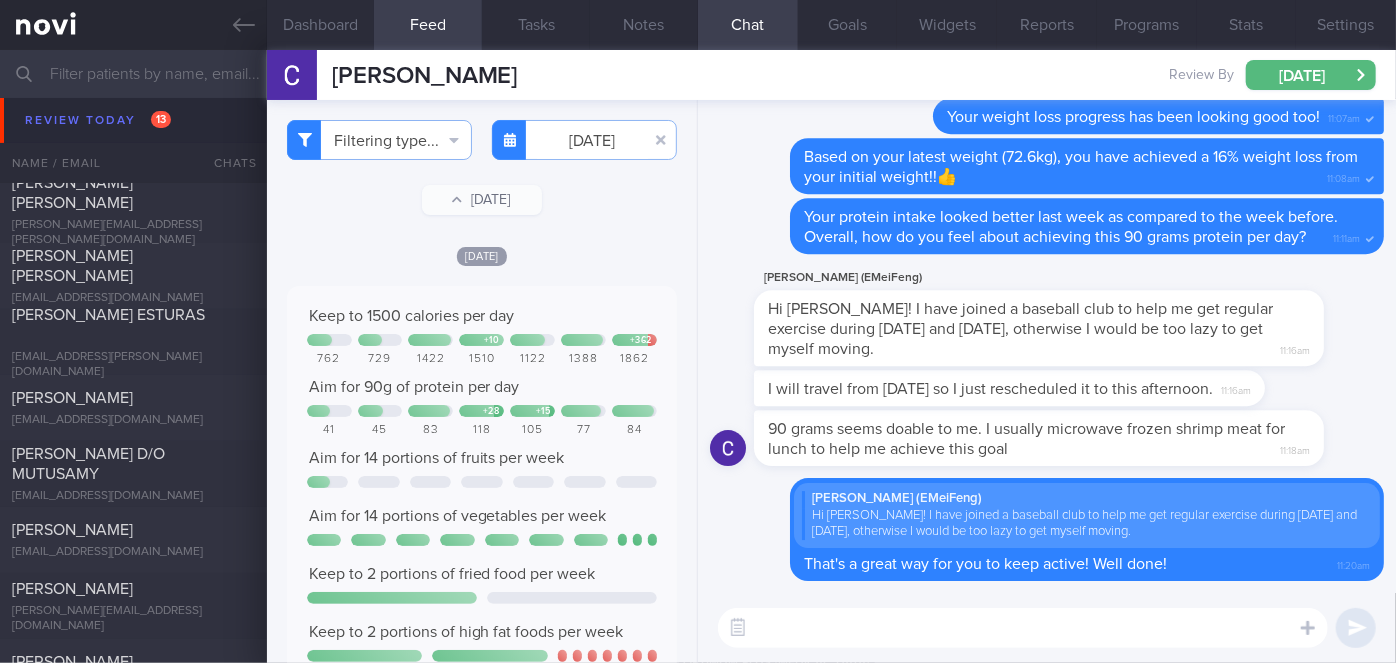 drag, startPoint x: 1150, startPoint y: 388, endPoint x: 1359, endPoint y: 379, distance: 209.1937 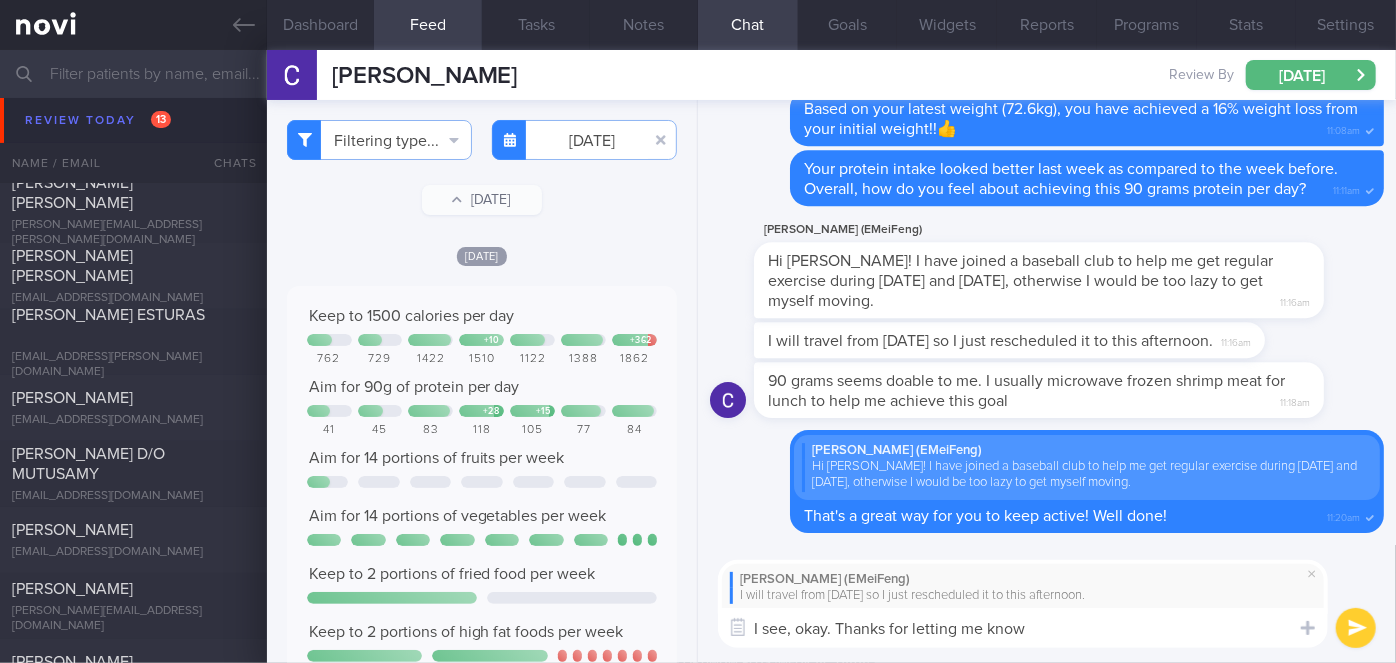type on "I see, okay. Thanks for letting me know!" 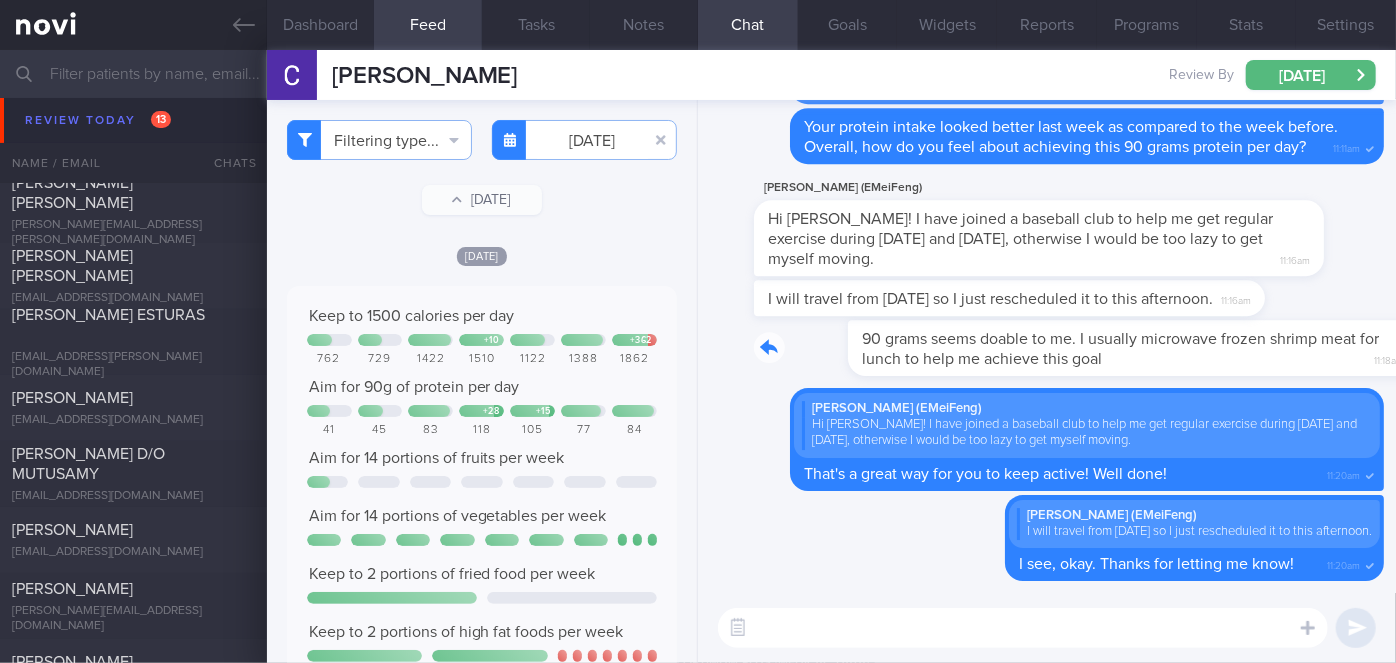 drag, startPoint x: 1167, startPoint y: 366, endPoint x: 1395, endPoint y: 355, distance: 228.2652 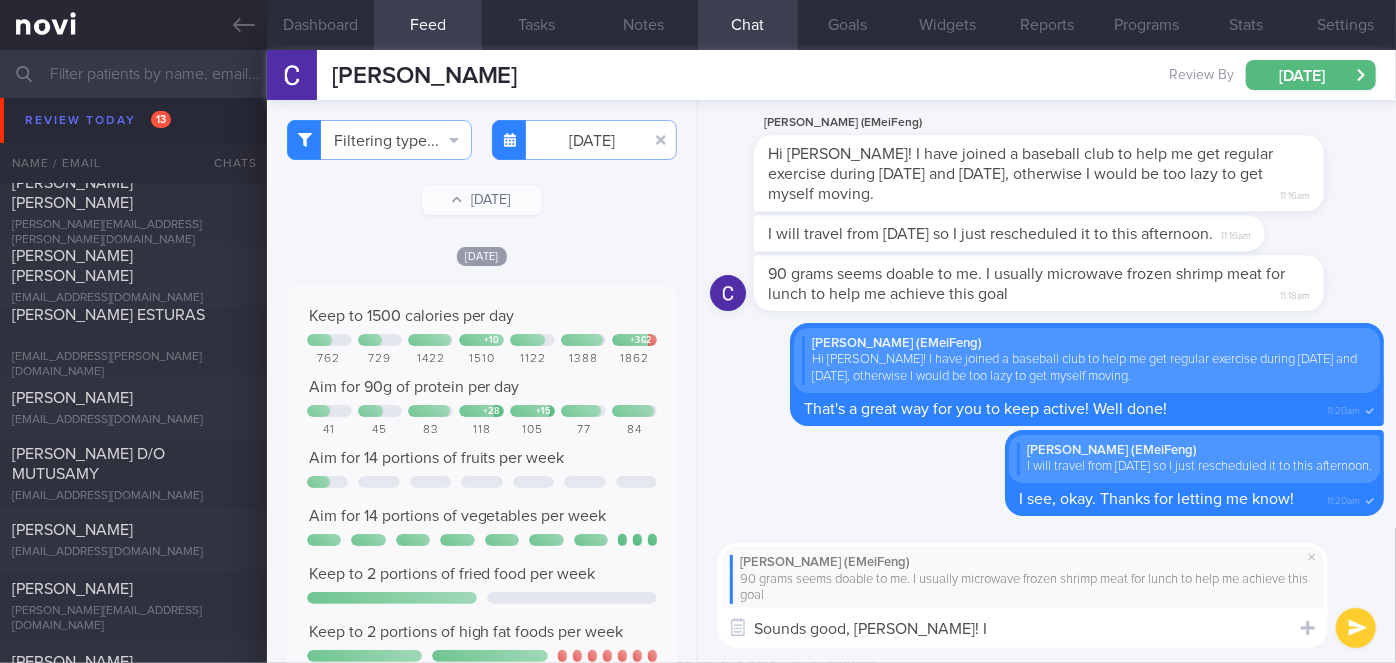 type on "Sounds good, [PERSON_NAME]!" 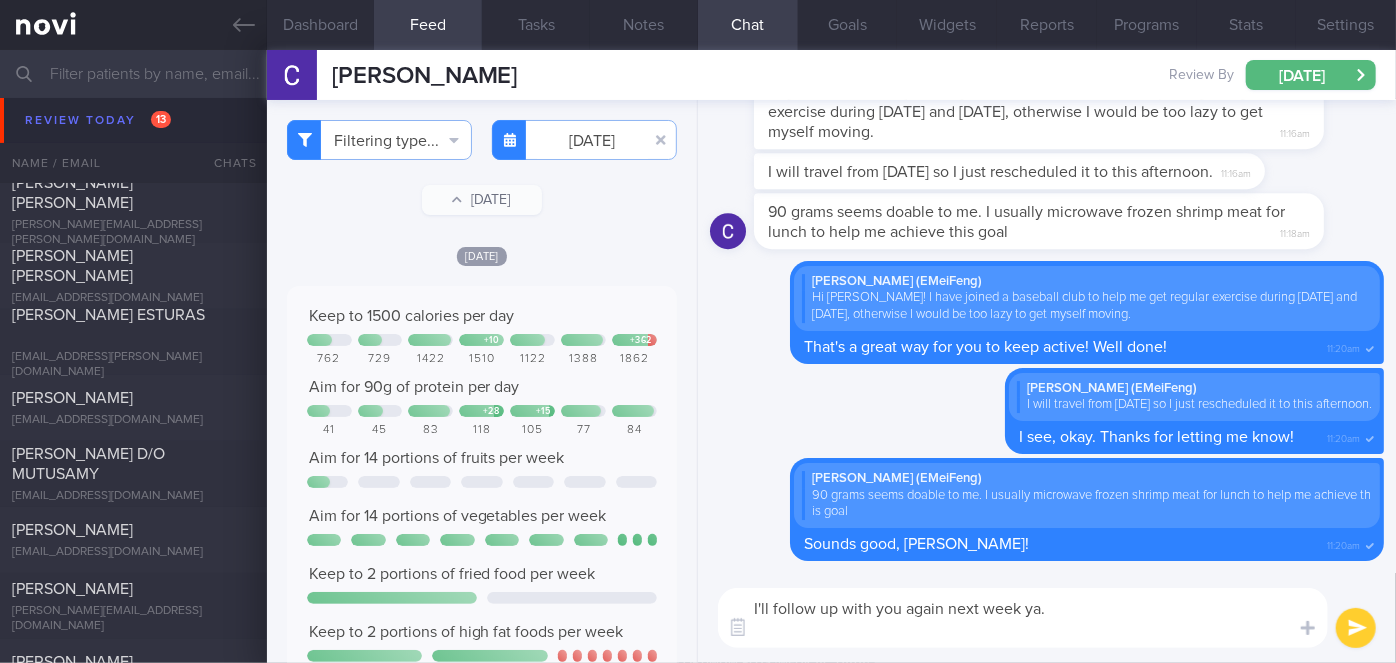 scroll, scrollTop: 0, scrollLeft: 0, axis: both 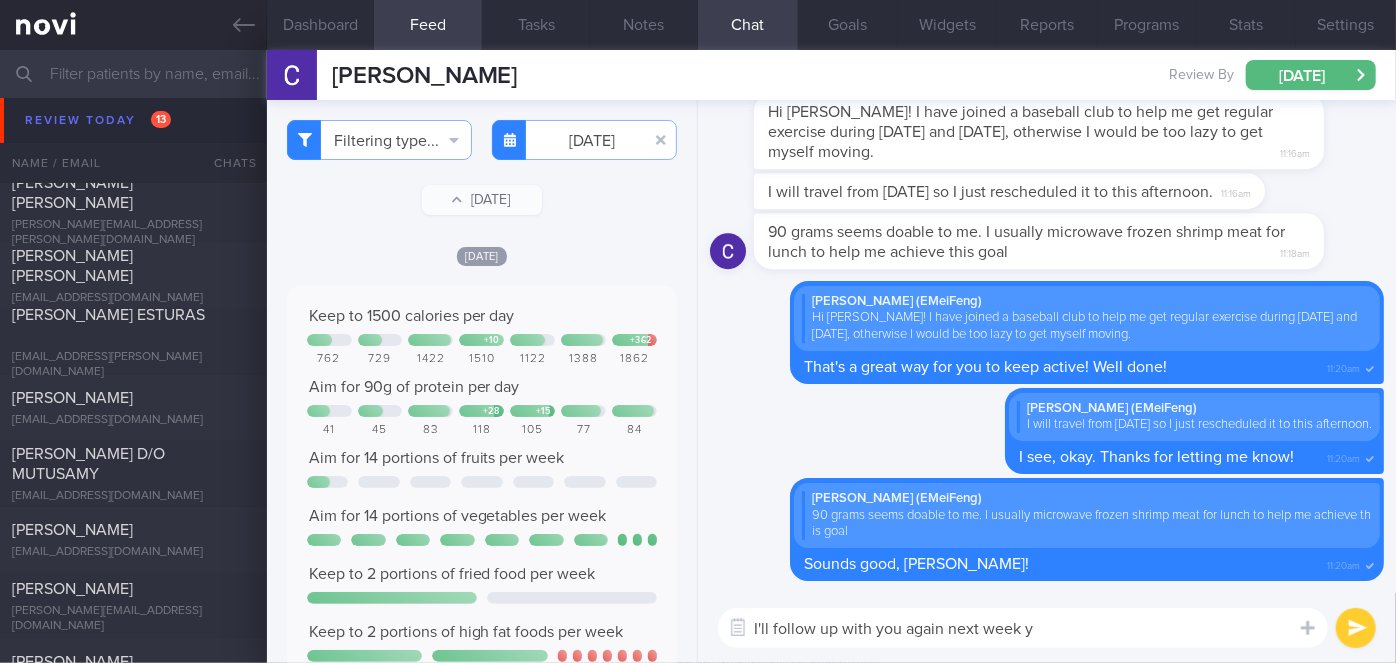 type on "I'll follow up with you again next week ya" 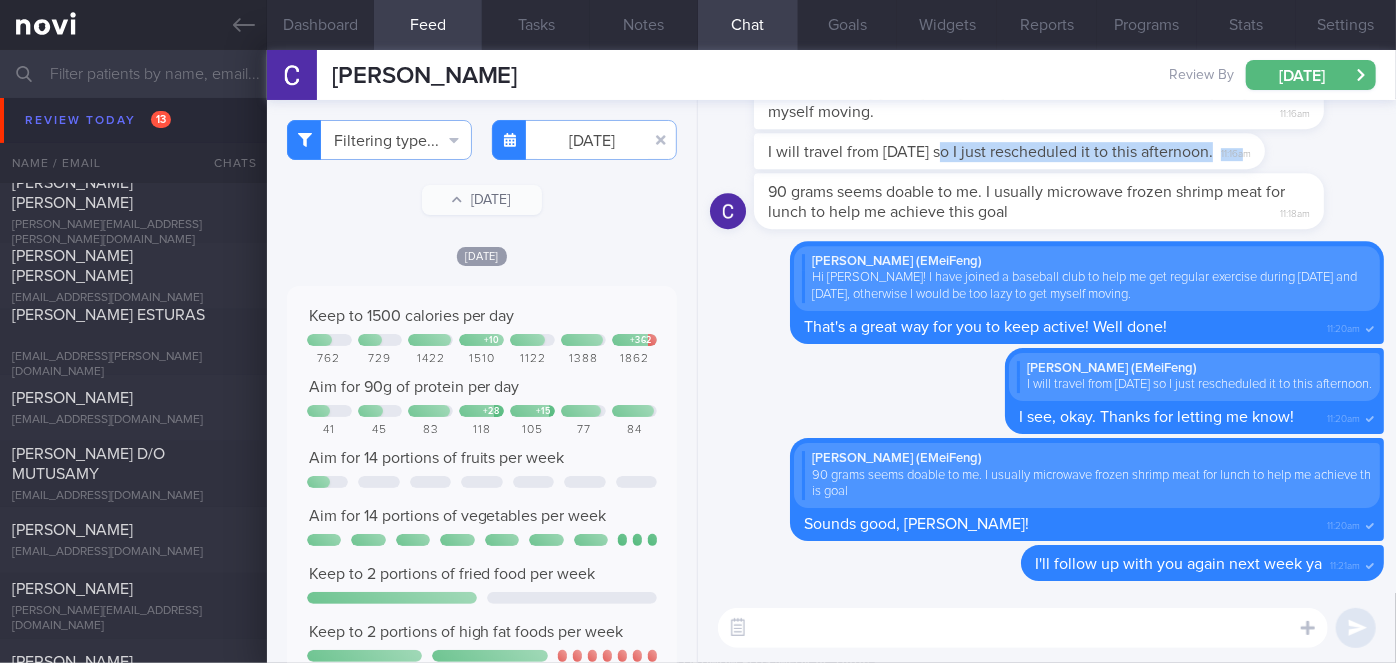 drag, startPoint x: 941, startPoint y: 159, endPoint x: 1292, endPoint y: 151, distance: 351.09116 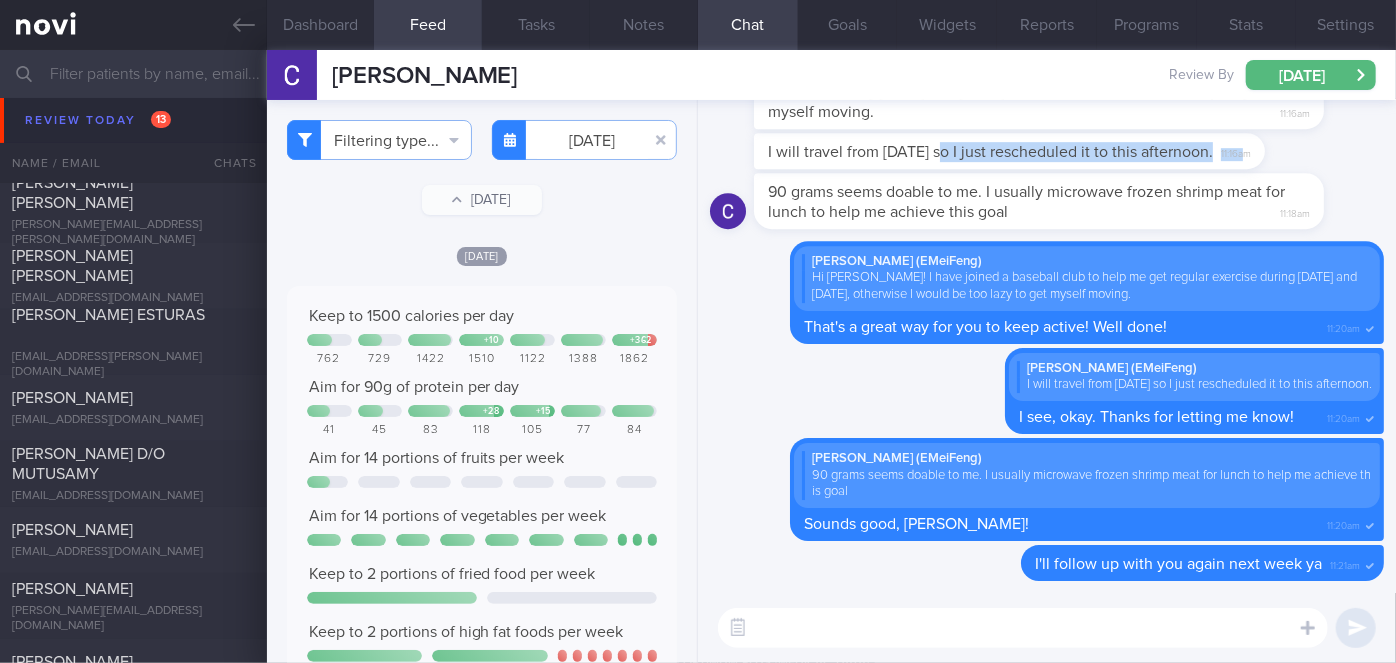 click on "I will travel from [DATE] so I just rescheduled it to this afternoon.
11:16am" at bounding box center (1039, 151) 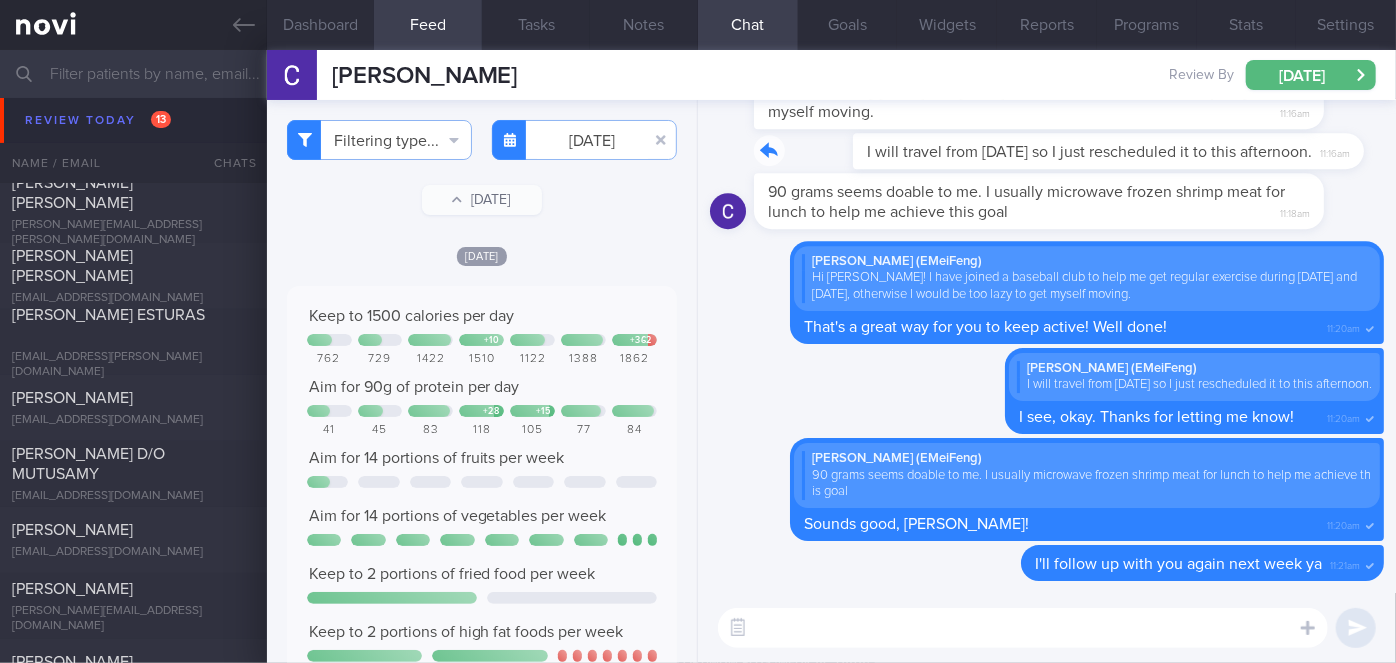 drag, startPoint x: 1141, startPoint y: 158, endPoint x: 1395, endPoint y: 159, distance: 254.00197 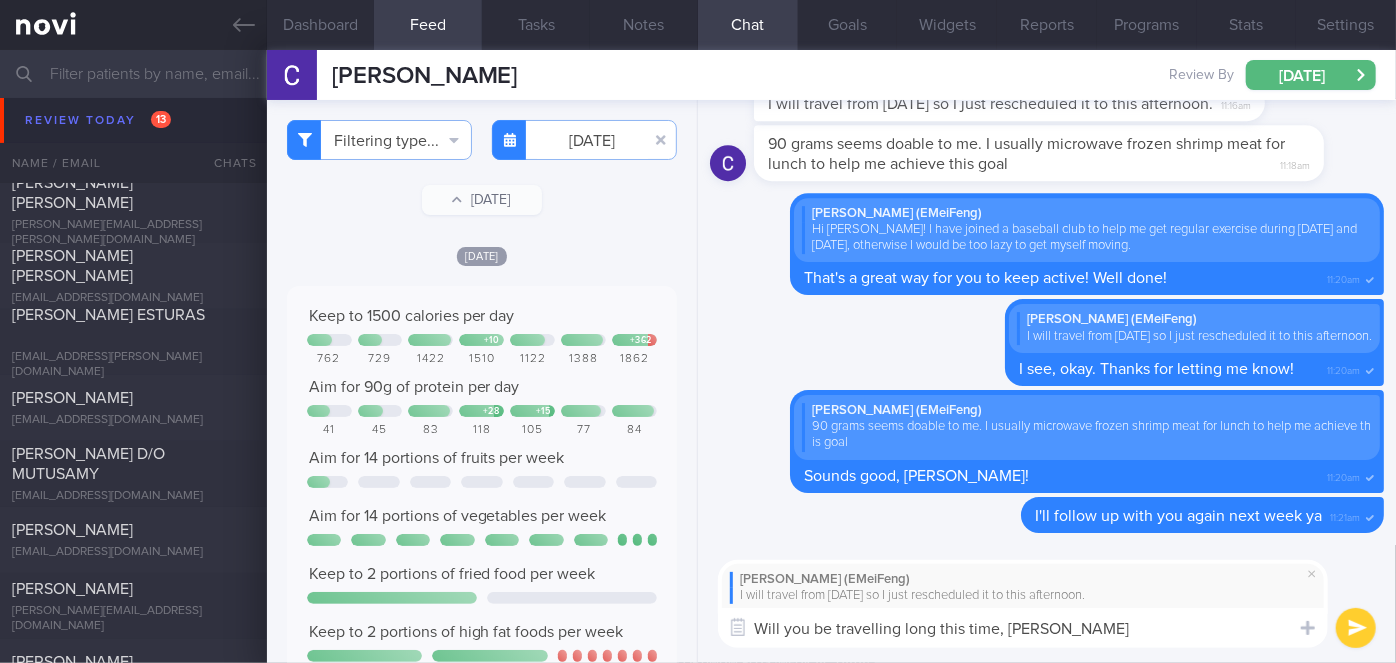 type on "Will you be travelling long this time, [PERSON_NAME]?" 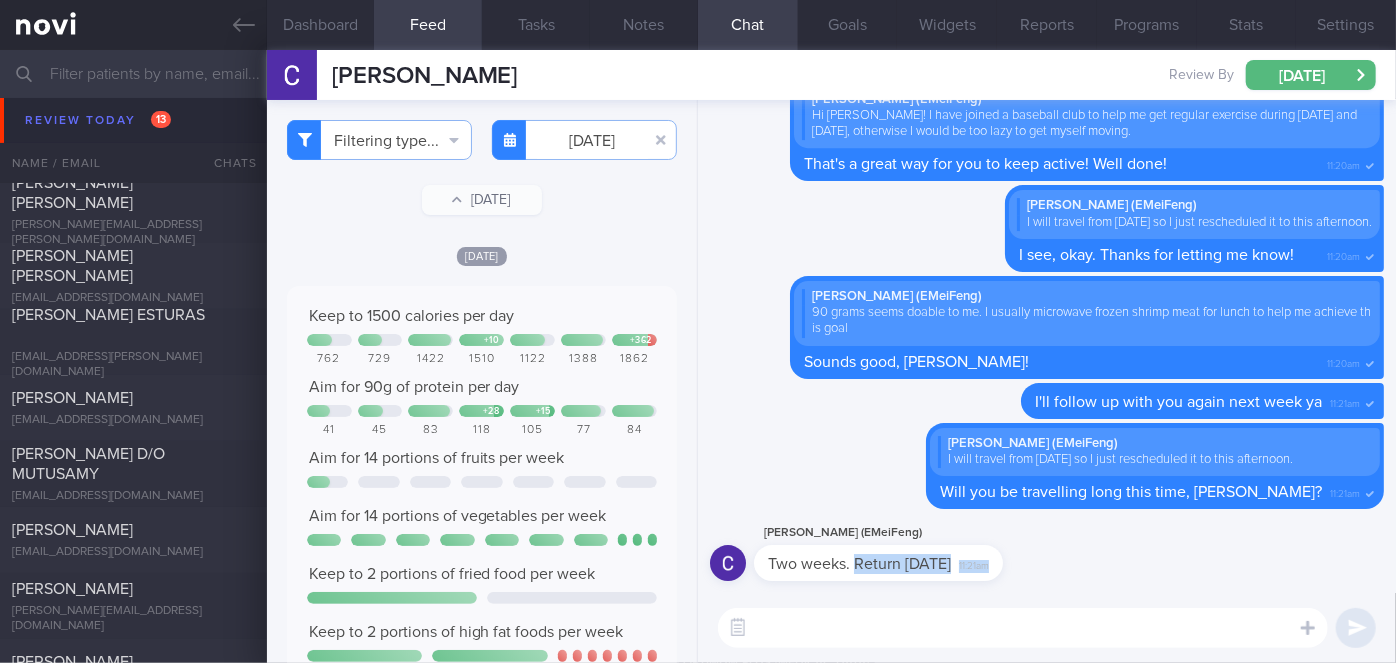 drag, startPoint x: 858, startPoint y: 575, endPoint x: 1055, endPoint y: 573, distance: 197.01015 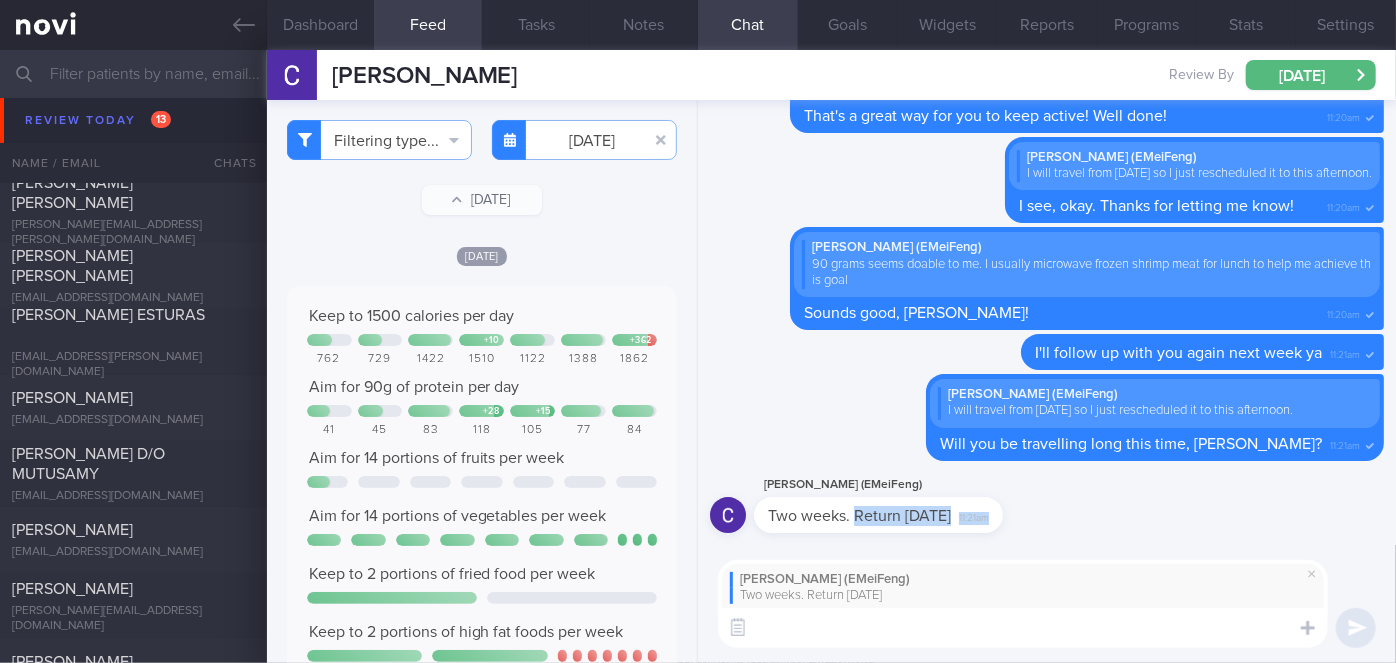 scroll, scrollTop: 0, scrollLeft: 0, axis: both 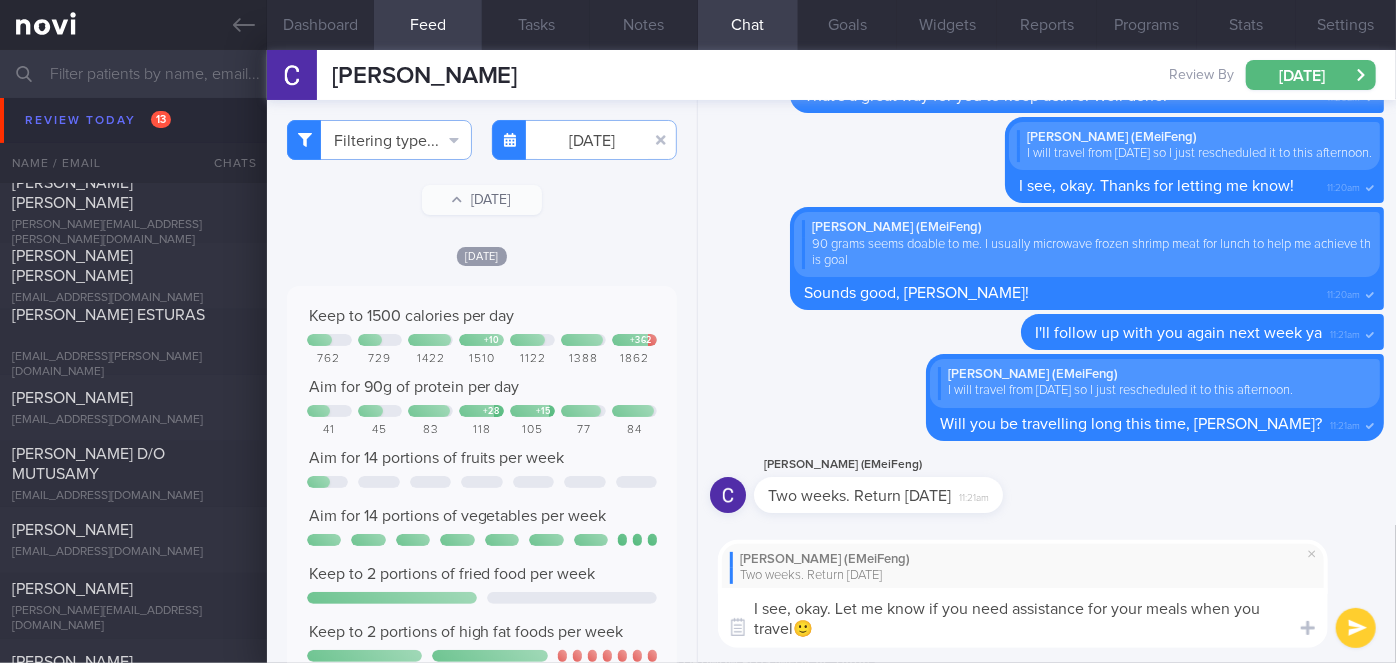 click on "I see, okay. Let me know if you need assistance for your meals when you travel🙂" at bounding box center [1023, 618] 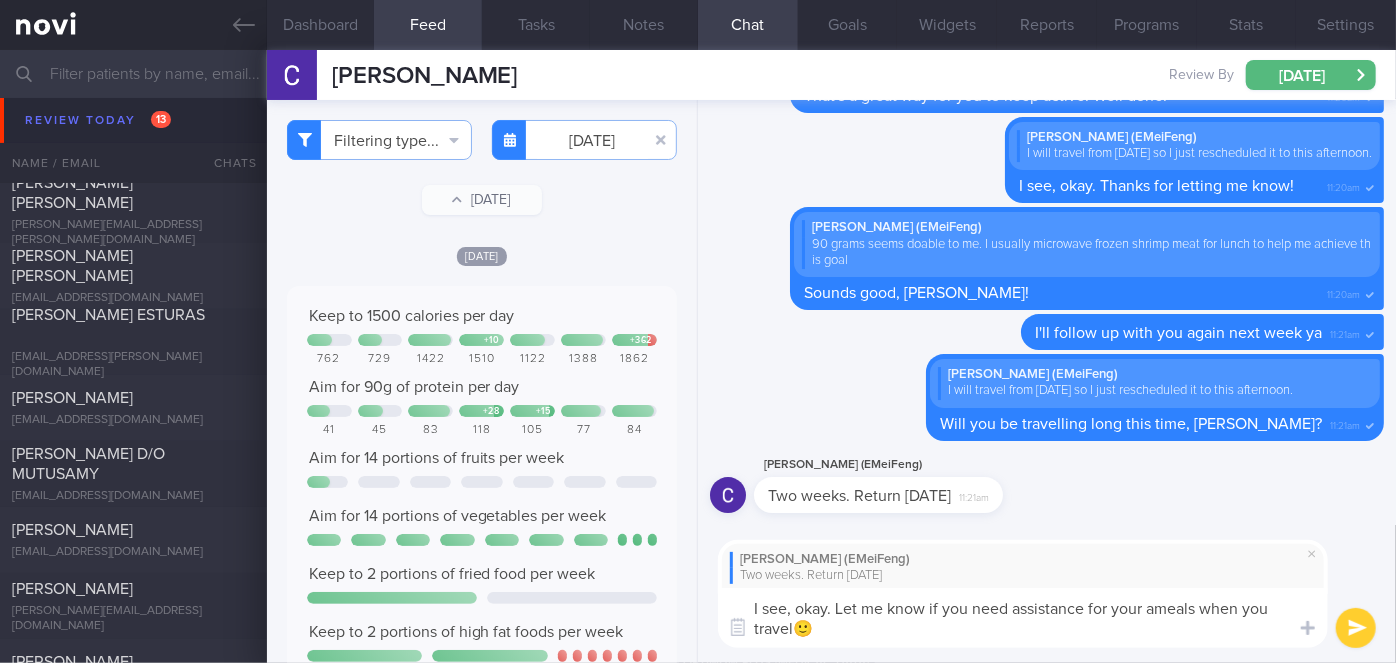 type on "I see, okay. Let me know if you need assistance for your meals when you travel🙂" 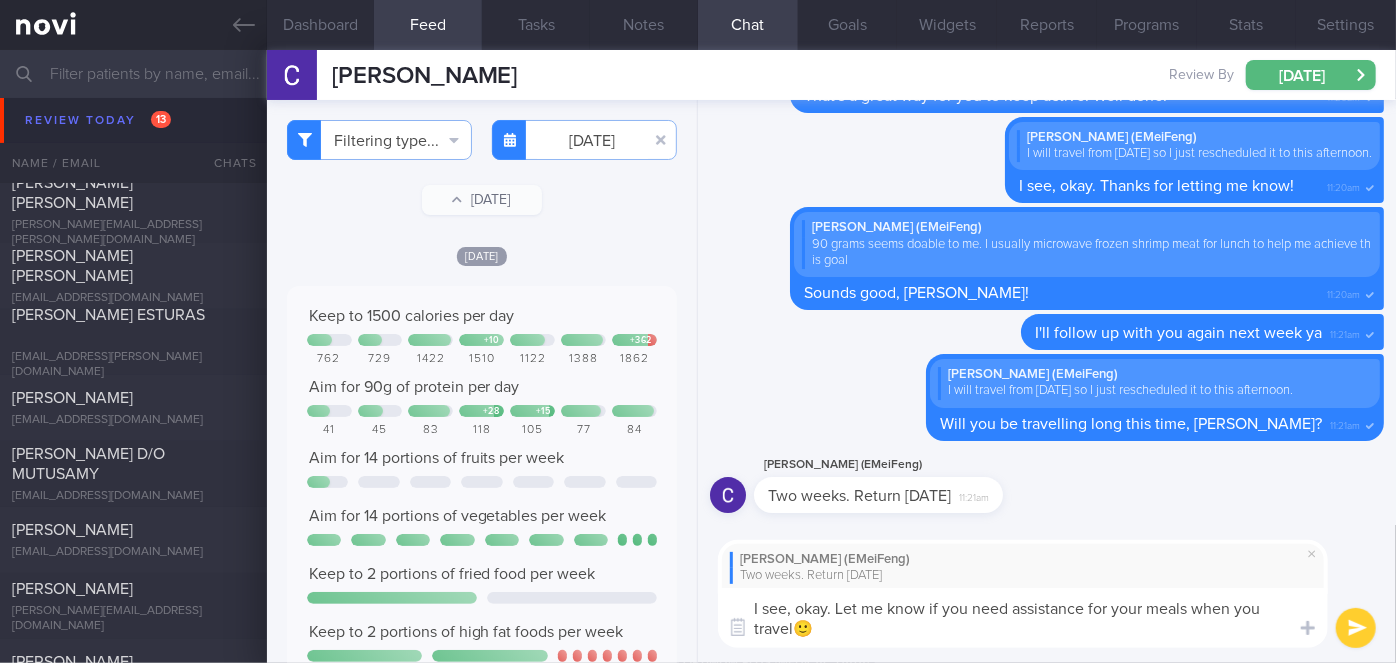 type 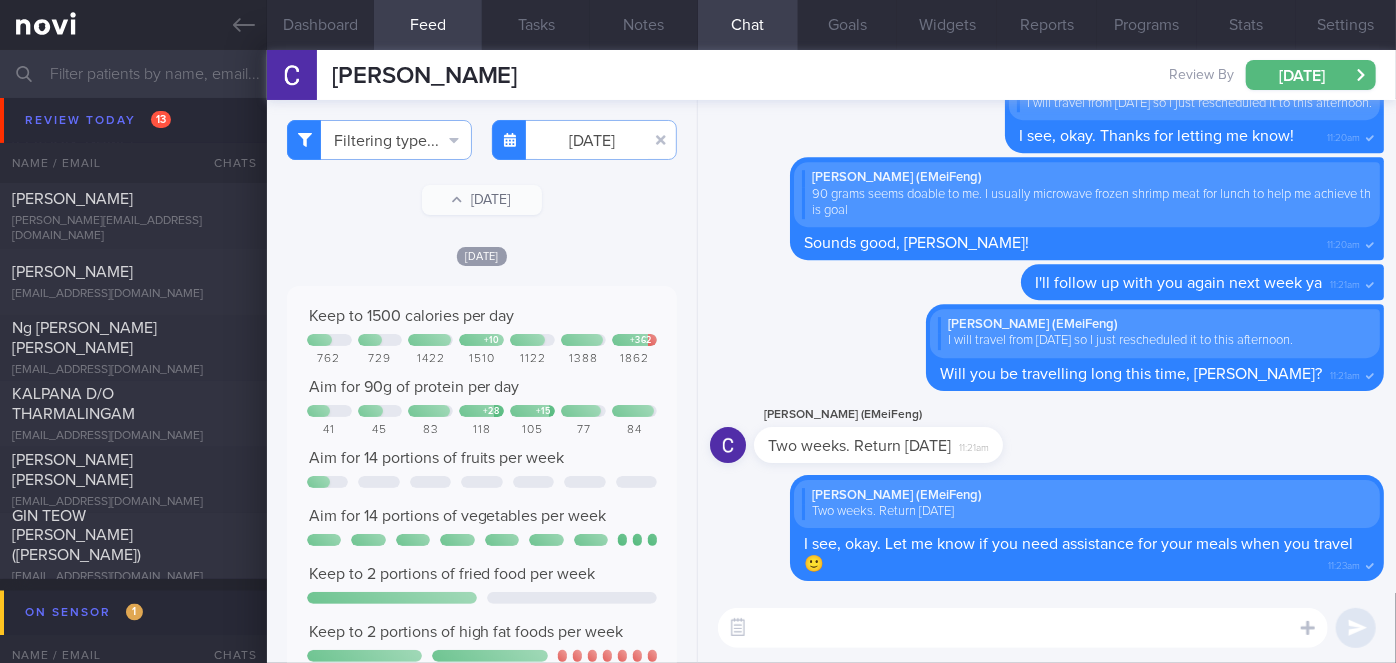 scroll, scrollTop: 5297, scrollLeft: 0, axis: vertical 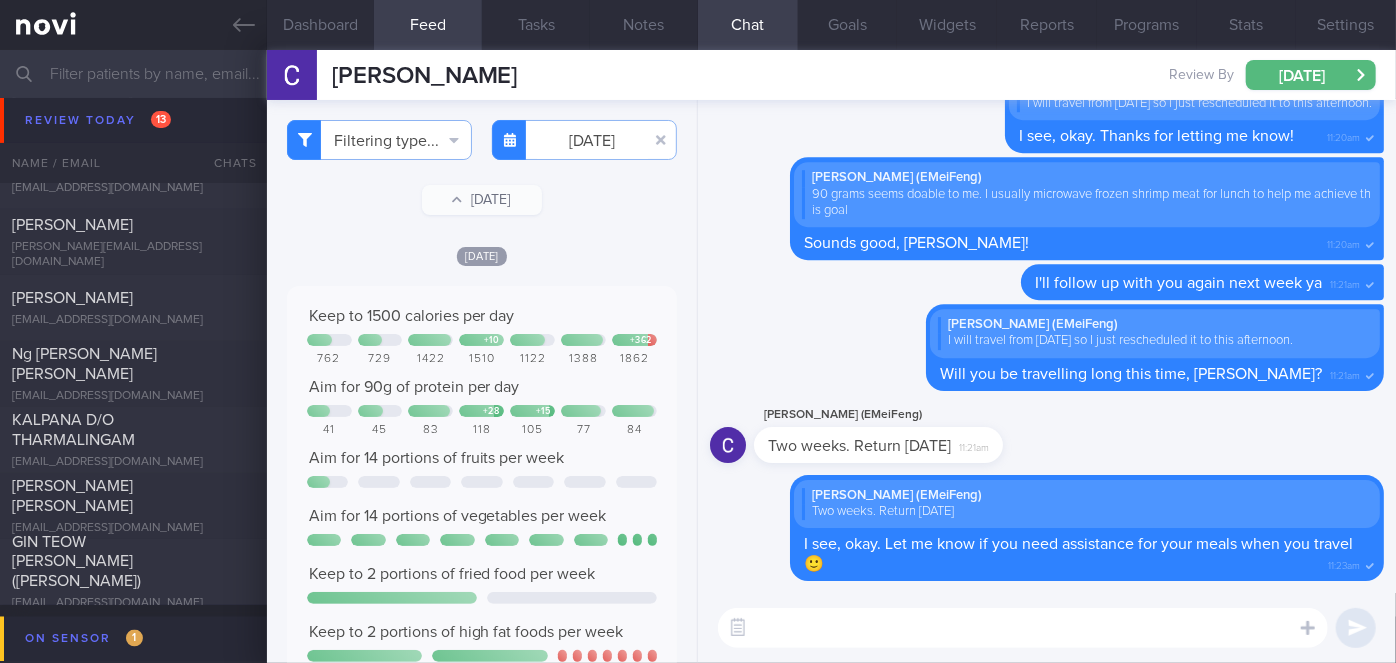 click at bounding box center (1023, 628) 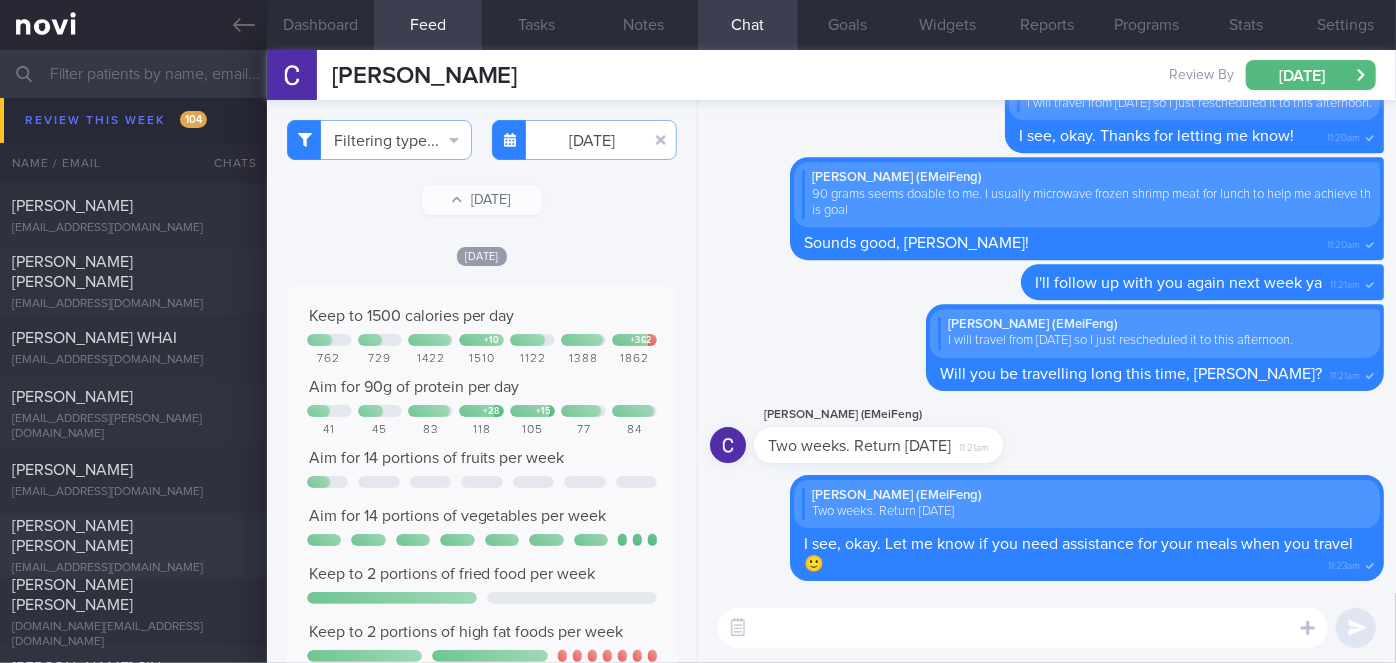 scroll, scrollTop: 7206, scrollLeft: 0, axis: vertical 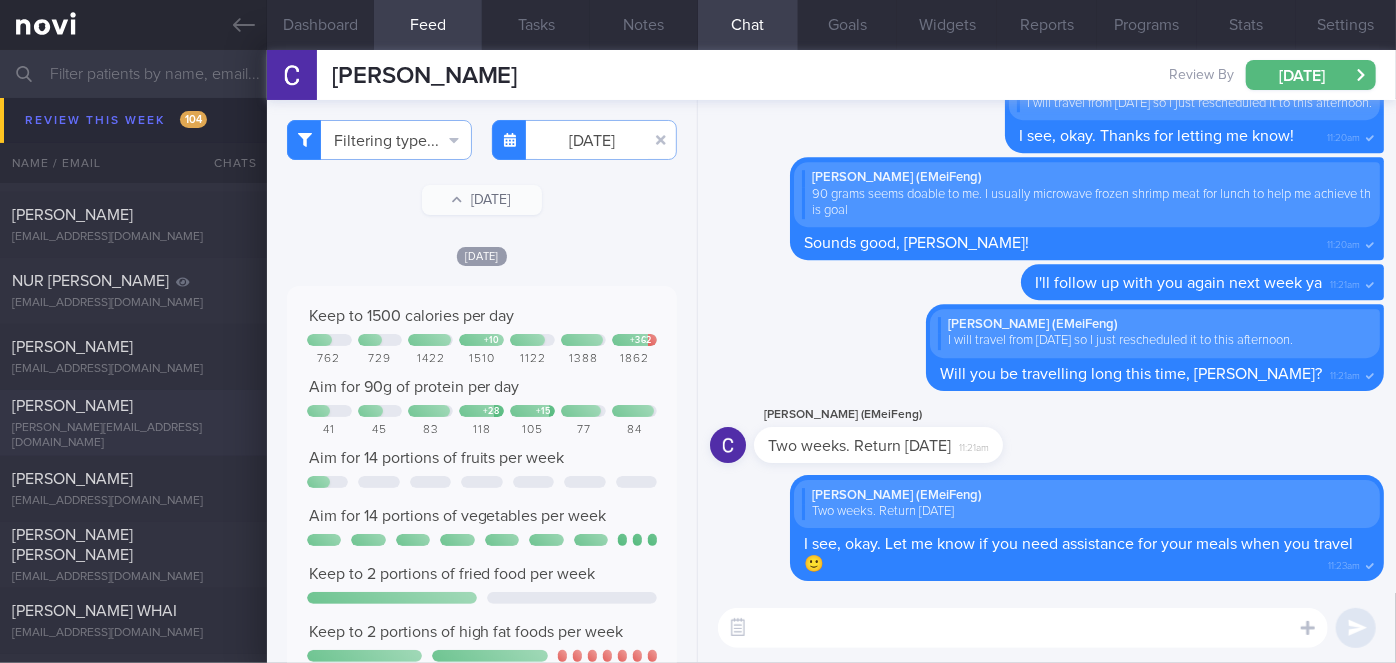click on "[PERSON_NAME]
[PERSON_NAME][EMAIL_ADDRESS][DOMAIN_NAME]
[DATE][DATE]
OPTIMUM-PLUS-[MEDICAL_DATA]" 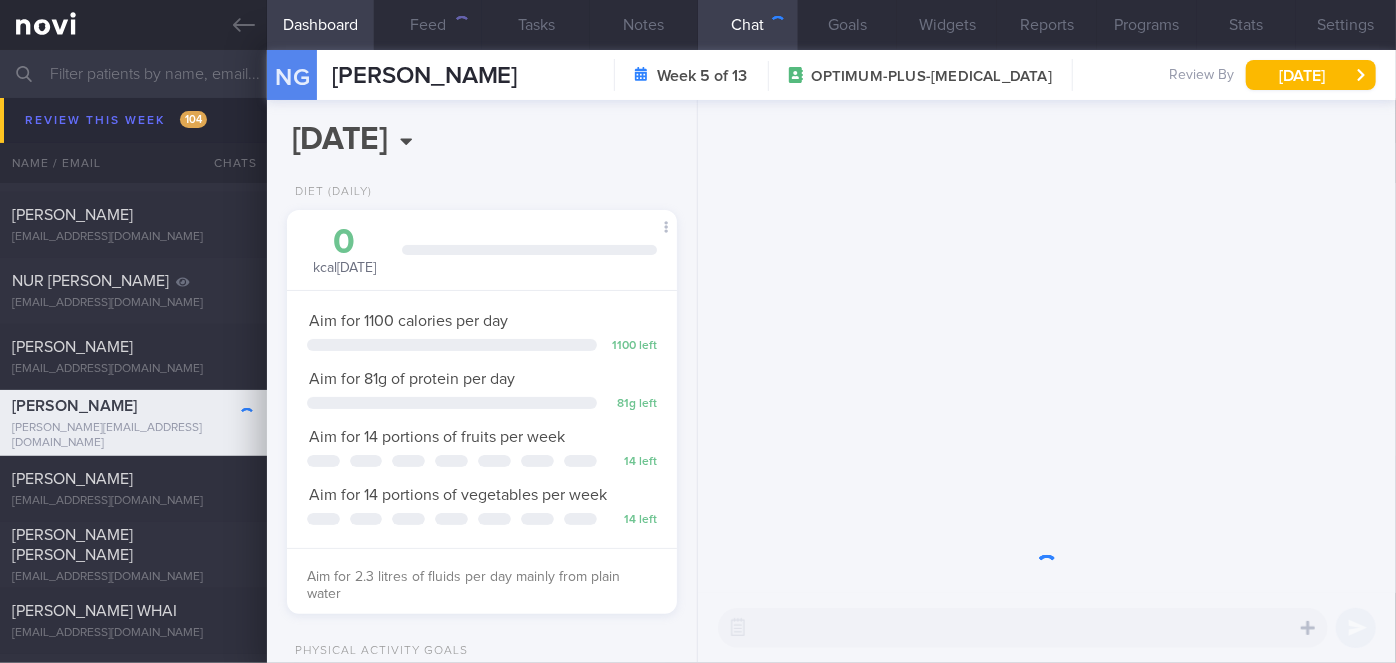 scroll, scrollTop: 999800, scrollLeft: 999658, axis: both 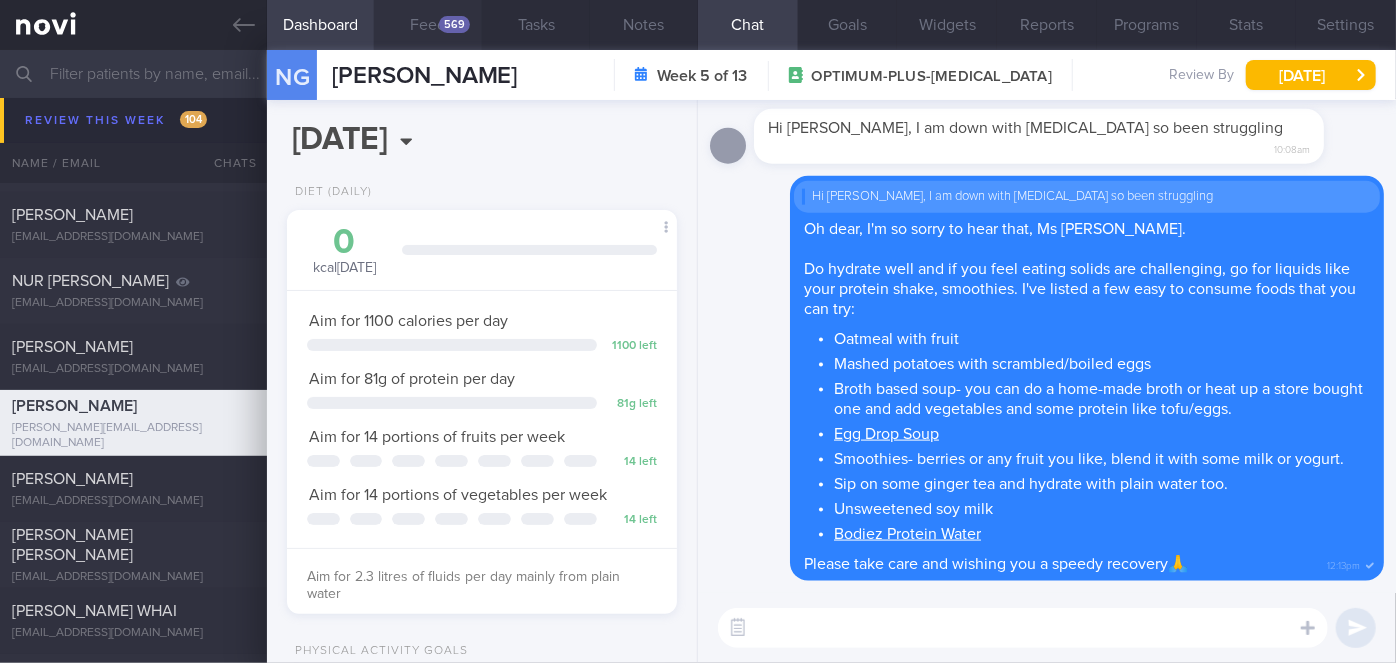 click on "569" at bounding box center (454, 24) 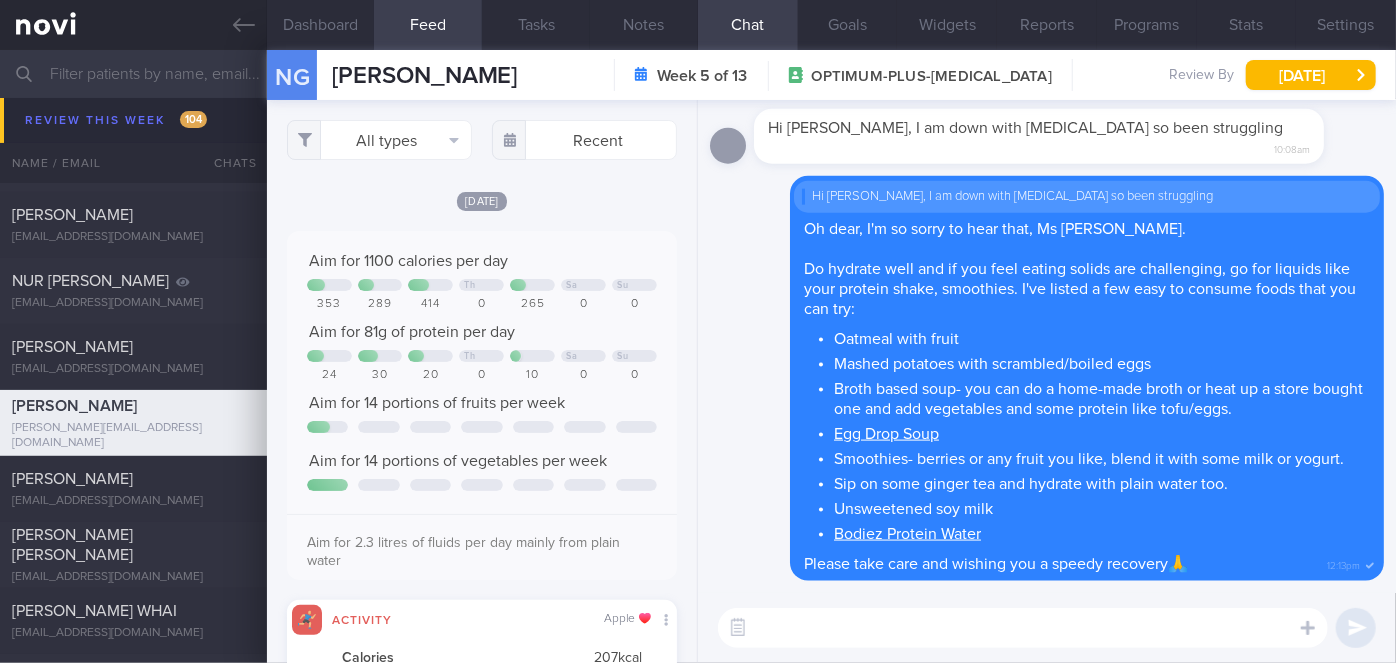 scroll, scrollTop: 999912, scrollLeft: 999648, axis: both 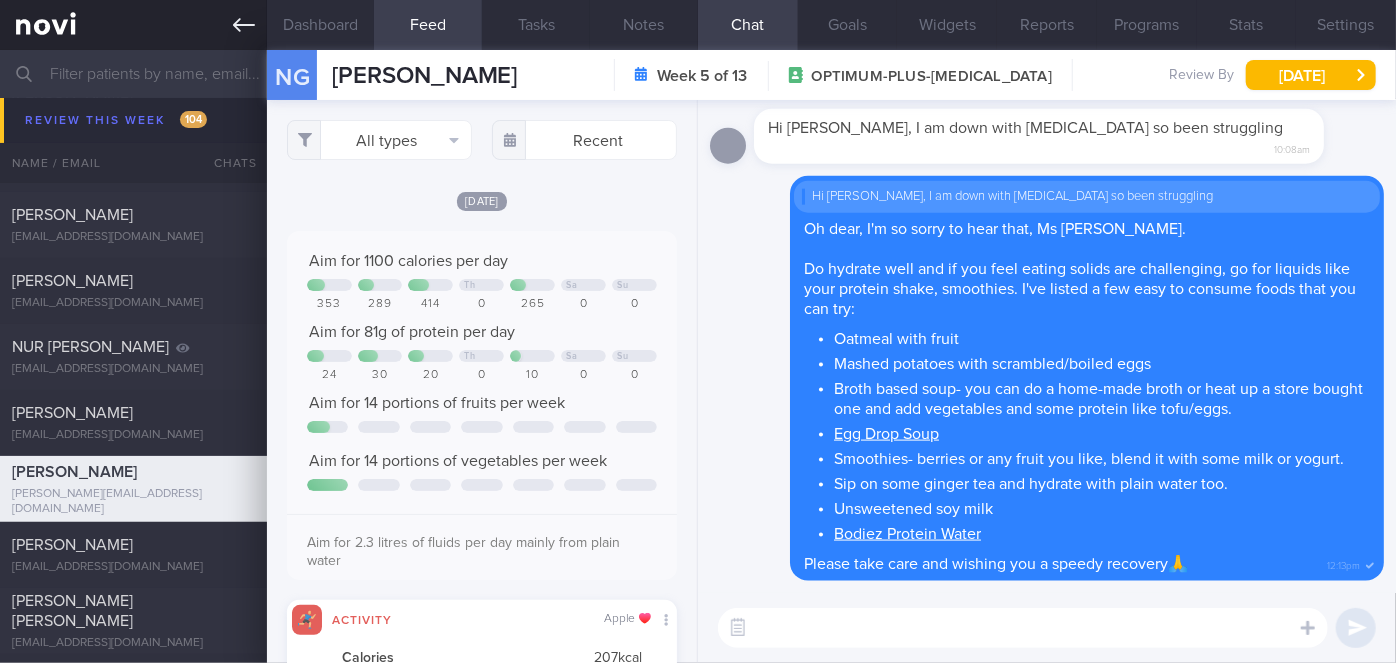 click 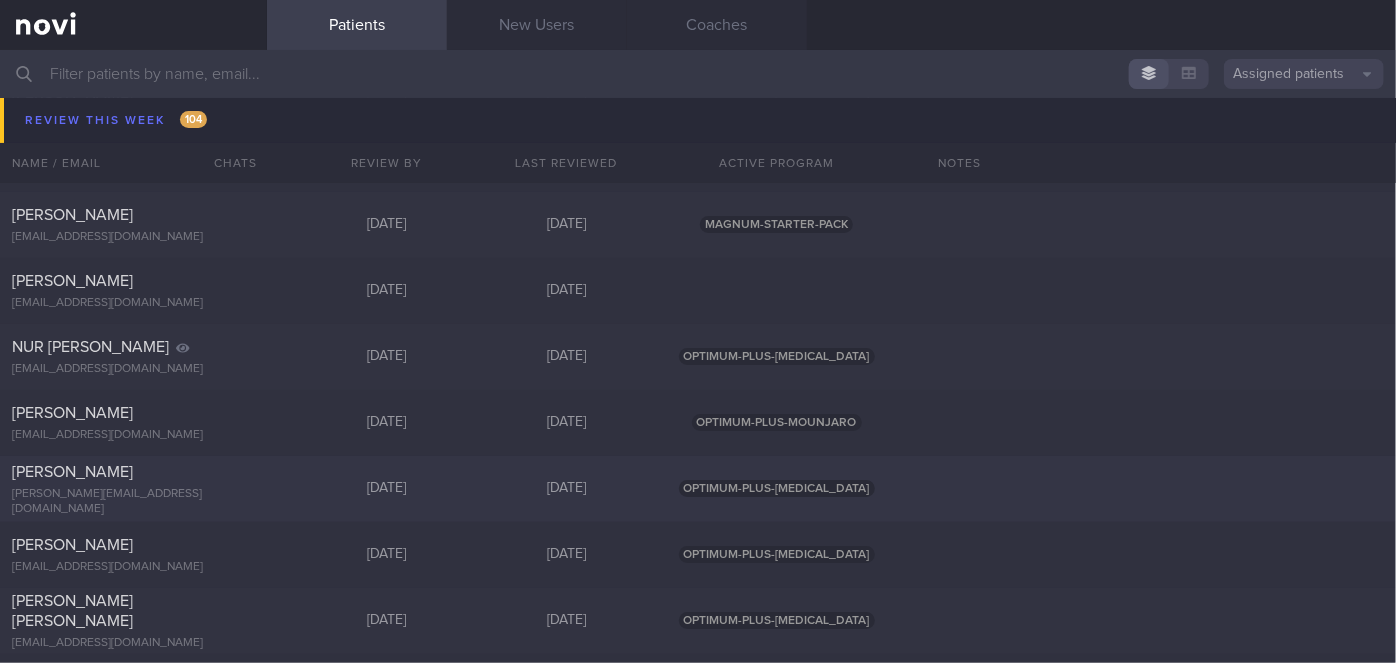 click on "[PERSON_NAME][EMAIL_ADDRESS][DOMAIN_NAME]" at bounding box center (133, 502) 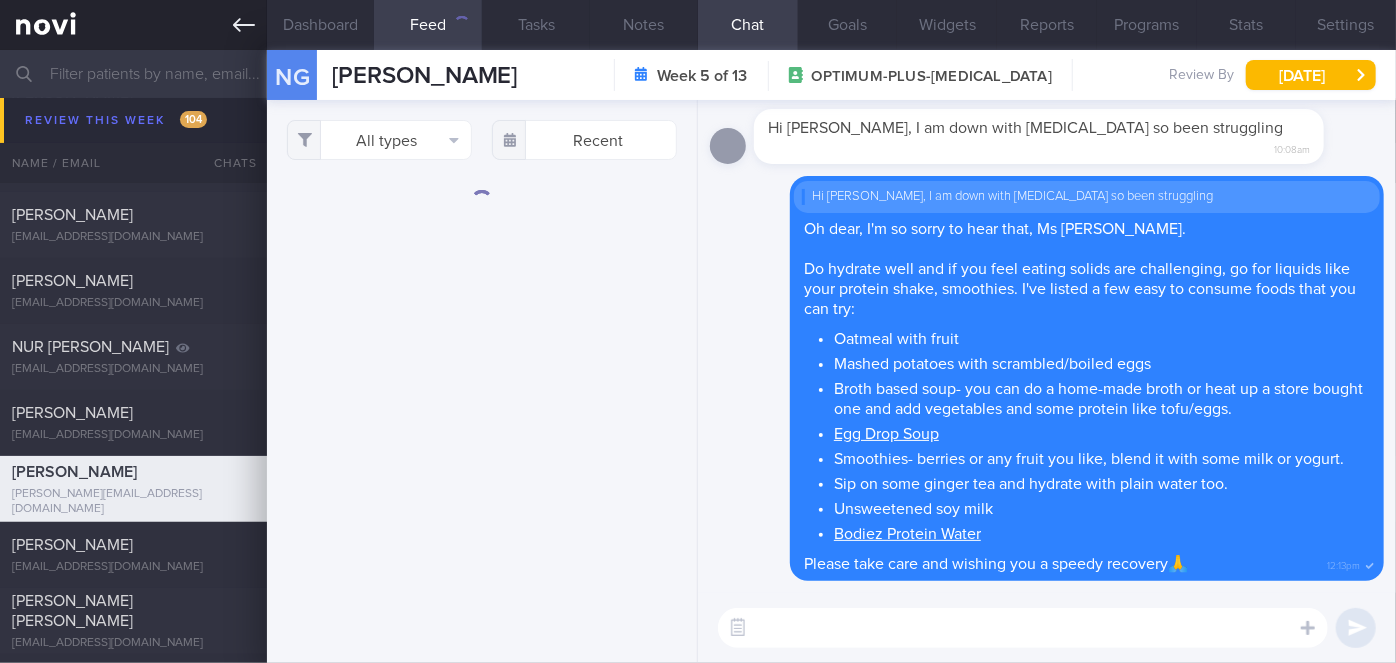 click 